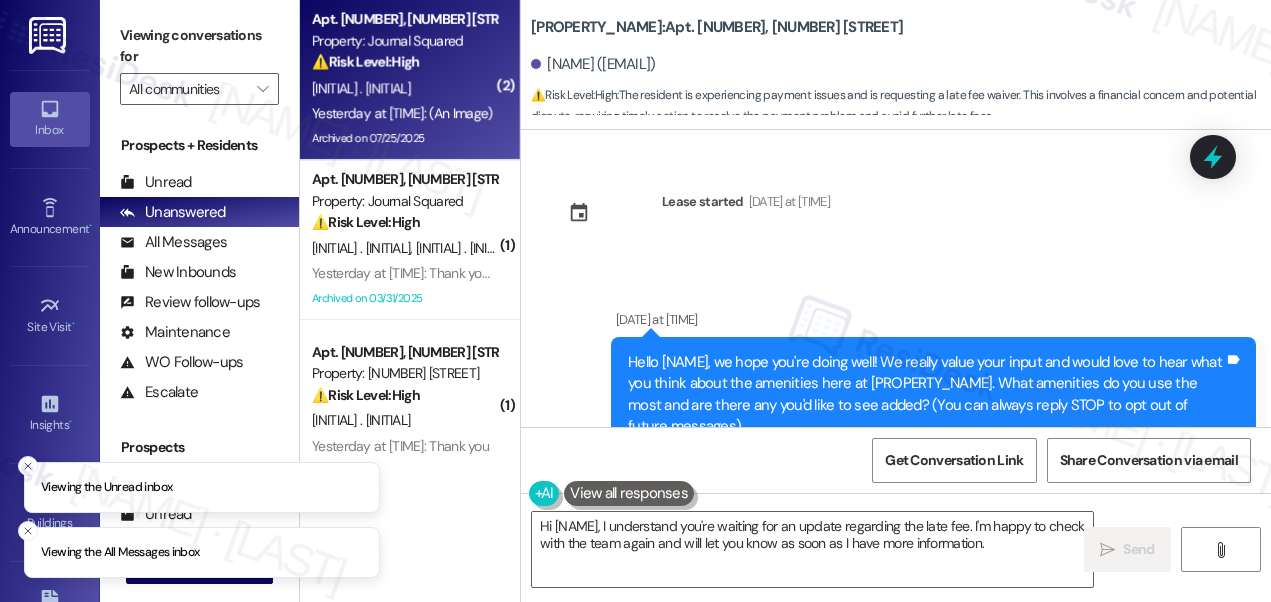 scroll, scrollTop: 0, scrollLeft: 0, axis: both 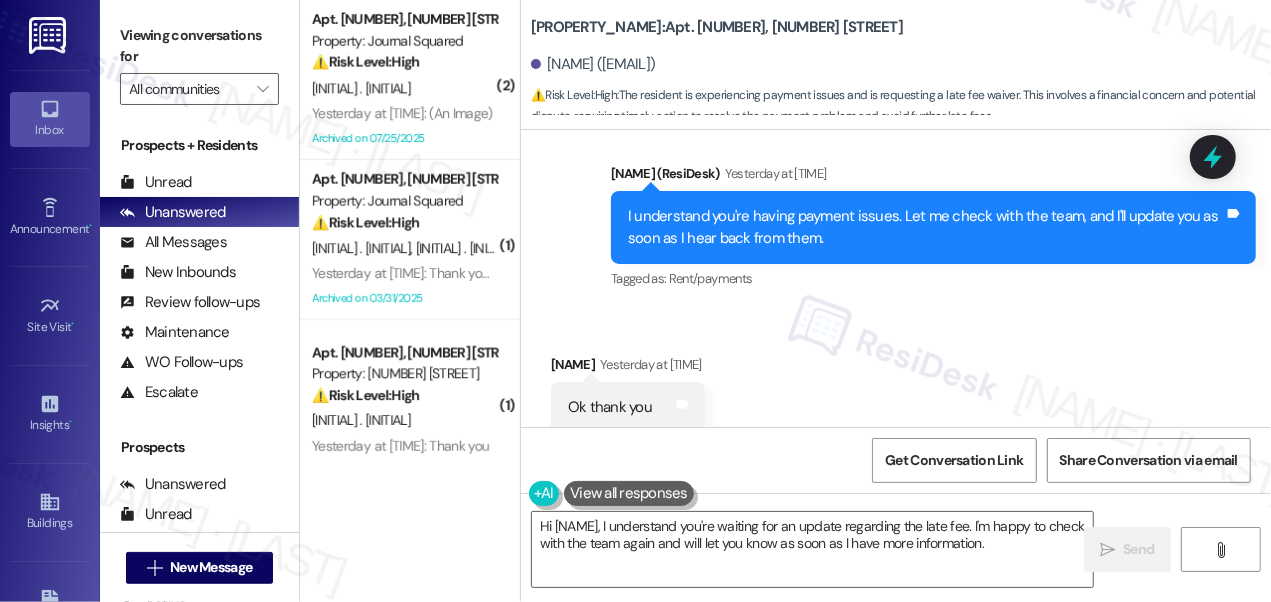 click on "I understand you're having payment issues. Let me check with the team, and I'll update you as soon as I hear back from them." at bounding box center [926, 227] 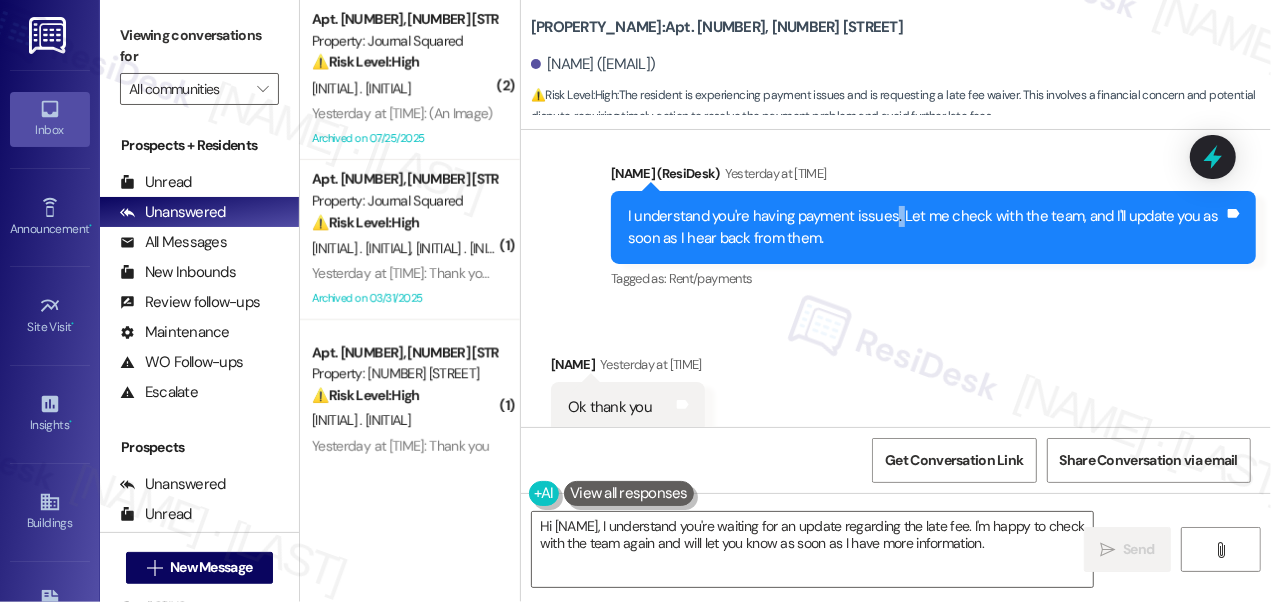 click on "I understand you're having payment issues. Let me check with the team, and I'll update you as soon as I hear back from them." at bounding box center (926, 227) 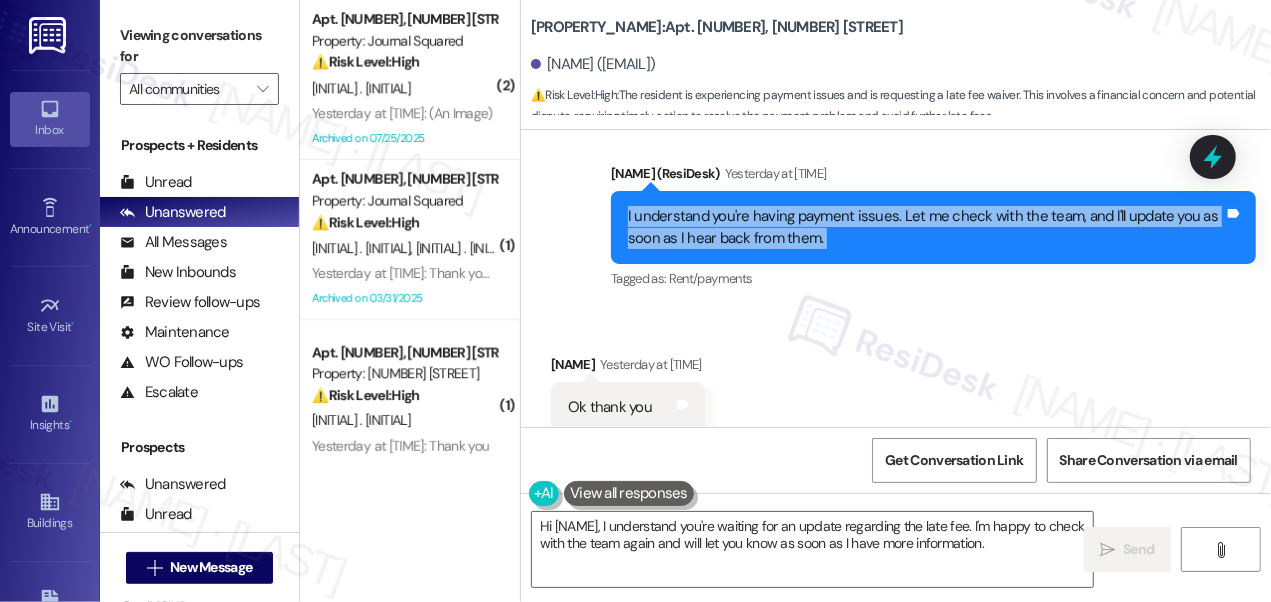 click on "I understand you're having payment issues. Let me check with the team, and I'll update you as soon as I hear back from them." at bounding box center [926, 227] 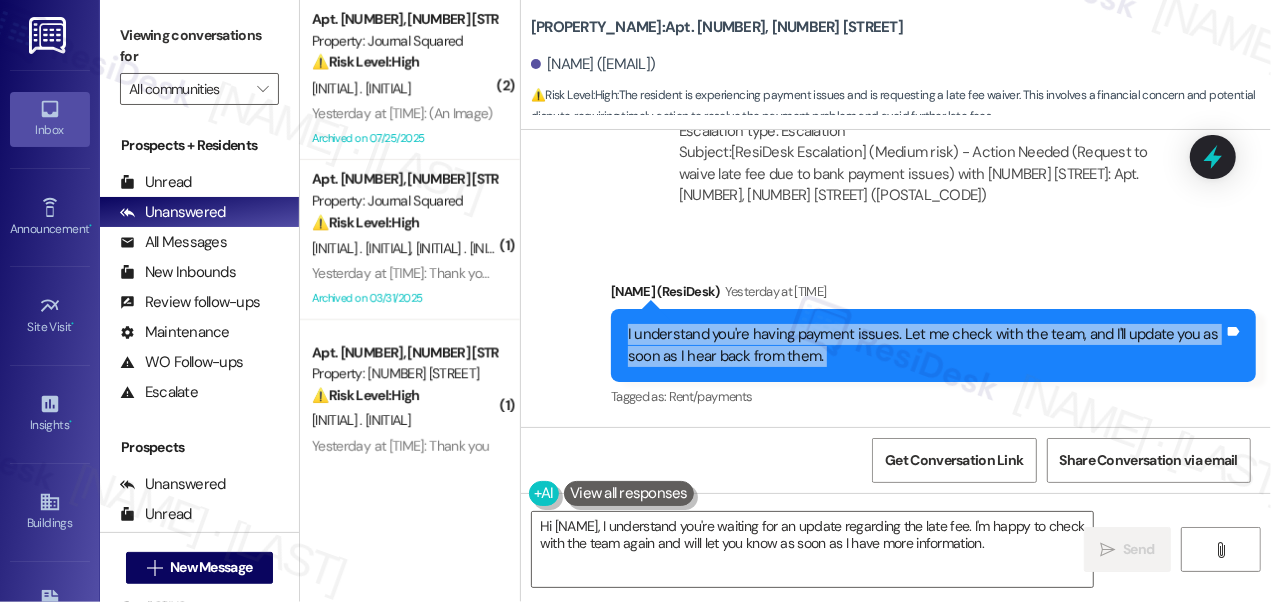 scroll, scrollTop: 6833, scrollLeft: 0, axis: vertical 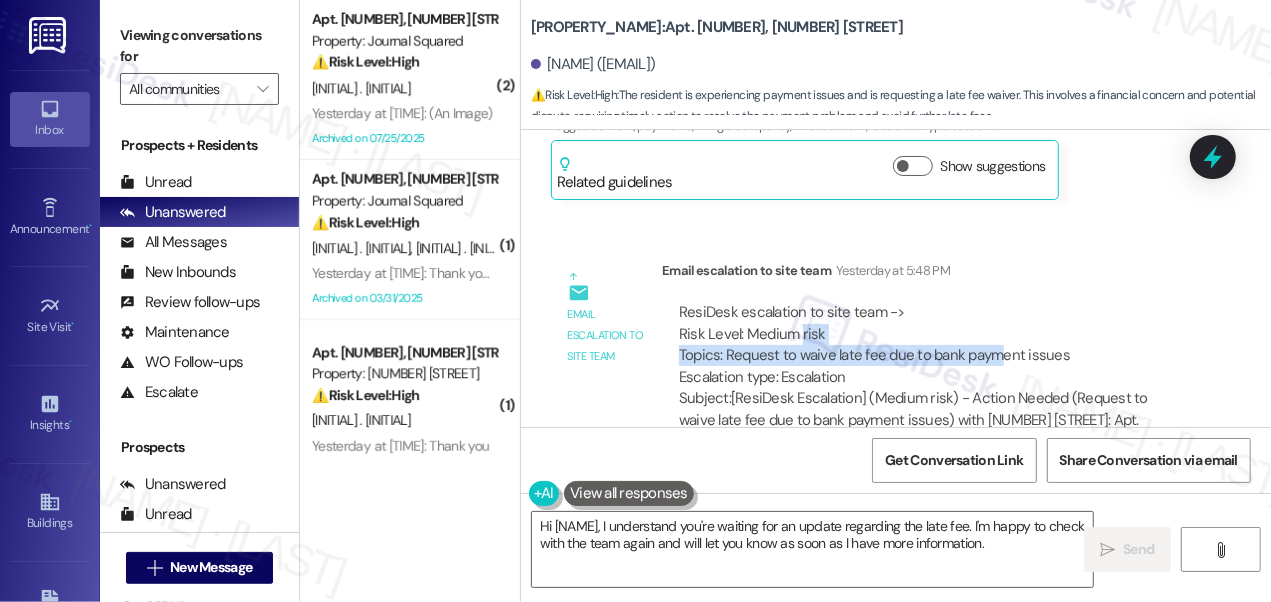drag, startPoint x: 800, startPoint y: 361, endPoint x: 994, endPoint y: 364, distance: 194.0232 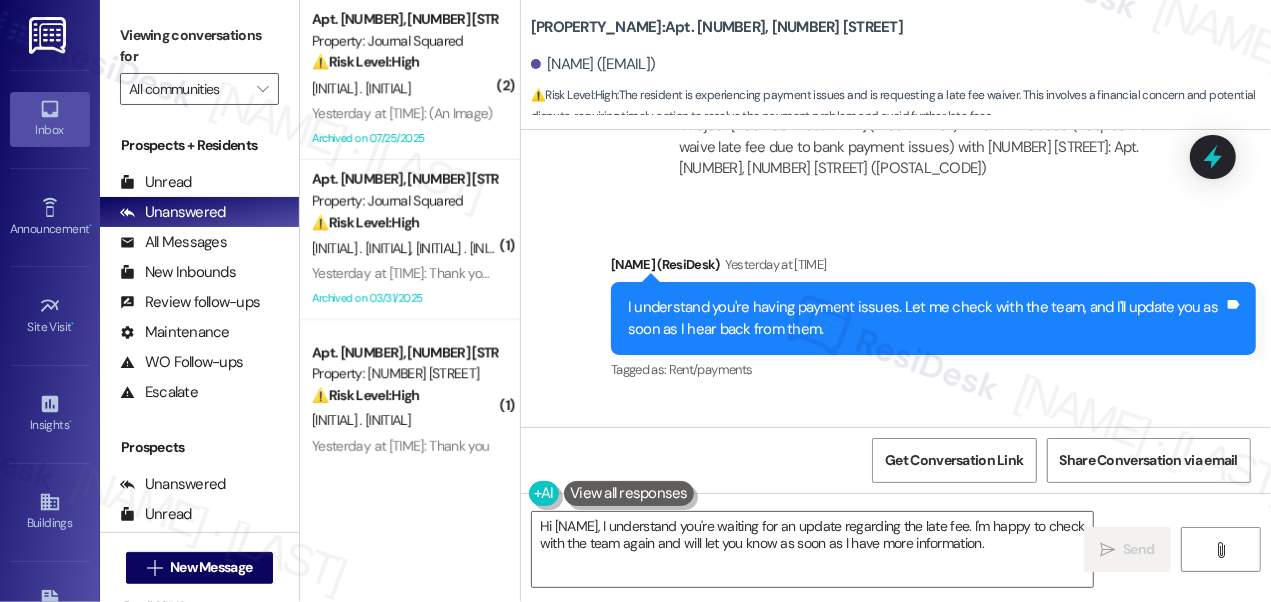 scroll, scrollTop: 7469, scrollLeft: 0, axis: vertical 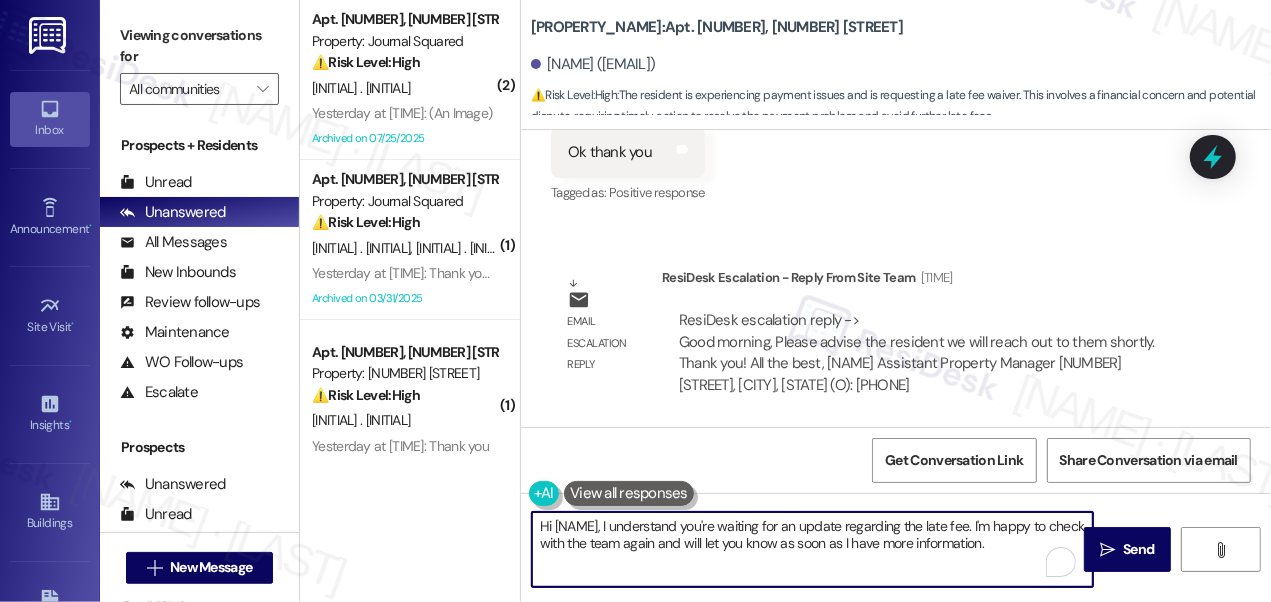 drag, startPoint x: 642, startPoint y: 522, endPoint x: 1034, endPoint y: 539, distance: 392.36844 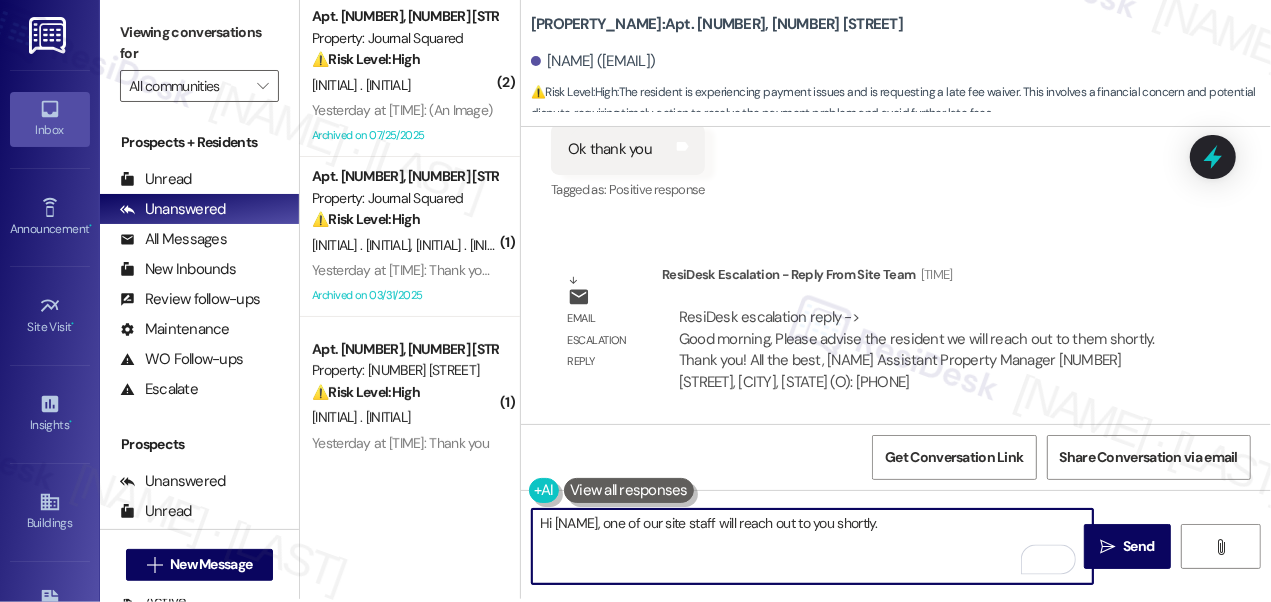 scroll, scrollTop: 4, scrollLeft: 0, axis: vertical 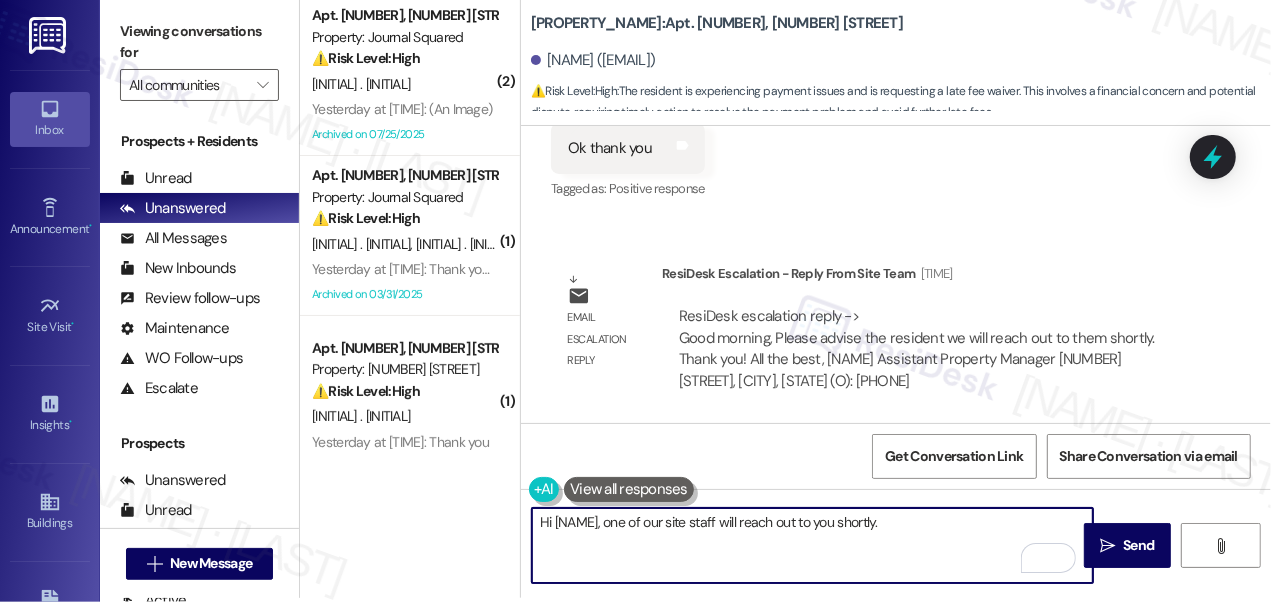 click on "Hi {{first_name}}, one of our site staff will reach out to you shortly." at bounding box center [812, 545] 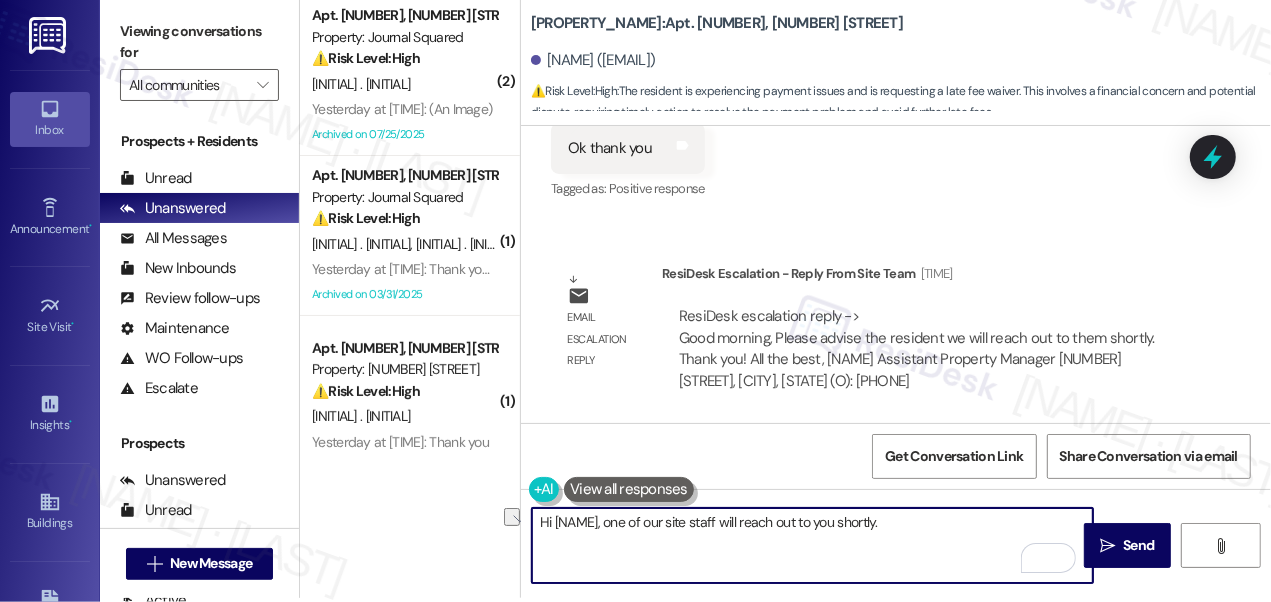 click on "Hi {{first_name}}, one of our site staff will reach out to you shortly." at bounding box center (812, 545) 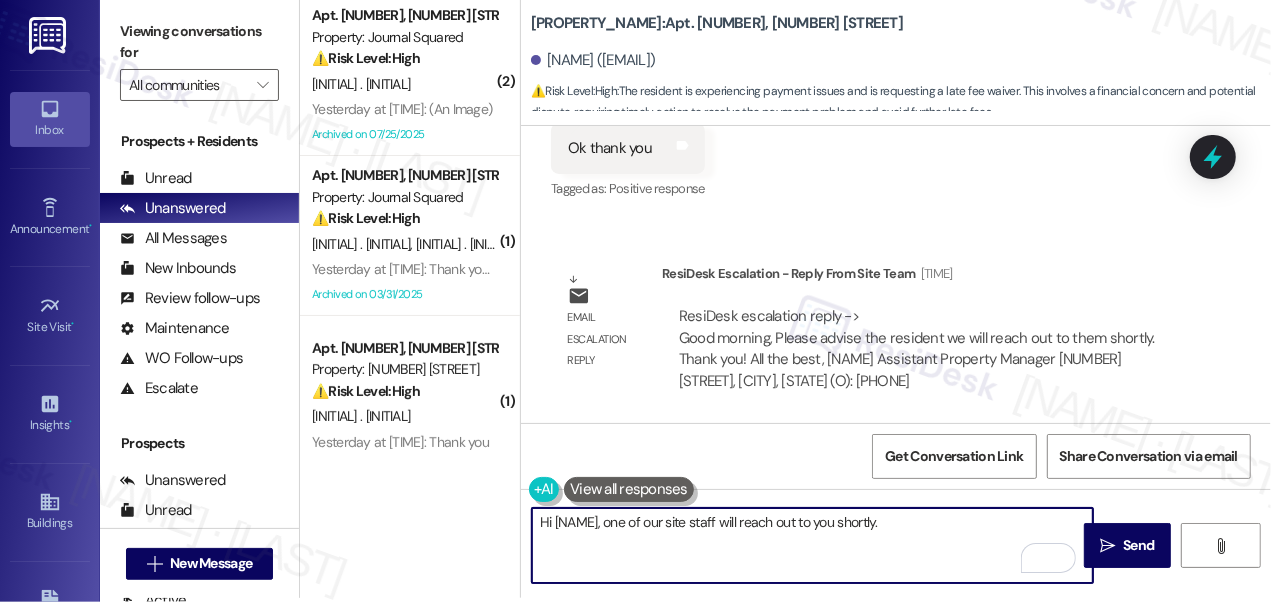 click on "Hi {{first_name}}, one of our site staff will reach out to you shortly." at bounding box center [812, 545] 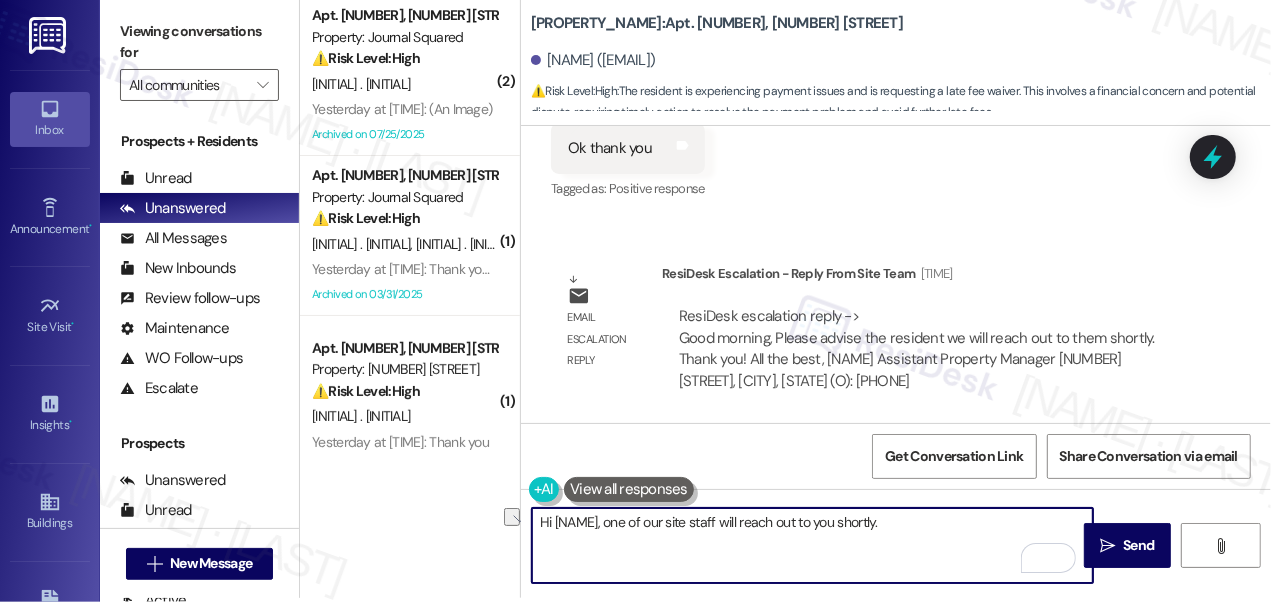 click on "Hi {{first_name}}, one of our site staff will reach out to you shortly." at bounding box center [812, 545] 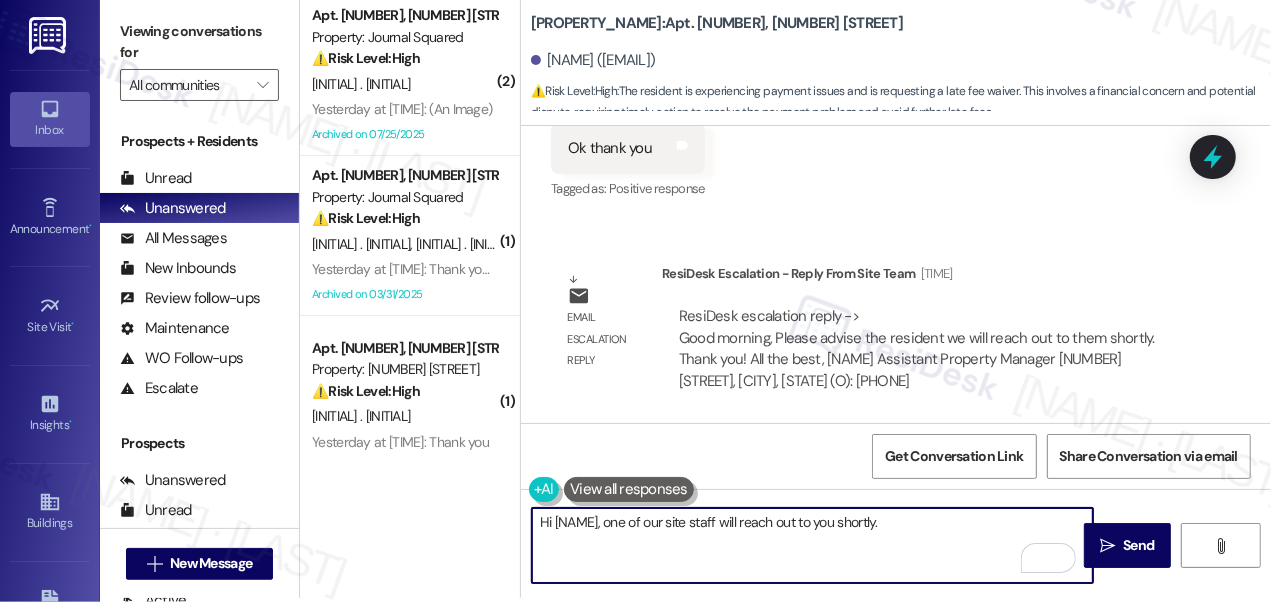 click on "Hi {{first_name}}, one of our site staff will reach out to you shortly." at bounding box center [812, 545] 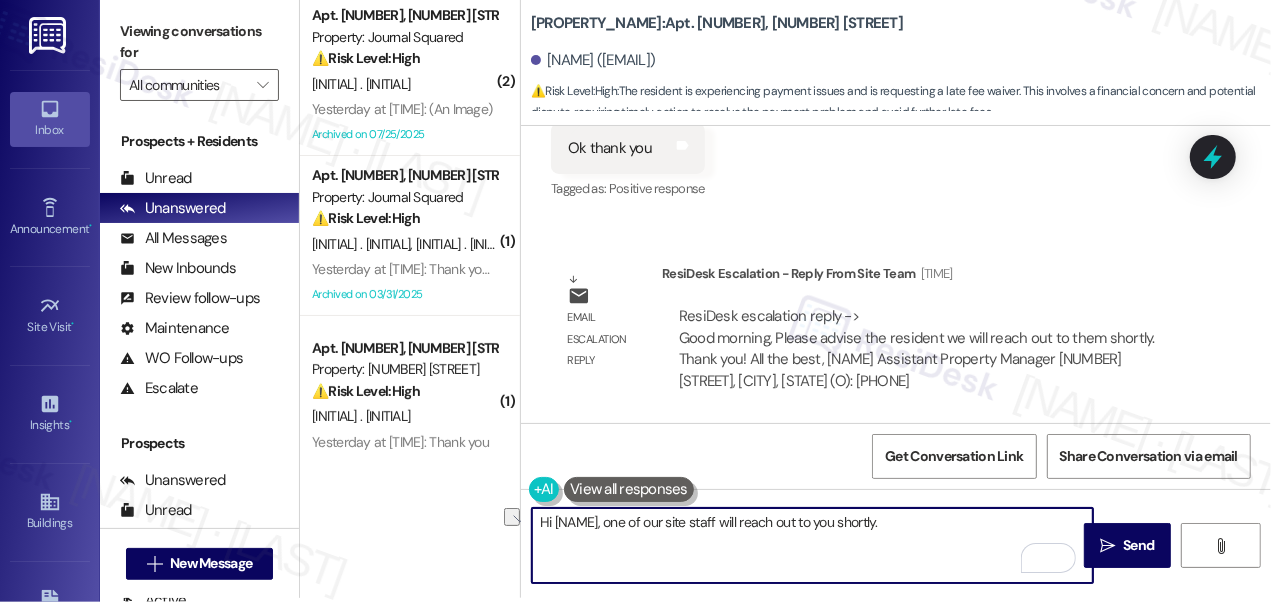 click on "Hi {{first_name}}, one of our site staff will reach out to you shortly." at bounding box center [812, 545] 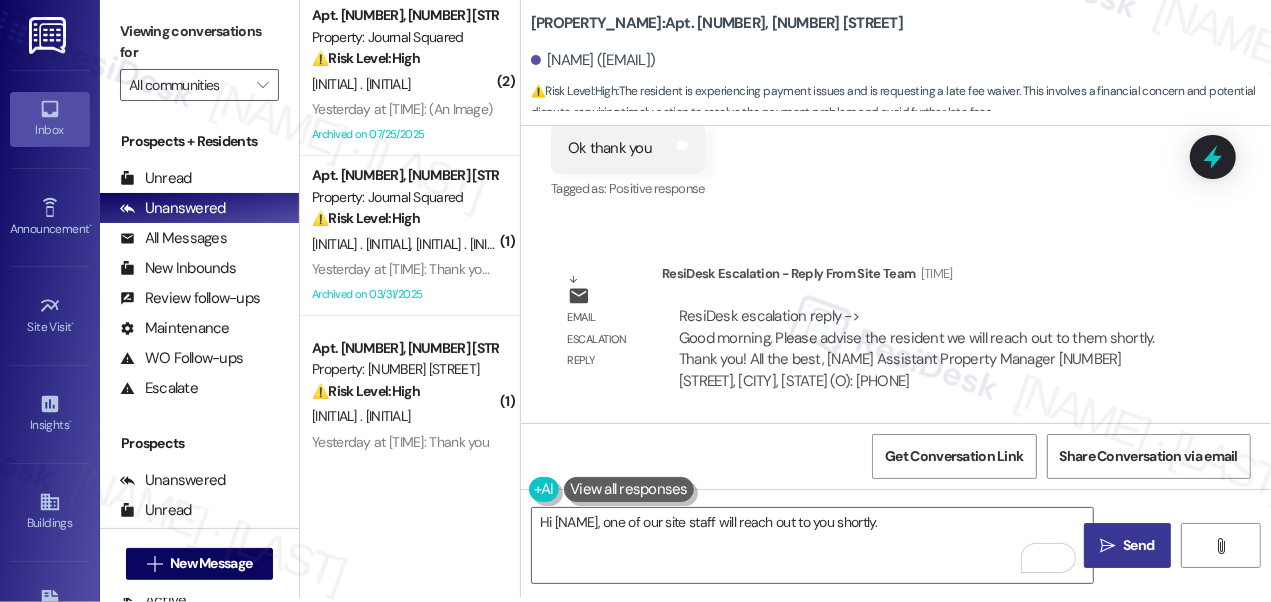 click on "" at bounding box center [1107, 546] 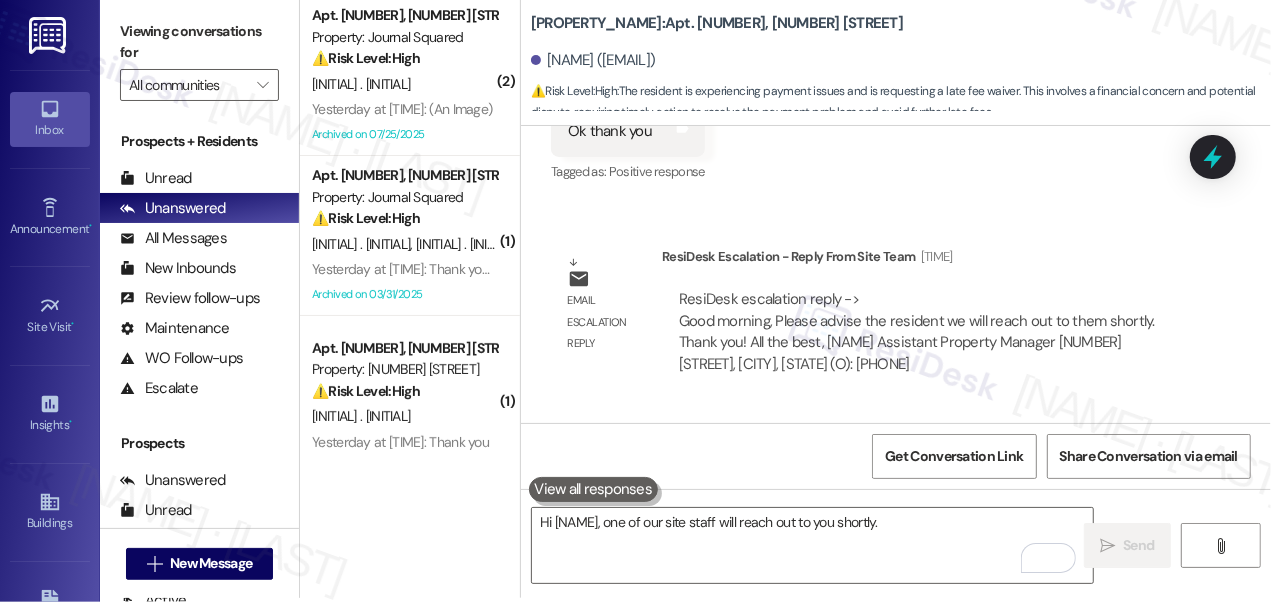 scroll, scrollTop: 7315, scrollLeft: 0, axis: vertical 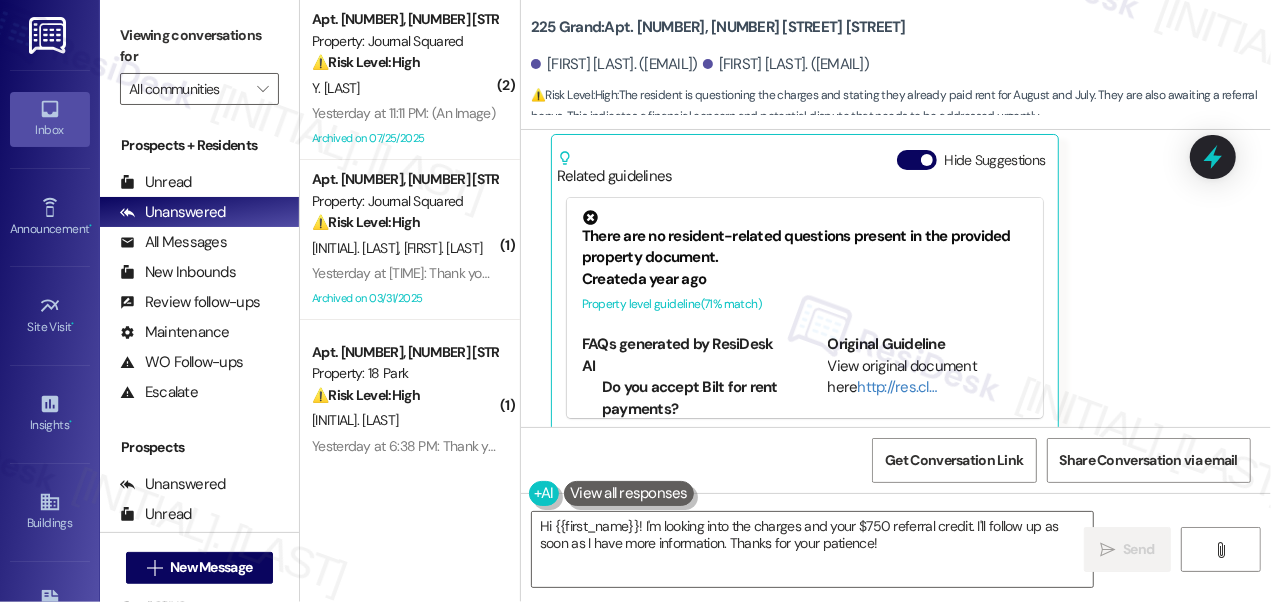 click on "Hi {{first_name}}! I'm looking into the charges and your $750 referral credit. I'll follow up as soon as I have more information. Thanks for your patience!" at bounding box center [812, 549] 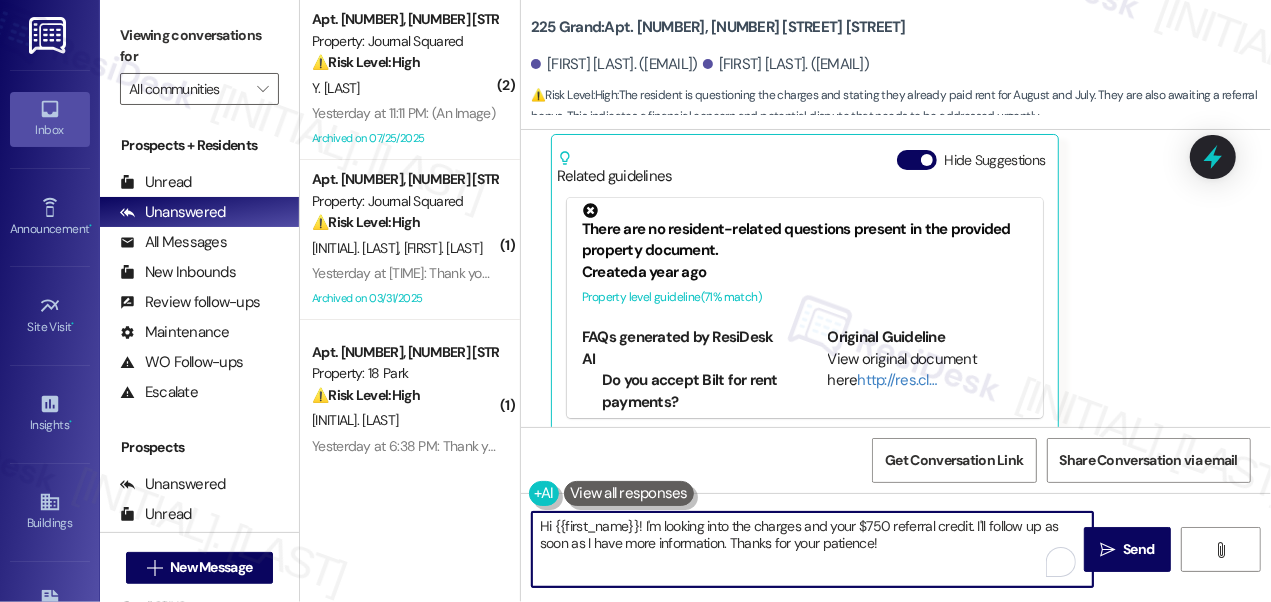 scroll, scrollTop: 0, scrollLeft: 0, axis: both 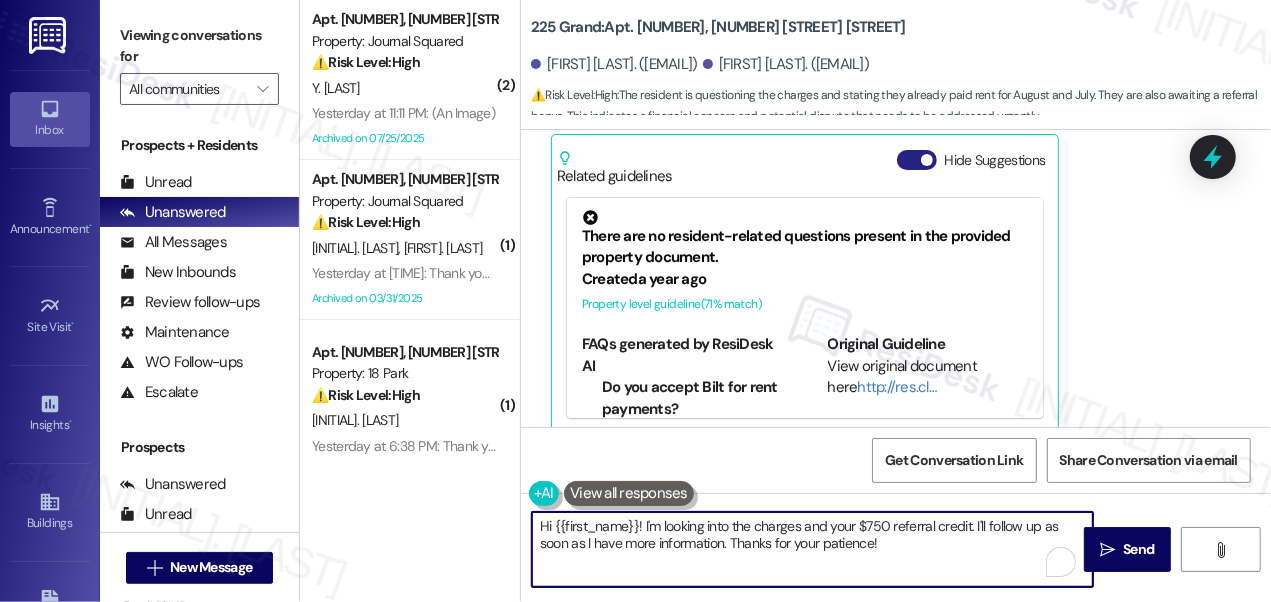 click at bounding box center [927, 160] 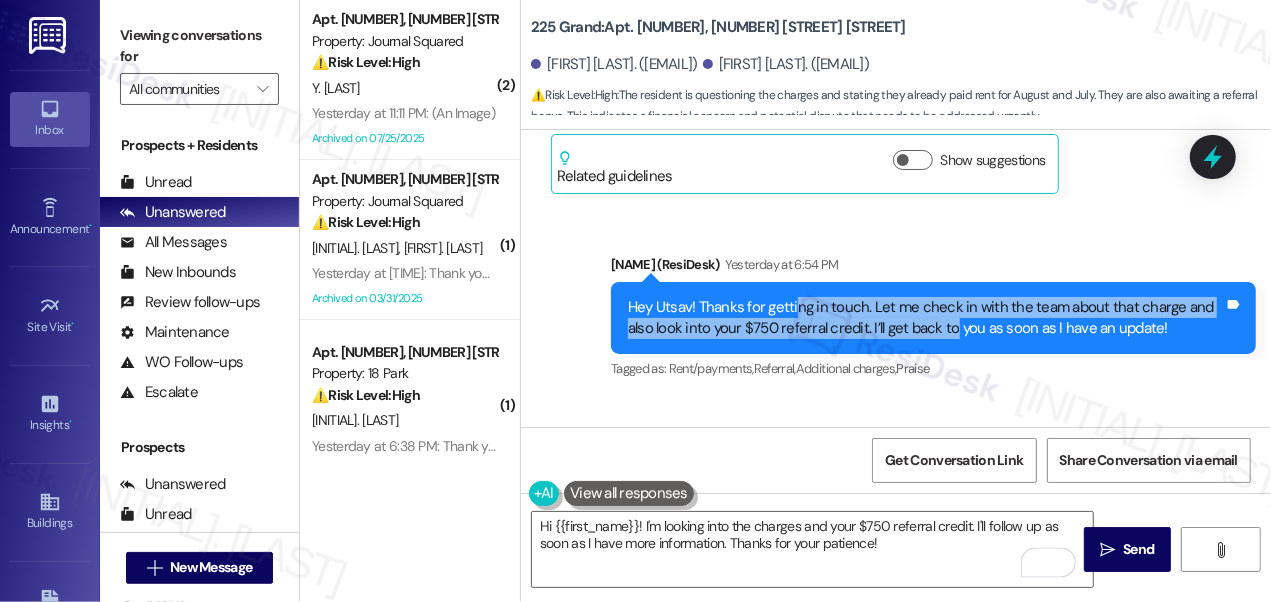 drag, startPoint x: 791, startPoint y: 278, endPoint x: 950, endPoint y: 301, distance: 160.6549 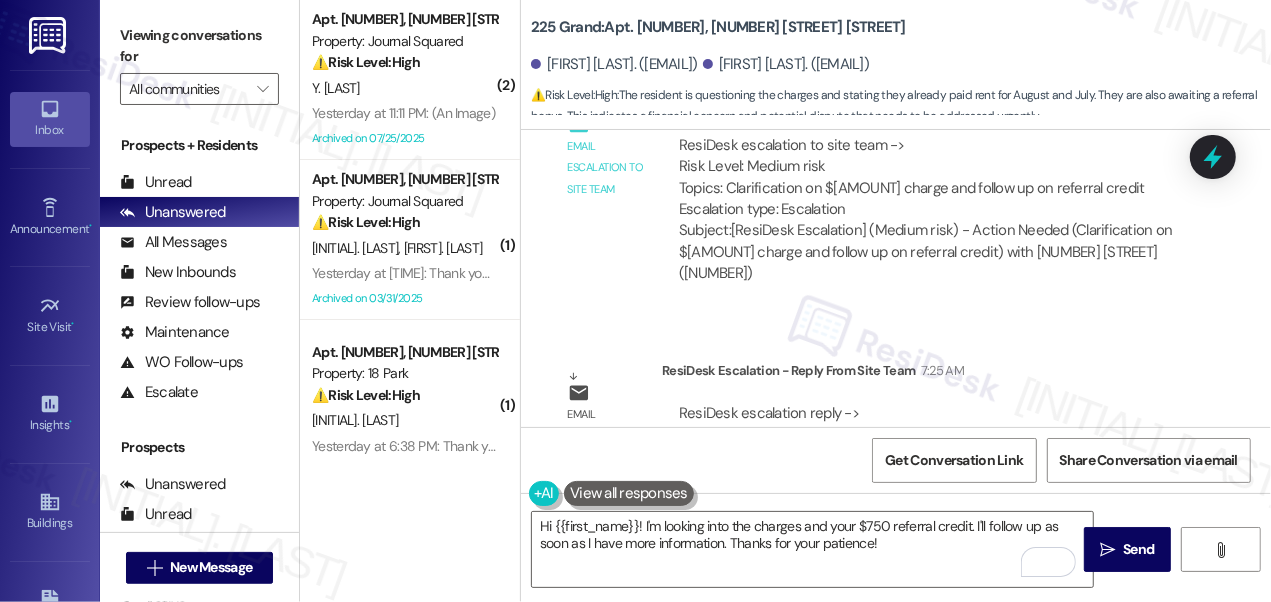 scroll, scrollTop: 1459, scrollLeft: 0, axis: vertical 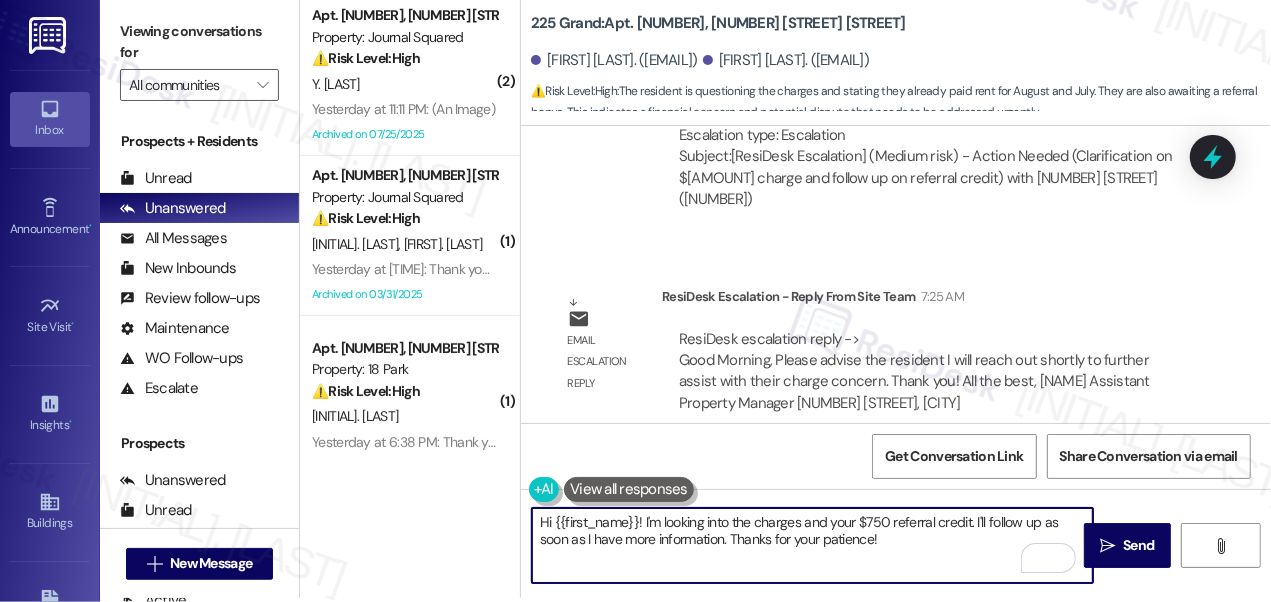 click on "Hi {{first_name}}! I'm looking into the charges and your $750 referral credit. I'll follow up as soon as I have more information. Thanks for your patience!" at bounding box center [812, 545] 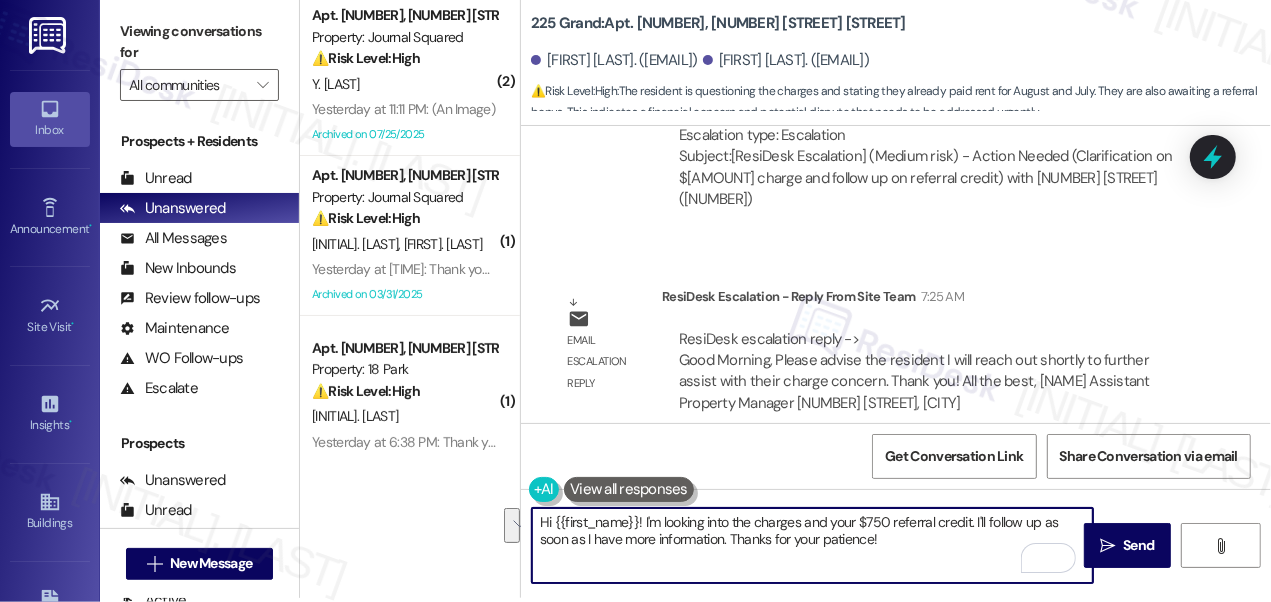 paste on "ise the resident I will reach out shortly to further assist with their charge concern." 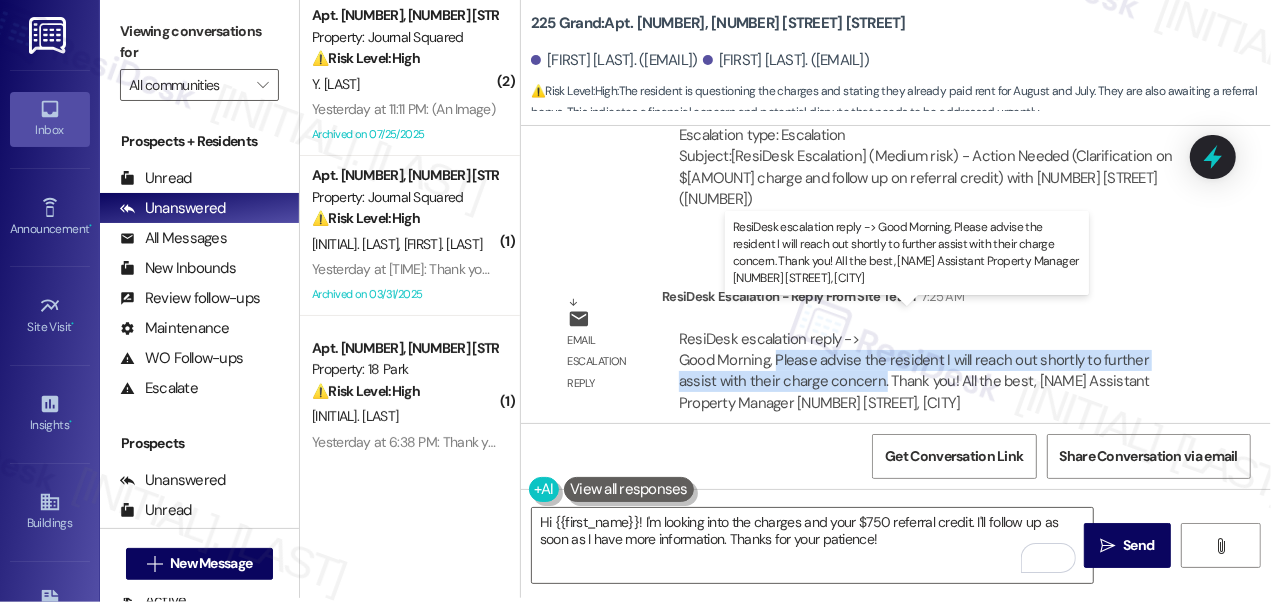 copy on "Please advise the resident I will reach out shortly to further assist with their charge concern." 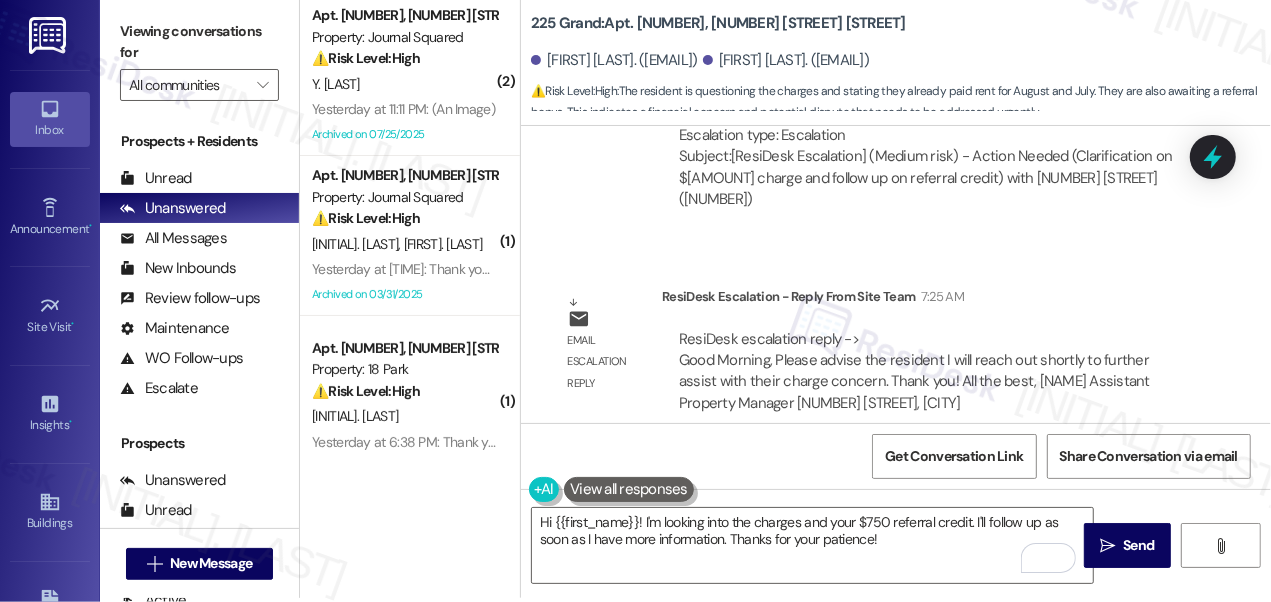 click on "Viewing conversations for" at bounding box center [199, 42] 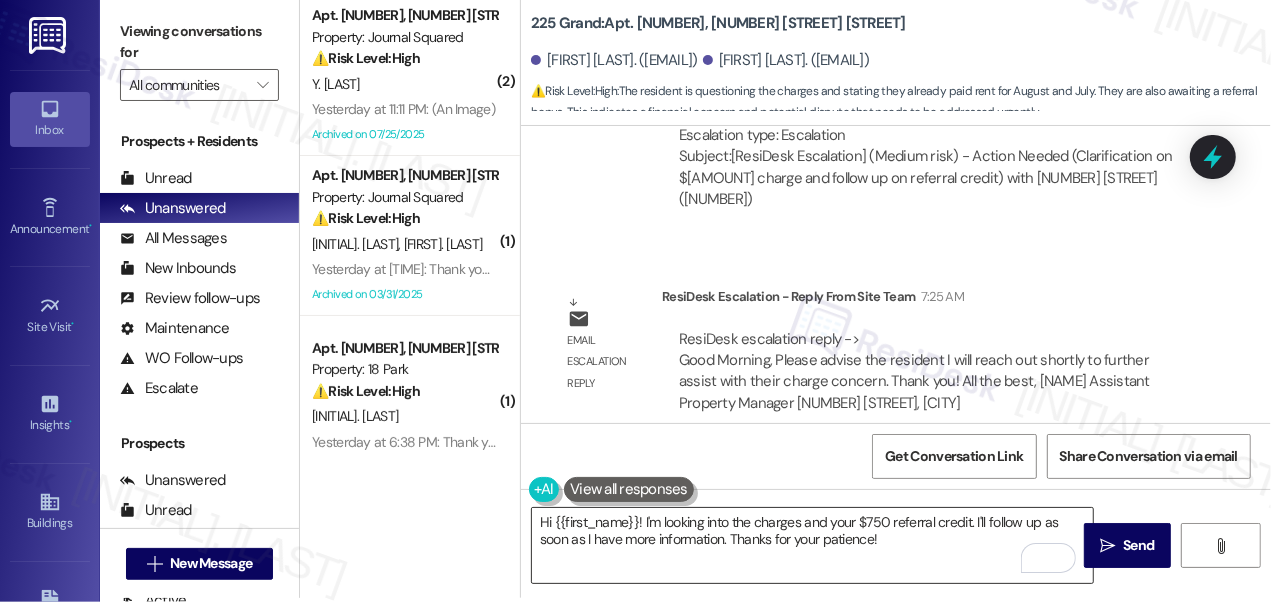 click on "Hi {{first_name}}! I'm looking into the charges and your $750 referral credit. I'll follow up as soon as I have more information. Thanks for your patience!" at bounding box center [812, 545] 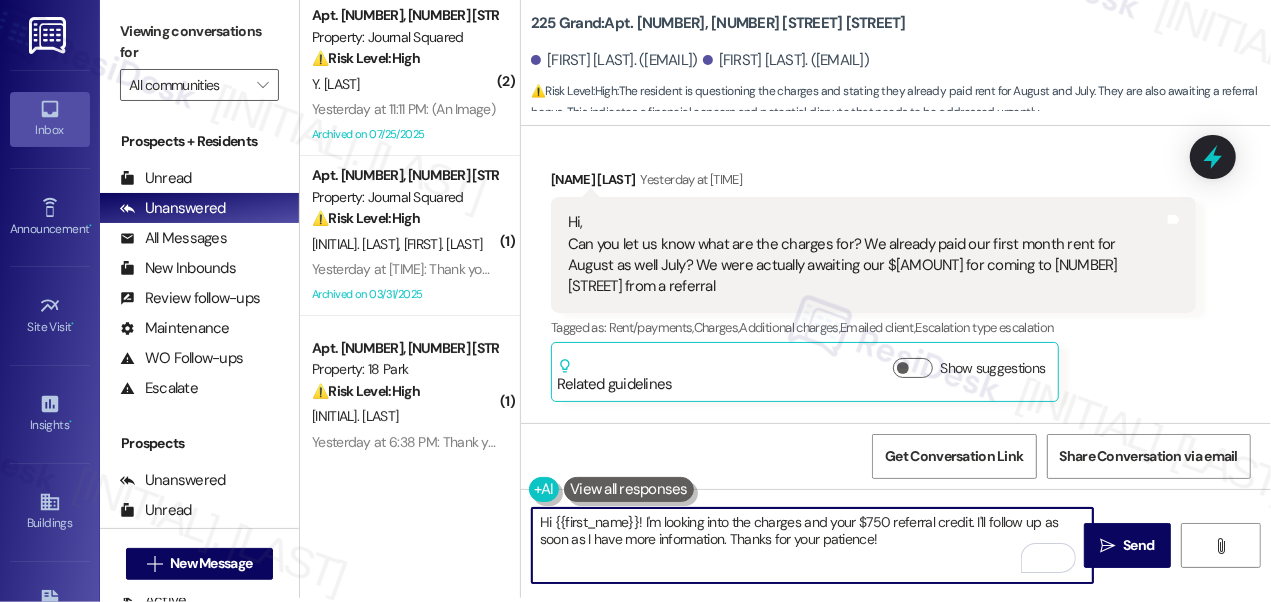 scroll, scrollTop: 823, scrollLeft: 0, axis: vertical 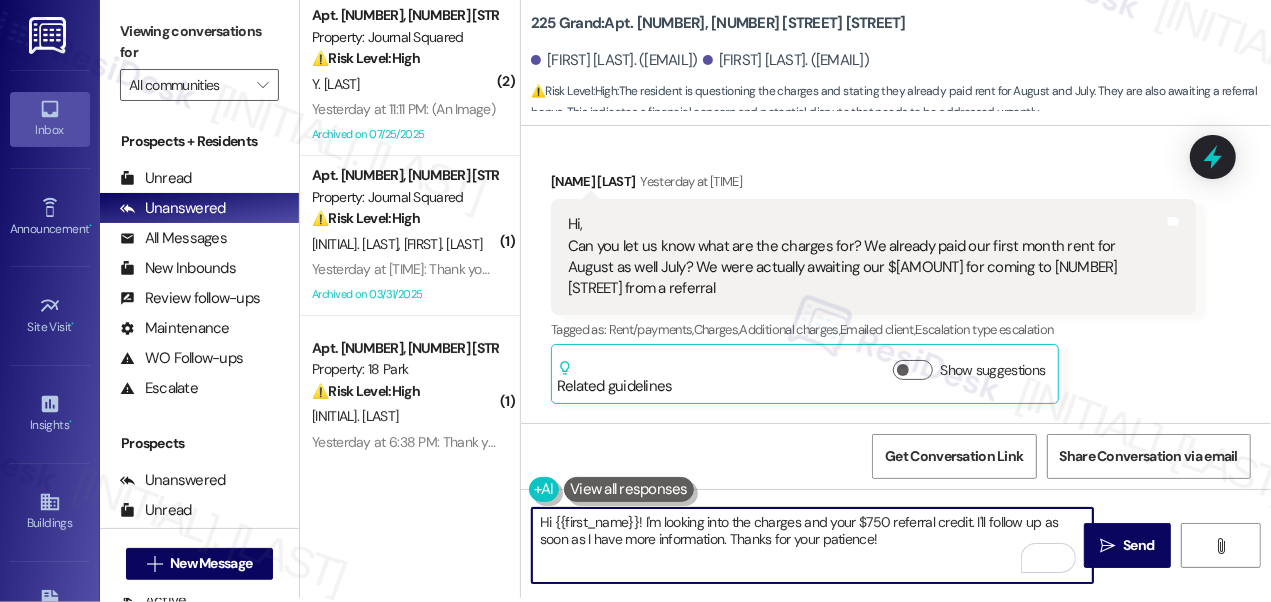 click on "Received via SMS Utsav Soni Yesterday at 1:39 PM Hi,
Can you let us know what are the charges for? We already paid our first month rent for August as well July? We were actually awaiting our $750 for coming to 225 grand from a referral Tags and notes Tagged as:   Rent/payments ,  Click to highlight conversations about Rent/payments Charges ,  Click to highlight conversations about Charges Additional charges ,  Click to highlight conversations about Additional charges Emailed client ,  Click to highlight conversations about Emailed client Escalation type escalation Click to highlight conversations about Escalation type escalation  Related guidelines Show suggestions" at bounding box center [873, 287] 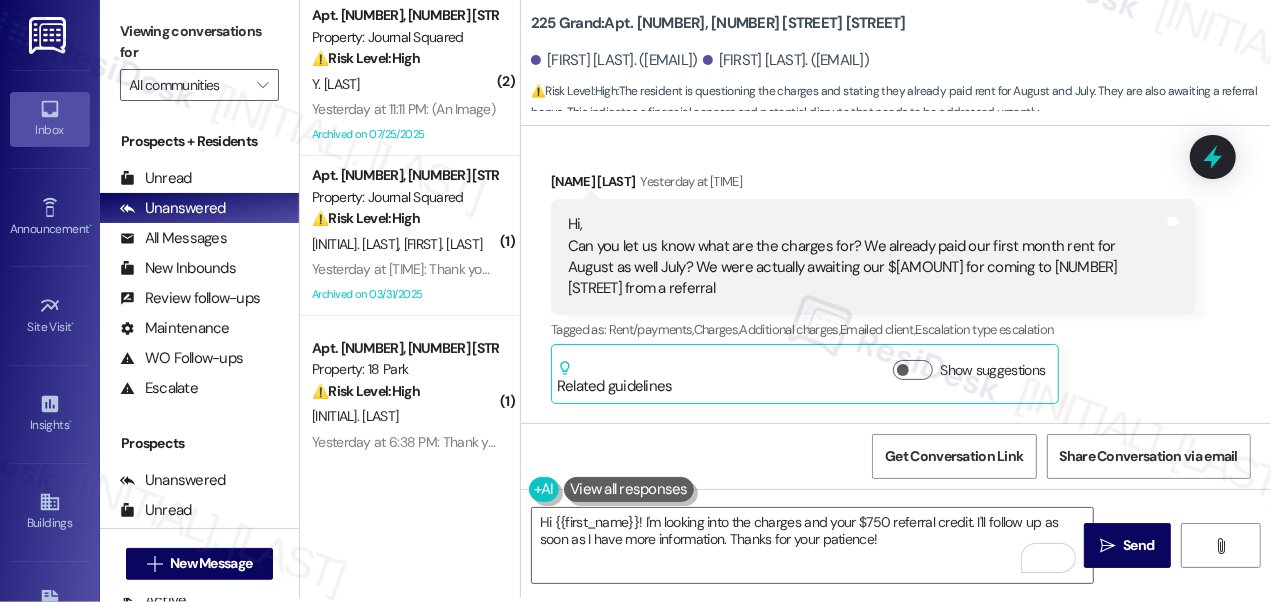 click on "Utsav Soni Yesterday at 1:39 PM" at bounding box center [873, 185] 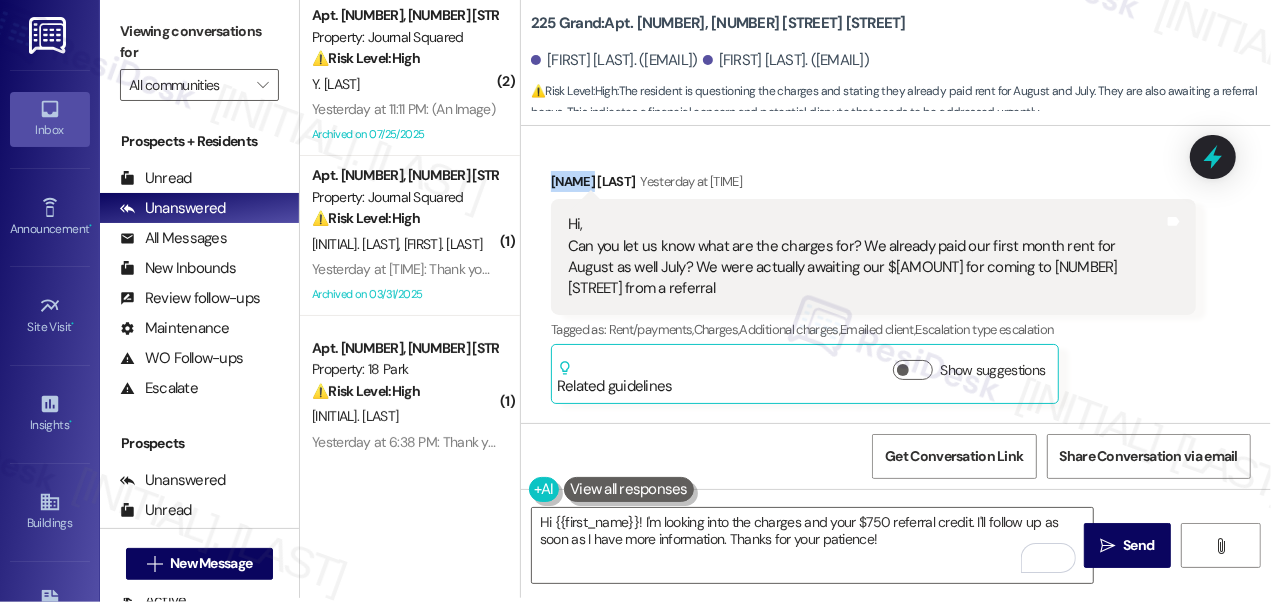 click on "Utsav Soni Yesterday at 1:39 PM" at bounding box center (873, 185) 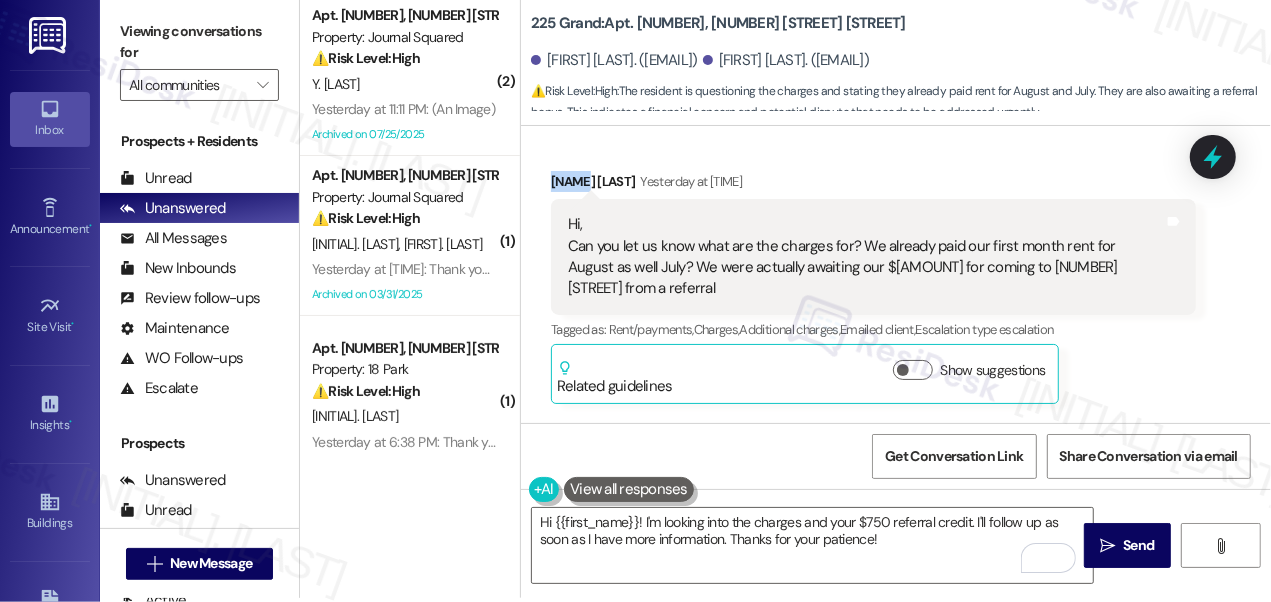 copy on "Utsav" 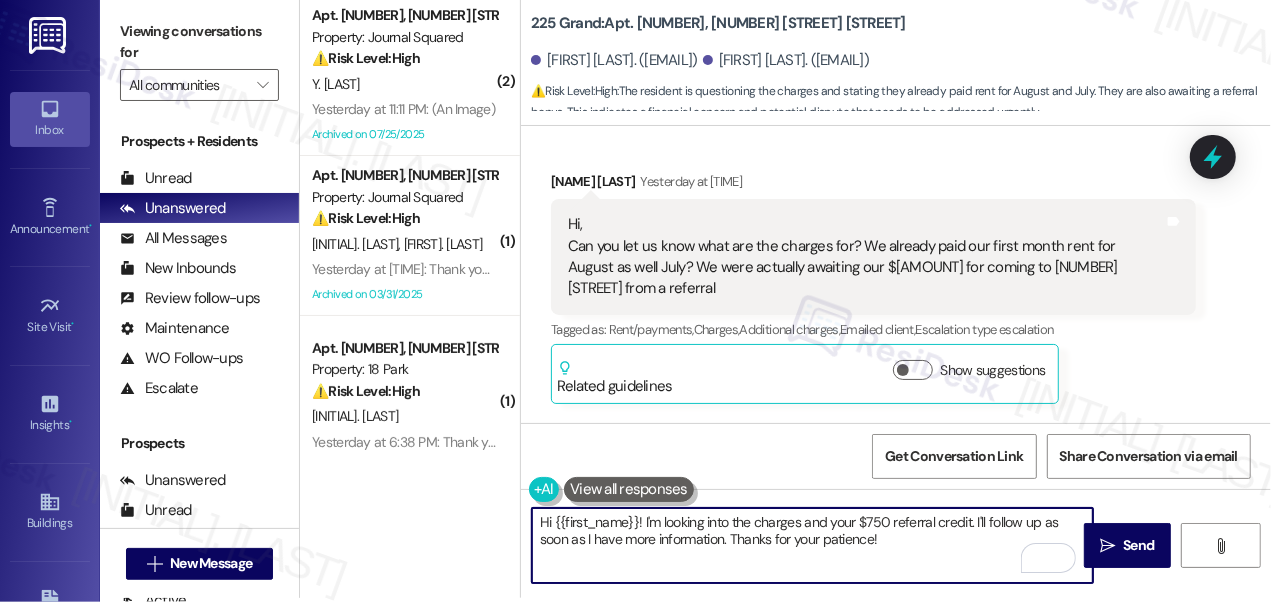 drag, startPoint x: 553, startPoint y: 522, endPoint x: 637, endPoint y: 513, distance: 84.48077 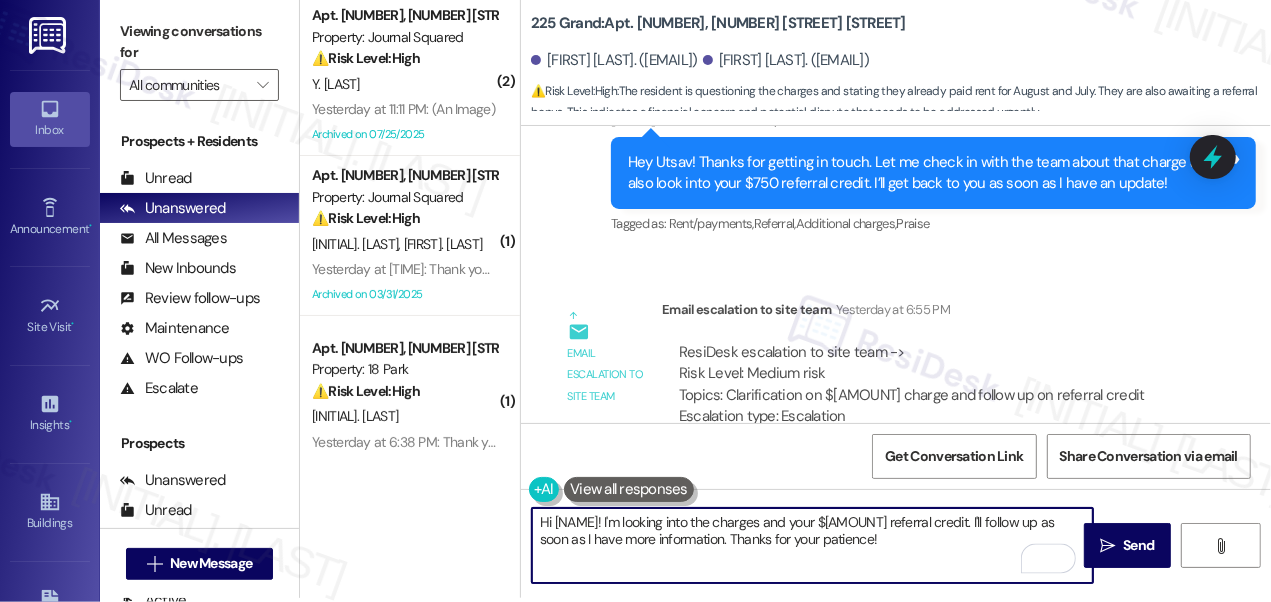 scroll, scrollTop: 1459, scrollLeft: 0, axis: vertical 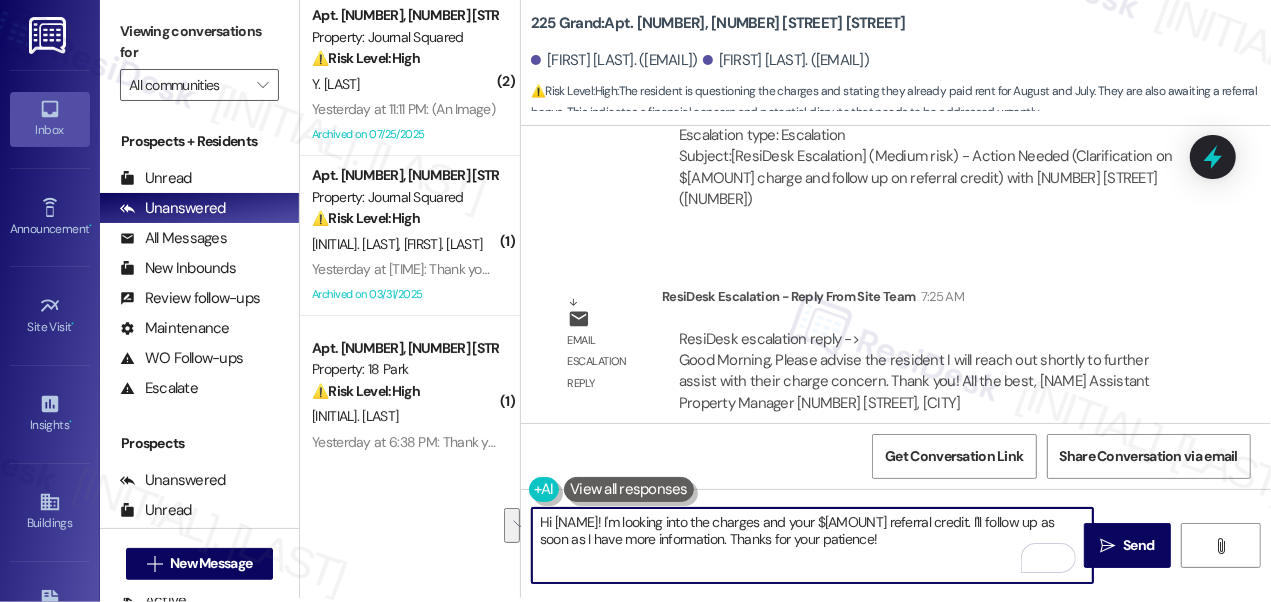 drag, startPoint x: 842, startPoint y: 543, endPoint x: 595, endPoint y: 516, distance: 248.47133 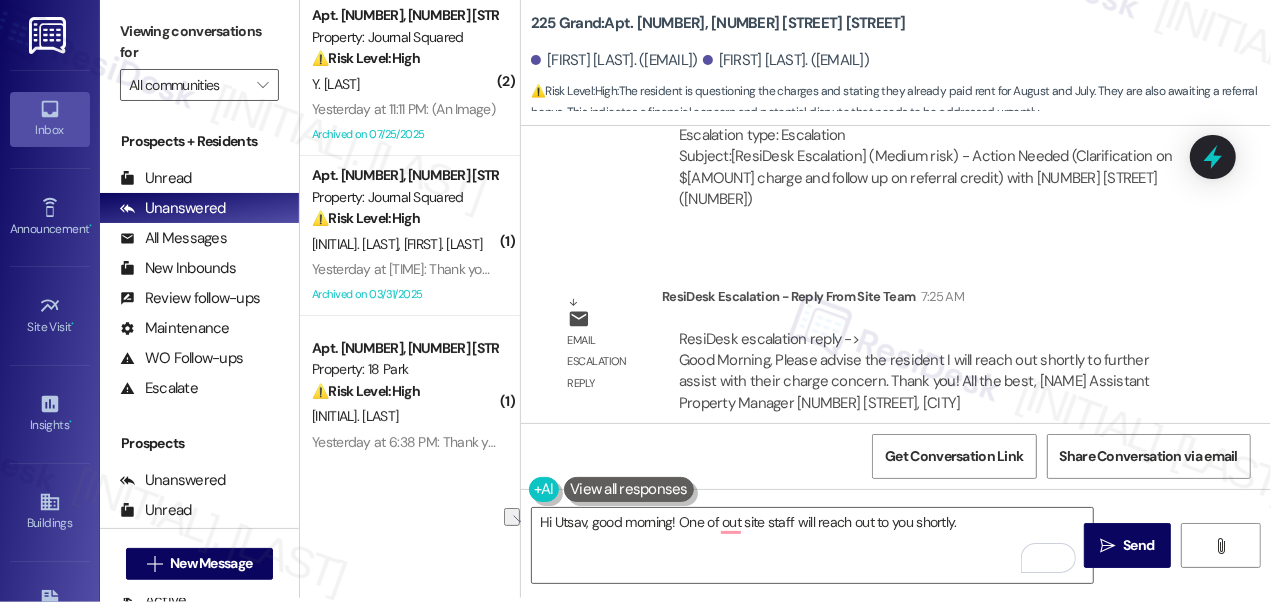 click on "Prospects + Residents Unread (0) Unread: Any message you haven't read yet will show up here Unanswered (0) Unanswered: ResiDesk identifies open questions and unanswered conversations so you can respond to them. All Messages (undefined) All Messages: This is your inbox. All of your tenant messages will show up here. New Inbounds (0) New Inbounds: If you publicly post your ResiDesk number, all new inbound messages from people who do not currently have a lease and are not currently prospects the last 45 days will surface here. Review follow-ups (undefined) Review follow-ups: ResiDesk identifies open review candidates and conversations so you can respond to them. Maintenance (undefined) Maintenance: ResiDesk identifies conversations around maintenance or work orders from the last 14 days so you can respond to them. WO Follow-ups (undefined) WO Follow-ups: ResiDesk identifies follow-ups around maintenance or work orders from the last 7 days so you can respond to them. Escalate (undefined) Prospects Unanswered (0)" at bounding box center (199, 362) 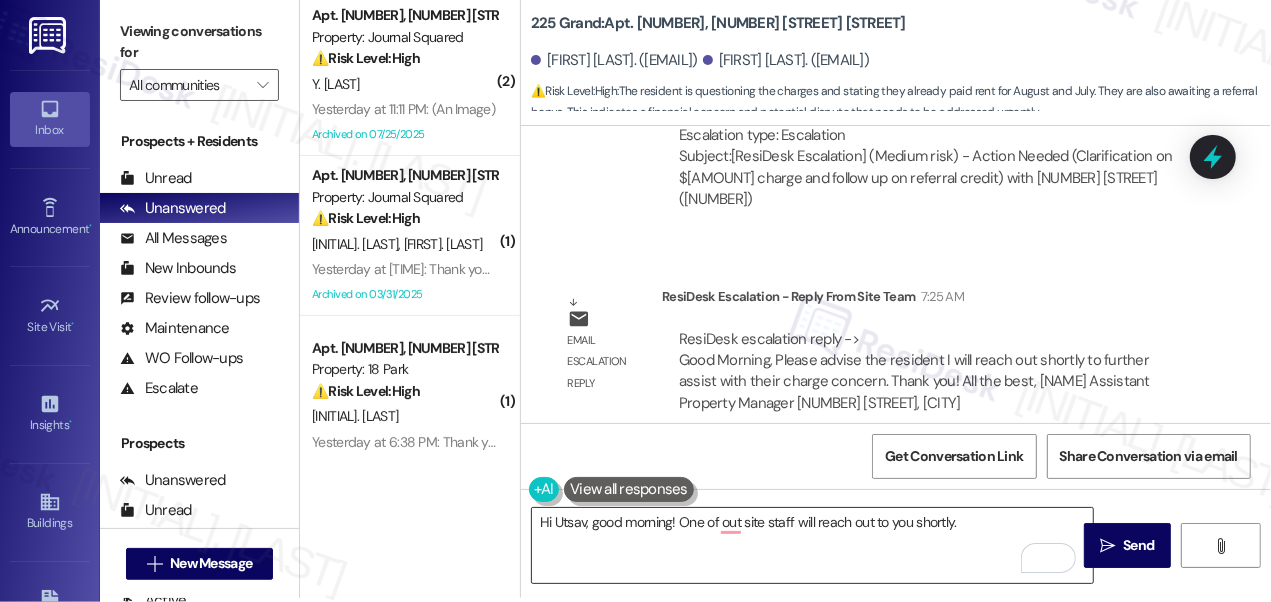 click on "Hi Utsav, good morning! One of out site staff will reach out to you shortly." at bounding box center [812, 545] 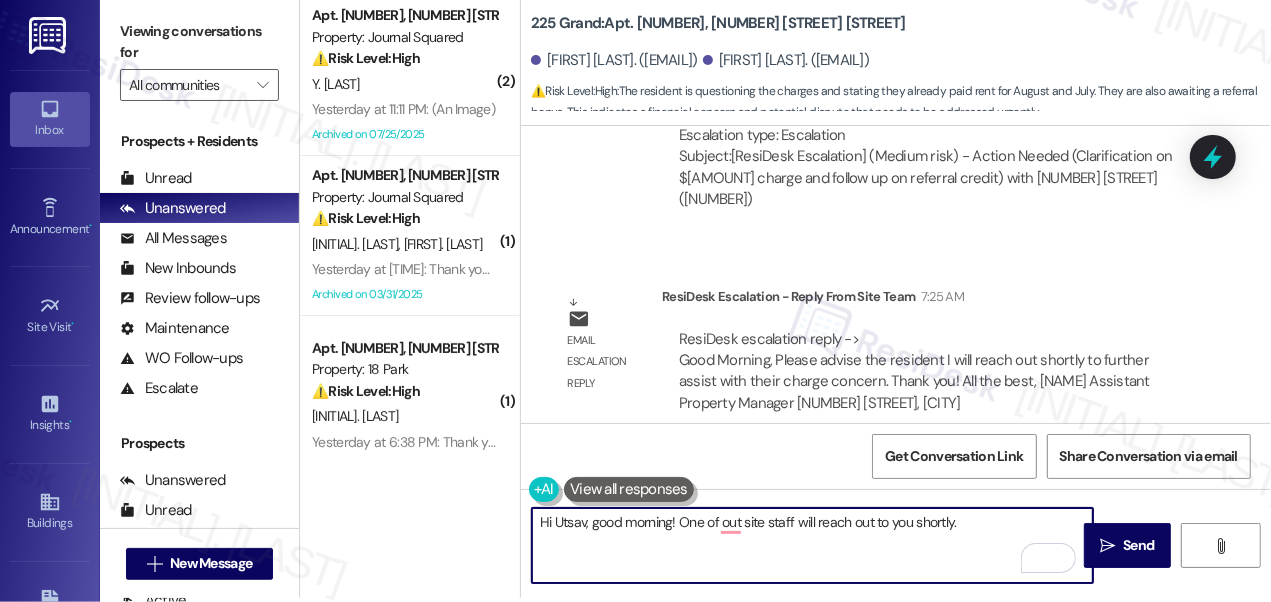 click on "Hi Utsav, good morning! One of out site staff will reach out to you shortly." at bounding box center [812, 545] 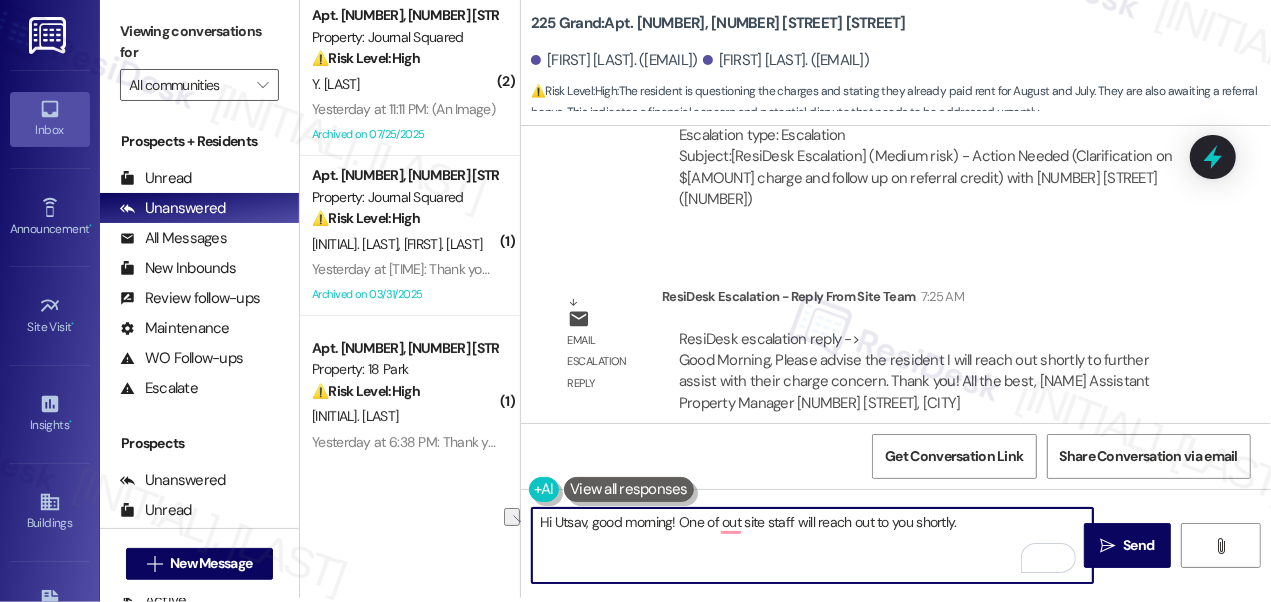 paste on "r" 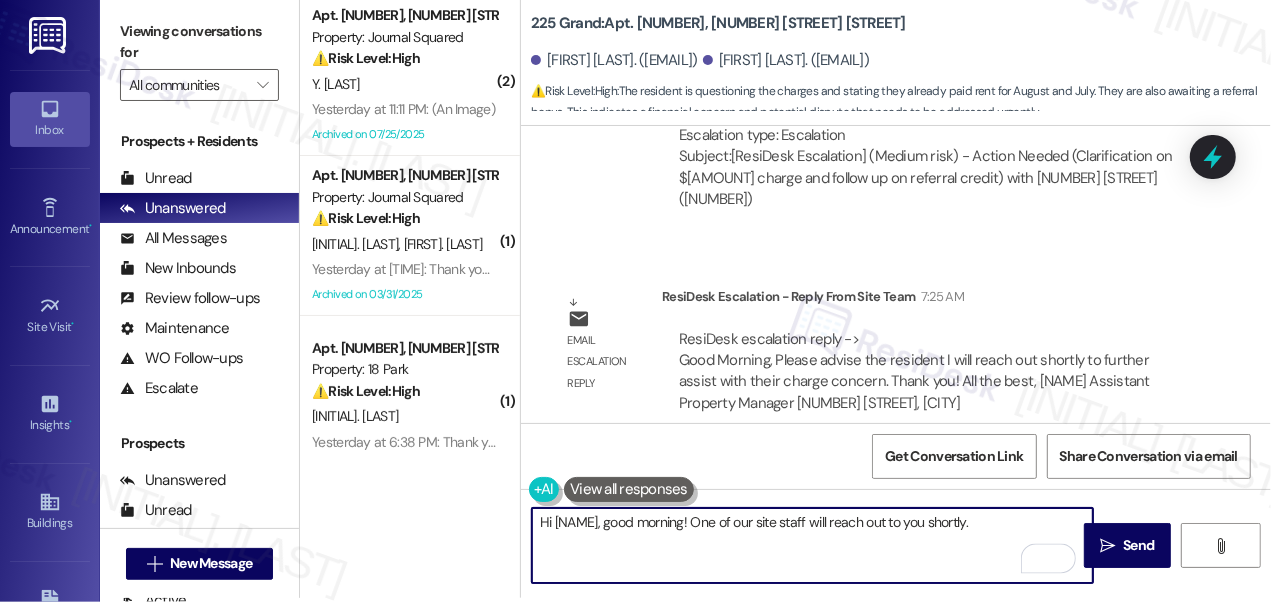 click on "Hi Utsav, good morning! One of our site staff will reach out to you shortly." at bounding box center (812, 545) 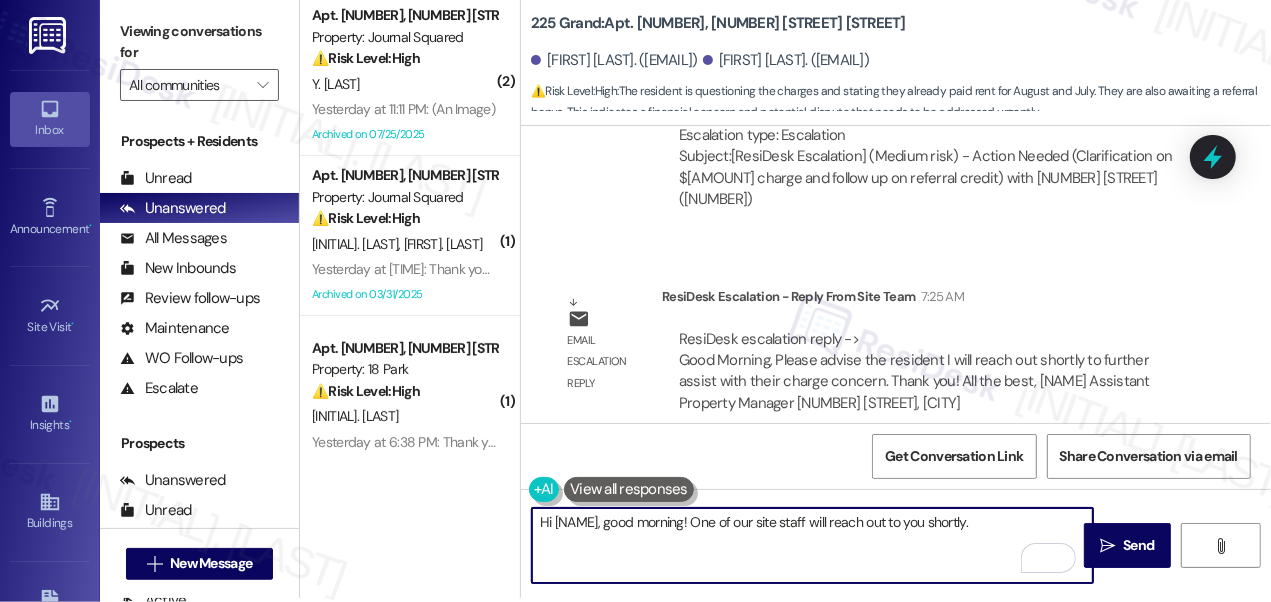 click on "Hi Utsav, good morning! One of our site staff will reach out to you shortly." at bounding box center (812, 545) 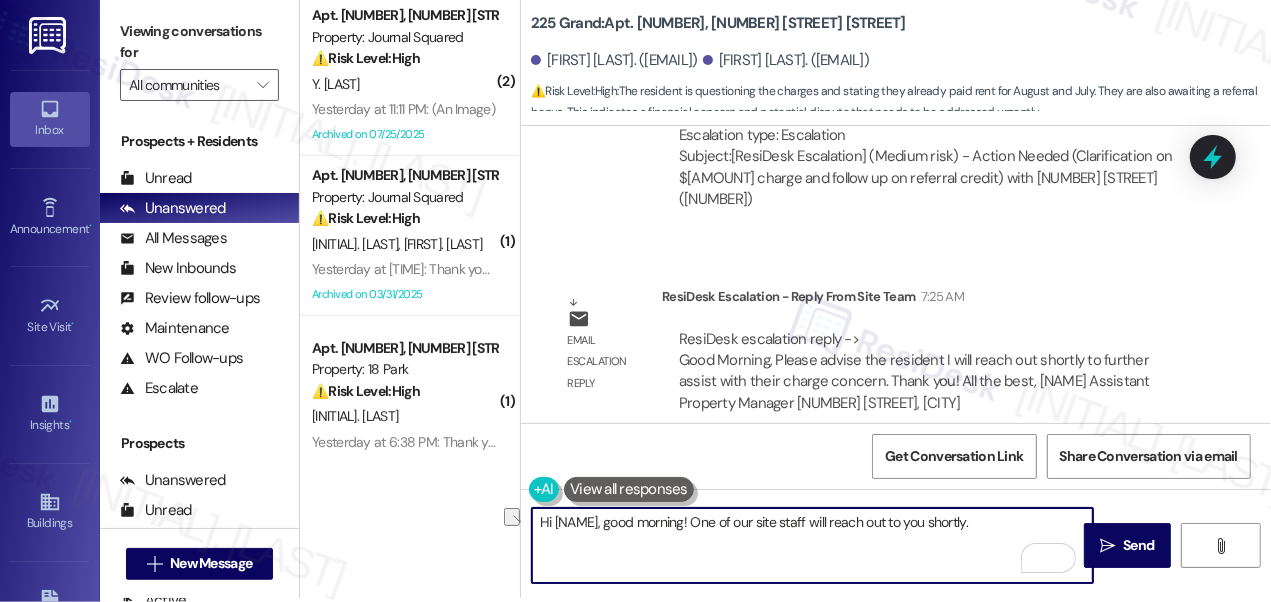 click on "Hi Utsav, good morning! One of our site staff will reach out to you shortly." at bounding box center [812, 545] 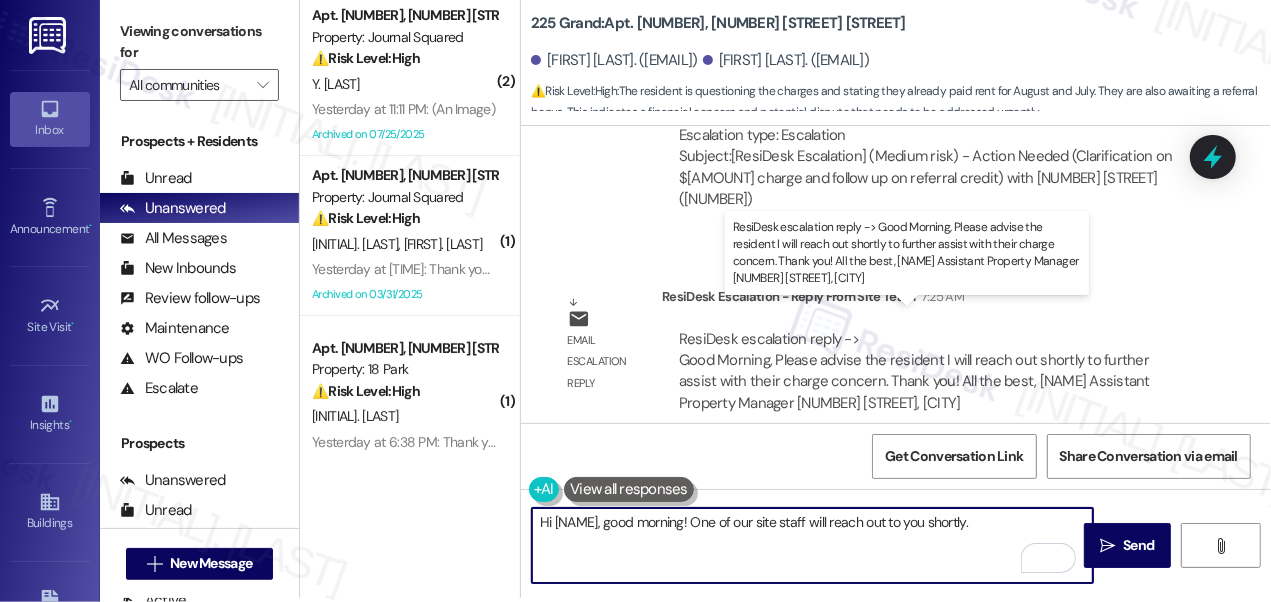 click on "ResiDesk escalation reply ->
Good Morning, Please advise the resident I will reach out shortly to further assist with their charge concern. Thank you! All the best, Betsy Barzola Assistant Property Manager 225 Grand Street, Jerse ResiDesk escalation reply ->
Good Morning, Please advise the resident I will reach out shortly to further assist with their charge concern. Thank you! All the best, Betsy Barzola Assistant Property Manager 225 Grand Street, Jerse" at bounding box center (914, 371) 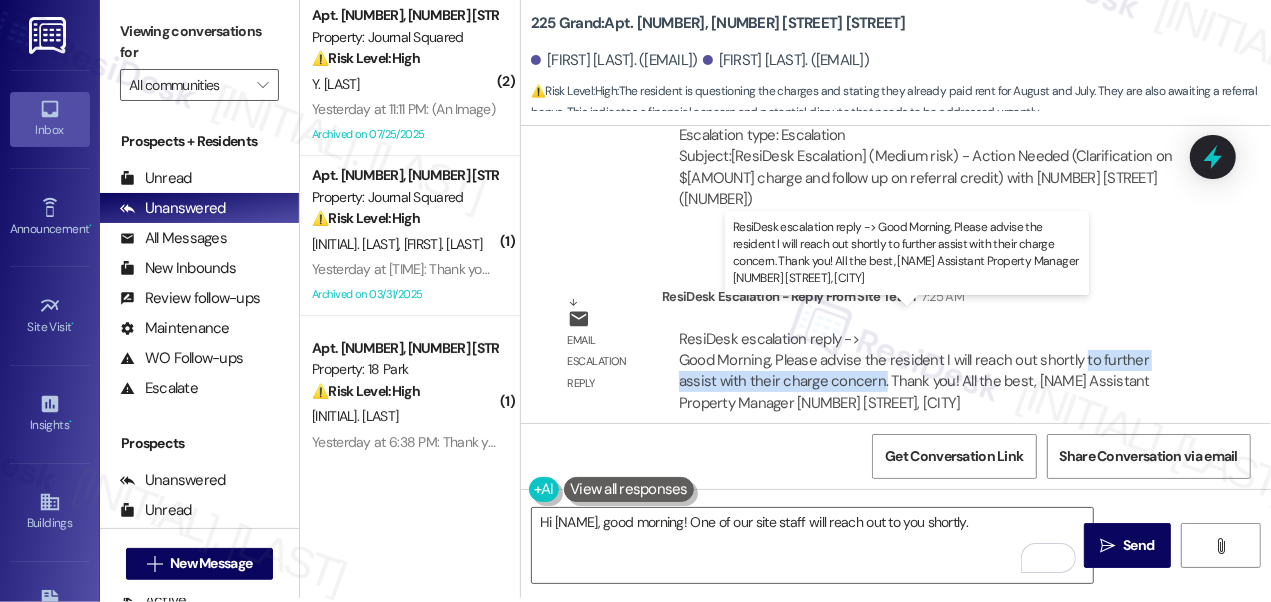 drag, startPoint x: 1077, startPoint y: 338, endPoint x: 878, endPoint y: 357, distance: 199.90498 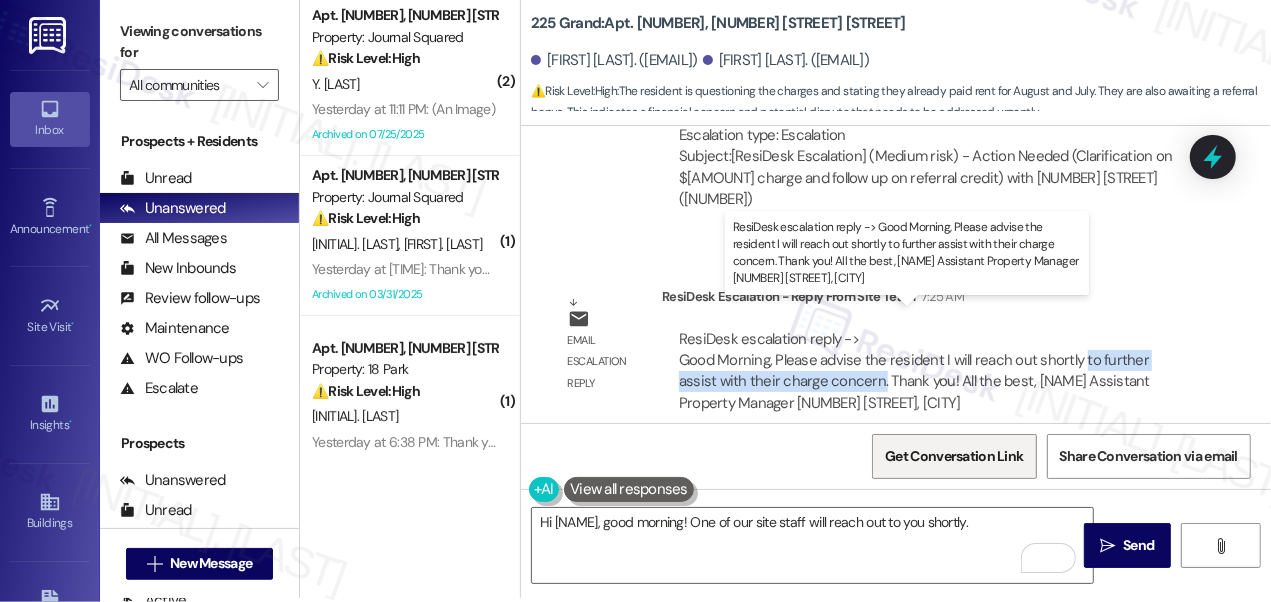 copy on "to further assist with their charge concern." 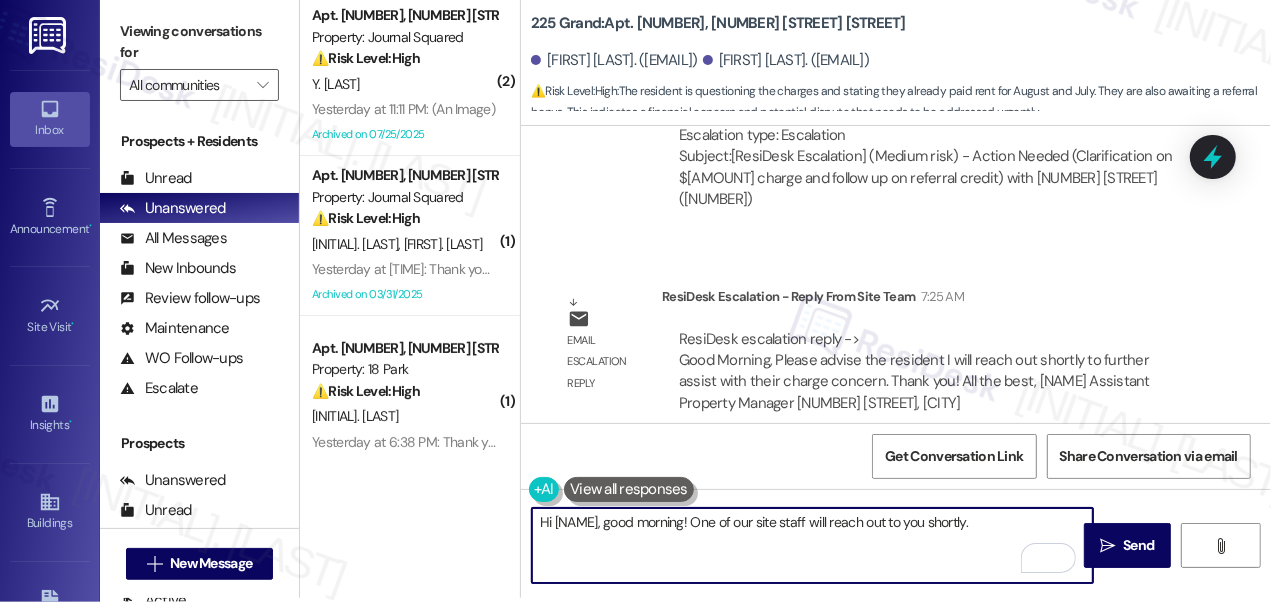 click on "Hi Utsav, good morning! One of our site staff will reach out to you shortly." at bounding box center (812, 545) 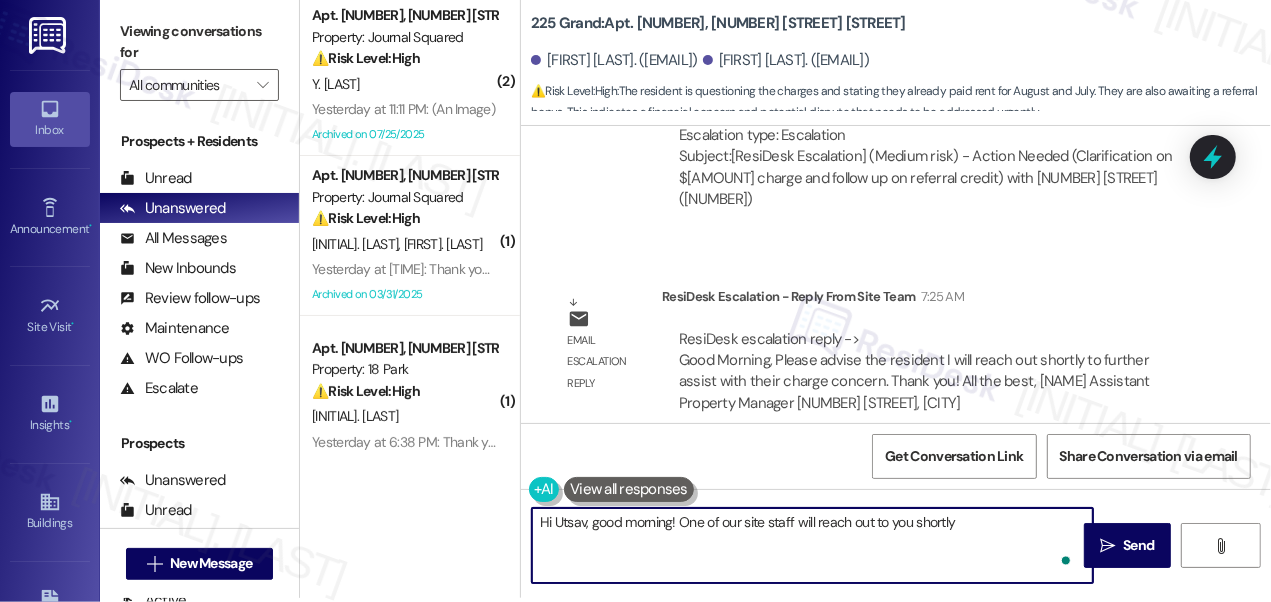 paste on "to further assist with their charge concern." 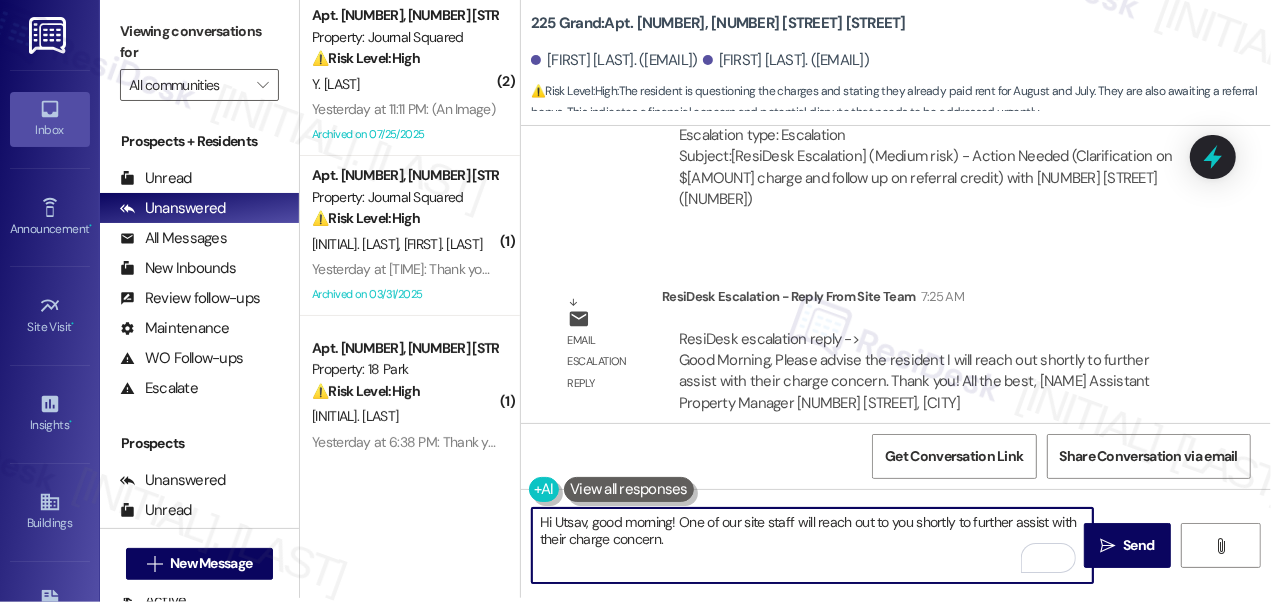 click on "Hi Utsav, good morning! One of our site staff will reach out to you shortly to further assist with their charge concern." at bounding box center (812, 545) 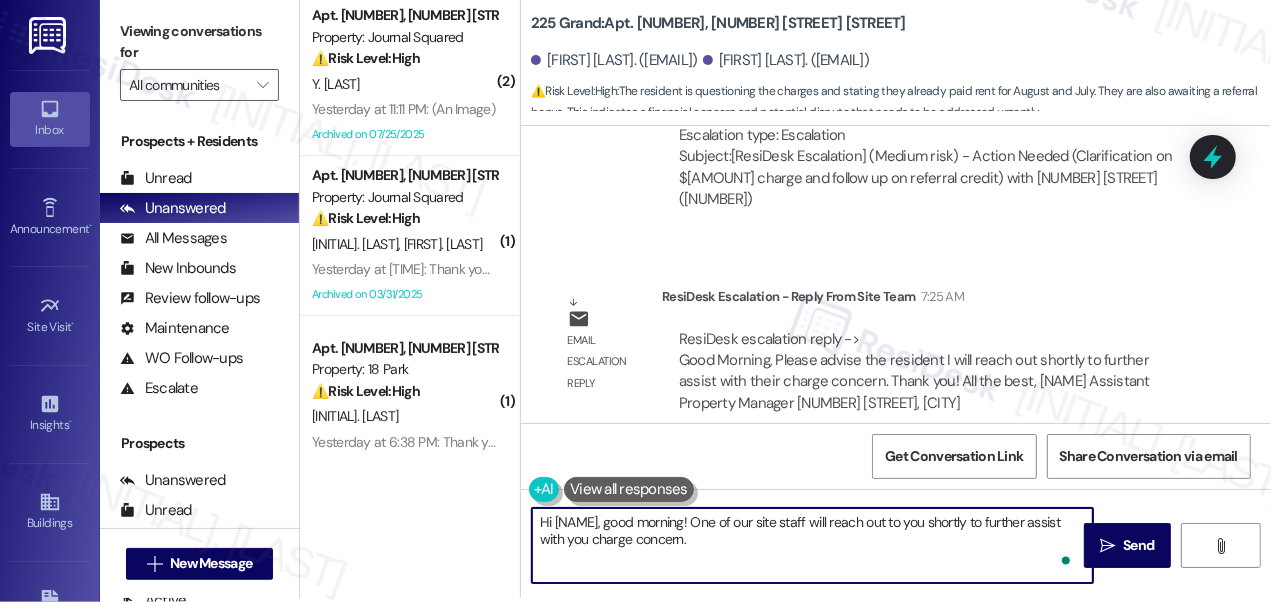 type on "Hi Utsav, good morning! One of our site staff will reach out to you shortly to further assist with your charge concern." 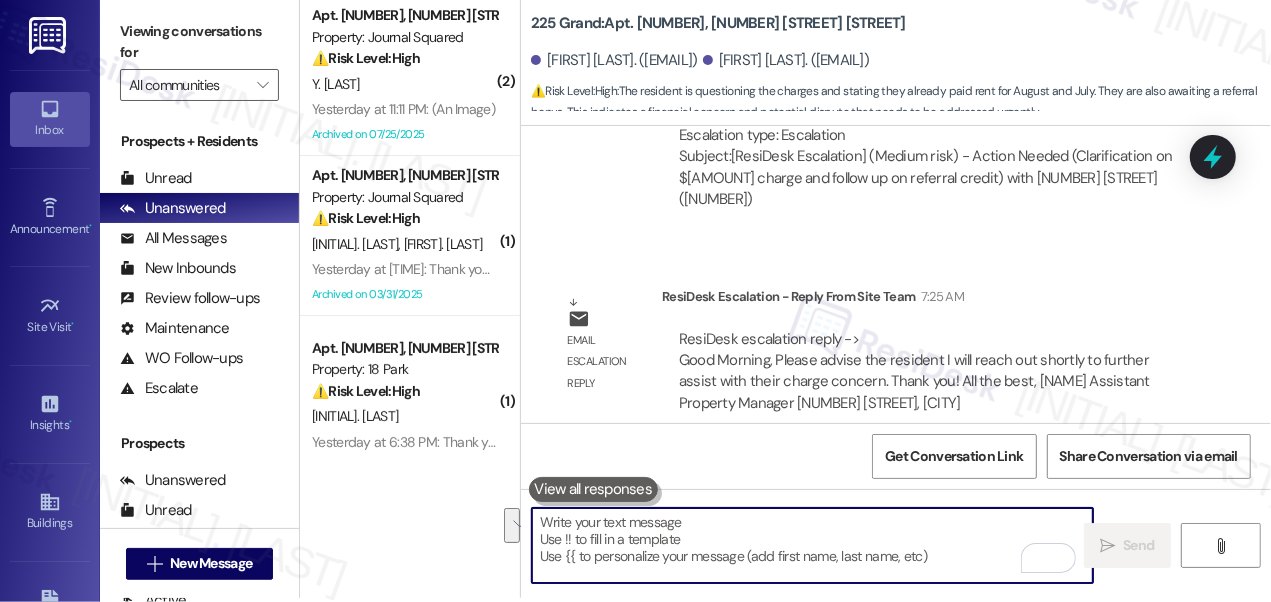 scroll, scrollTop: 1363, scrollLeft: 0, axis: vertical 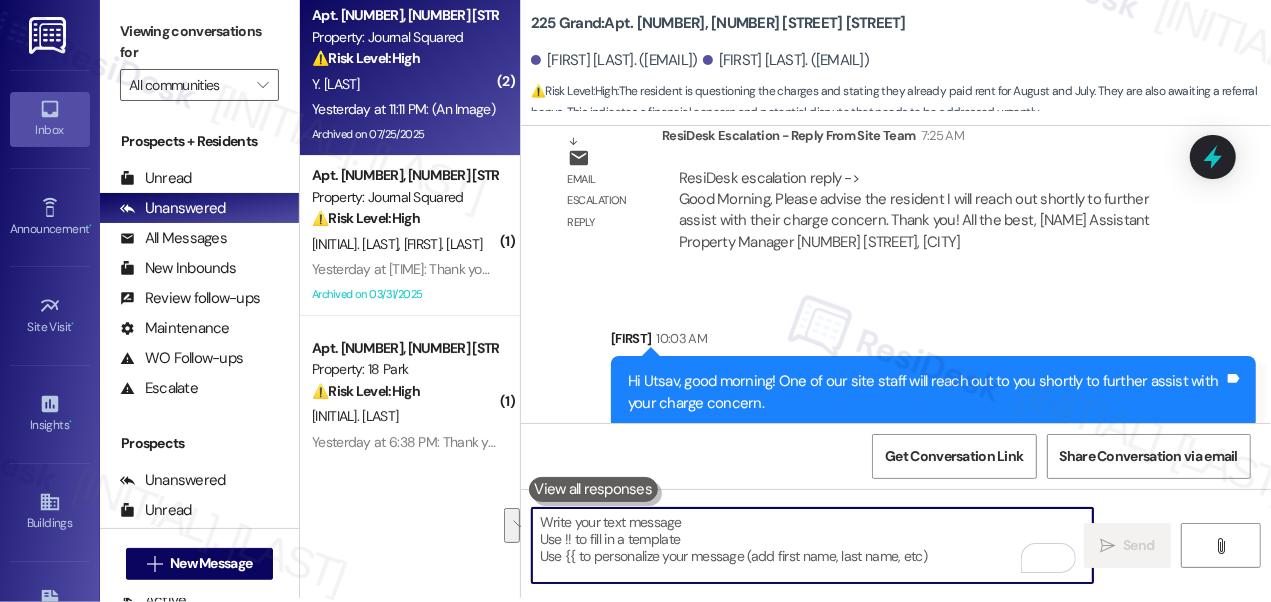 type 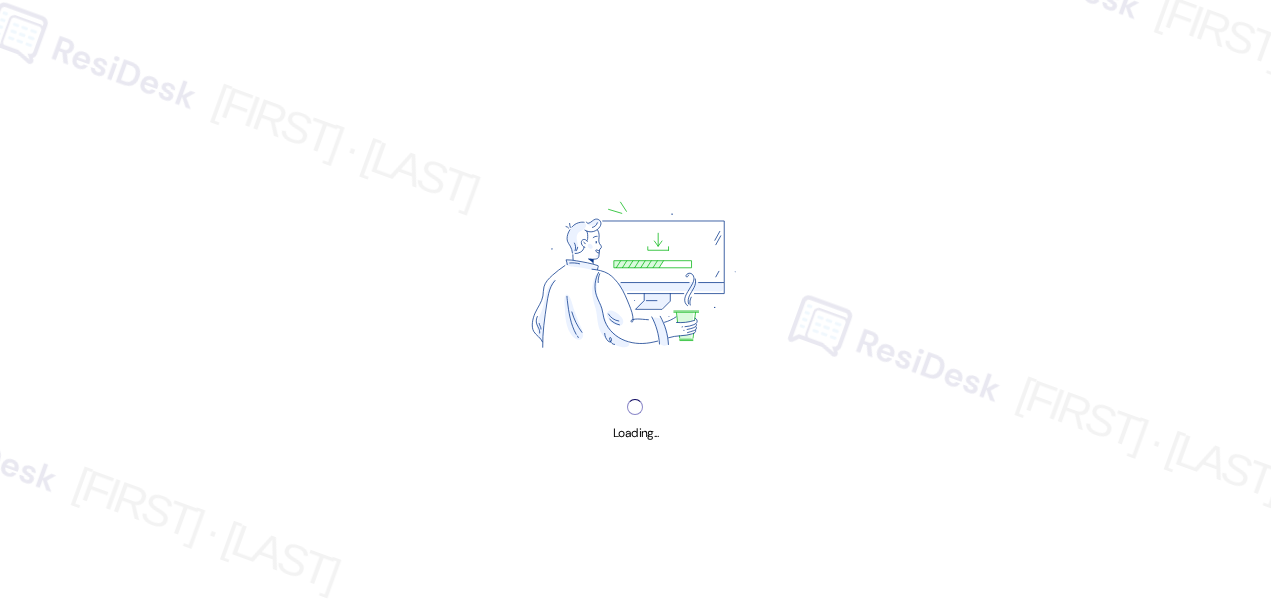 scroll, scrollTop: 0, scrollLeft: 0, axis: both 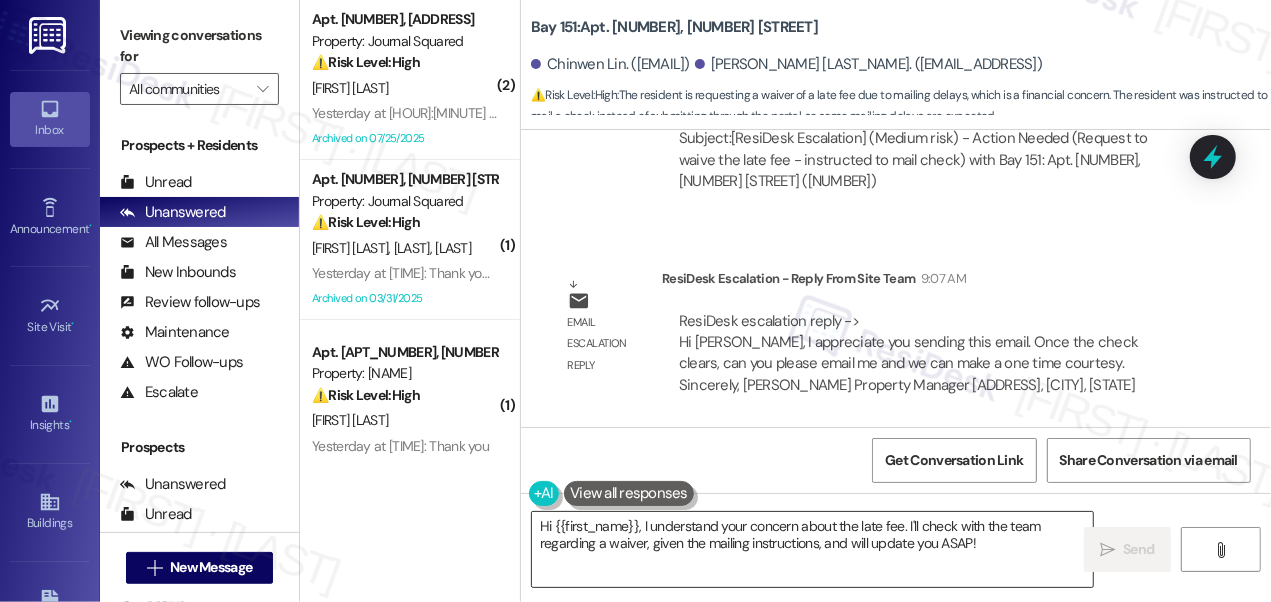 click on "Hi {{first_name}}, I understand your concern about the late fee. I'll check with the team regarding a waiver, given the mailing instructions, and will update you ASAP!" at bounding box center [812, 549] 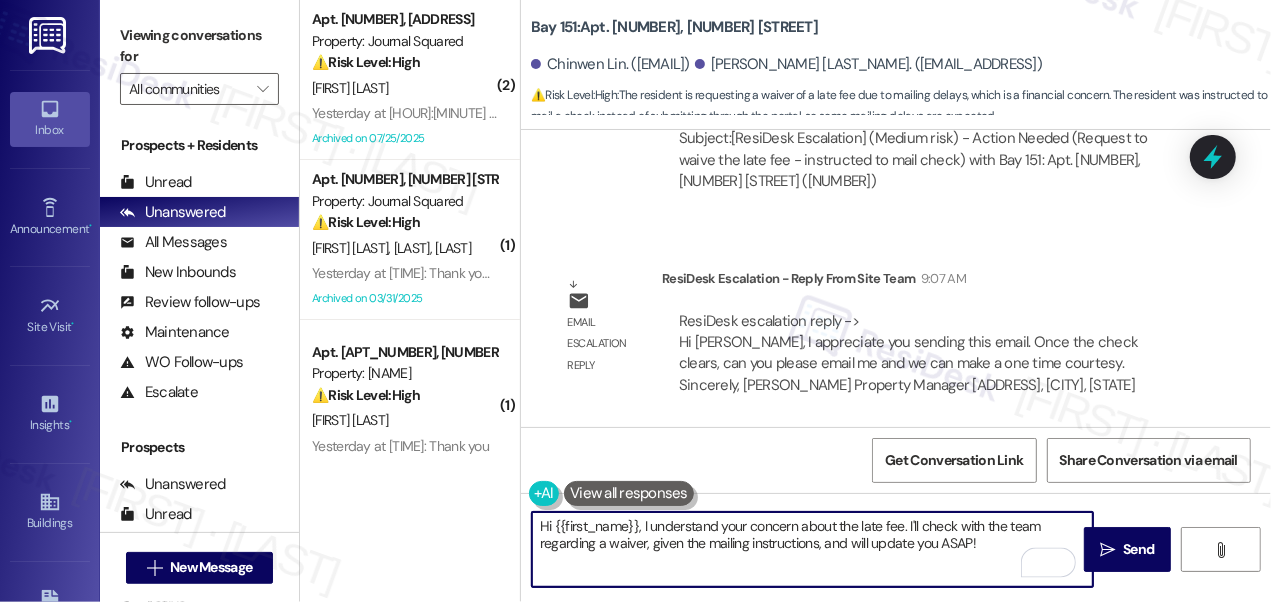 click on "Hi {{first_name}}, I understand your concern about the late fee. I'll check with the team regarding a waiver, given the mailing instructions, and will update you ASAP!" at bounding box center [812, 549] 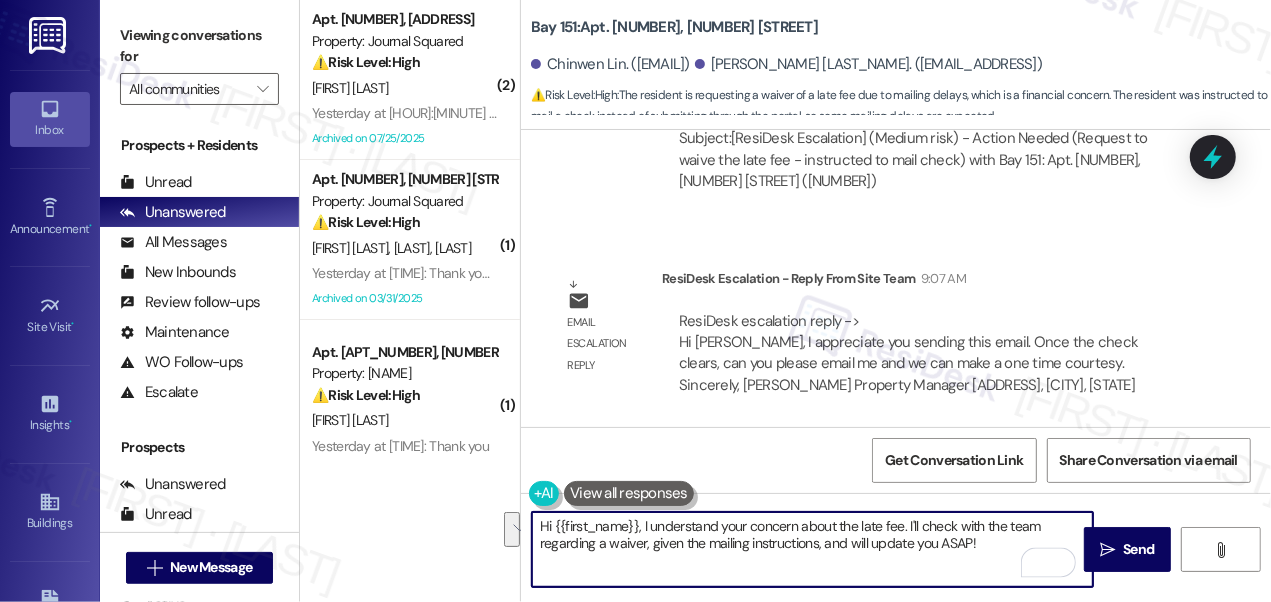 click on "Hi {{first_name}}, I understand your concern about the late fee. I'll check with the team regarding a waiver, given the mailing instructions, and will update you ASAP!" at bounding box center [812, 549] 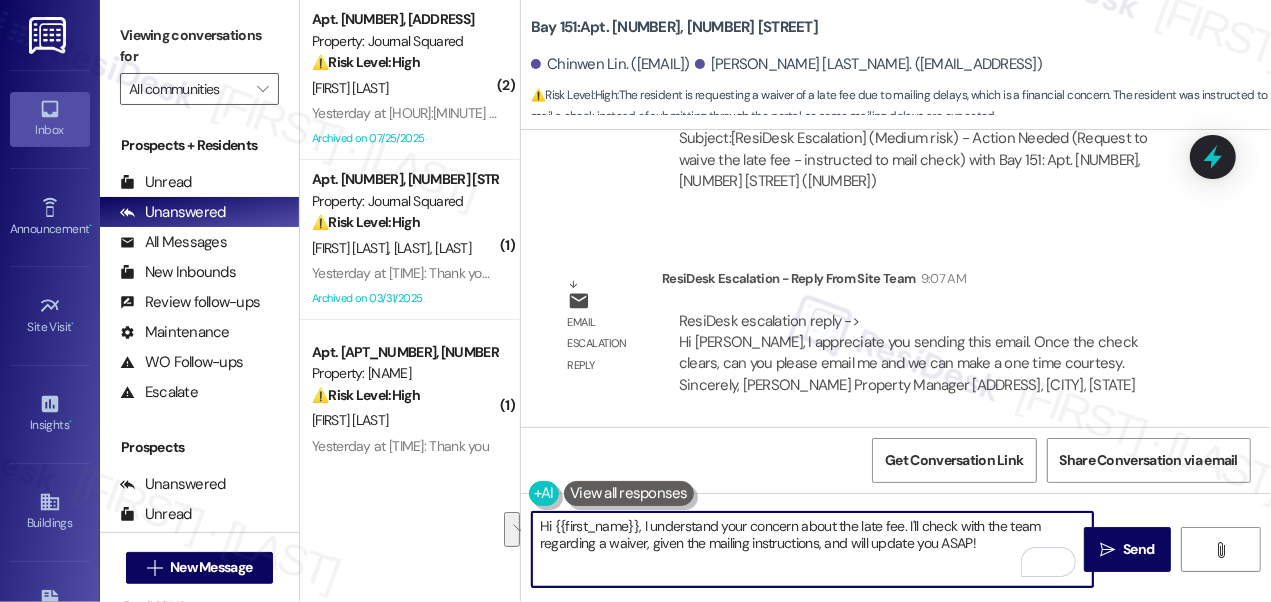 paste on "Once the check clears, can you please email me and we can make a one time courtesy." 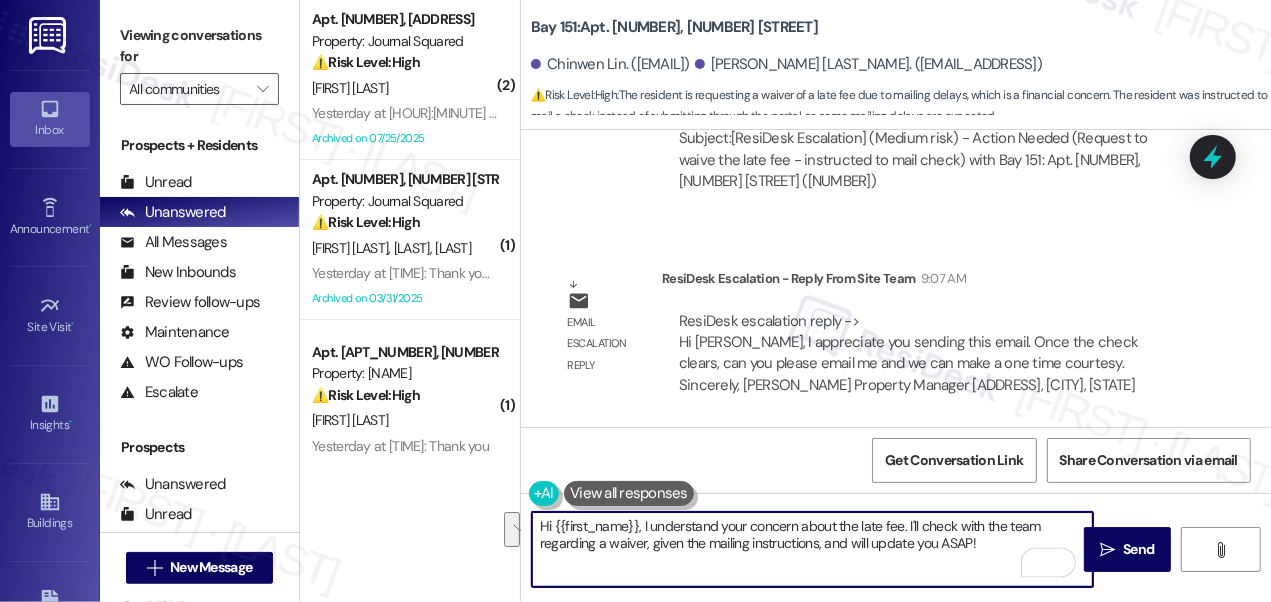 click on "Hi {{first_name}}, I understand your concern about the late fee. I'll check with the team regarding a waiver, given the mailing instructions, and will update you ASAP!" at bounding box center [812, 549] 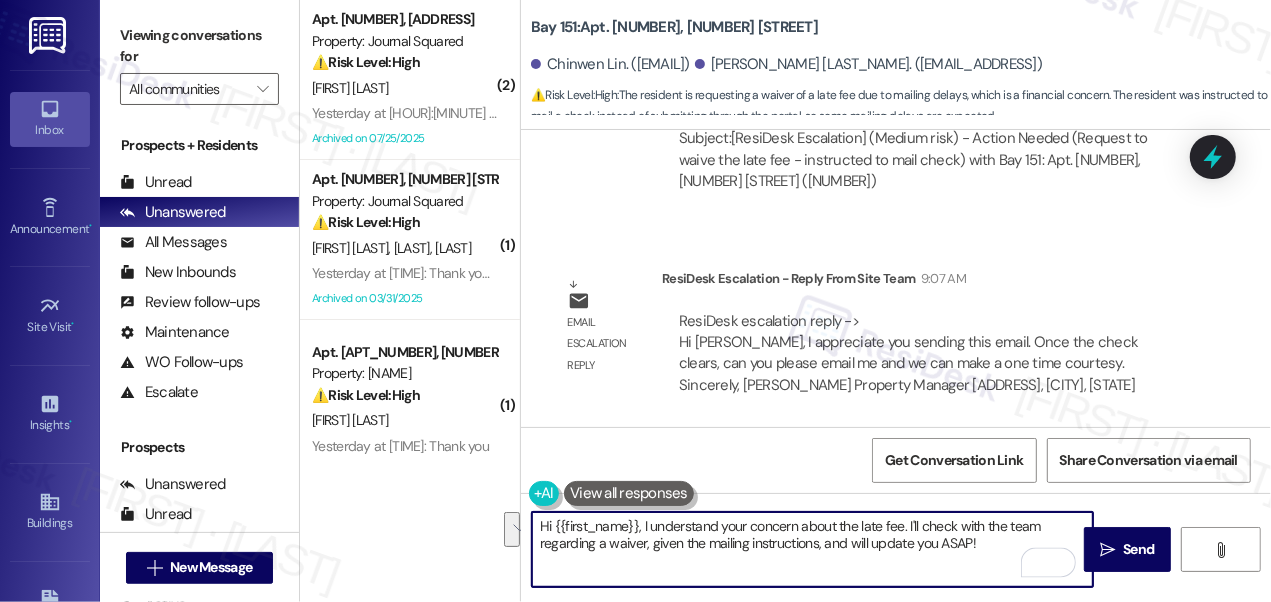 drag, startPoint x: 985, startPoint y: 556, endPoint x: 642, endPoint y: 524, distance: 344.48947 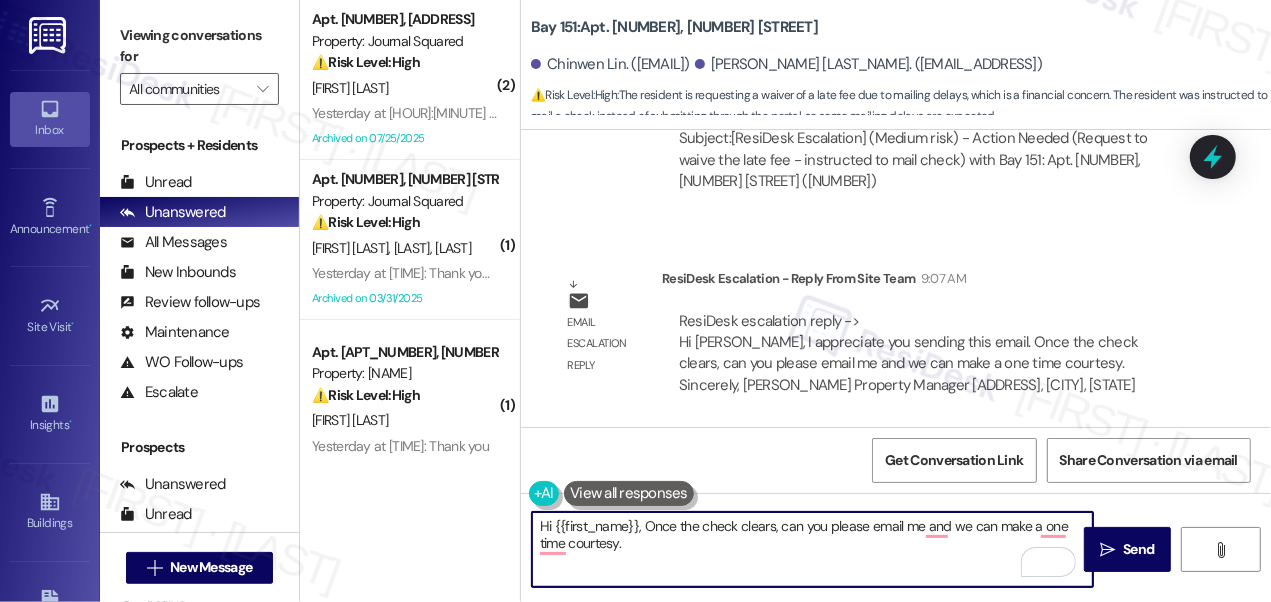 drag, startPoint x: 662, startPoint y: 526, endPoint x: 647, endPoint y: 524, distance: 15.132746 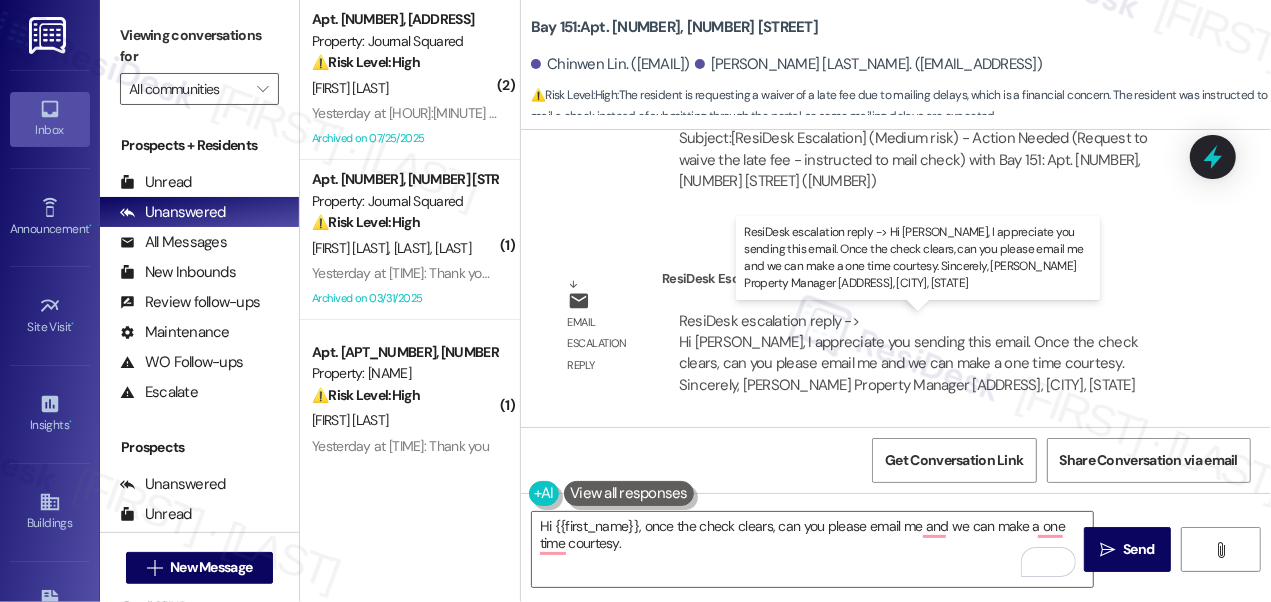 click on "ResiDesk escalation reply ->
Hi Hunghsuan, I appreciate you sending this email. Once the check clears, can you please email me and we can make a one time courtesy. Sincerely, Daniel Getzler Property Manager 151 E Centre Street, B ResiDesk escalation reply ->
Hi Hunghsuan, I appreciate you sending this email. Once the check clears, can you please email me and we can make a one time courtesy. Sincerely, Daniel Getzler Property Manager 151 E Centre Street, B" at bounding box center (908, 353) 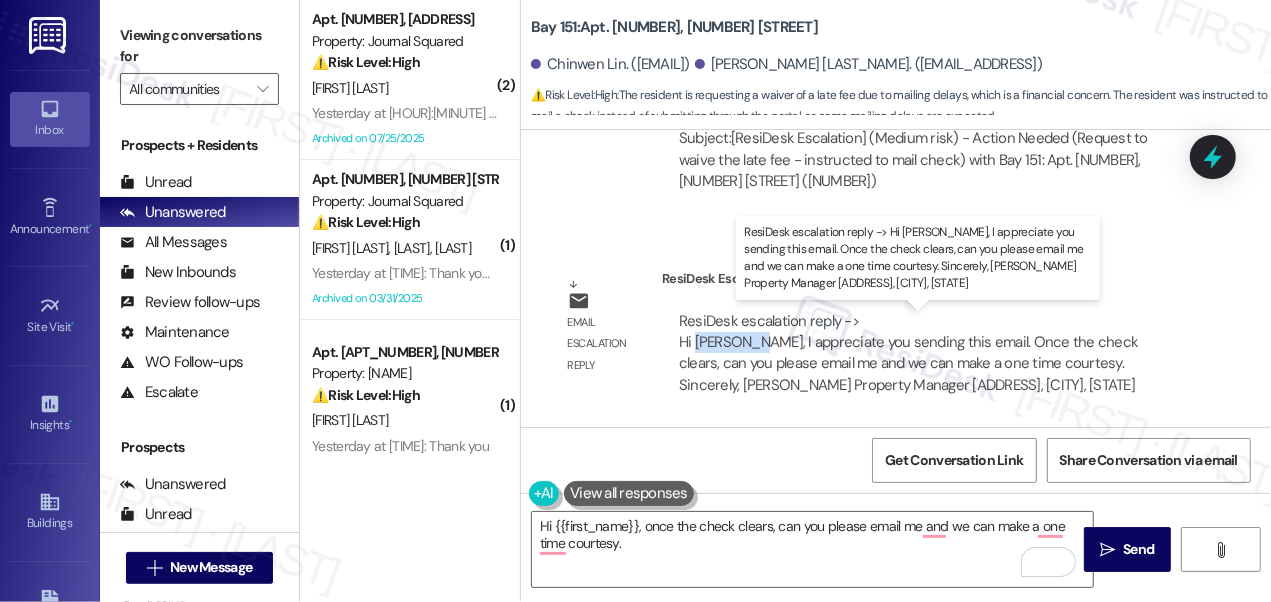copy on "Hunghsuan" 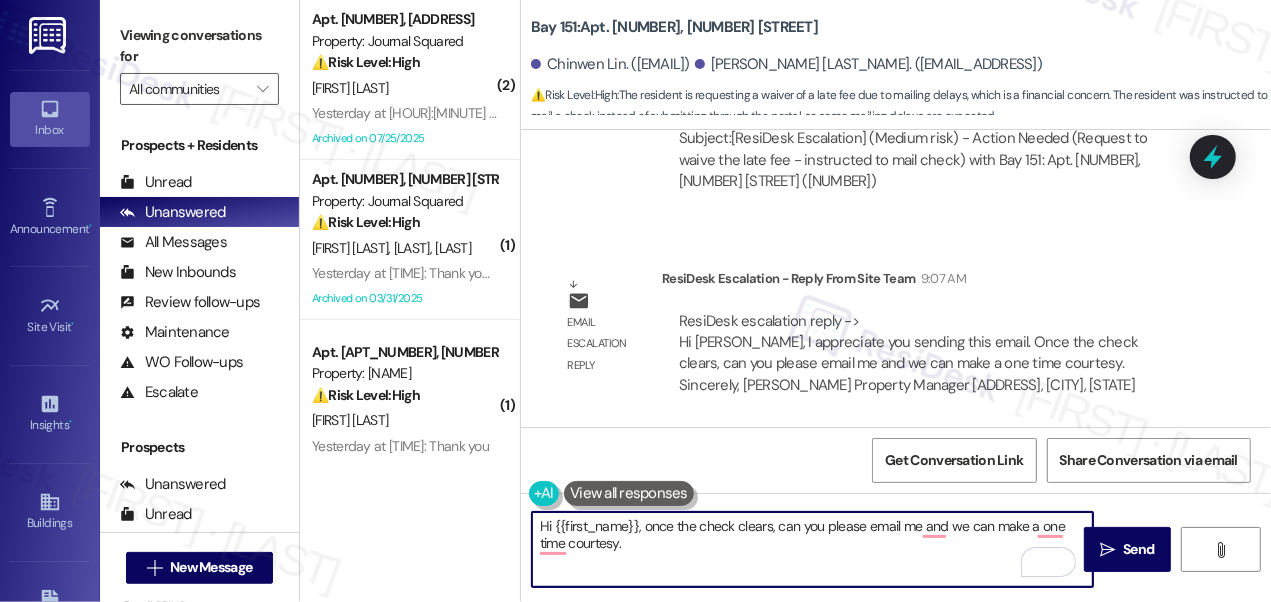 drag, startPoint x: 554, startPoint y: 524, endPoint x: 637, endPoint y: 511, distance: 84.0119 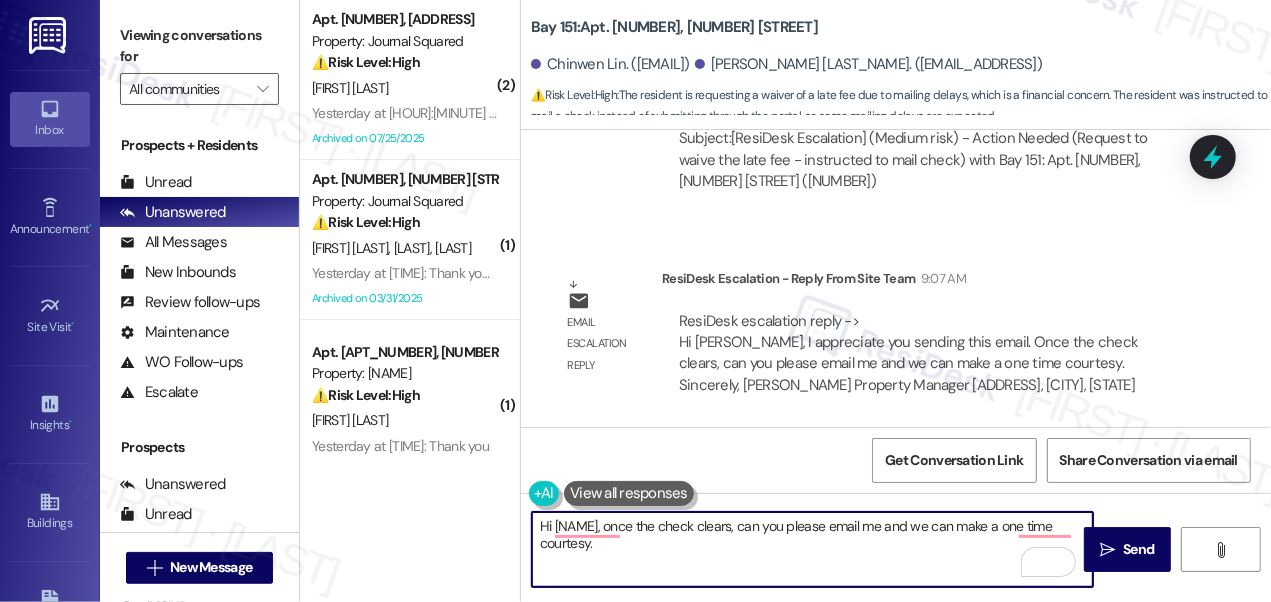 scroll, scrollTop: 84438, scrollLeft: 0, axis: vertical 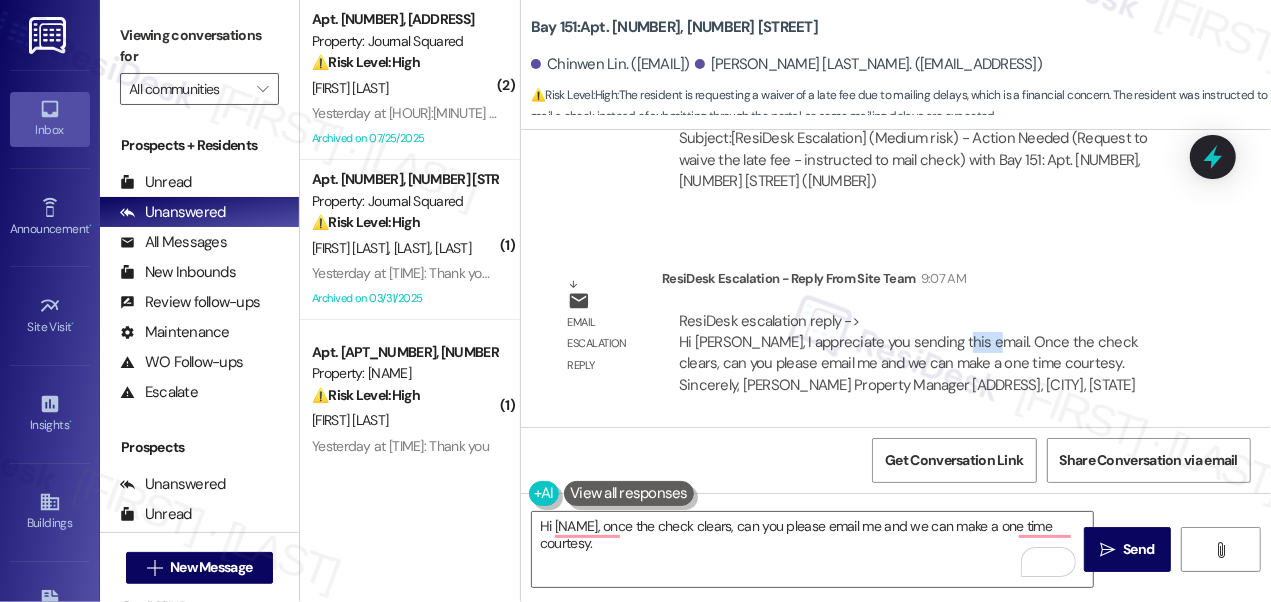 click on "ResiDesk escalation reply ->
Hi Hunghsuan, I appreciate you sending this email. Once the check clears, can you please email me and we can make a one time courtesy. Sincerely, Daniel Getzler Property Manager 151 E Centre Street, B ResiDesk escalation reply ->
Hi Hunghsuan, I appreciate you sending this email. Once the check clears, can you please email me and we can make a one time courtesy. Sincerely, Daniel Getzler Property Manager 151 E Centre Street, B" at bounding box center [908, 353] 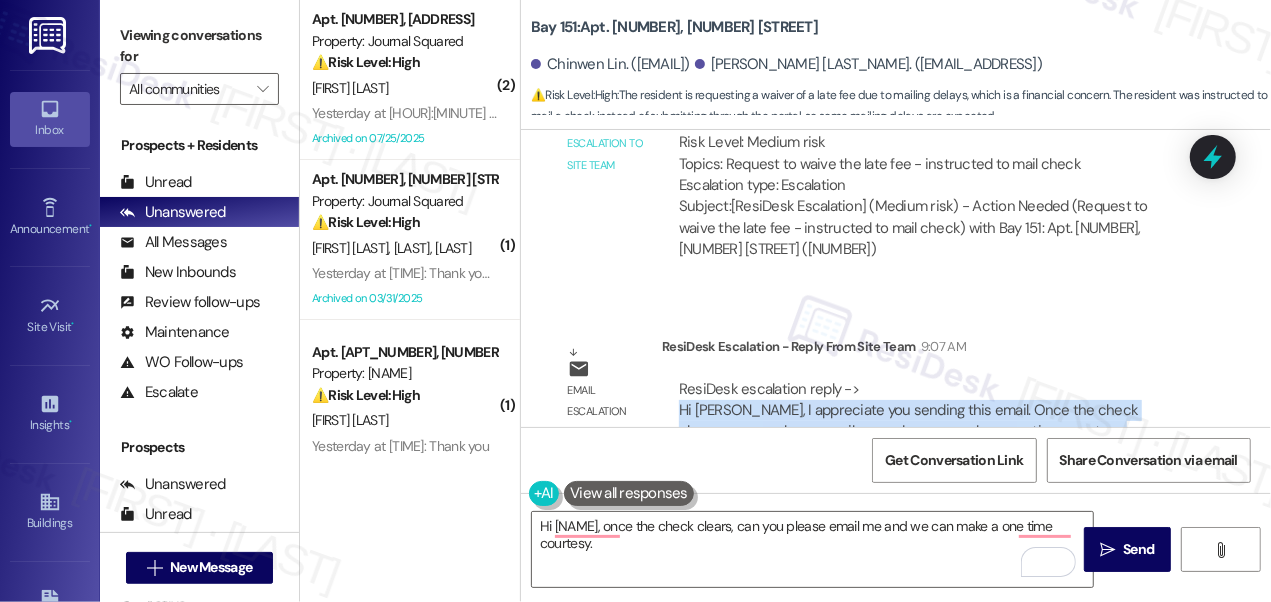 scroll, scrollTop: 84438, scrollLeft: 0, axis: vertical 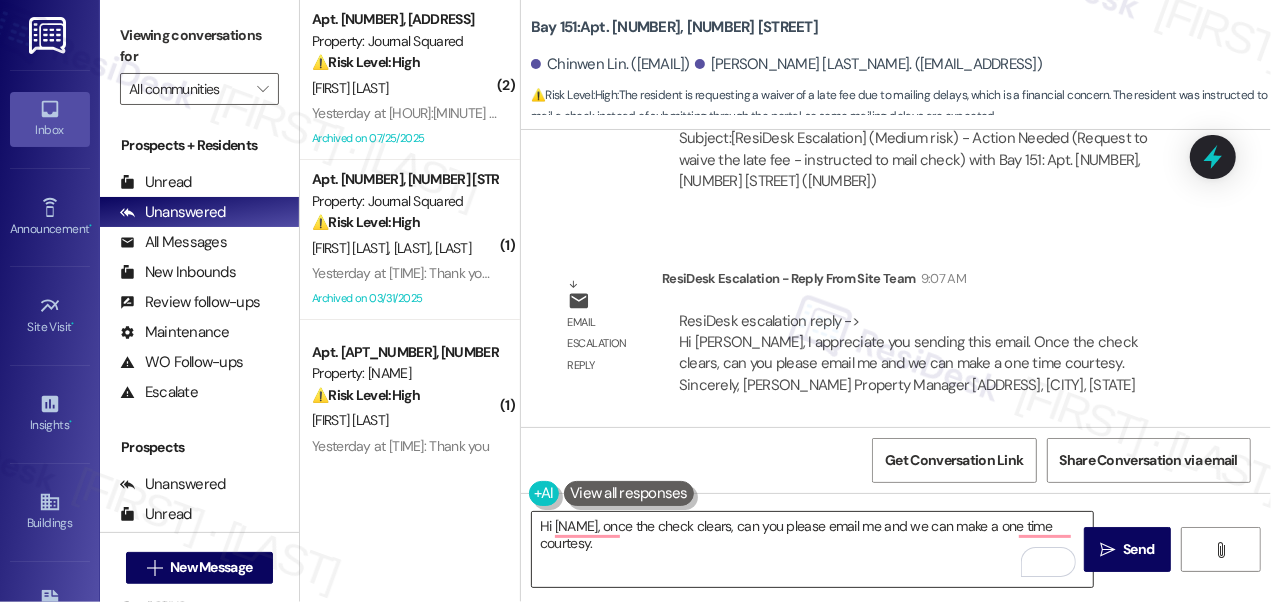 click on "Hi Hunghsuan, once the check clears, can you please email me and we can make a one time courtesy." at bounding box center (812, 549) 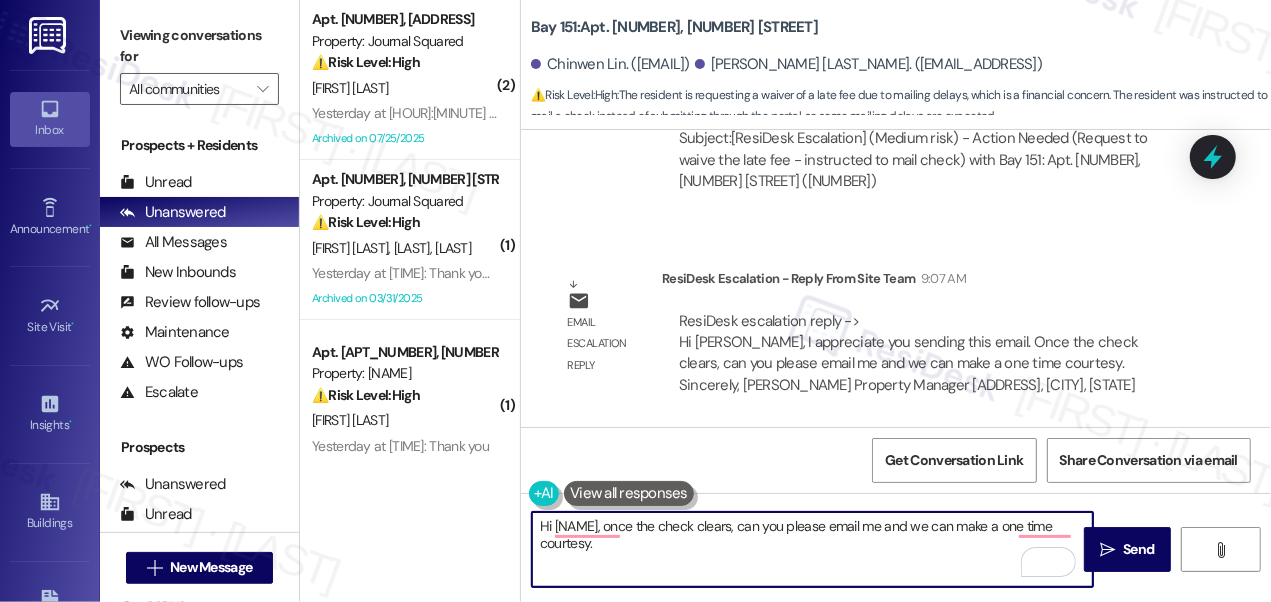 click on "Hi Hunghsuan, once the check clears, can you please email me and we can make a one time courtesy." at bounding box center (812, 549) 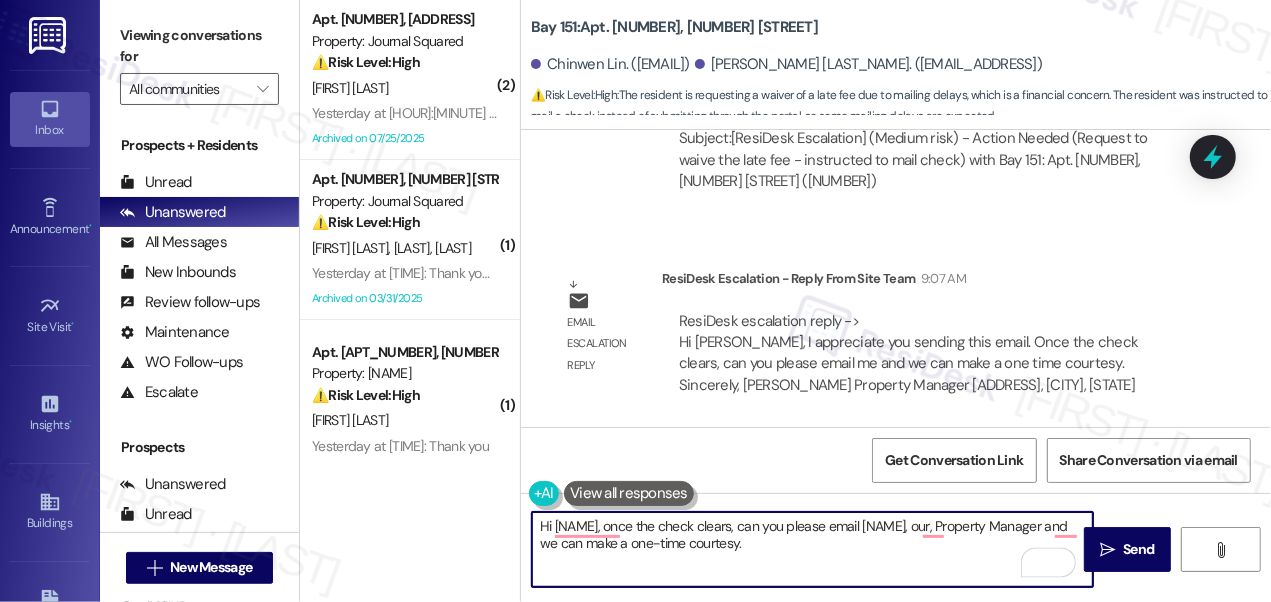 click on "Hi Hunghsuan, once the check clears, can you please email Daniel, our, Property Manager and we can make a one-time courtesy." at bounding box center [812, 549] 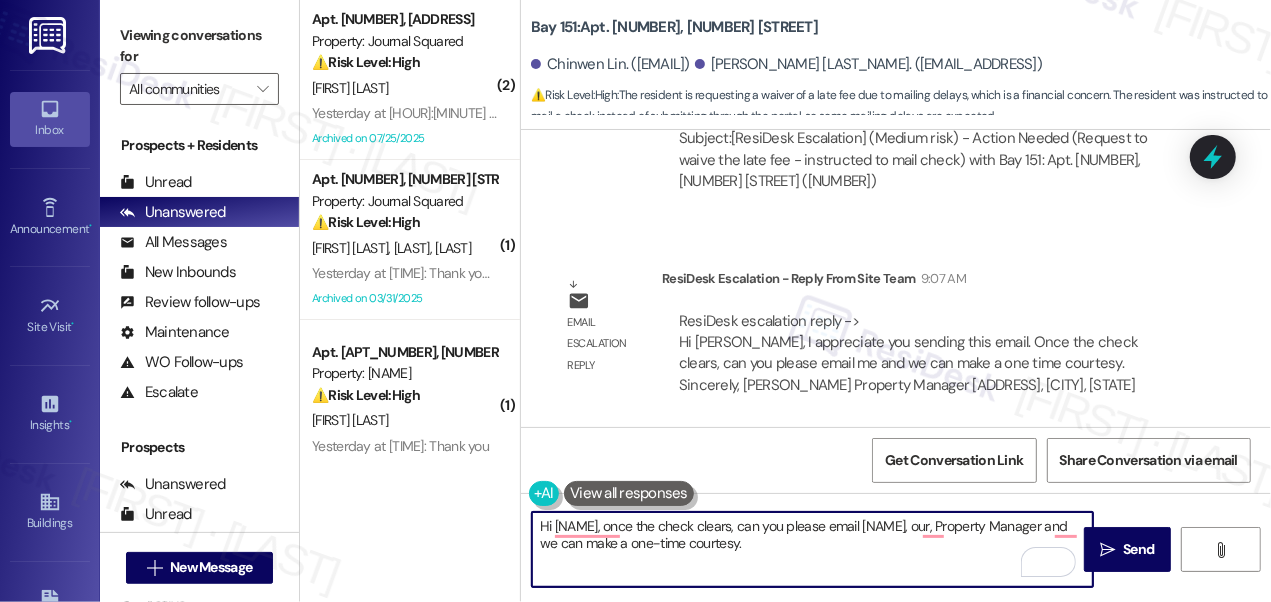 click on "Hi Hunghsuan, once the check clears, can you please email Daniel, our, Property Manager and we can make a one-time courtesy." at bounding box center [812, 549] 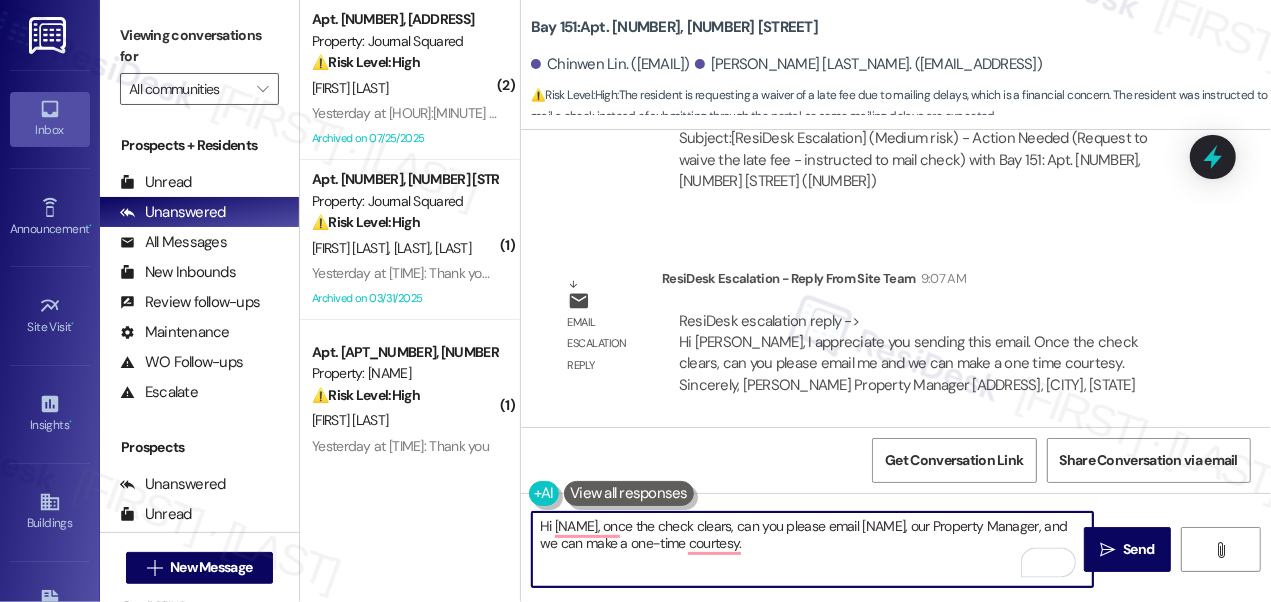 click on "Hi Hunghsuan, once the check clears, can you please email Daniel, our Property Manager, and we can make a one-time courtesy." at bounding box center [812, 549] 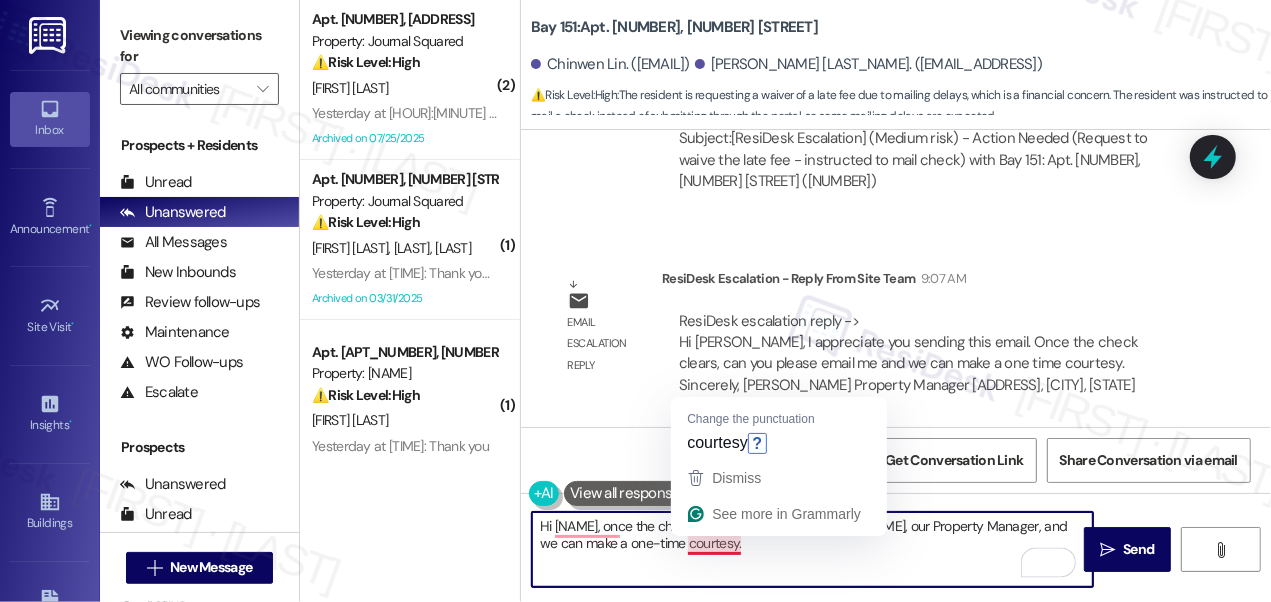 click on "Hi Hunghsuan, once the check clears, can you please email Daniel, our Property Manager, and we can make a one-time courtesy." at bounding box center (812, 549) 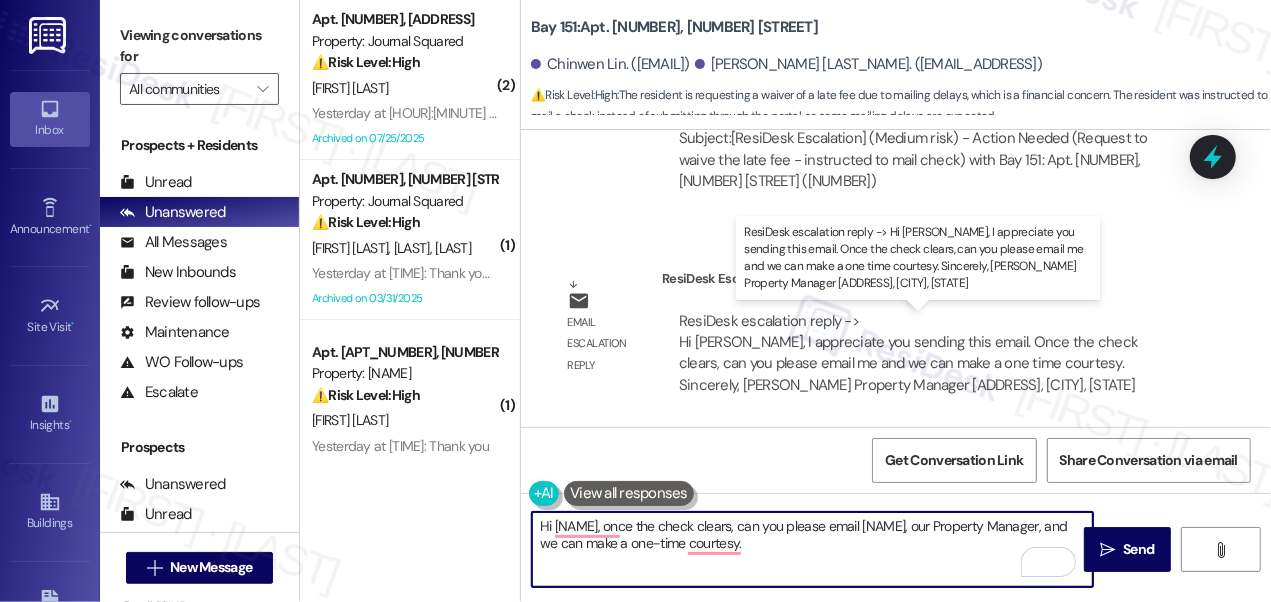 type on "Hi Hunghsuan, once the check clears, can you please email Daniel, our Property Manager, and we can make a one-time courtesy." 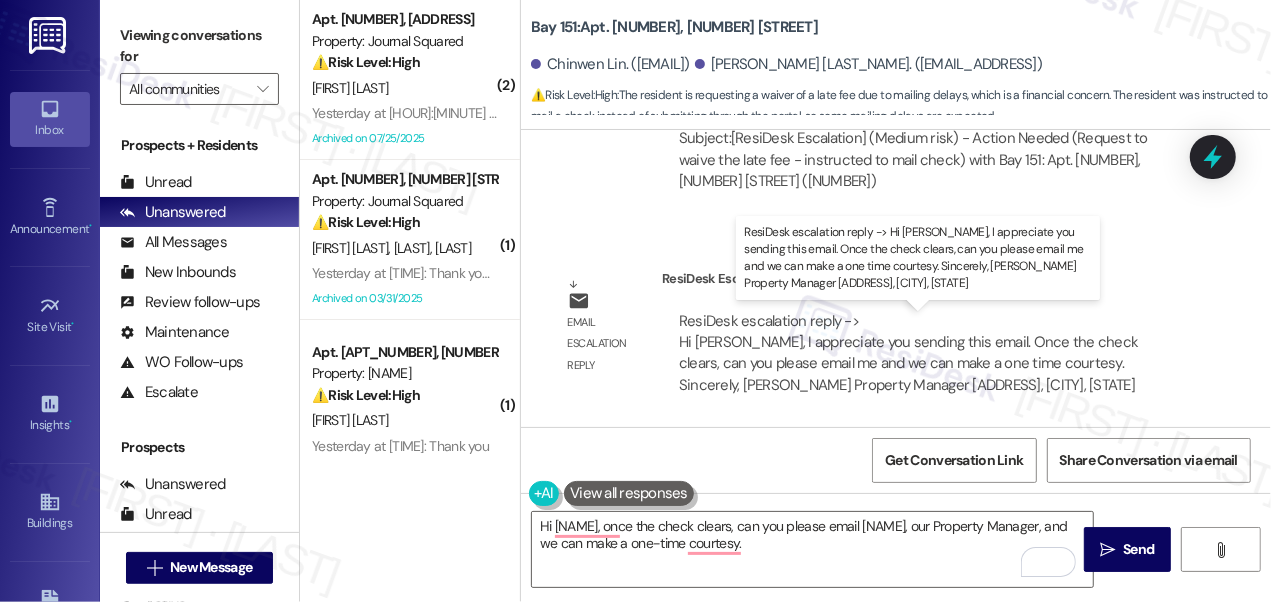 click on "ResiDesk escalation reply ->
Hi Hunghsuan, I appreciate you sending this email. Once the check clears, can you please email me and we can make a one time courtesy. Sincerely, Daniel Getzler Property Manager 151 E Centre Street, B ResiDesk escalation reply ->
Hi Hunghsuan, I appreciate you sending this email. Once the check clears, can you please email me and we can make a one time courtesy. Sincerely, Daniel Getzler Property Manager 151 E Centre Street, B" at bounding box center (908, 353) 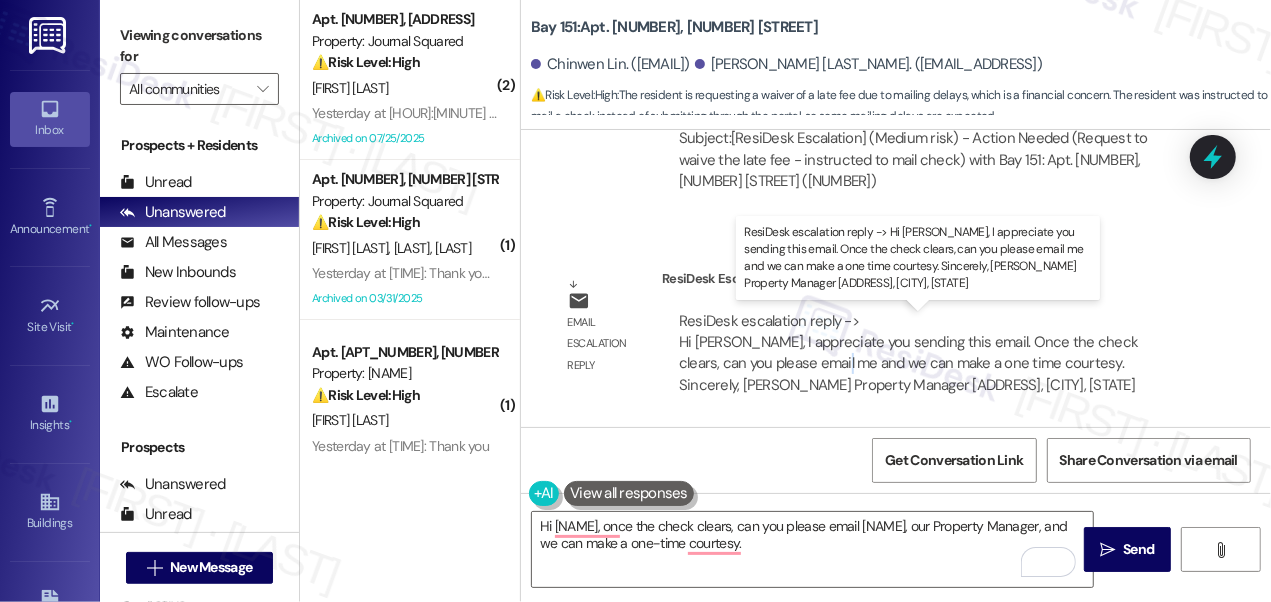 click on "ResiDesk escalation reply ->
Hi Hunghsuan, I appreciate you sending this email. Once the check clears, can you please email me and we can make a one time courtesy. Sincerely, Daniel Getzler Property Manager 151 E Centre Street, B ResiDesk escalation reply ->
Hi Hunghsuan, I appreciate you sending this email. Once the check clears, can you please email me and we can make a one time courtesy. Sincerely, Daniel Getzler Property Manager 151 E Centre Street, B" at bounding box center [908, 353] 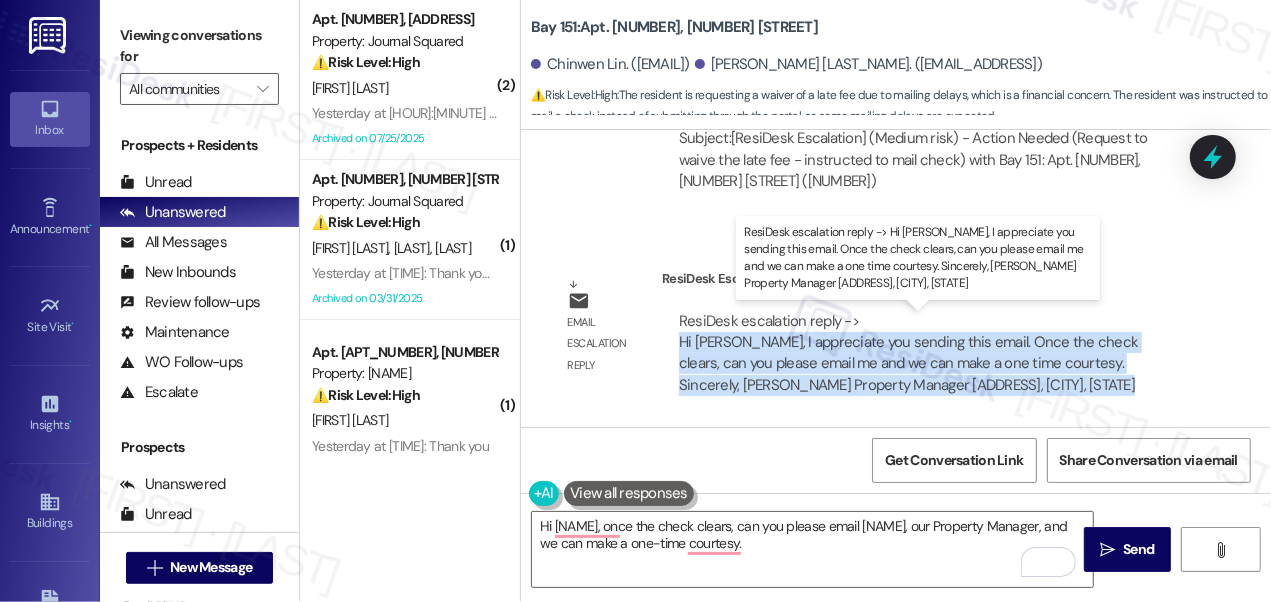 click on "ResiDesk escalation reply ->
Hi Hunghsuan, I appreciate you sending this email. Once the check clears, can you please email me and we can make a one time courtesy. Sincerely, Daniel Getzler Property Manager 151 E Centre Street, B ResiDesk escalation reply ->
Hi Hunghsuan, I appreciate you sending this email. Once the check clears, can you please email me and we can make a one time courtesy. Sincerely, Daniel Getzler Property Manager 151 E Centre Street, B" at bounding box center (908, 353) 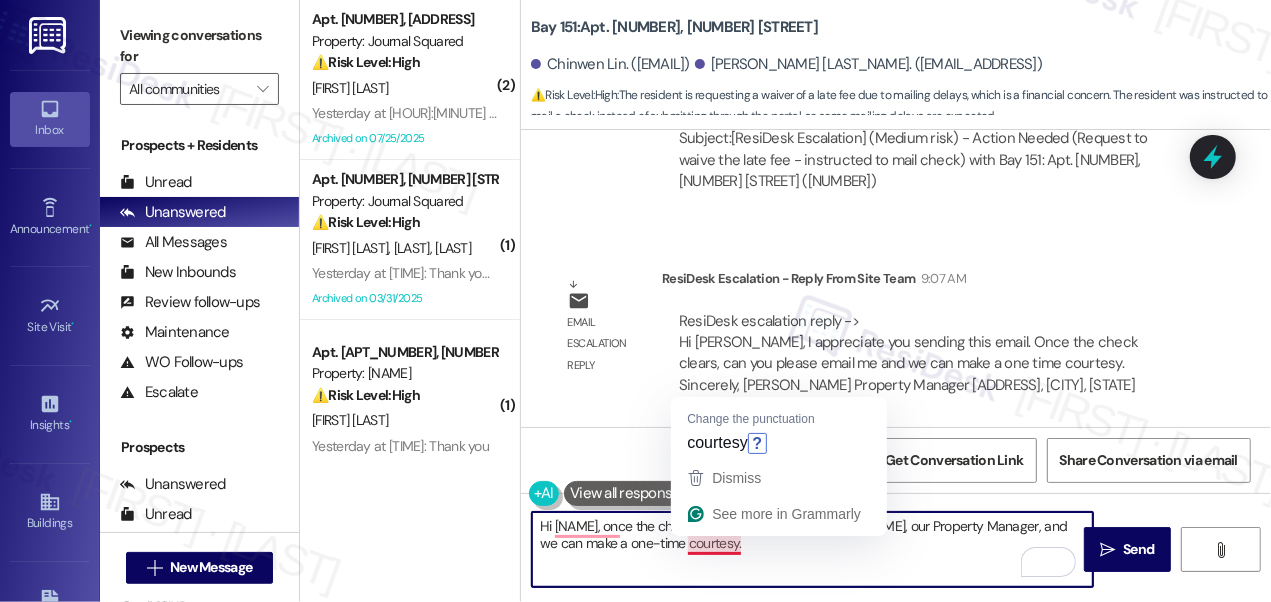 click on "Hi Hunghsuan, once the check clears, can you please email Daniel, our Property Manager, and we can make a one-time courtesy." at bounding box center [812, 549] 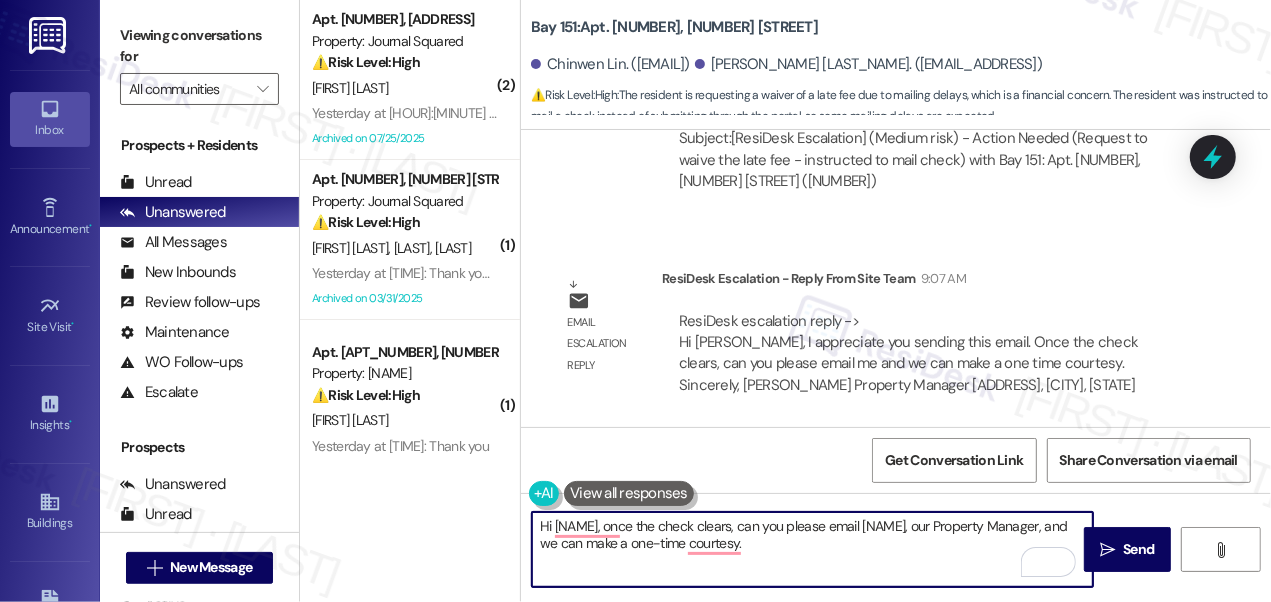 click on "Hi Hunghsuan, once the check clears, can you please email Daniel, our Property Manager, and we can make a one-time courtesy." at bounding box center [812, 549] 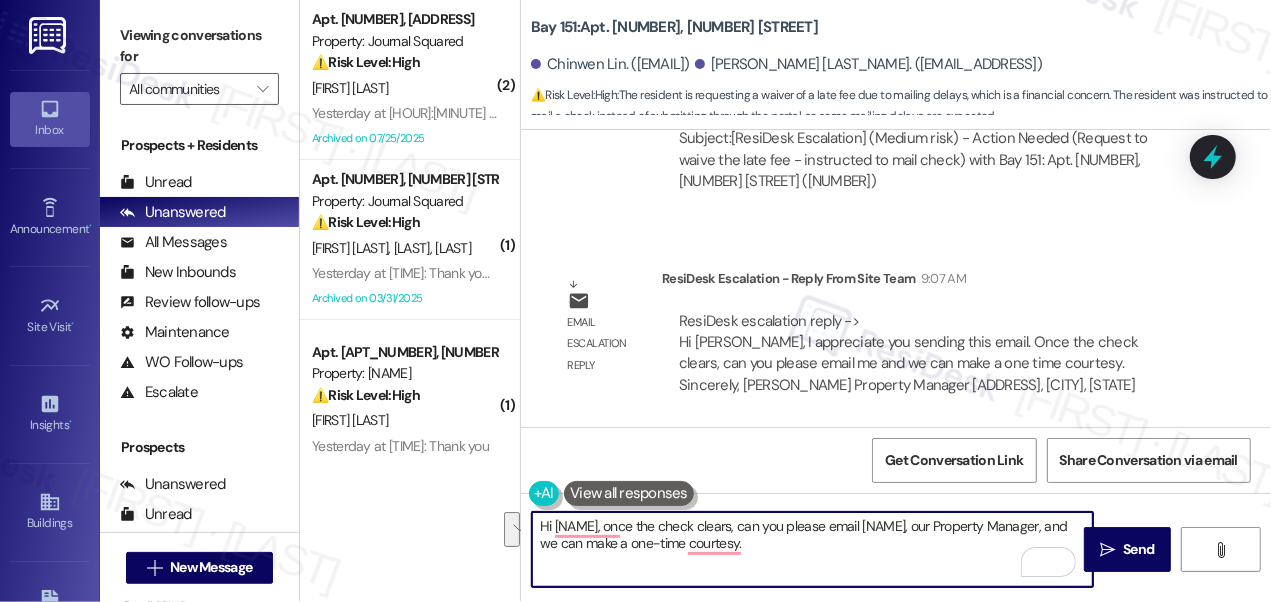 click on "Hi Hunghsuan, once the check clears, can you please email Daniel, our Property Manager, and we can make a one-time courtesy." at bounding box center [812, 549] 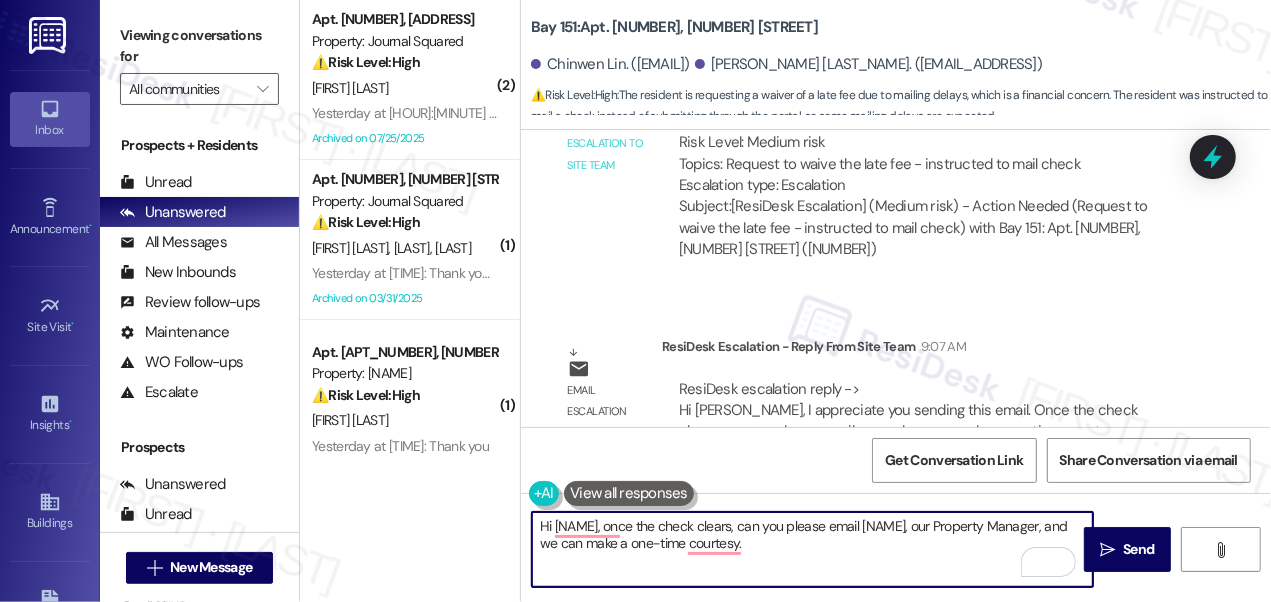 scroll, scrollTop: 84438, scrollLeft: 0, axis: vertical 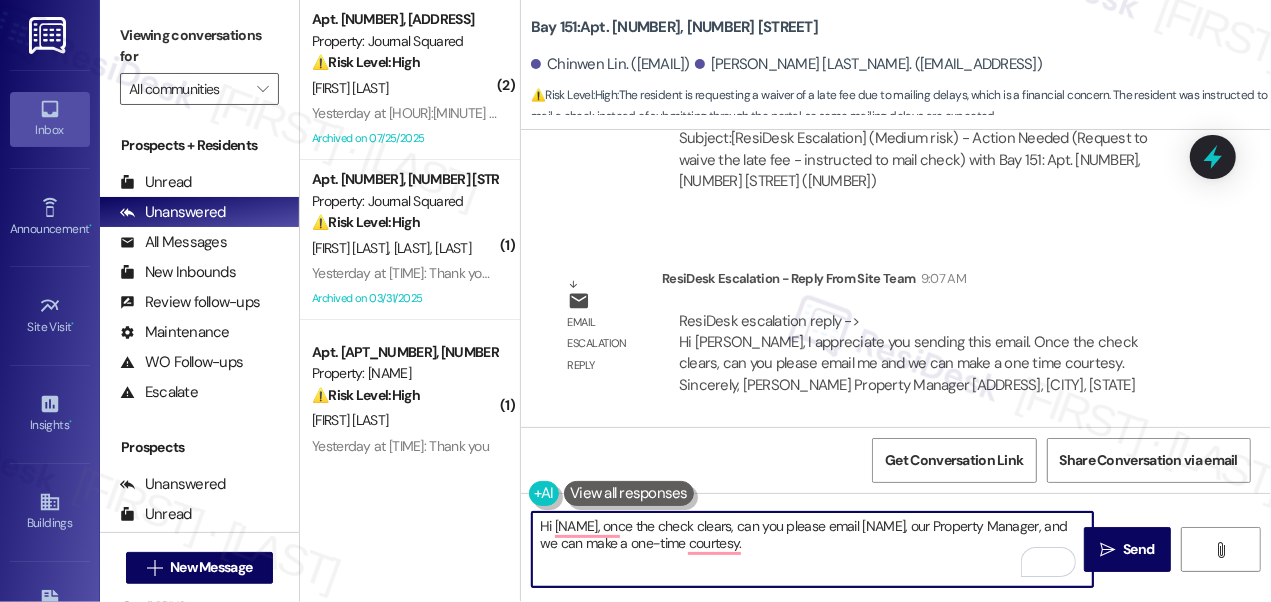 click on "Hi Hunghsuan, once the check clears, can you please email Daniel, our Property Manager, and we can make a one-time courtesy." at bounding box center [812, 549] 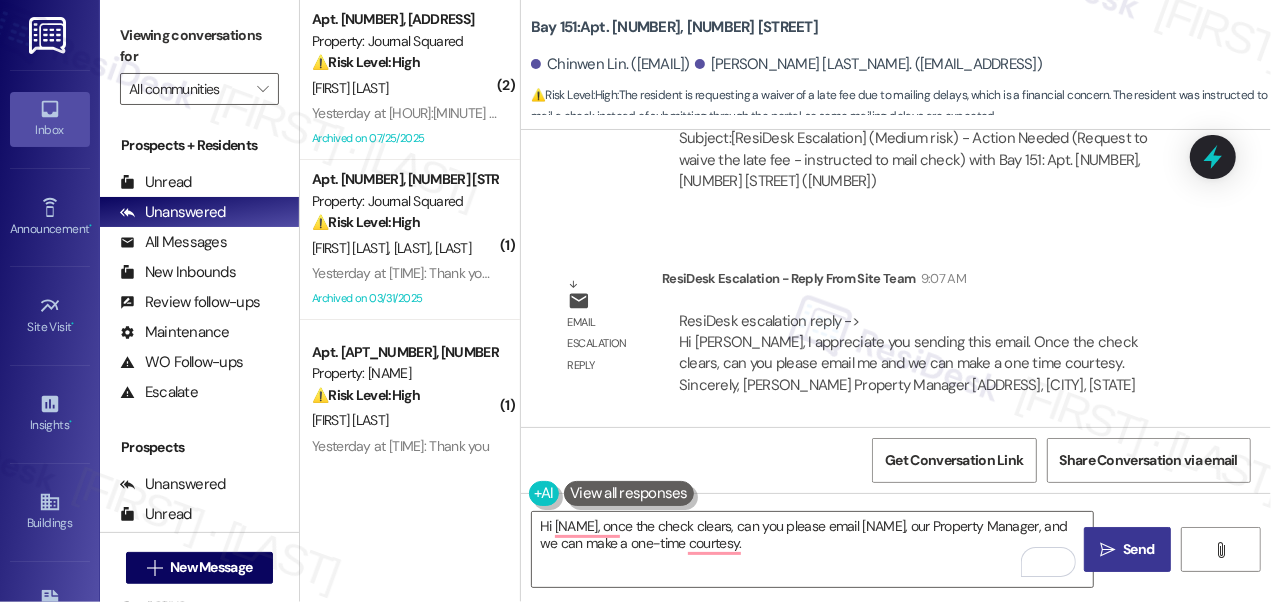 click on "Send" at bounding box center [1138, 549] 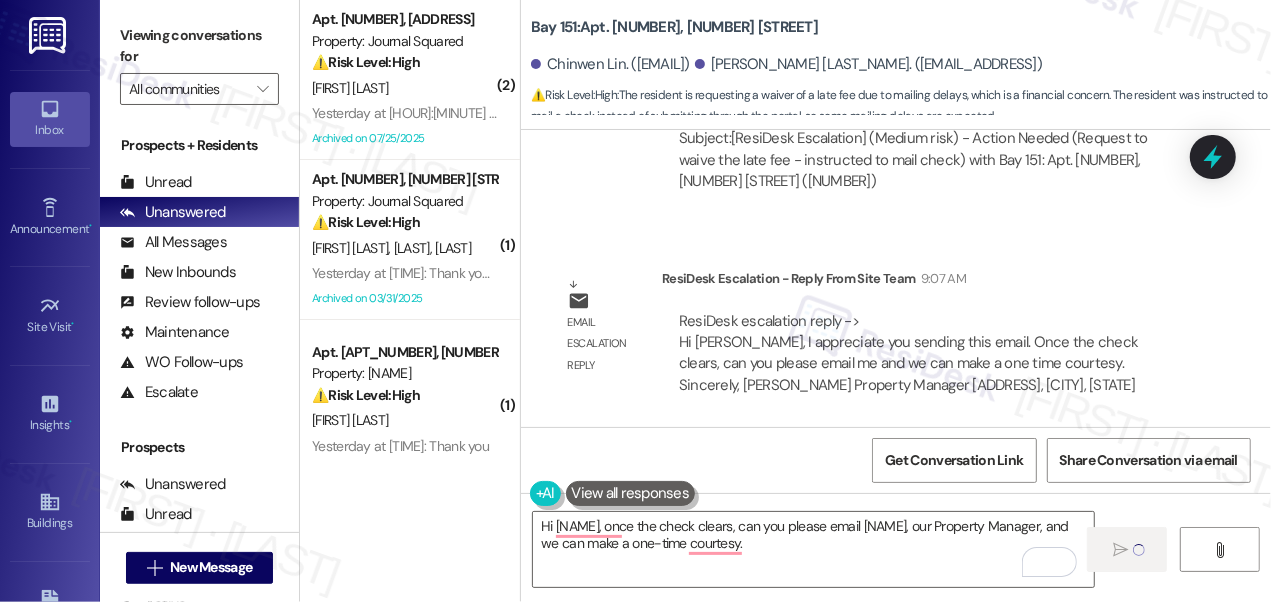 type 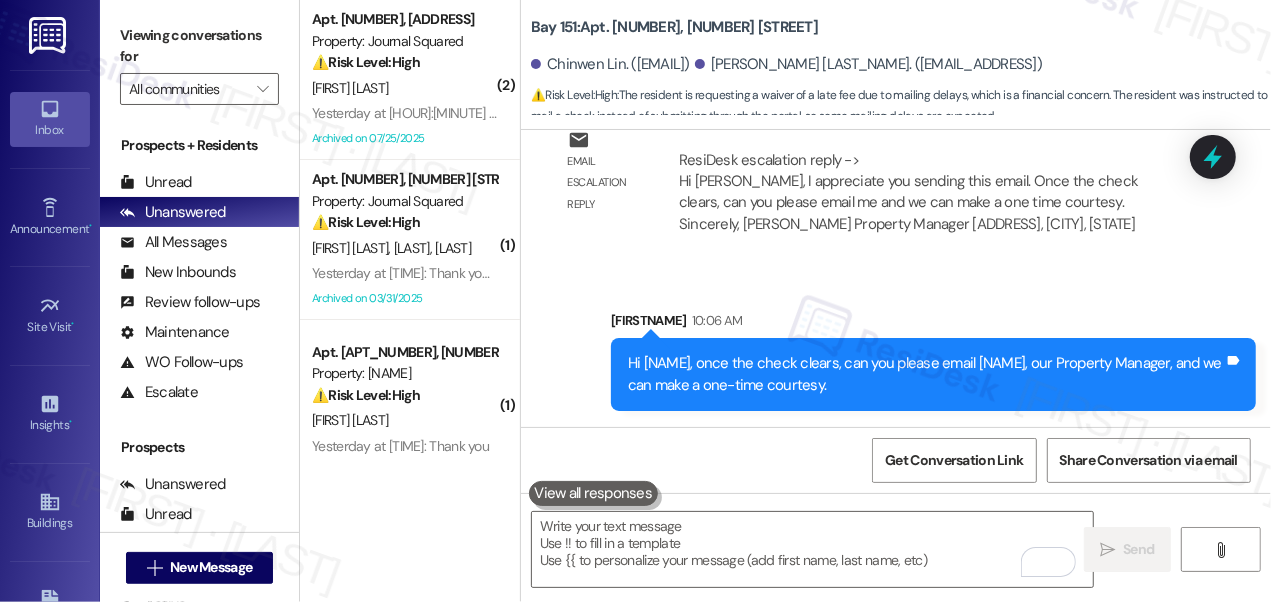 scroll, scrollTop: 84599, scrollLeft: 0, axis: vertical 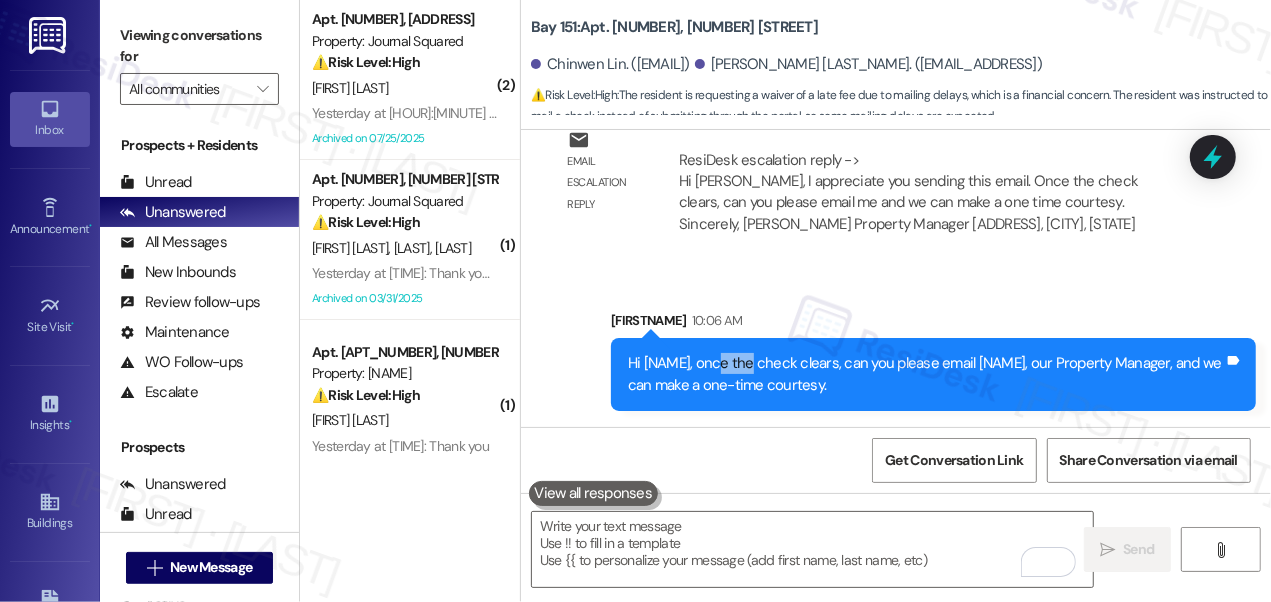 click on "Hi Hunghsuan, once the check clears, can you please email Daniel, our Property Manager, and we can make a one-time courtesy." at bounding box center (926, 374) 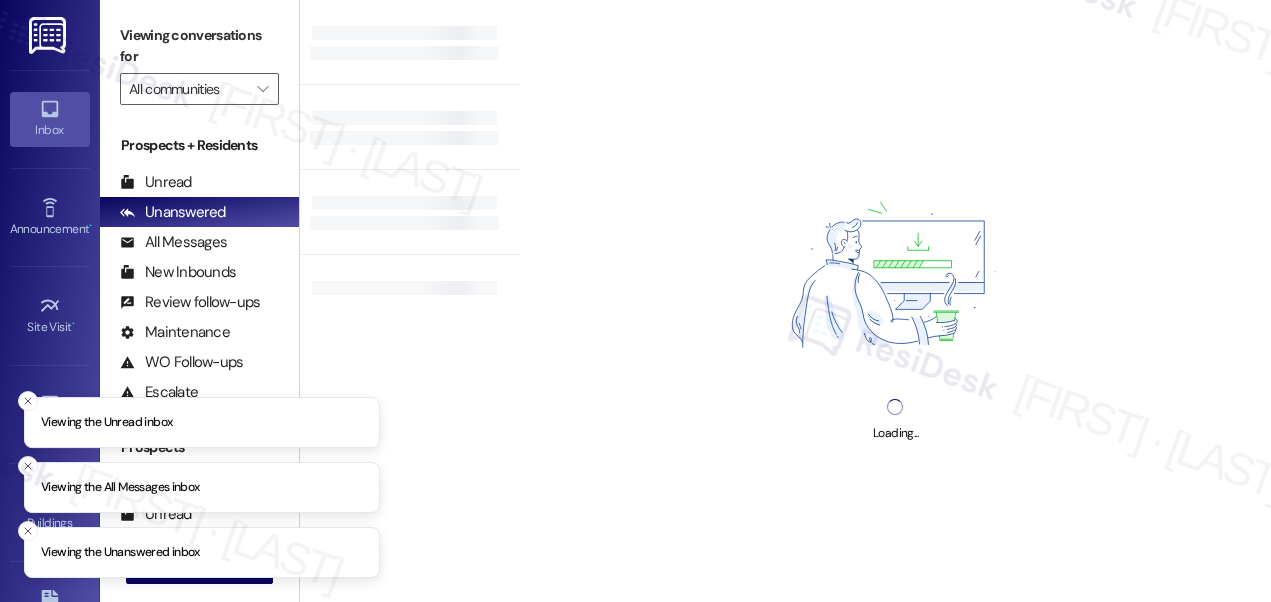 scroll, scrollTop: 0, scrollLeft: 0, axis: both 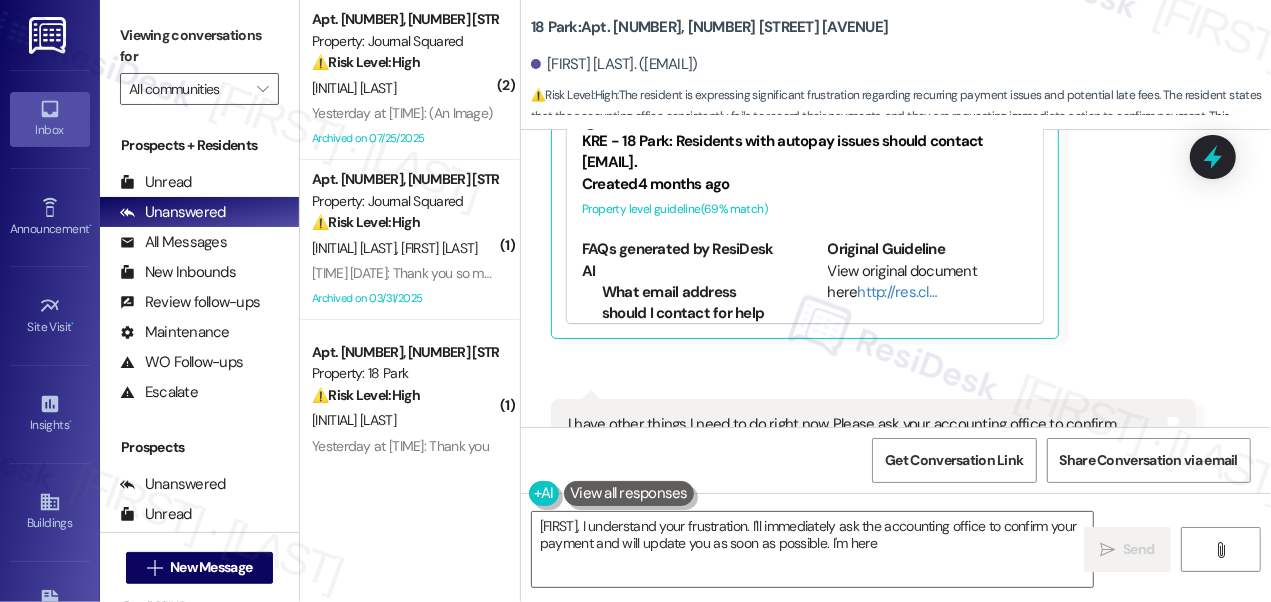 drag, startPoint x: 137, startPoint y: 31, endPoint x: 157, endPoint y: 48, distance: 26.24881 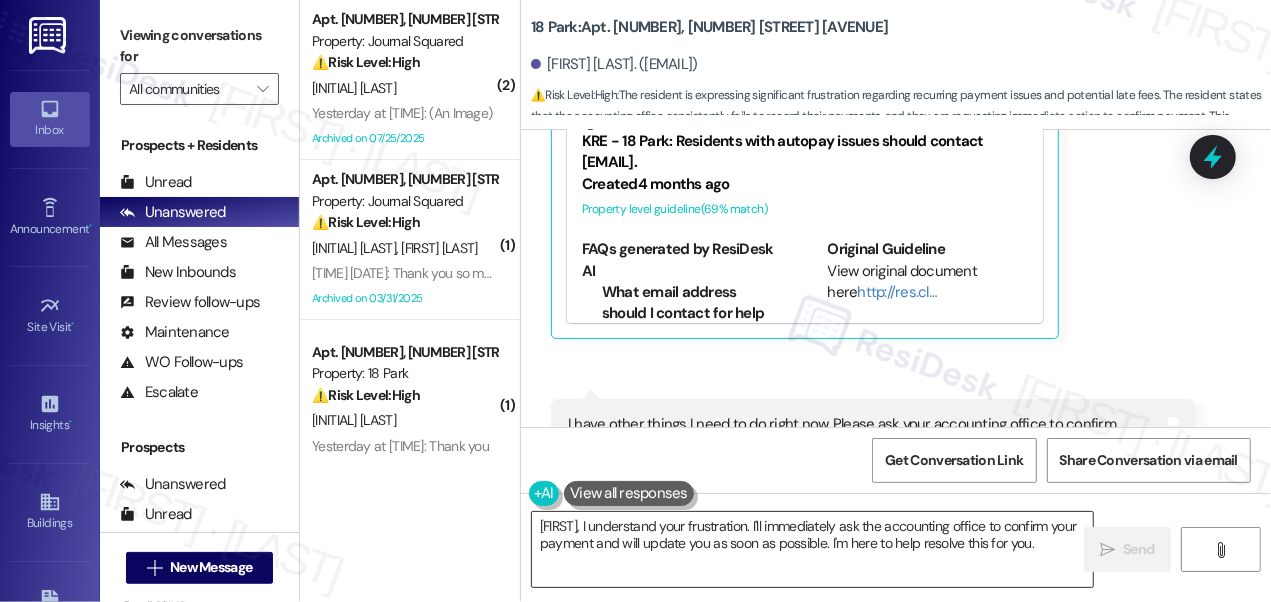 click on "{{first_name}}, I understand your frustration. I'll immediately ask the accounting office to confirm your payment and will update you as soon as possible. I'm here to help resolve this for you." at bounding box center [812, 549] 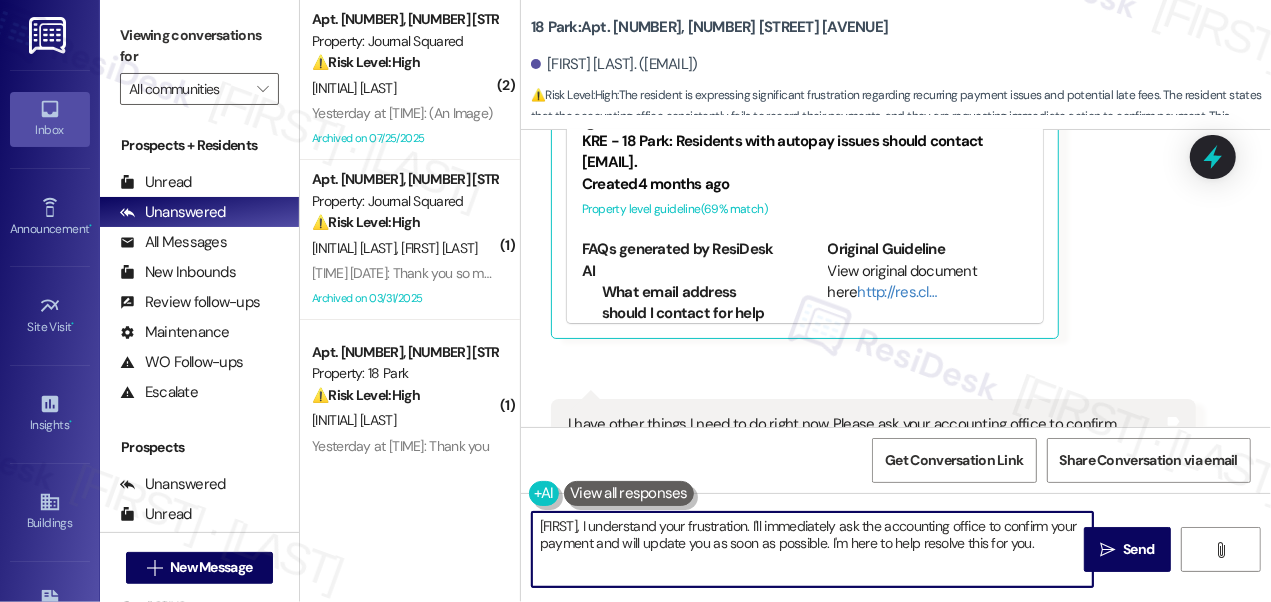 click on "{{first_name}}, I understand your frustration. I'll immediately ask the accounting office to confirm your payment and will update you as soon as possible. I'm here to help resolve this for you." at bounding box center [812, 549] 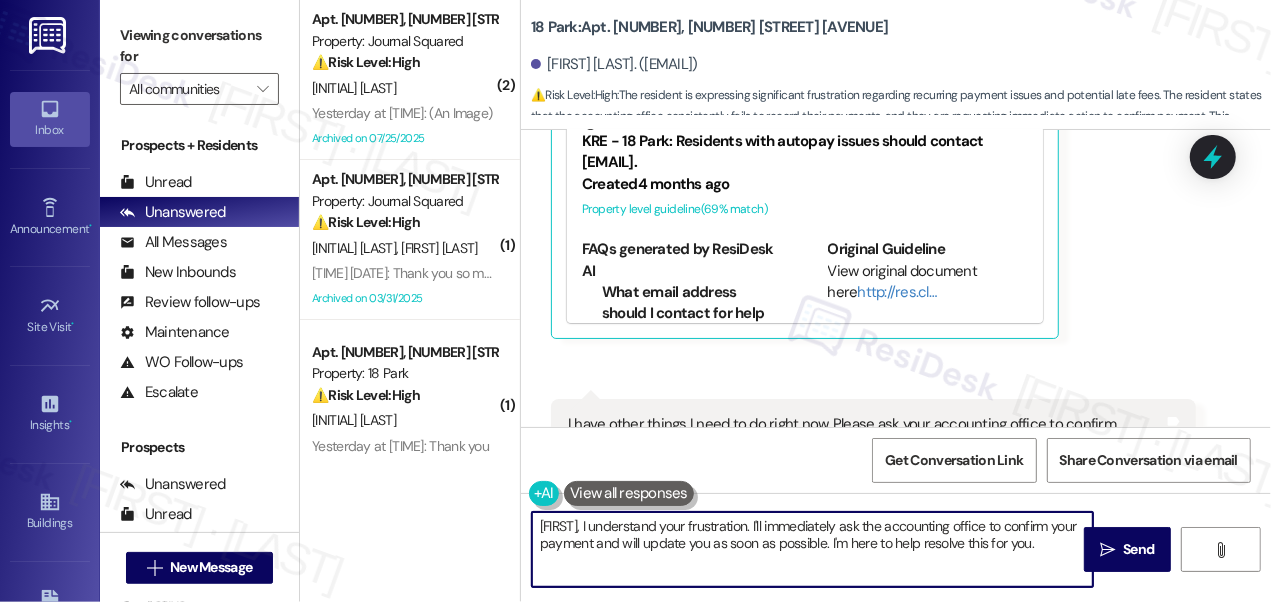 click on "{{first_name}}, I understand your frustration. I'll immediately ask the accounting office to confirm your payment and will update you as soon as possible. I'm here to help resolve this for you." at bounding box center (812, 549) 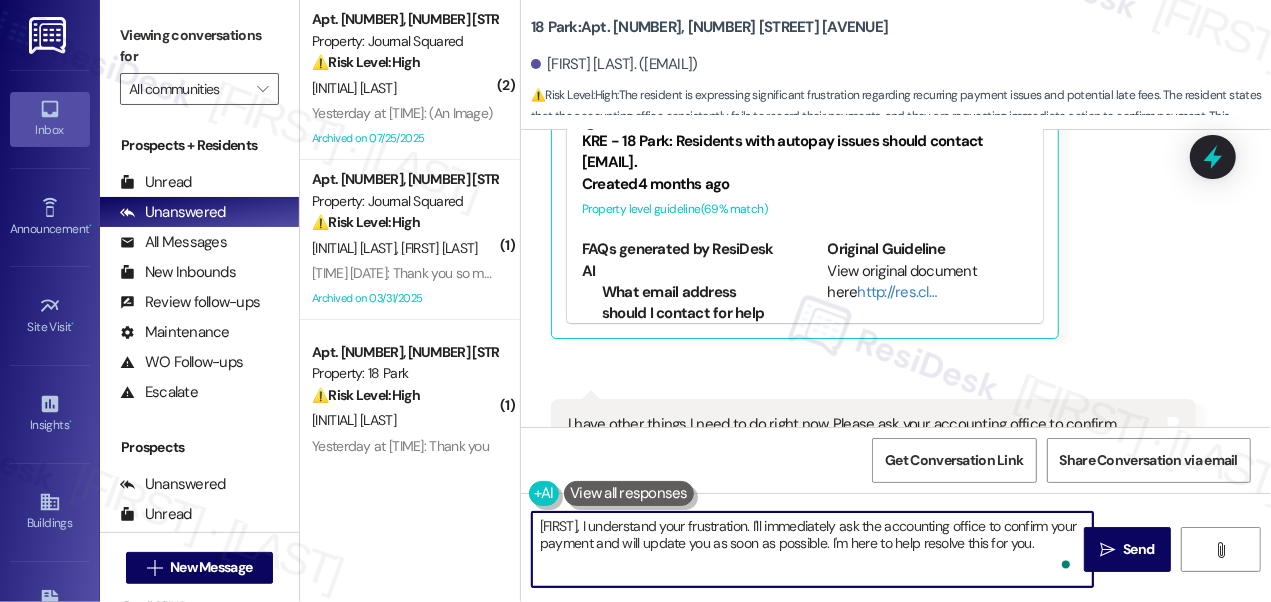 paste on "Hi Utsav, good morning! One of our site staff will reach out to you shortly." 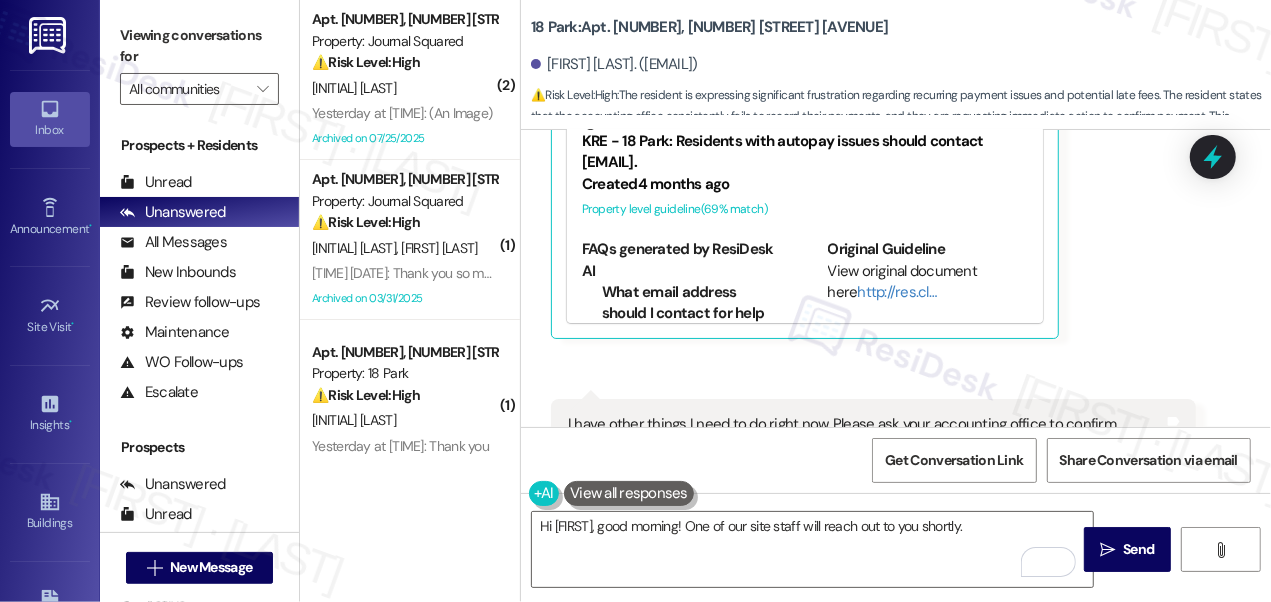 click on "Sarah Goffstein. (sarahgstudio@gmail.com)" at bounding box center [614, 64] 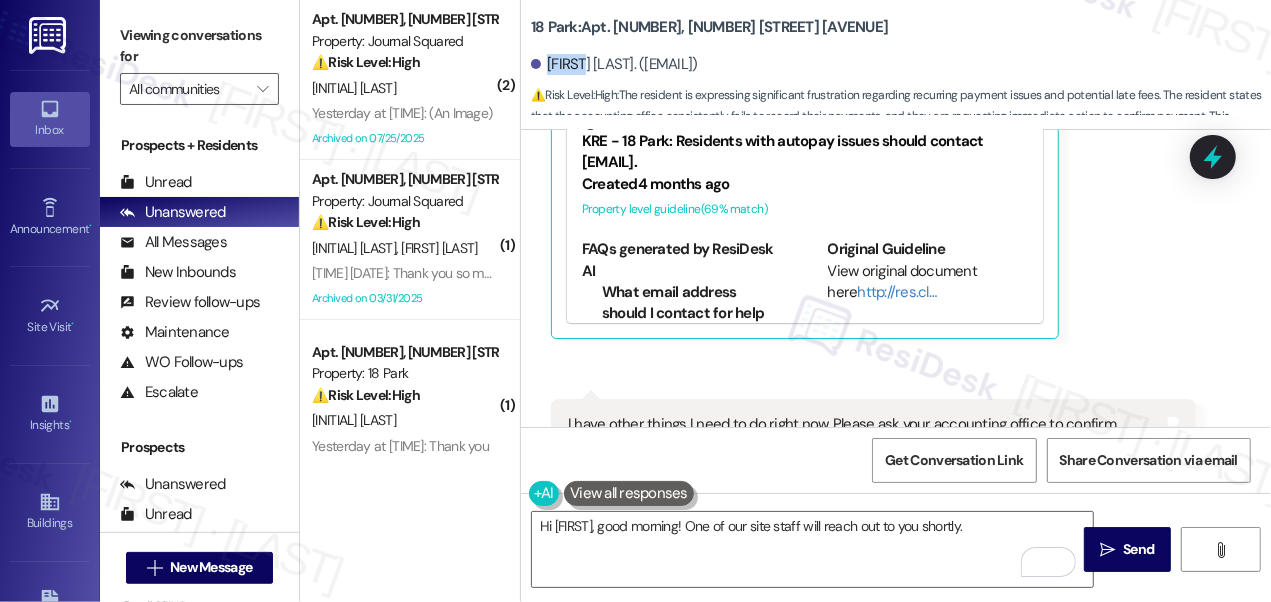 click on "Sarah Goffstein. (sarahgstudio@gmail.com)" at bounding box center [614, 64] 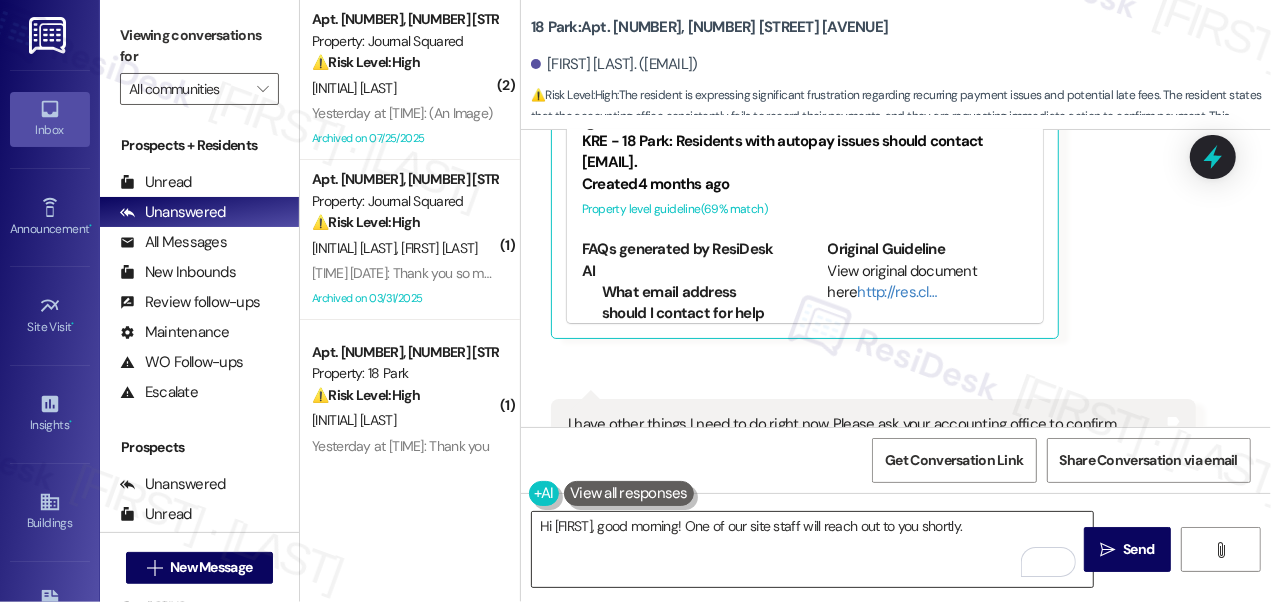 click on "Hi Utsav, good morning! One of our site staff will reach out to you shortly." at bounding box center [812, 549] 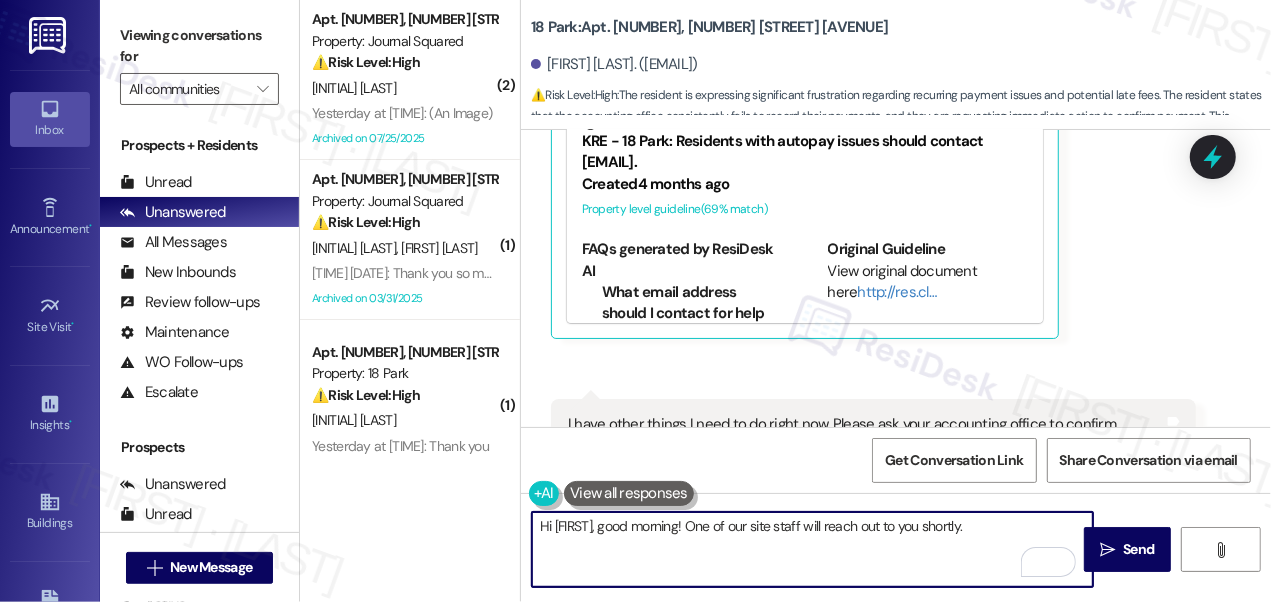 click on "Hi Utsav, good morning! One of our site staff will reach out to you shortly." at bounding box center [812, 549] 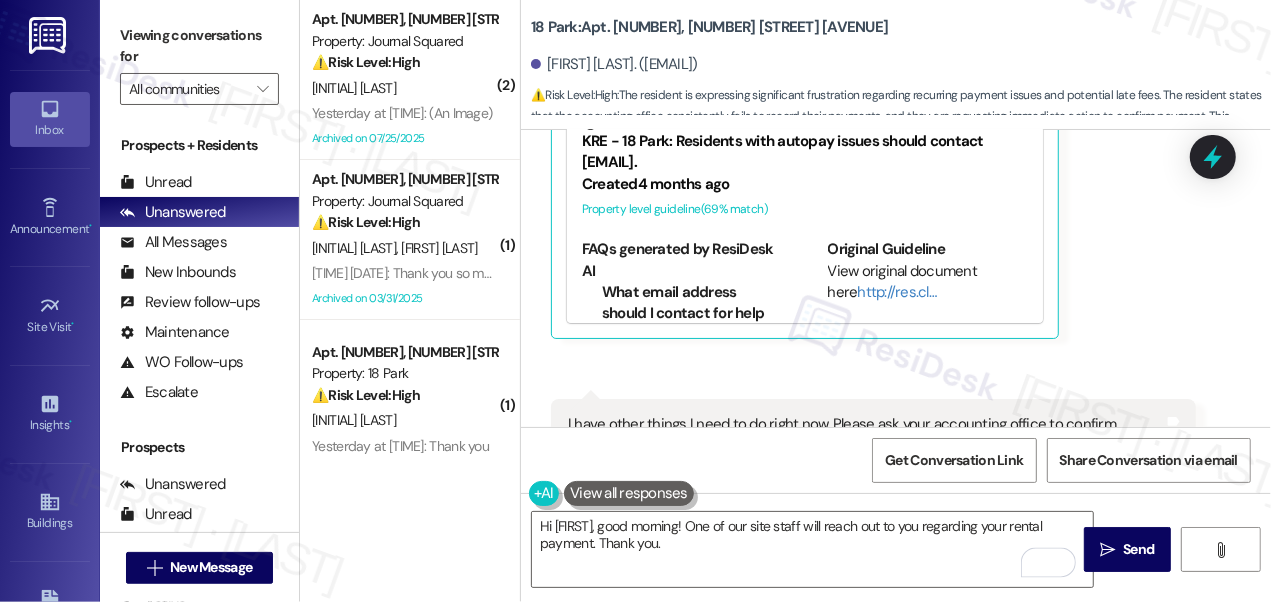 click on "I have other things I need to do right now. Please ask your accounting office to confirm payment." at bounding box center (866, 435) 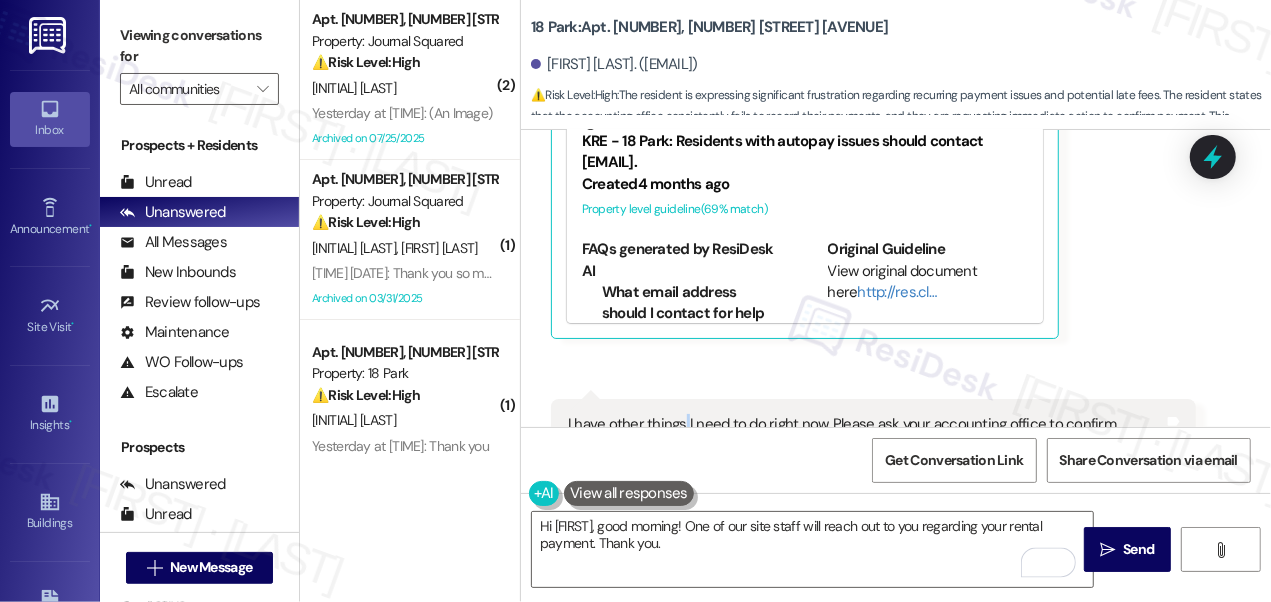 click on "I have other things I need to do right now. Please ask your accounting office to confirm payment." at bounding box center (866, 435) 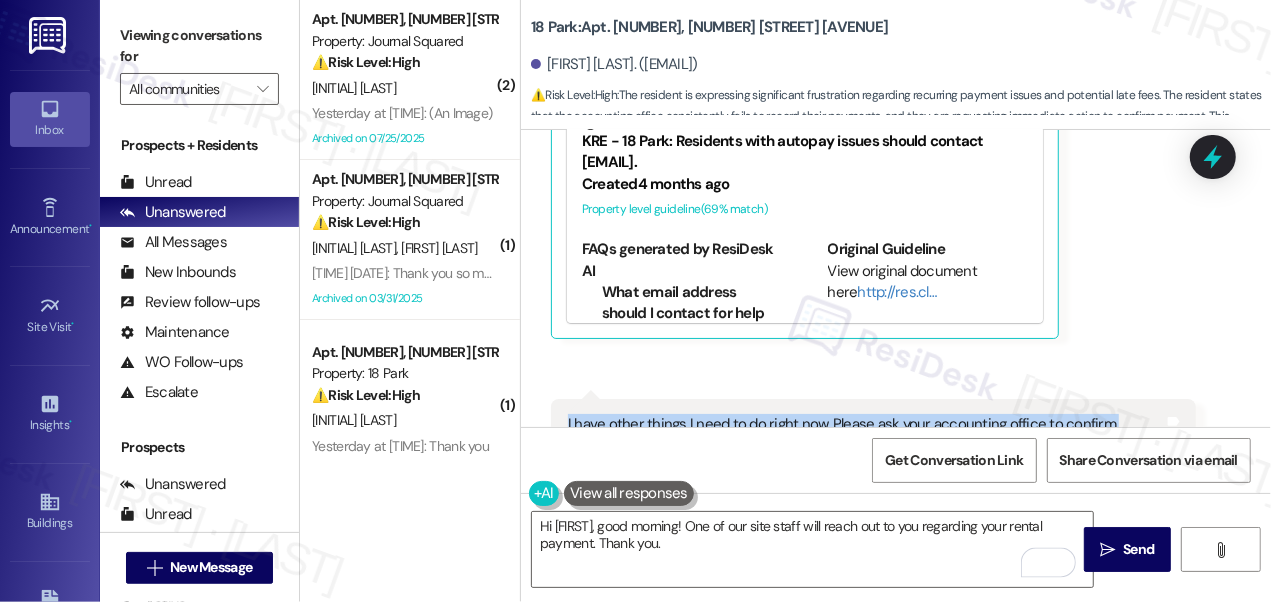 click on "I have other things I need to do right now. Please ask your accounting office to confirm payment." at bounding box center (866, 435) 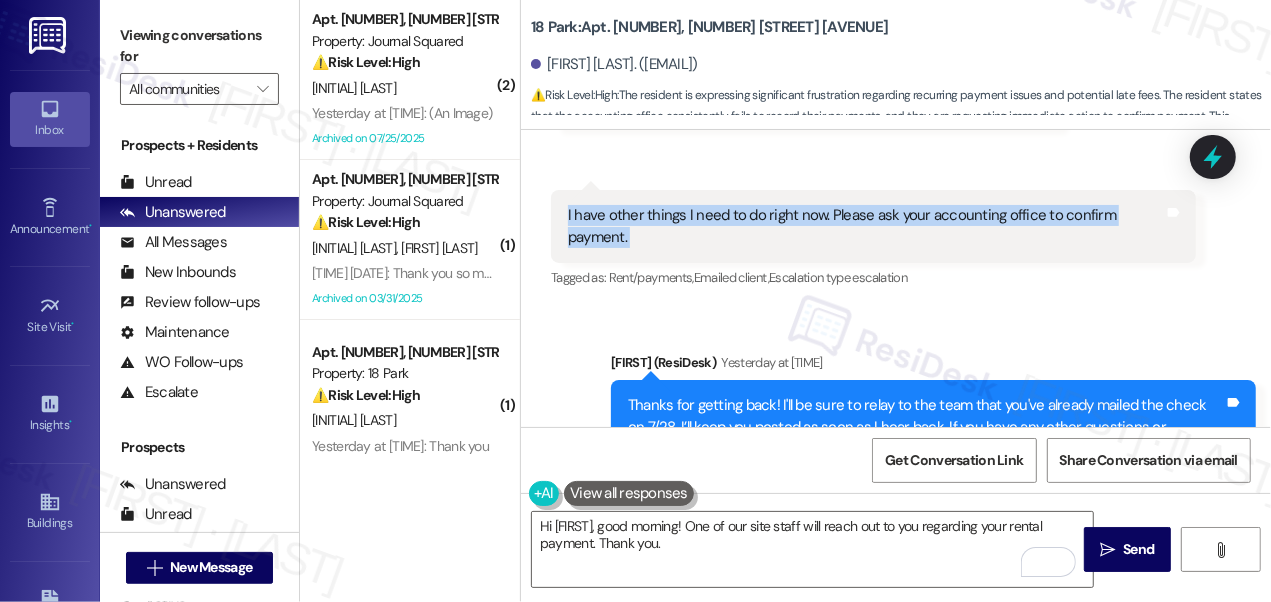 scroll, scrollTop: 11370, scrollLeft: 0, axis: vertical 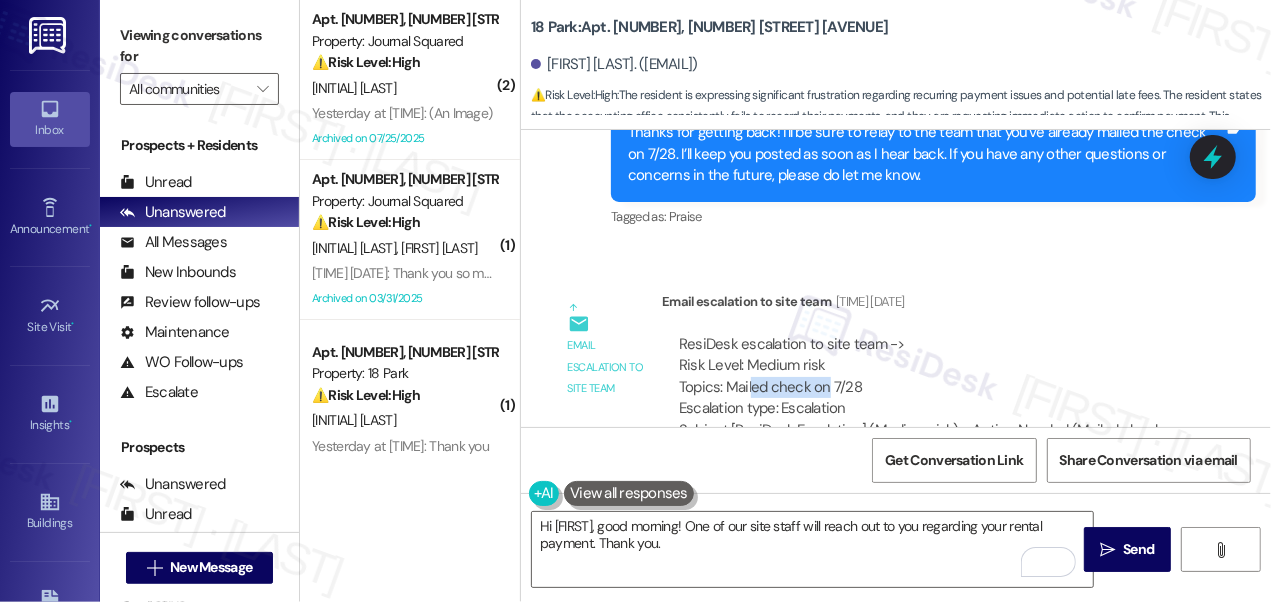 drag, startPoint x: 748, startPoint y: 298, endPoint x: 828, endPoint y: 300, distance: 80.024994 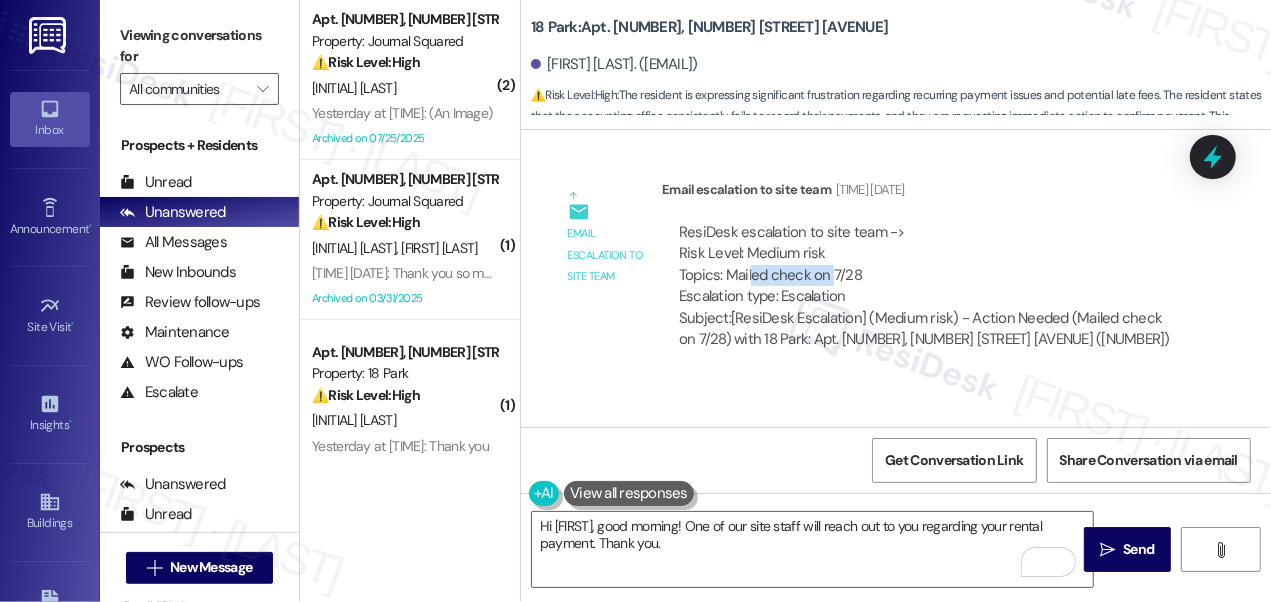 scroll, scrollTop: 11551, scrollLeft: 0, axis: vertical 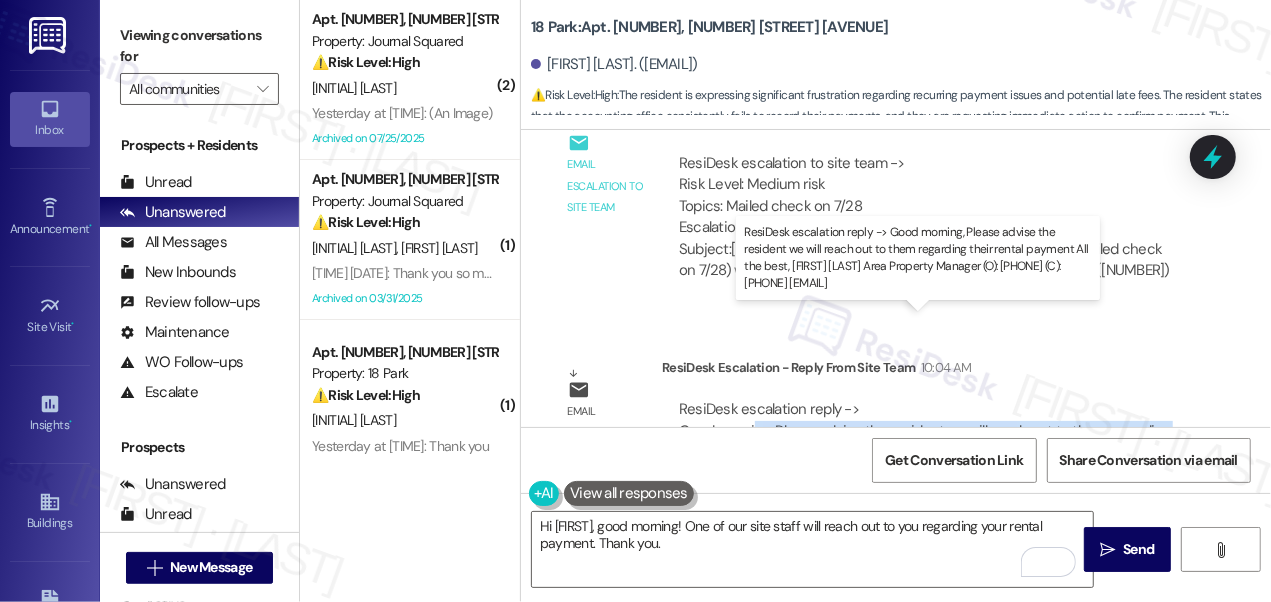 drag, startPoint x: 754, startPoint y: 346, endPoint x: 1030, endPoint y: 362, distance: 276.46338 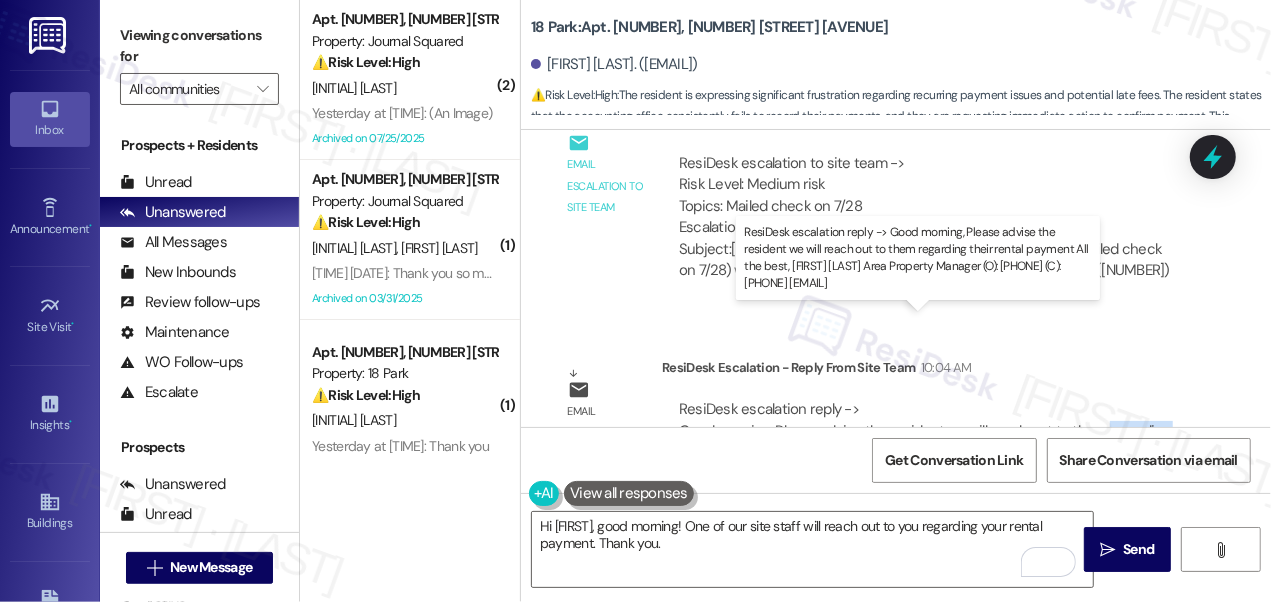 drag, startPoint x: 1100, startPoint y: 343, endPoint x: 806, endPoint y: 362, distance: 294.6133 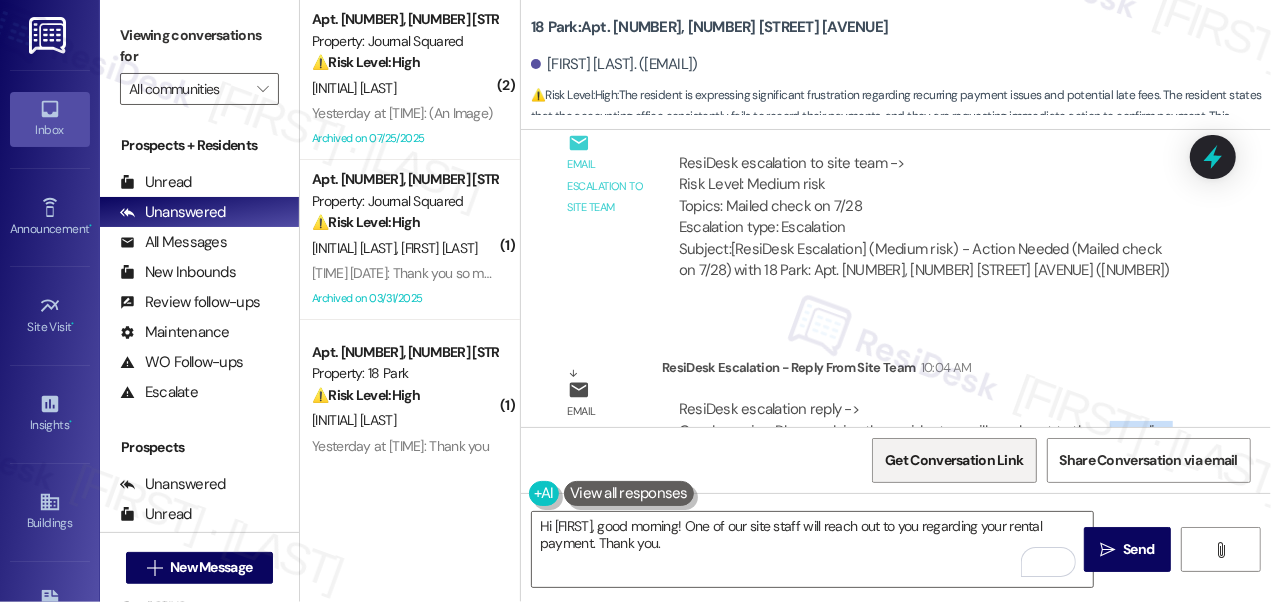 copy on "regarding their rental payment" 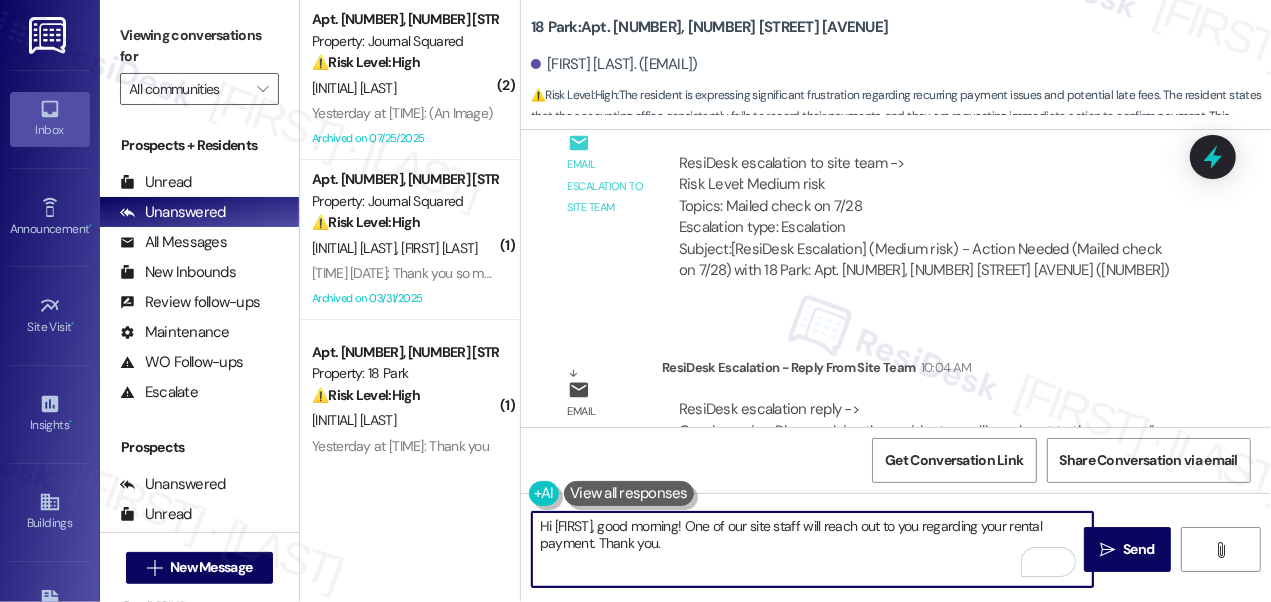 click on "Hi Sarah, good morning! One of our site staff will reach out to you shortly." at bounding box center (812, 549) 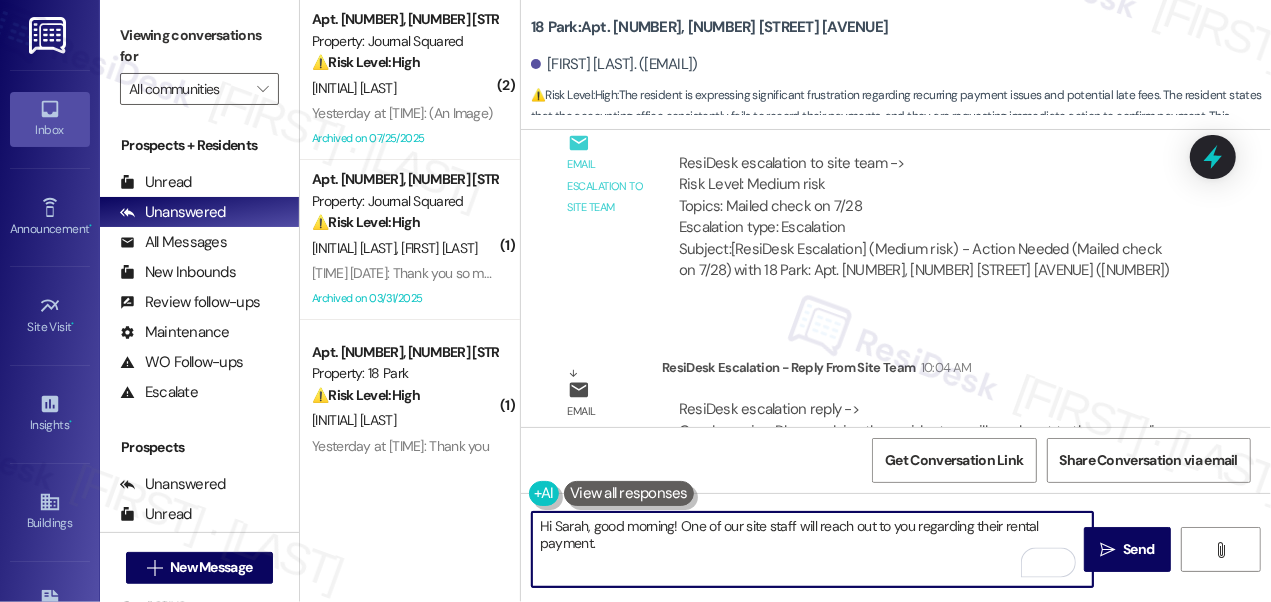 click on "Hi Sarah, good morning! One of our site staff will reach out to you regarding their rental payment." at bounding box center [812, 549] 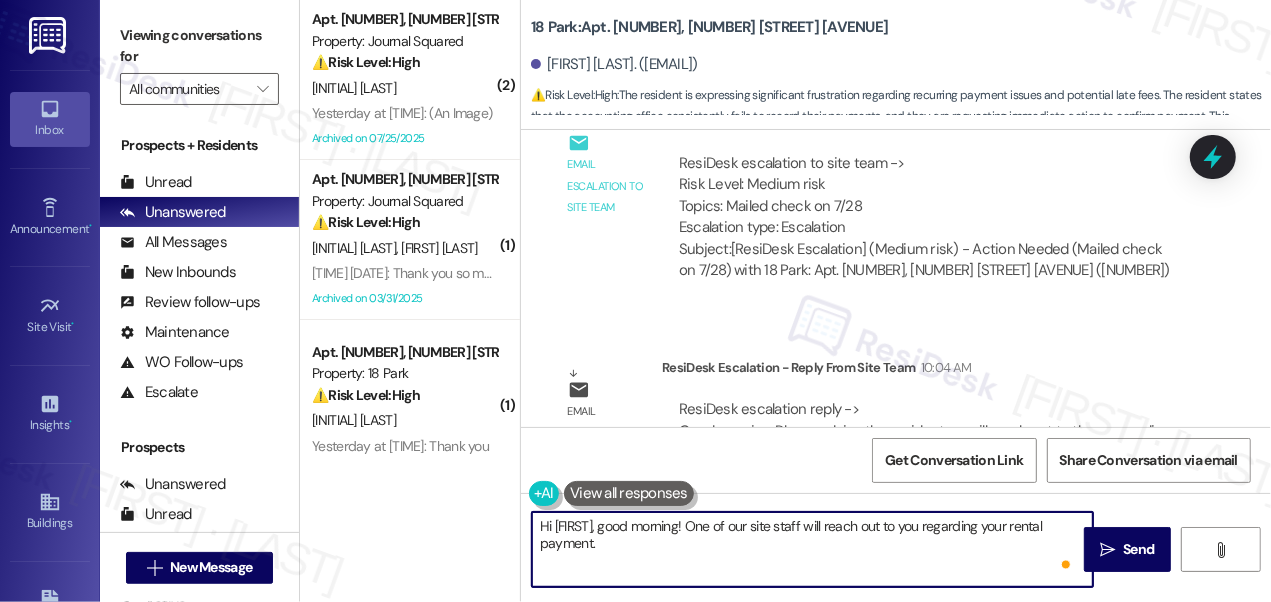 click on "Hi Sarah, good morning! One of our site staff will reach out to you regarding your rental payment." at bounding box center (812, 549) 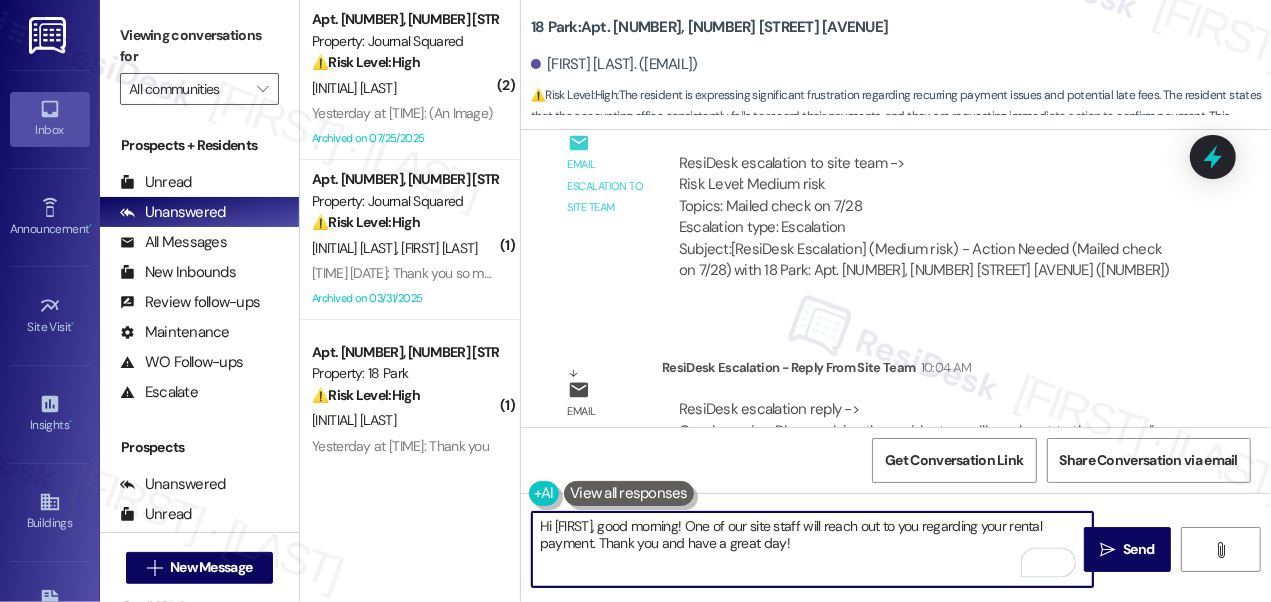 click on "Hi Sarah, good morning! One of our site staff will reach out to you regarding your rental payment. Thank you and have a great day!" at bounding box center (812, 549) 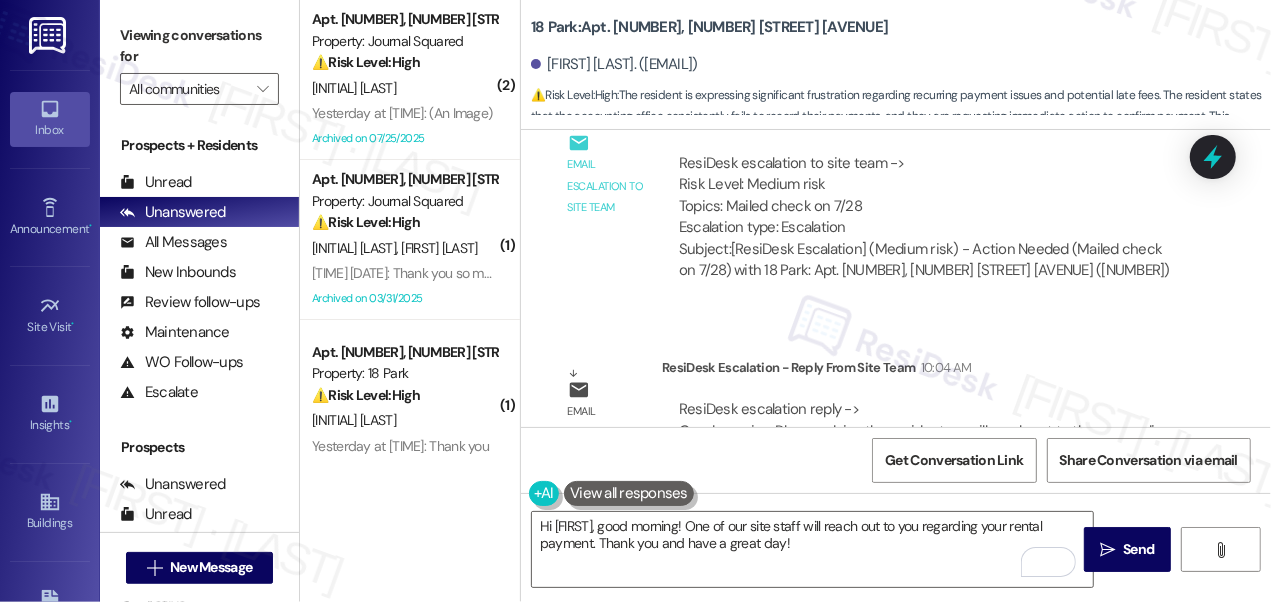 click on "ResiDesk escalation reply ->
Good morning, Please advise the resident we will reach out to them regarding their rental payment All the best, Tiffany Porras Area Property Manager (O): 201-464-7855 (C): 908-465-2880 TPorras@thekreg ResiDesk escalation reply ->
Good morning, Please advise the resident we will reach out to them regarding their rental payment All the best, Tiffany Porras Area Property Manager (O): 201-464-7855 (C): 908-465-2880 TPorras@thekreg" at bounding box center (929, 442) 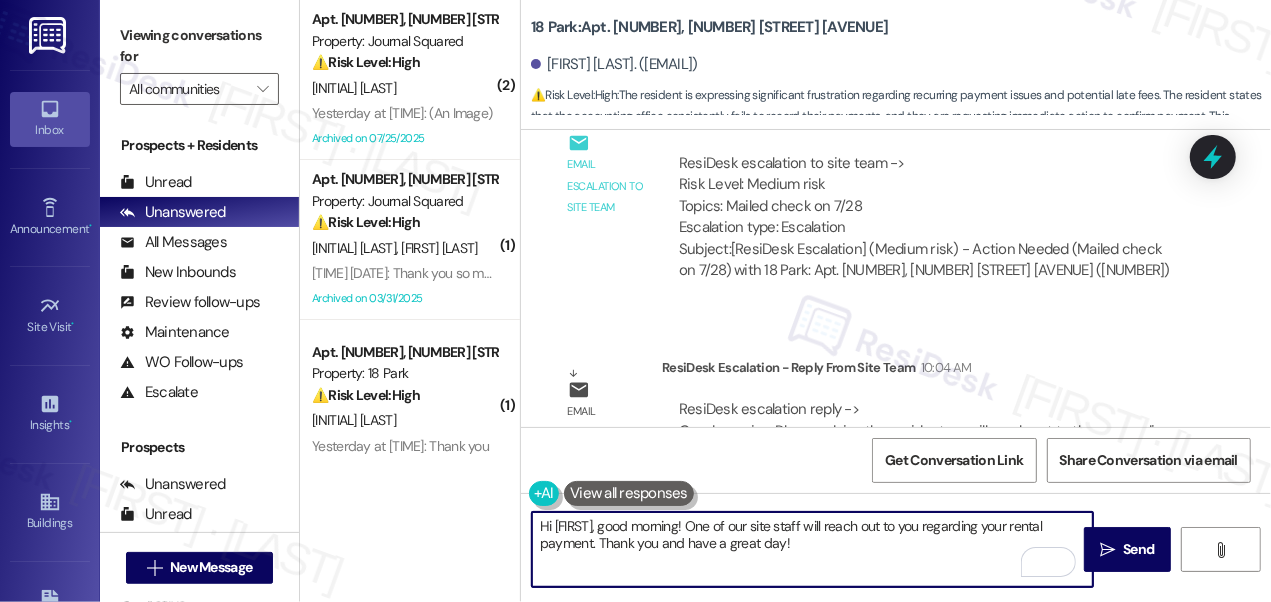 drag, startPoint x: 829, startPoint y: 547, endPoint x: 894, endPoint y: 546, distance: 65.00769 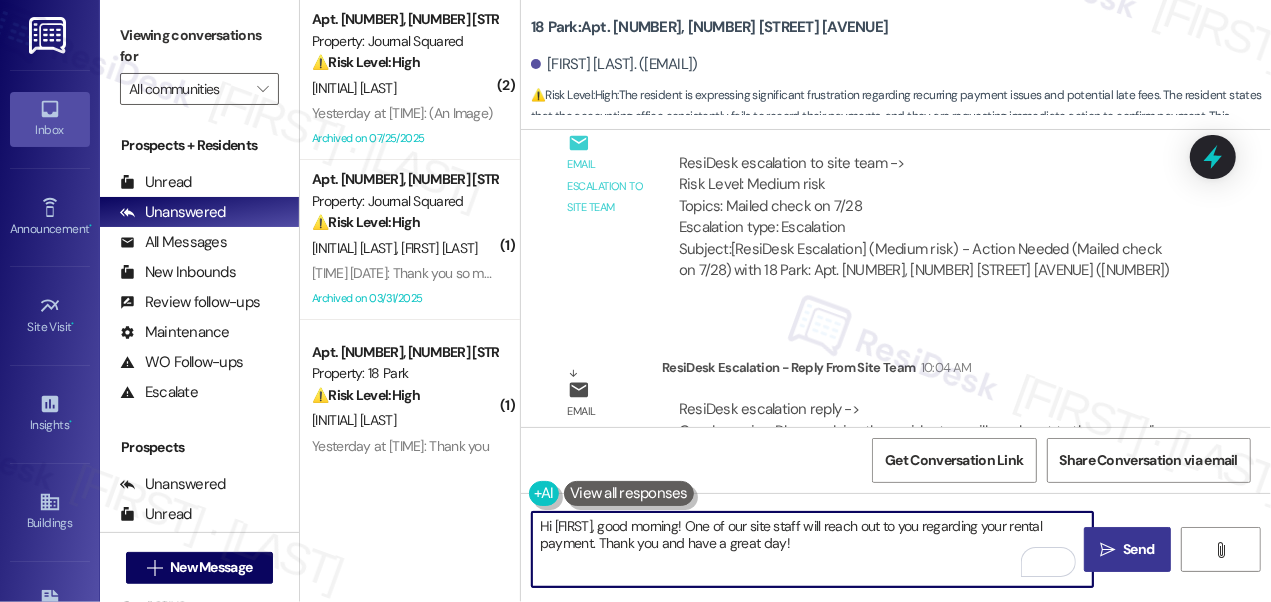 click on " Send" at bounding box center [1127, 549] 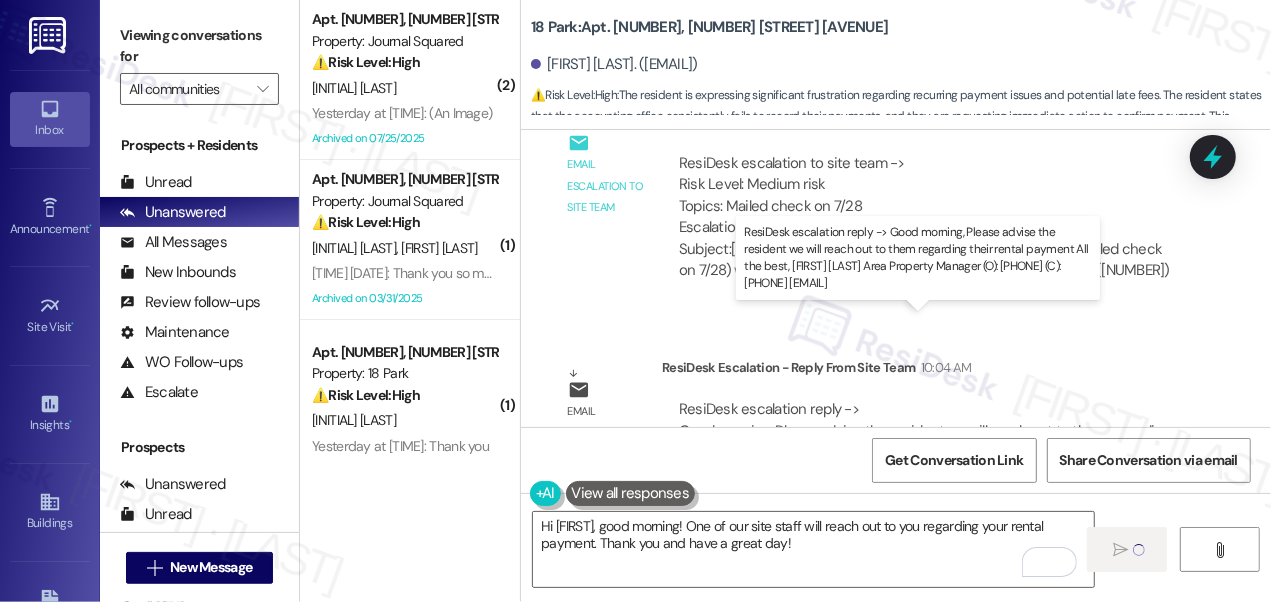 type 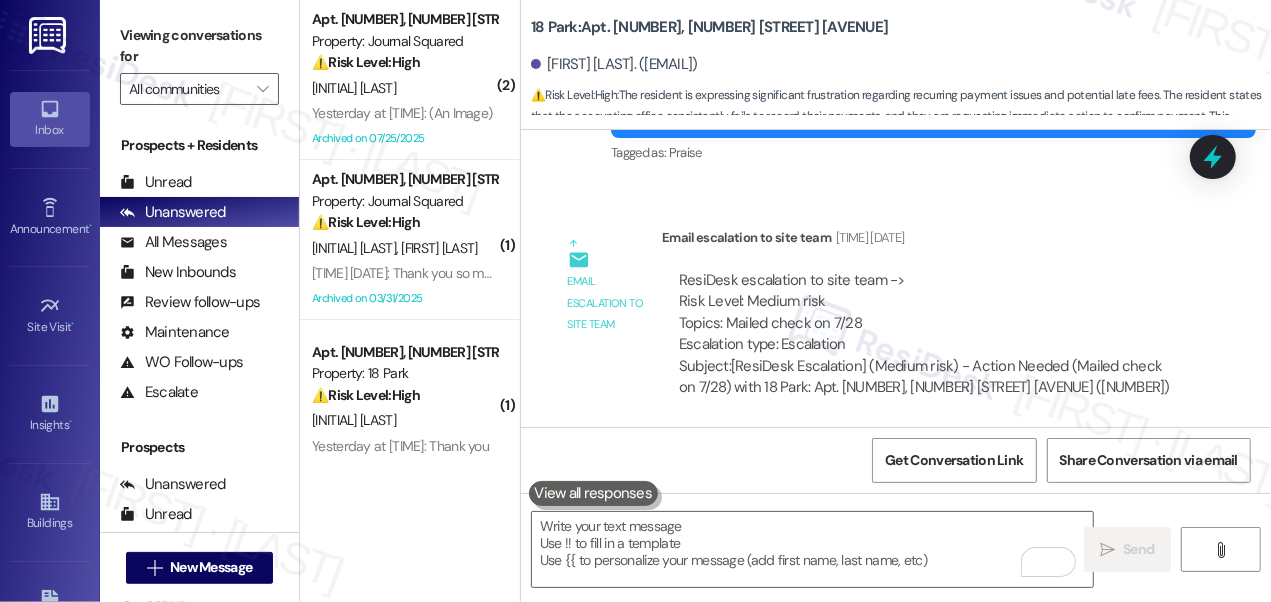 scroll, scrollTop: 11712, scrollLeft: 0, axis: vertical 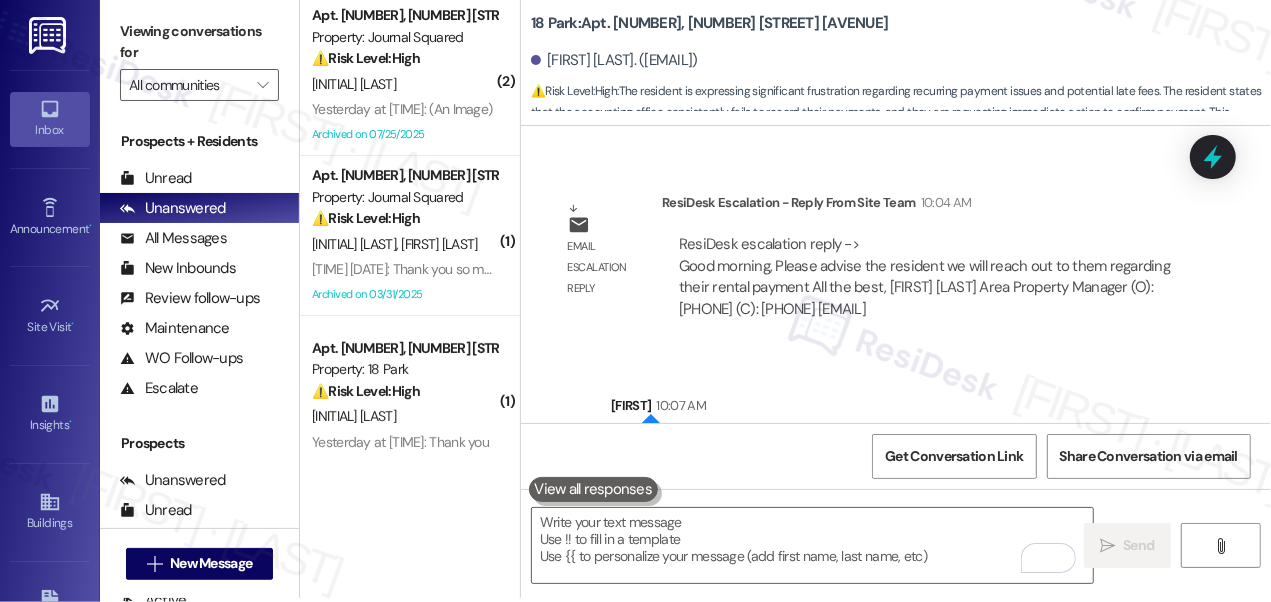 click on "Hi Sarah, good morning! One of our site staff will reach out to you regarding your rental payment. Thank you and have a great day!" at bounding box center (926, 459) 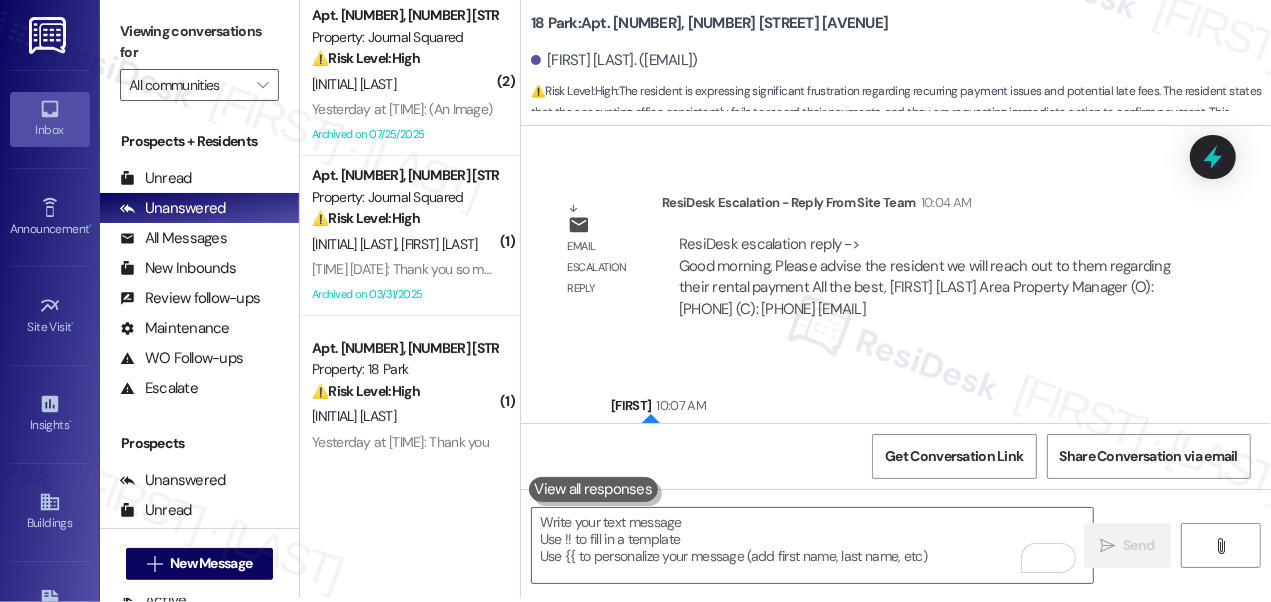 click on "Hi Sarah, good morning! One of our site staff will reach out to you regarding your rental payment. Thank you and have a great day!" at bounding box center [926, 459] 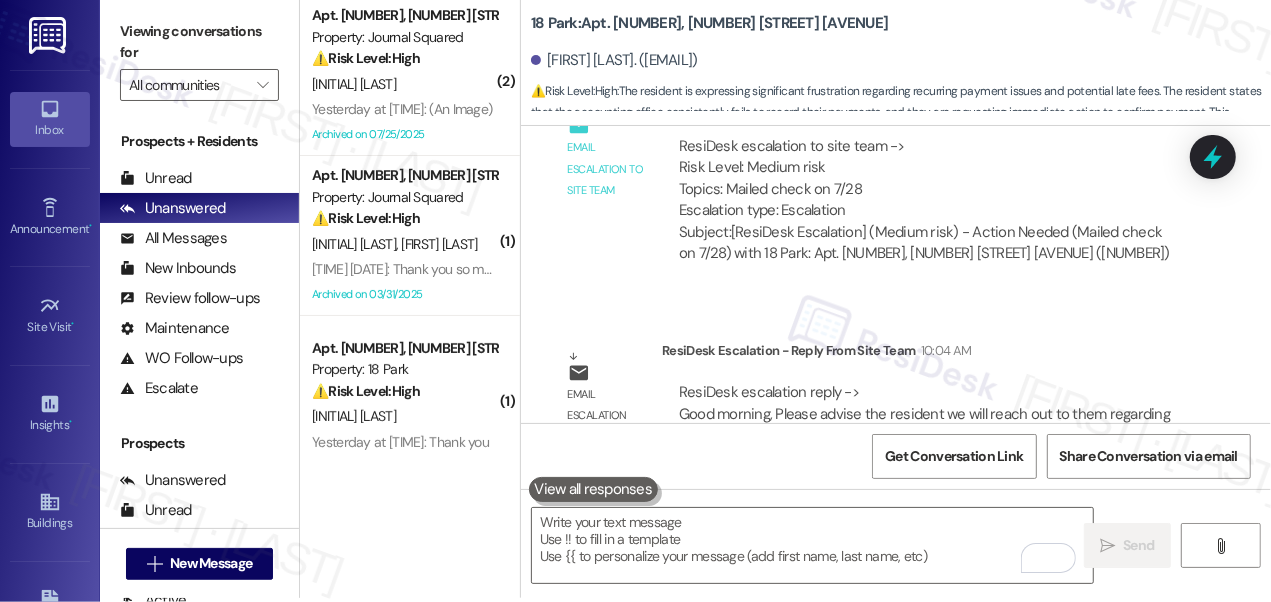 scroll, scrollTop: 11712, scrollLeft: 0, axis: vertical 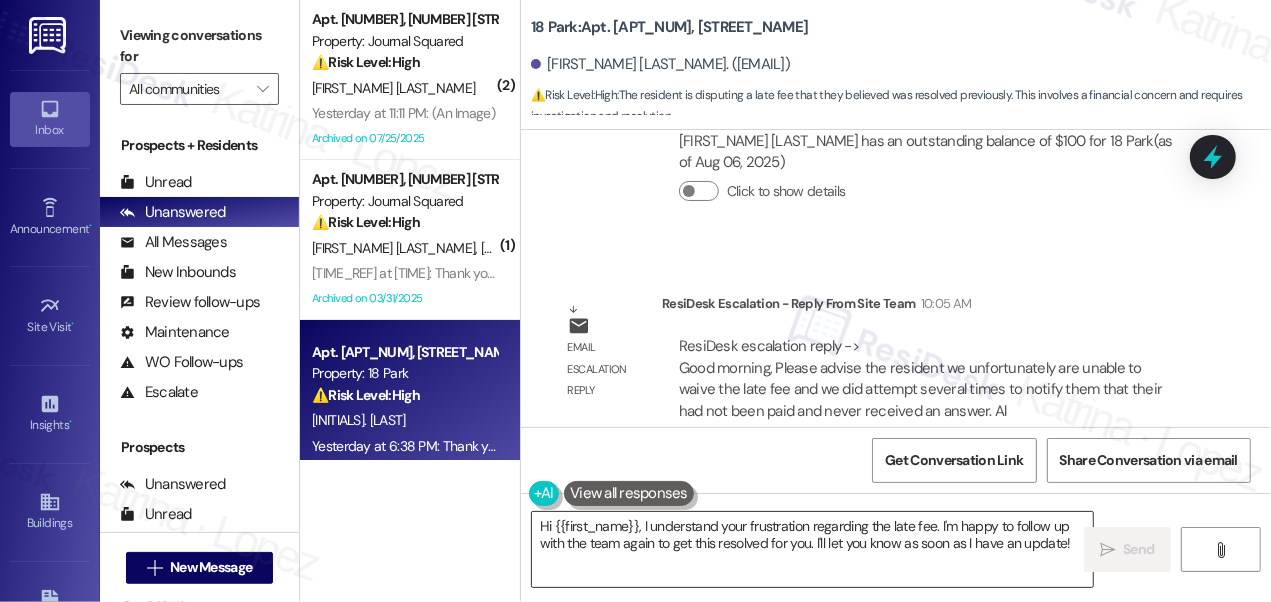 click on "Hi {{first_name}}, I understand your frustration regarding the late fee. I'm happy to follow up with the team again to get this resolved for you. I'll let you know as soon as I have an update!" at bounding box center (812, 549) 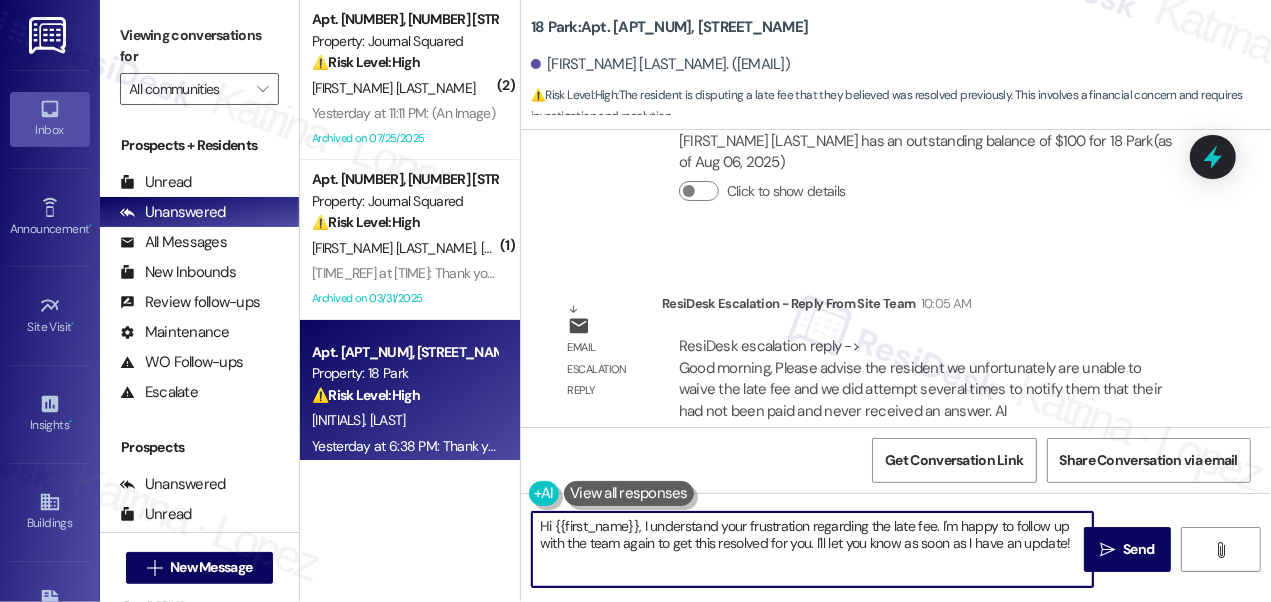 click on "Hi {{first_name}}, I understand your frustration regarding the late fee. I'm happy to follow up with the team again to get this resolved for you. I'll let you know as soon as I have an update!" at bounding box center [812, 549] 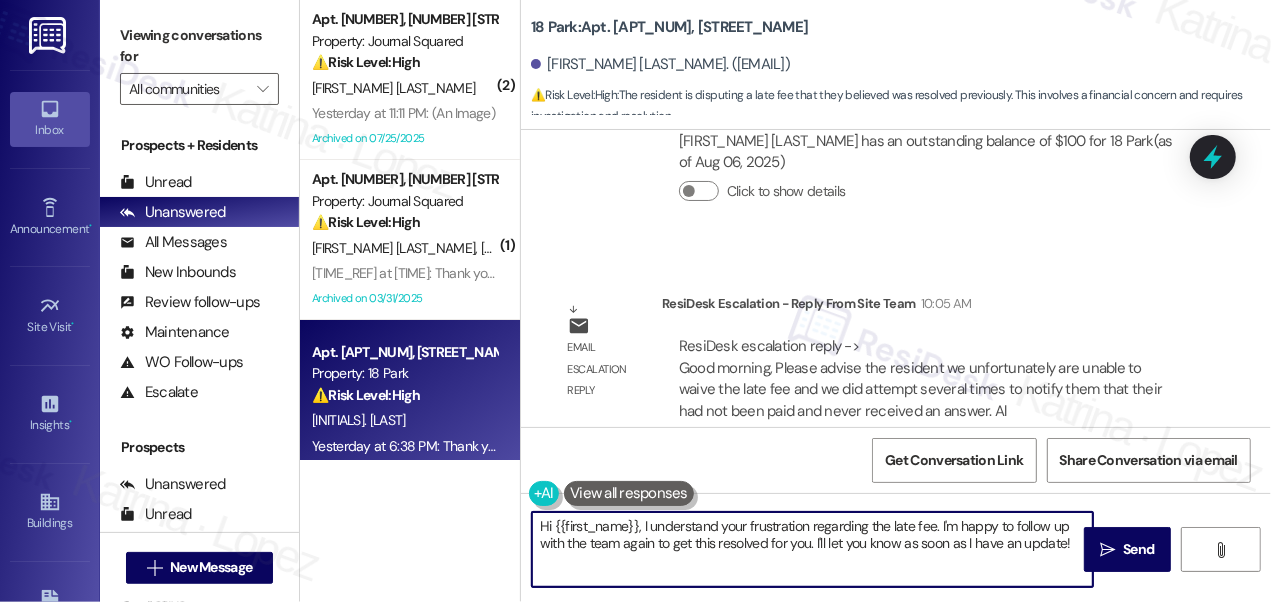 click on "Hi {{first_name}}, I understand your frustration regarding the late fee. I'm happy to follow up with the team again to get this resolved for you. I'll let you know as soon as I have an update!" at bounding box center (812, 549) 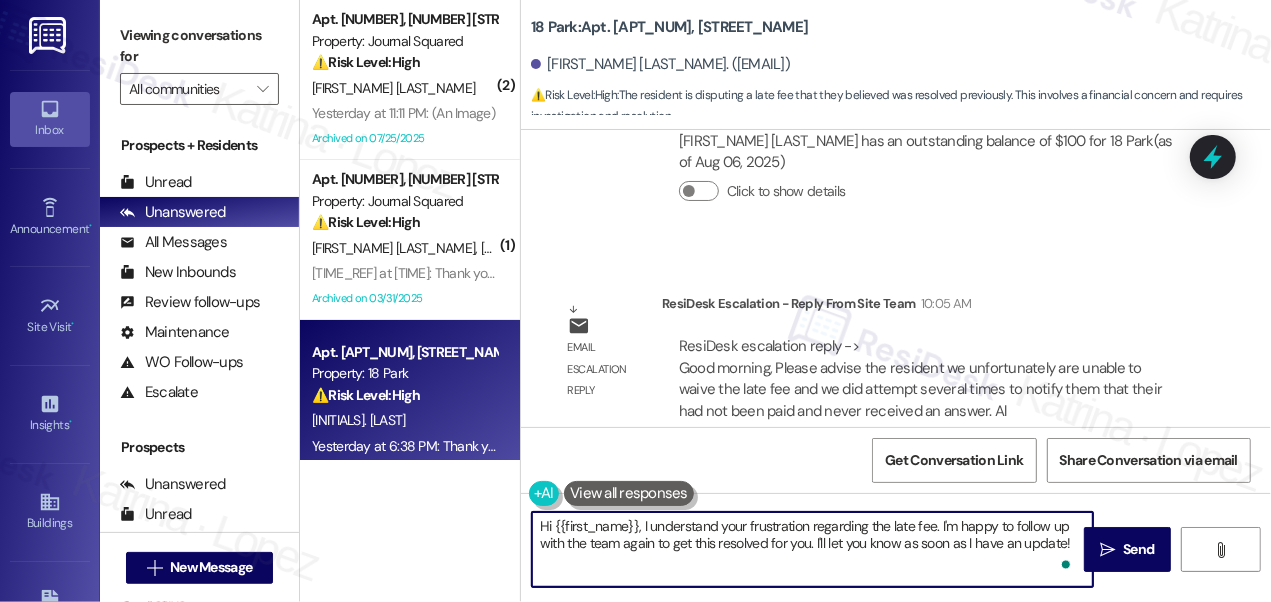 click on "Hi {{first_name}}, I understand your frustration regarding the late fee. I'm happy to follow up with the team again to get this resolved for you. I'll let you know as soon as I have an update!" at bounding box center [812, 549] 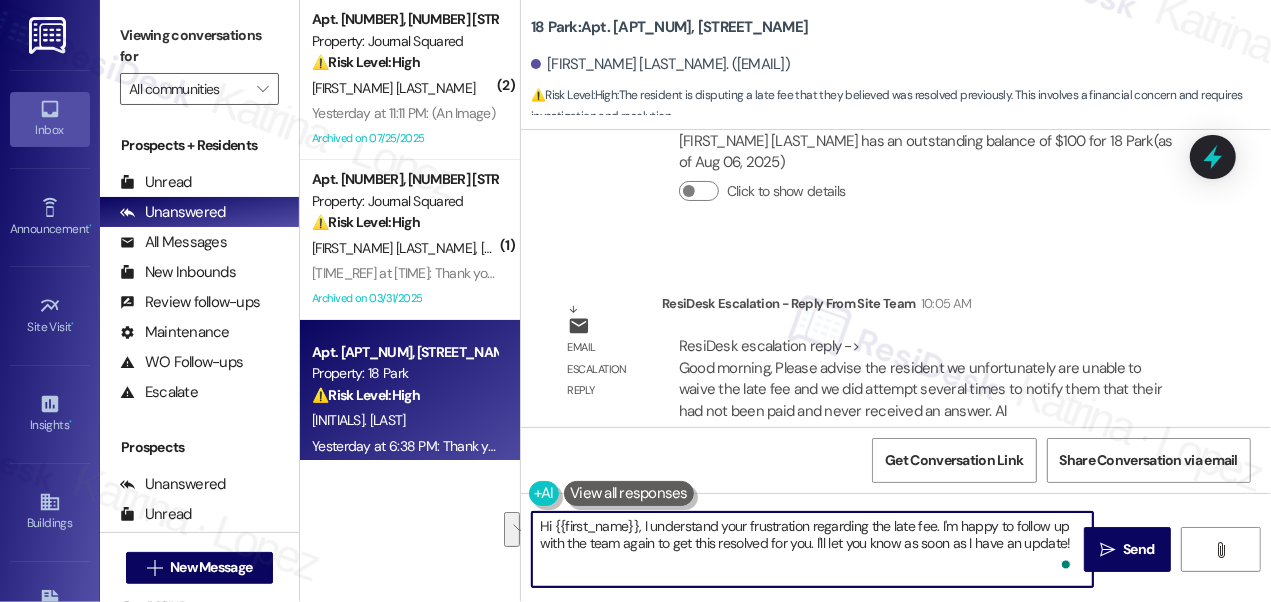 scroll, scrollTop: 4, scrollLeft: 0, axis: vertical 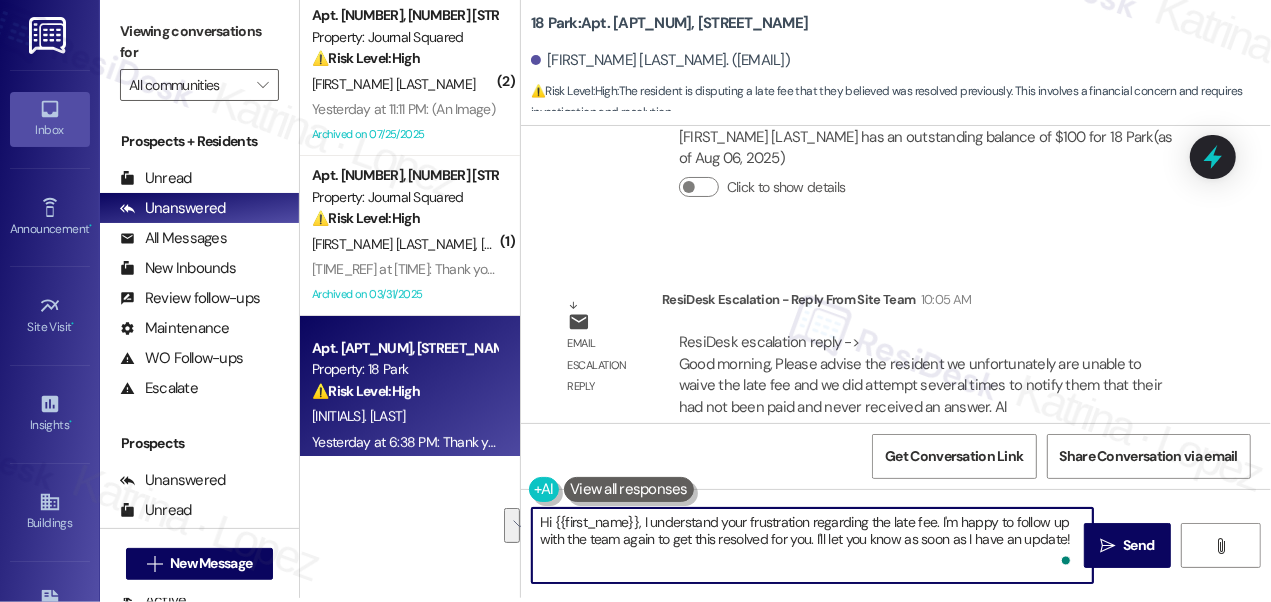 drag, startPoint x: 642, startPoint y: 527, endPoint x: 1067, endPoint y: 599, distance: 431.0557 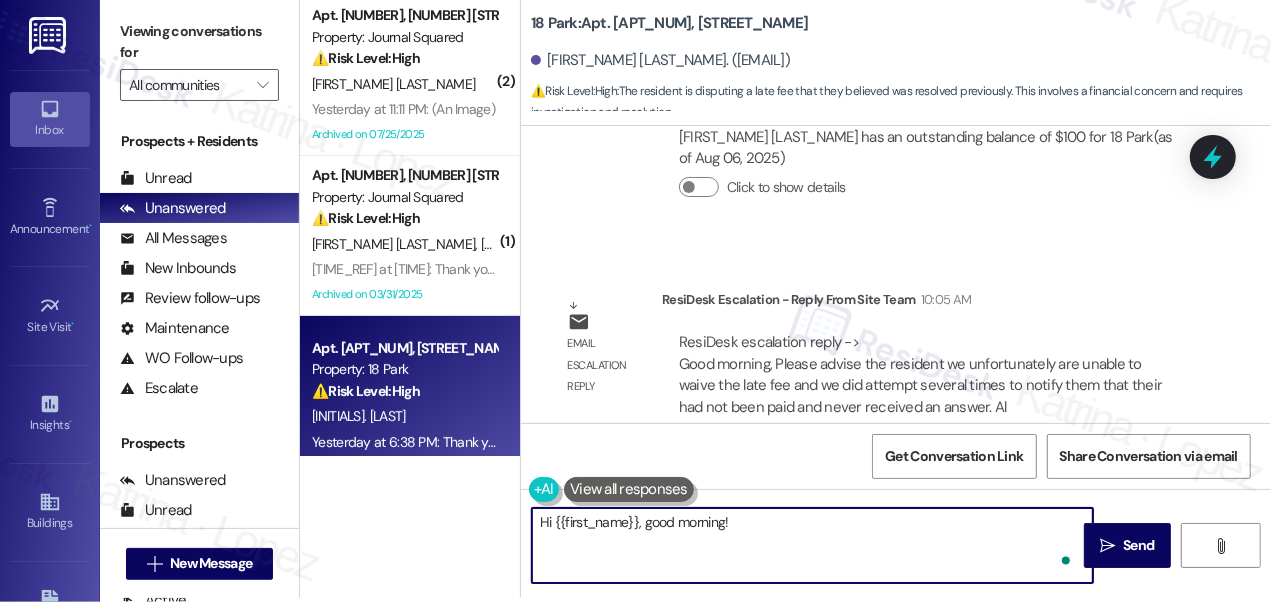 paste on "advise the resident we unfortunately are unable to waive the late fee and we did attempt several times to notify them that their had not been paid and never received an answer." 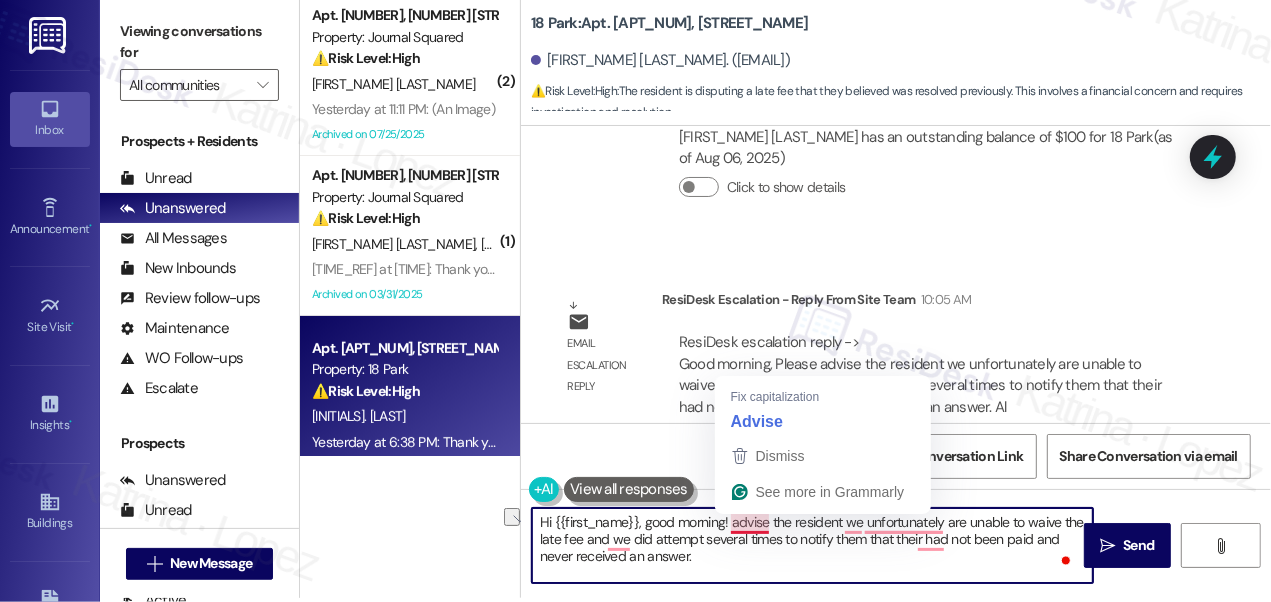 drag, startPoint x: 839, startPoint y: 520, endPoint x: 733, endPoint y: 519, distance: 106.004715 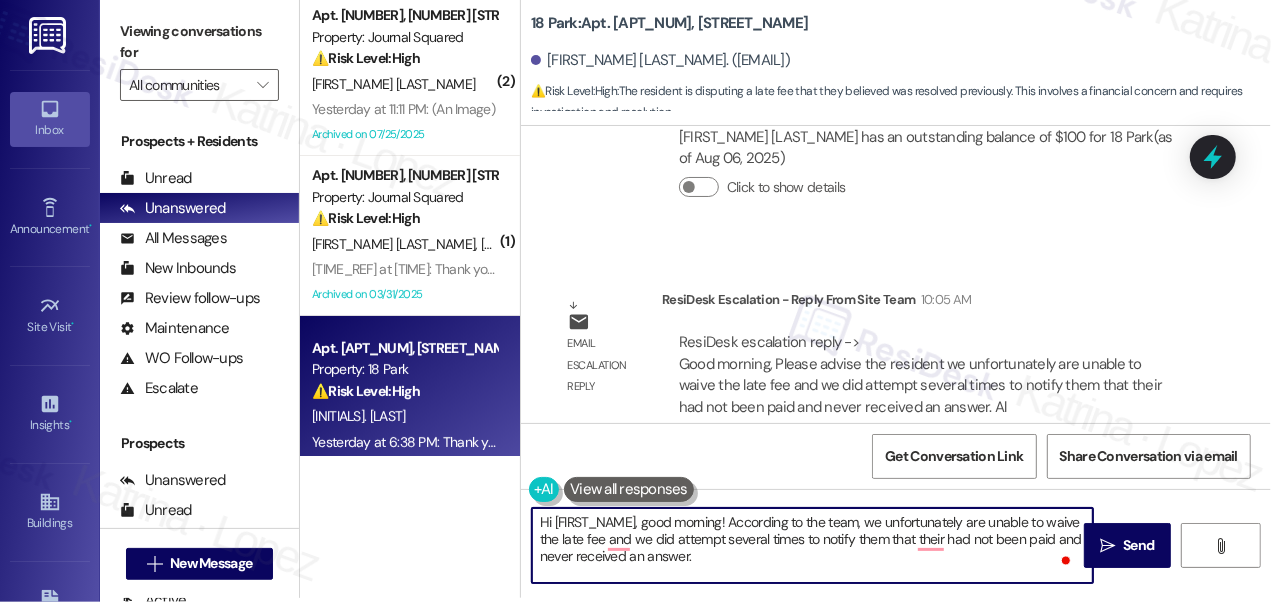 click on "Hi [FIRST_NAME], good morning! According to the team, we unfortunately are unable to waive the late fee and we did attempt several times to notify them that their had not been paid and never received an answer." at bounding box center [812, 545] 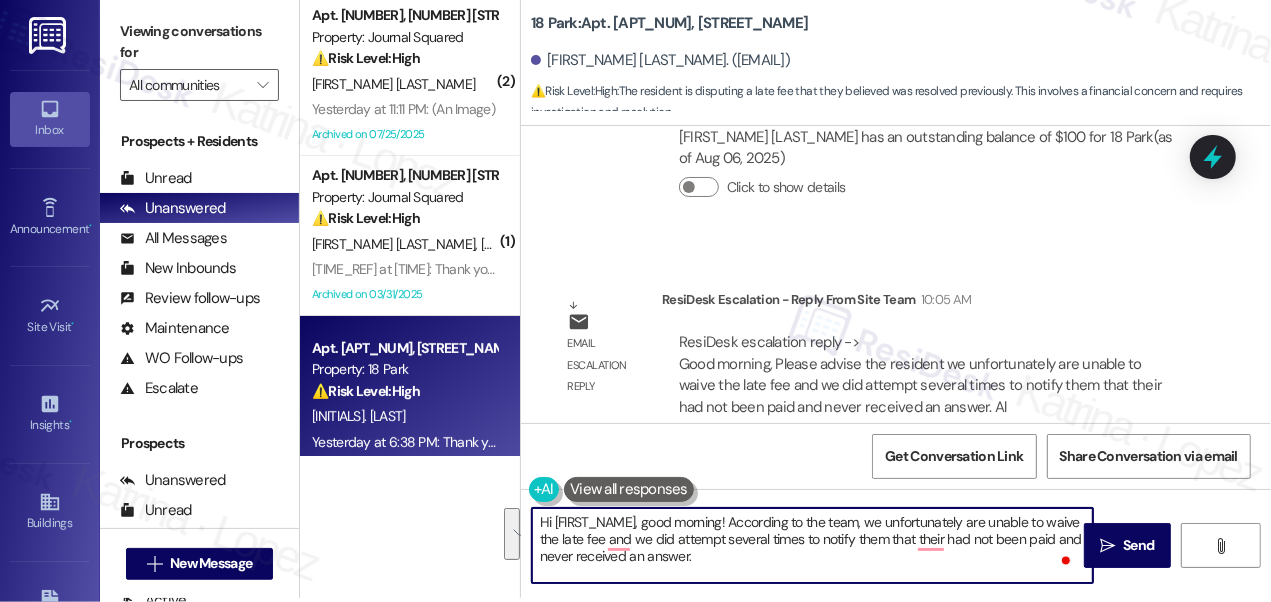 click on "Hi [FIRST_NAME], good morning! According to the team, we unfortunately are unable to waive the late fee and we did attempt several times to notify them that their had not been paid and never received an answer." at bounding box center [812, 545] 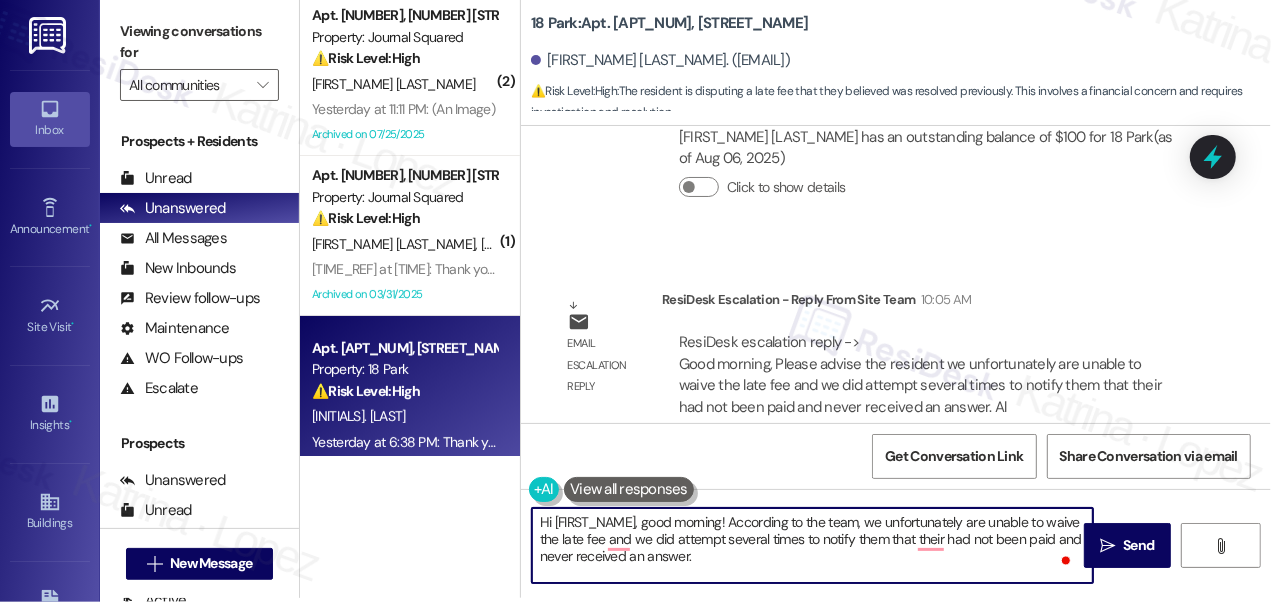 click on "Hi [FIRST_NAME], good morning! According to the team, we unfortunately are unable to waive the late fee and we did attempt several times to notify them that their had not been paid and never received an answer." at bounding box center (812, 545) 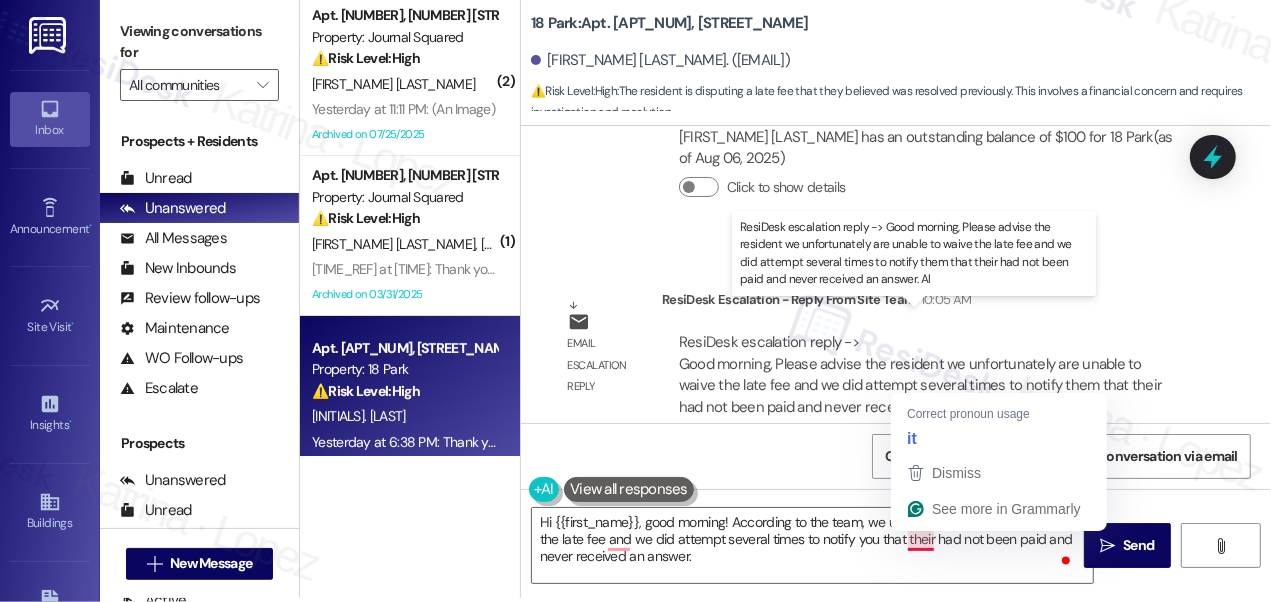 click on "ResiDesk escalation reply ->
Good morning, Please advise the resident we unfortunately are unable to waive the late fee and we did attempt several times to notify them that their had not been paid and never received an answer. Al ResiDesk escalation reply ->
Good morning, Please advise the resident we unfortunately are unable to waive the late fee and we did attempt several times to notify them that their had not been paid and never received an answer. Al" at bounding box center (920, 374) 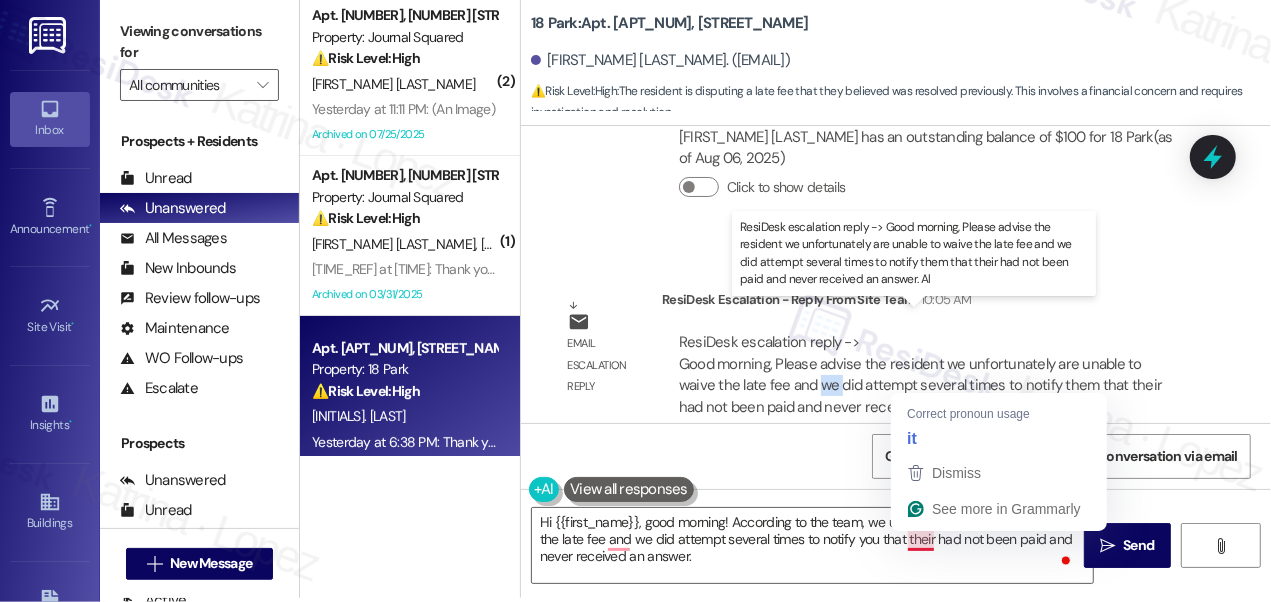 click on "ResiDesk escalation reply ->
Good morning, Please advise the resident we unfortunately are unable to waive the late fee and we did attempt several times to notify them that their had not been paid and never received an answer. Al ResiDesk escalation reply ->
Good morning, Please advise the resident we unfortunately are unable to waive the late fee and we did attempt several times to notify them that their had not been paid and never received an answer. Al" at bounding box center (920, 374) 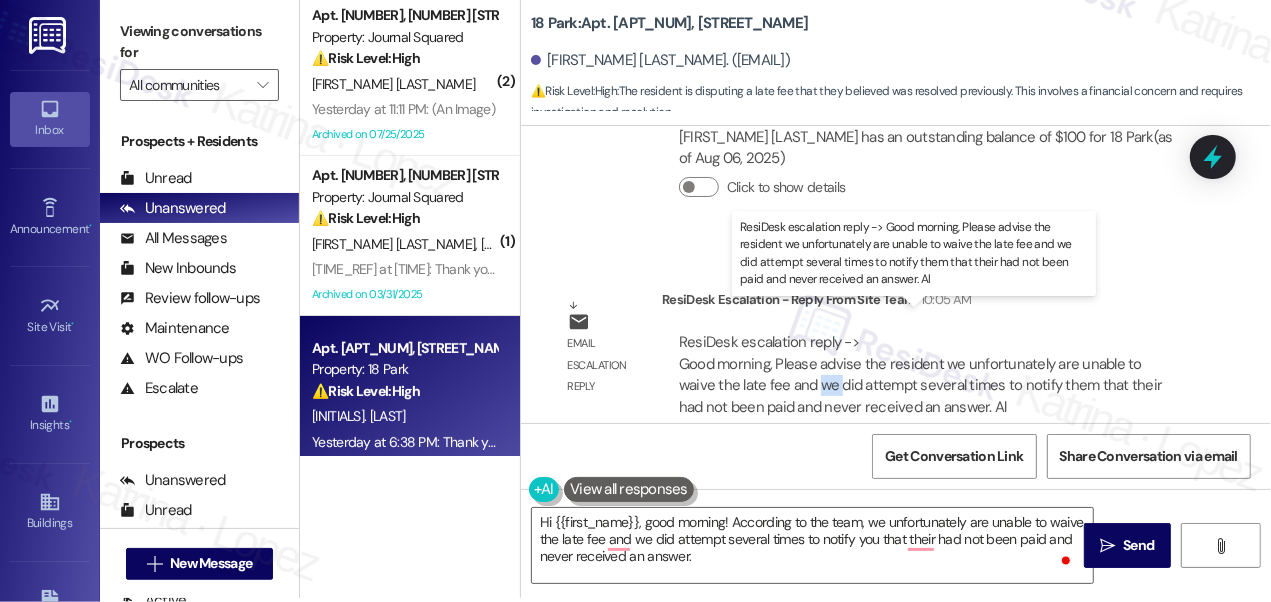 click on "ResiDesk escalation reply ->
Good morning, Please advise the resident we unfortunately are unable to waive the late fee and we did attempt several times to notify them that their had not been paid and never received an answer. Al ResiDesk escalation reply ->
Good morning, Please advise the resident we unfortunately are unable to waive the late fee and we did attempt several times to notify them that their had not been paid and never received an answer. Al" at bounding box center (920, 374) 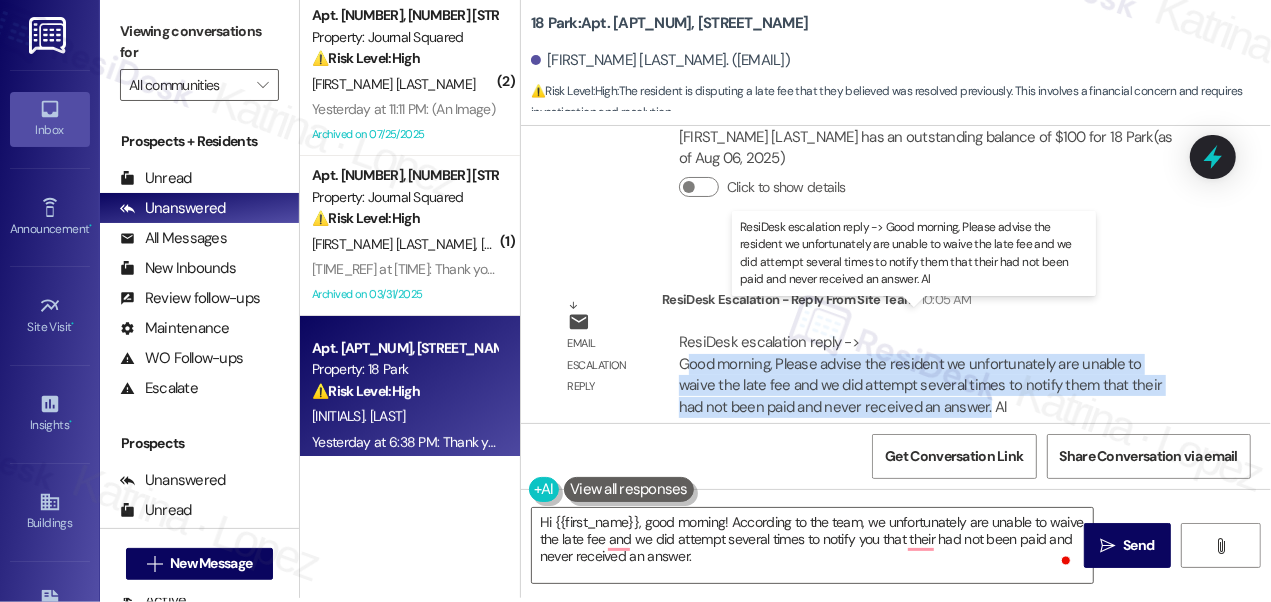 drag, startPoint x: 984, startPoint y: 383, endPoint x: 684, endPoint y: 342, distance: 302.7887 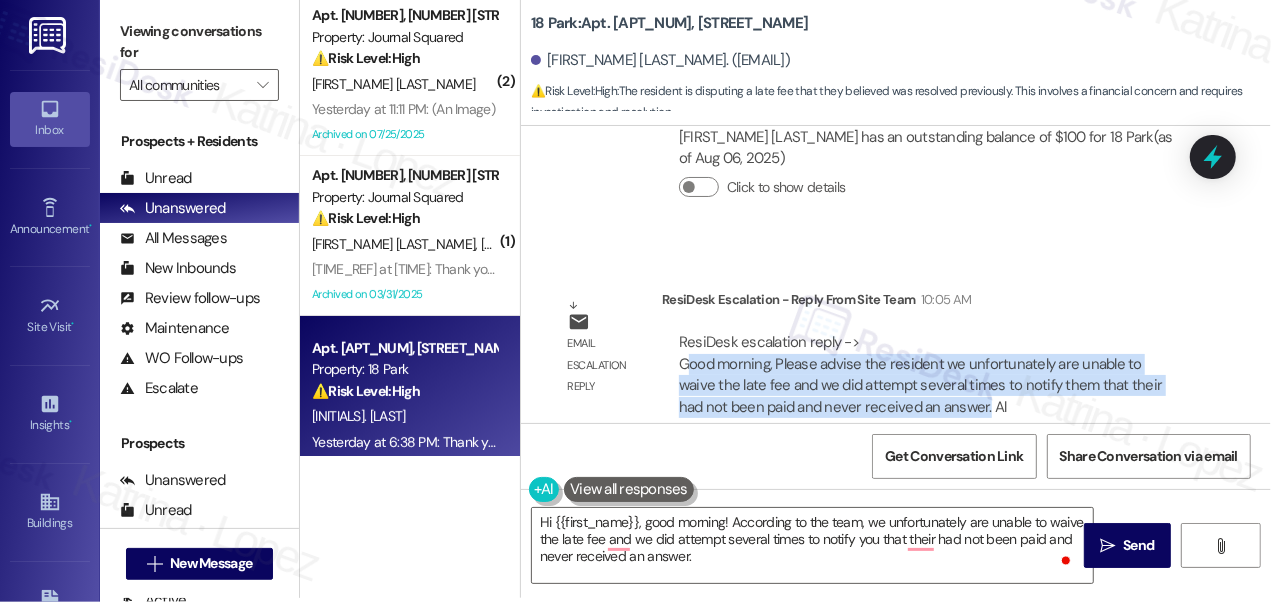 click on "ResiDesk escalation reply ->
Good morning, Please advise the resident we unfortunately are unable to waive the late fee and we did attempt several times to notify them that their had not been paid and never received an answer. Al ResiDesk escalation reply ->
Good morning, Please advise the resident we unfortunately are unable to waive the late fee and we did attempt several times to notify them that their had not been paid and never received an answer. Al" at bounding box center [920, 374] 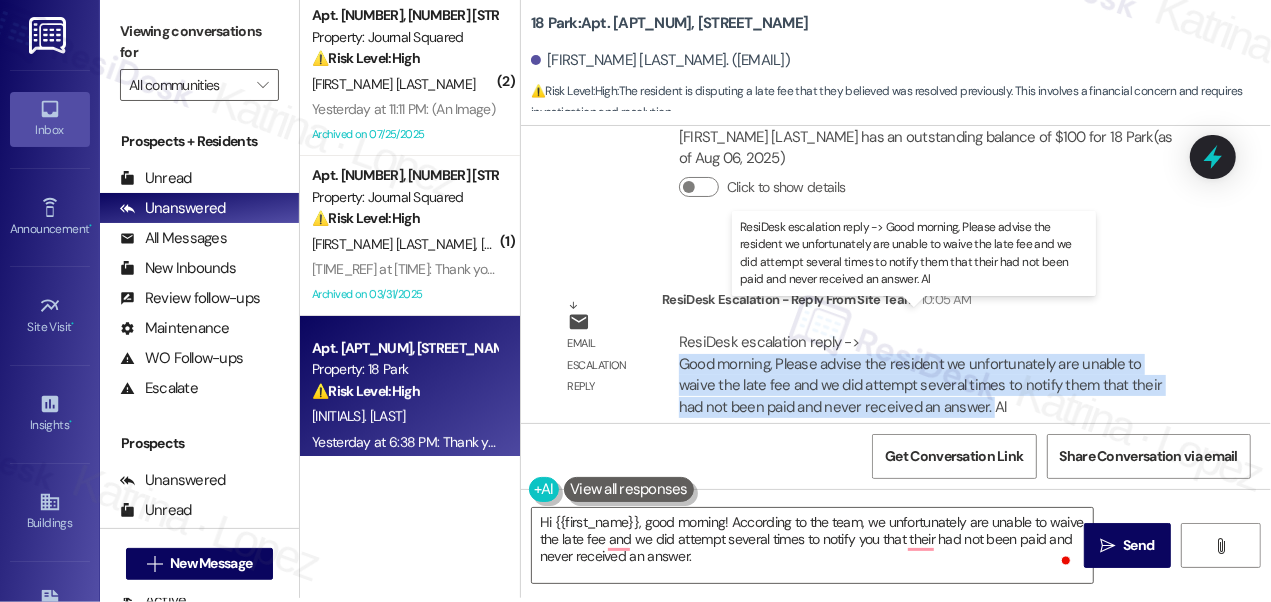 drag, startPoint x: 680, startPoint y: 340, endPoint x: 986, endPoint y: 378, distance: 308.35046 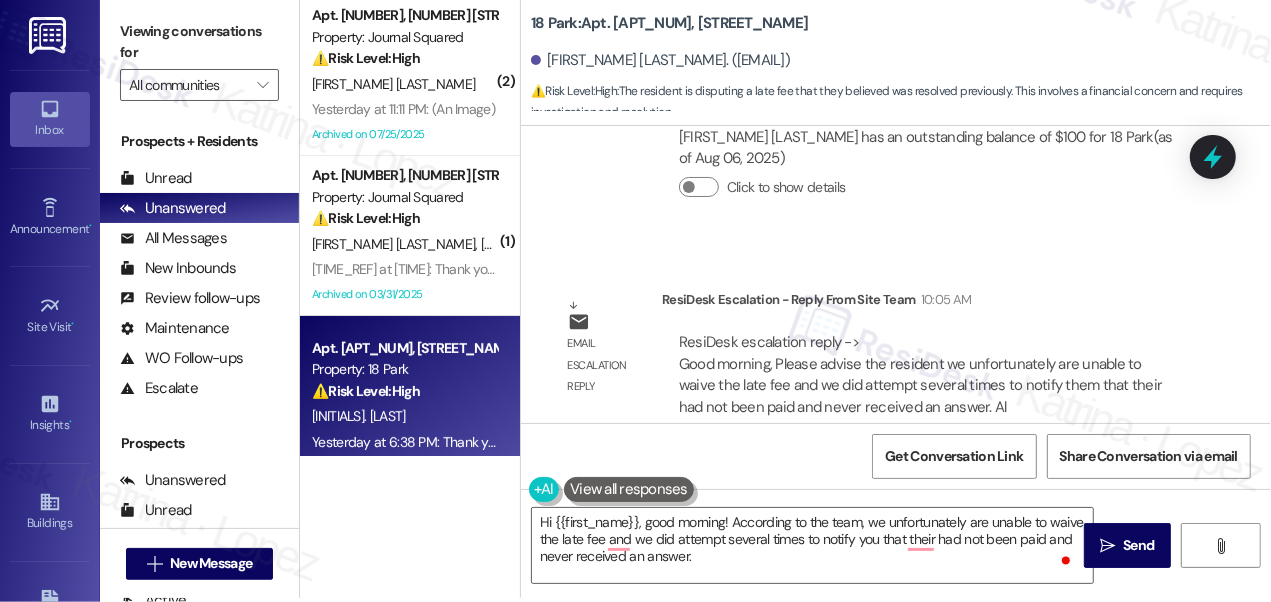 drag, startPoint x: 120, startPoint y: 41, endPoint x: 117, endPoint y: 31, distance: 10.440307 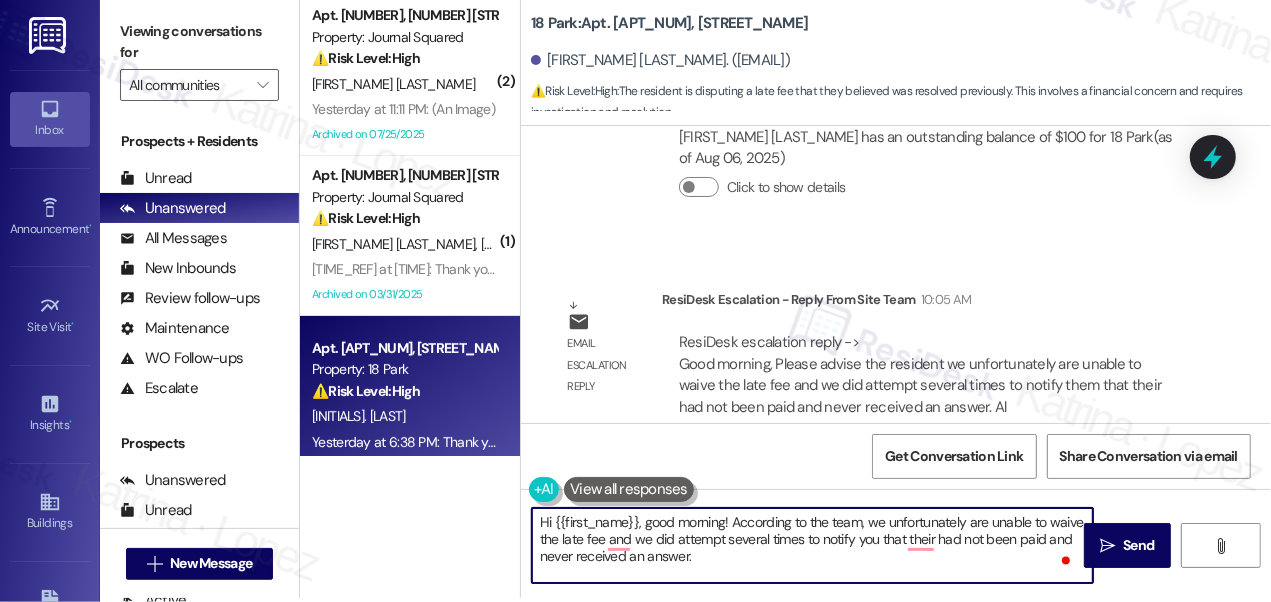 click on "Hi {{first_name}}, good morning! According to the team, we unfortunately are unable to waive the late fee and we did attempt several times to notify you that their had not been paid and never received an answer." at bounding box center (812, 545) 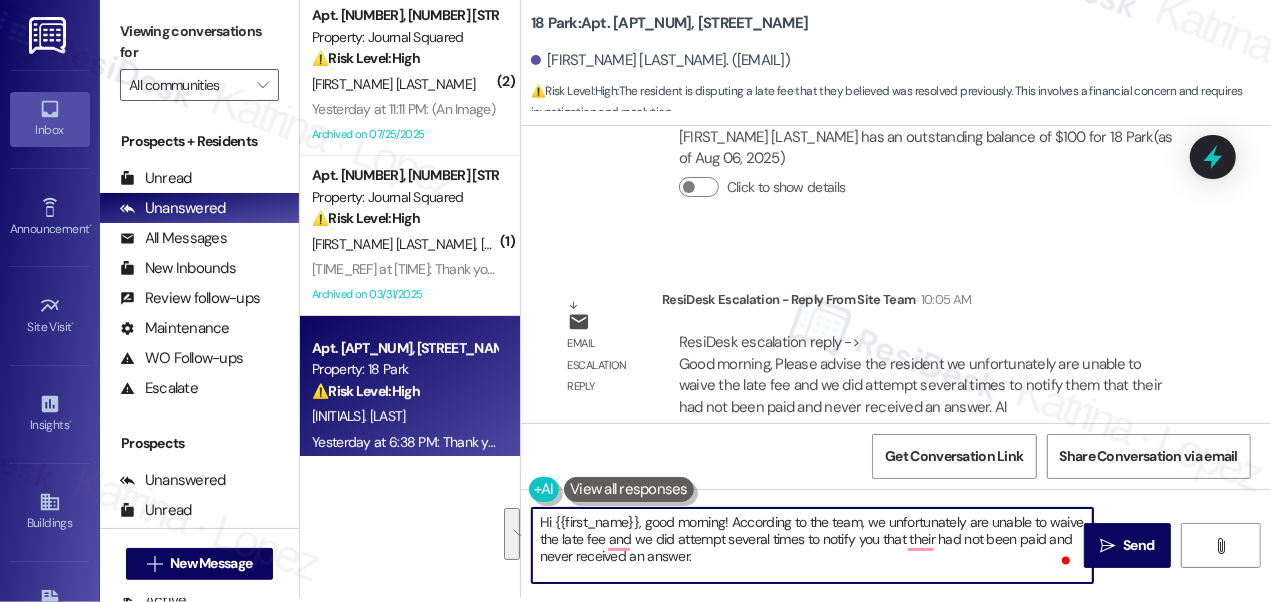 click on "Hi {{first_name}}, good morning! According to the team, we unfortunately are unable to waive the late fee and we did attempt several times to notify you that their had not been paid and never received an answer." at bounding box center [812, 545] 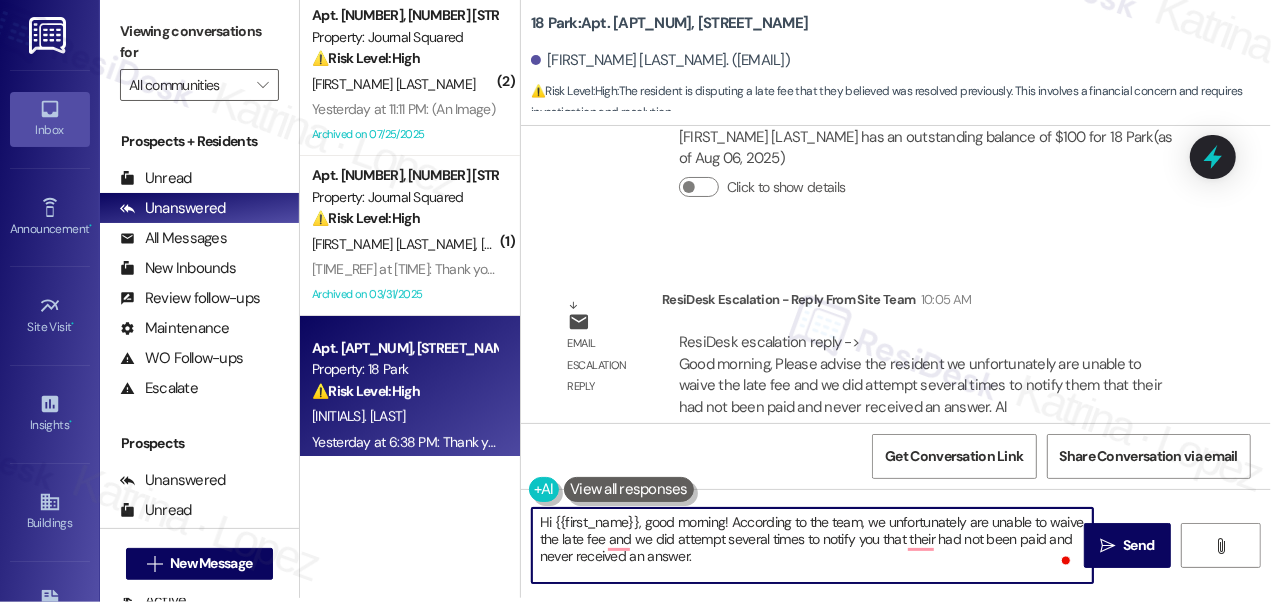 drag, startPoint x: 728, startPoint y: 522, endPoint x: 856, endPoint y: 551, distance: 131.24405 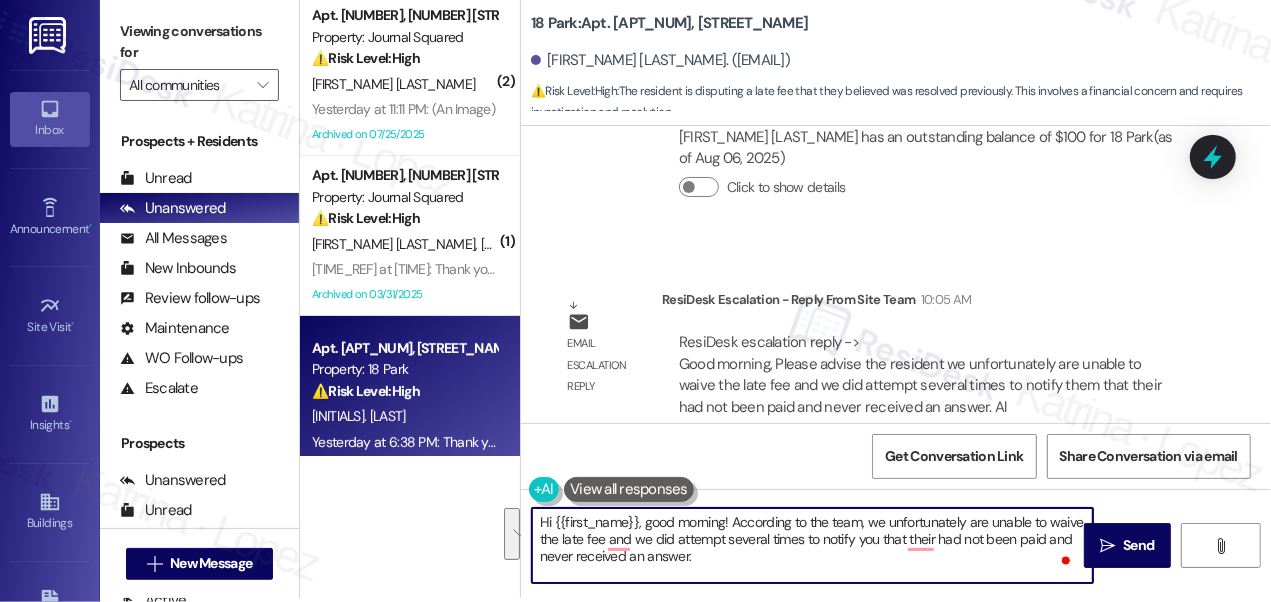 click on "Hi {{first_name}}, good morning! According to the team, we unfortunately are unable to waive the late fee and we did attempt several times to notify you that their had not been paid and never received an answer." at bounding box center (812, 545) 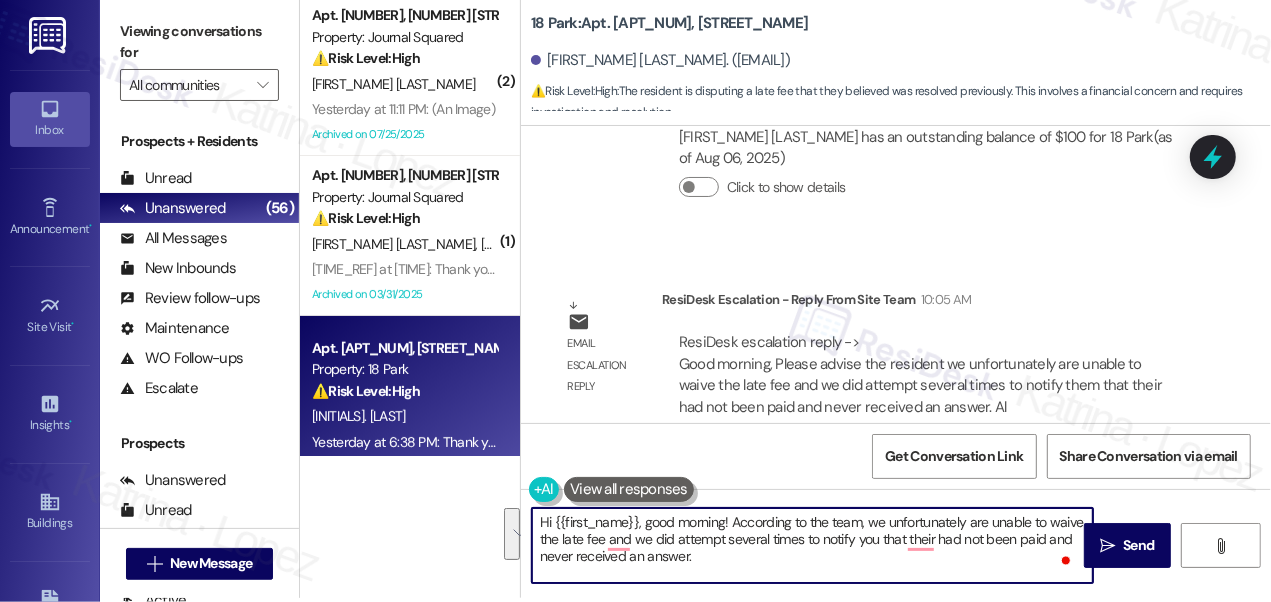paste on "Thank you for reaching out. After reviewing your account, we regret to inform you that we are unable to waive the late fee. Our team made multiple attempts to notify you regarding the unpaid balance, but unfortunately, we did not receive a response.
We encourage you to make payment promptly to avoid any additional charges. If you have any questions or need assistance, please don’t hesitate to reach out to our office" 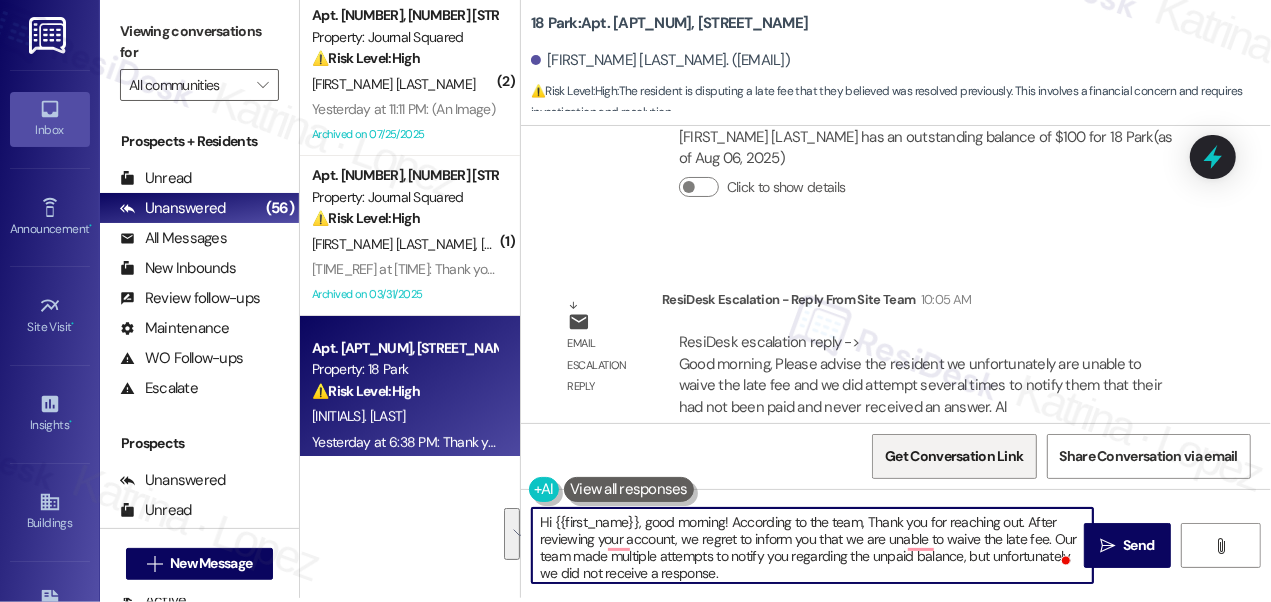scroll, scrollTop: 50, scrollLeft: 0, axis: vertical 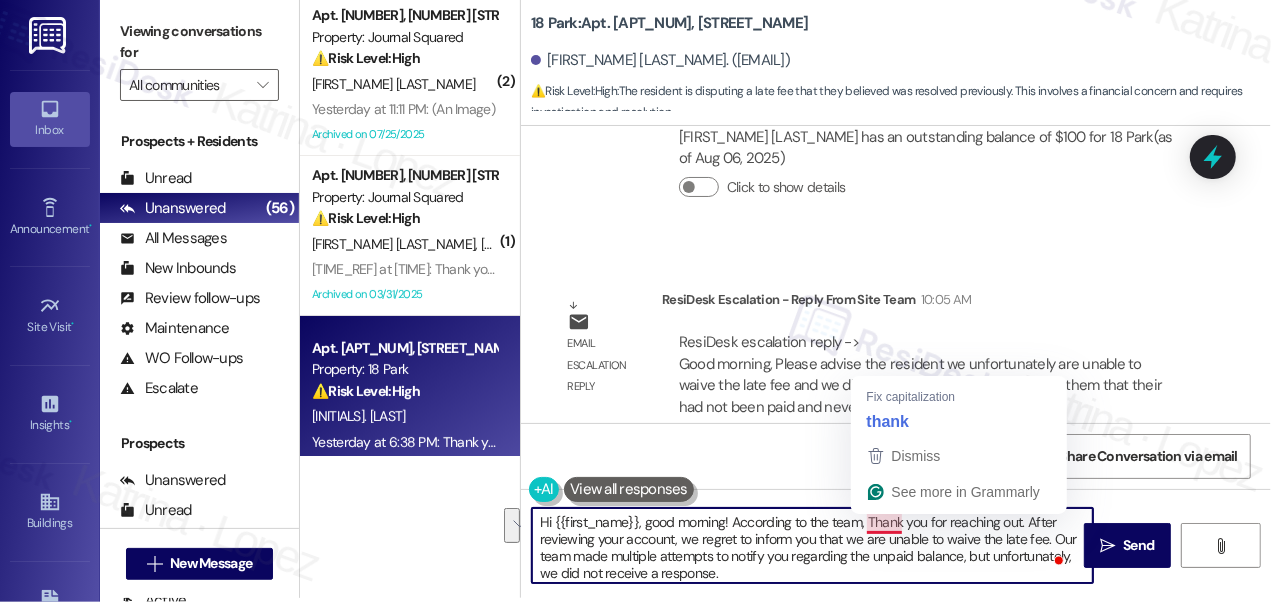 drag, startPoint x: 676, startPoint y: 541, endPoint x: 869, endPoint y: 516, distance: 194.61244 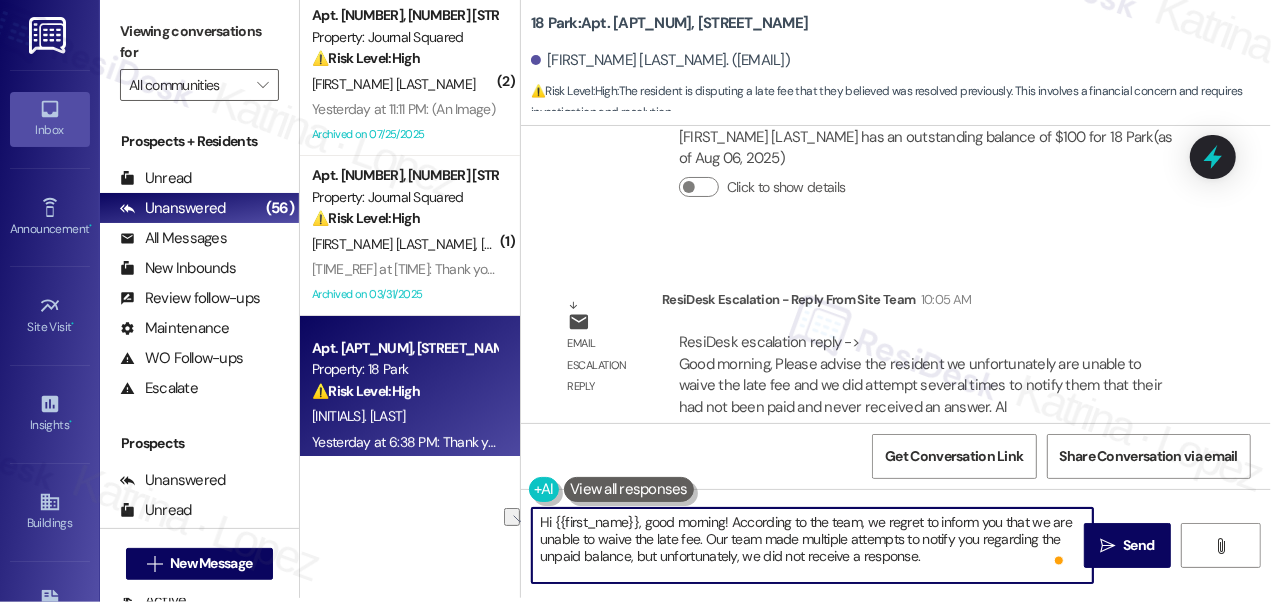 drag, startPoint x: 869, startPoint y: 522, endPoint x: 978, endPoint y: 518, distance: 109.07337 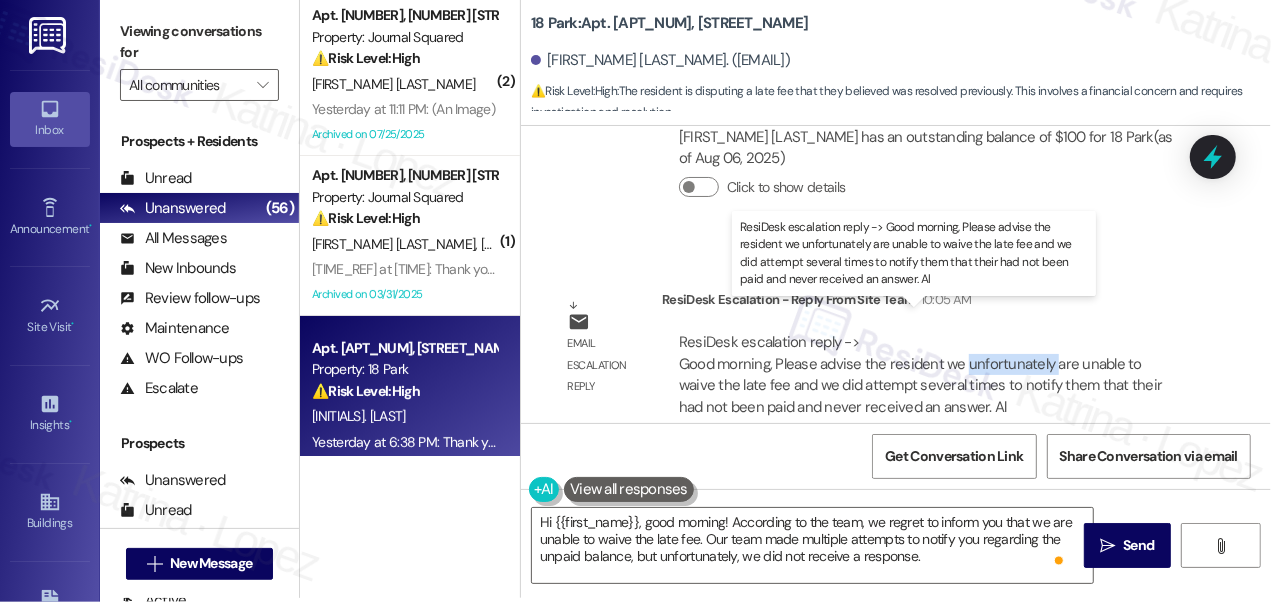 click on "ResiDesk escalation reply ->
Good morning, Please advise the resident we unfortunately are unable to waive the late fee and we did attempt several times to notify them that their had not been paid and never received an answer. Al ResiDesk escalation reply ->
Good morning, Please advise the resident we unfortunately are unable to waive the late fee and we did attempt several times to notify them that their had not been paid and never received an answer. Al" at bounding box center (920, 374) 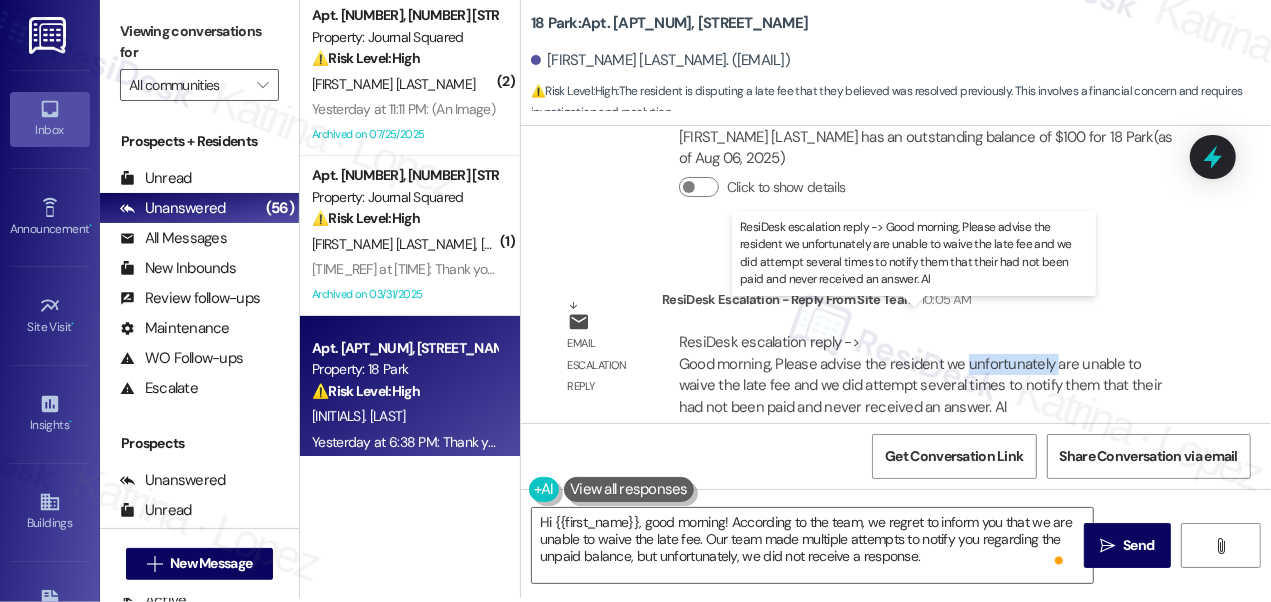 copy on "unfortunately" 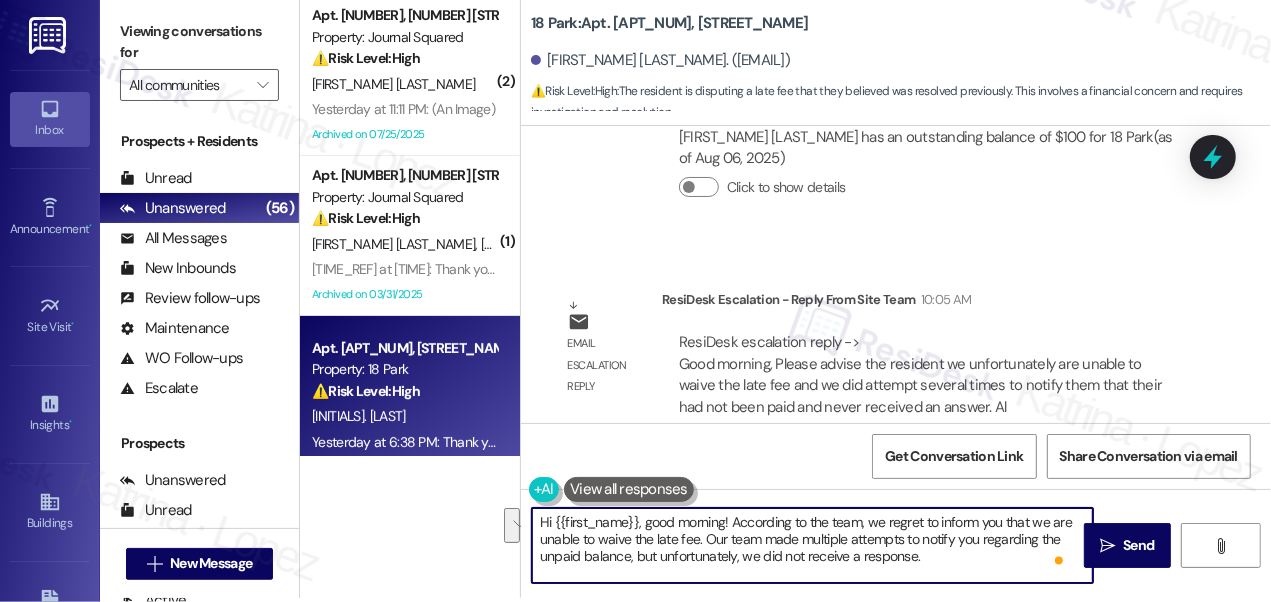 drag, startPoint x: 869, startPoint y: 521, endPoint x: 919, endPoint y: 533, distance: 51.41984 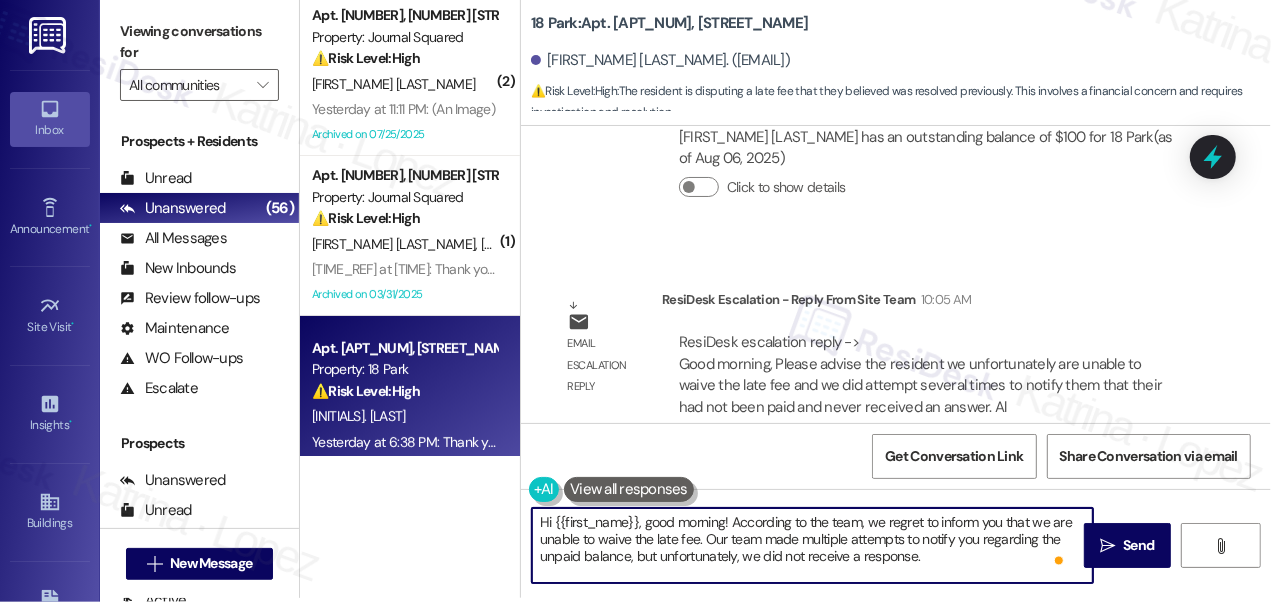 scroll, scrollTop: 39, scrollLeft: 0, axis: vertical 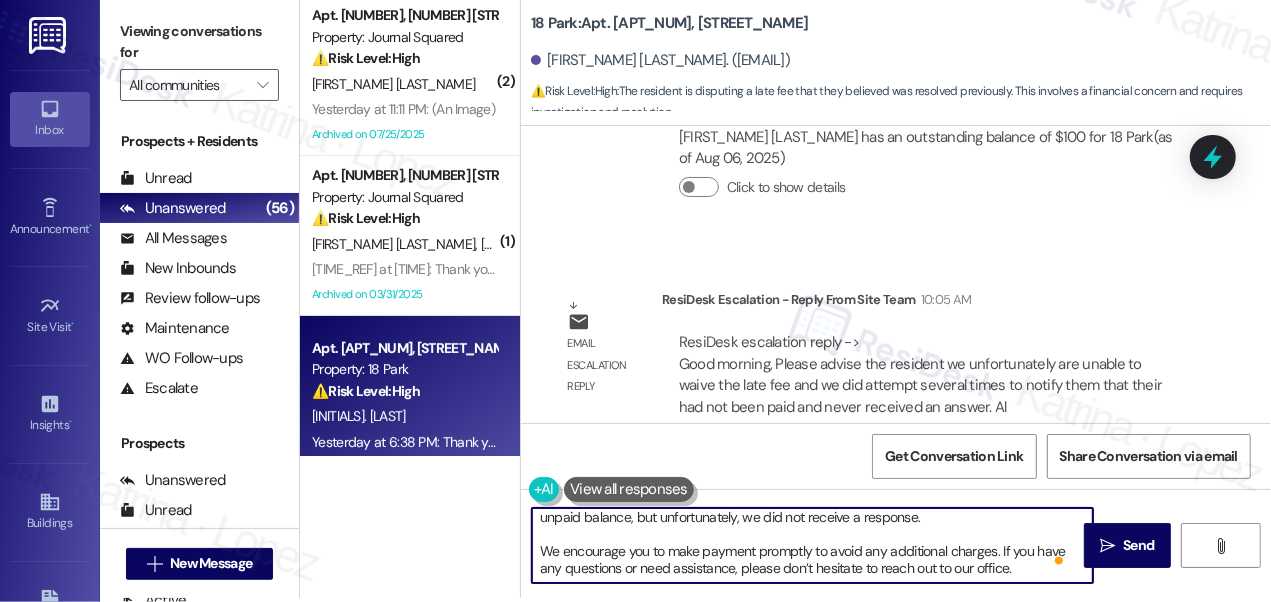 click on "Hi {{first_name}}, good morning! According to the team, we regret to inform you that we are unable to waive the late fee. Our team made multiple attempts to notify you regarding the unpaid balance, but unfortunately, we did not receive a response.
We encourage you to make payment promptly to avoid any additional charges. If you have any questions or need assistance, please don’t hesitate to reach out to our office." at bounding box center [812, 545] 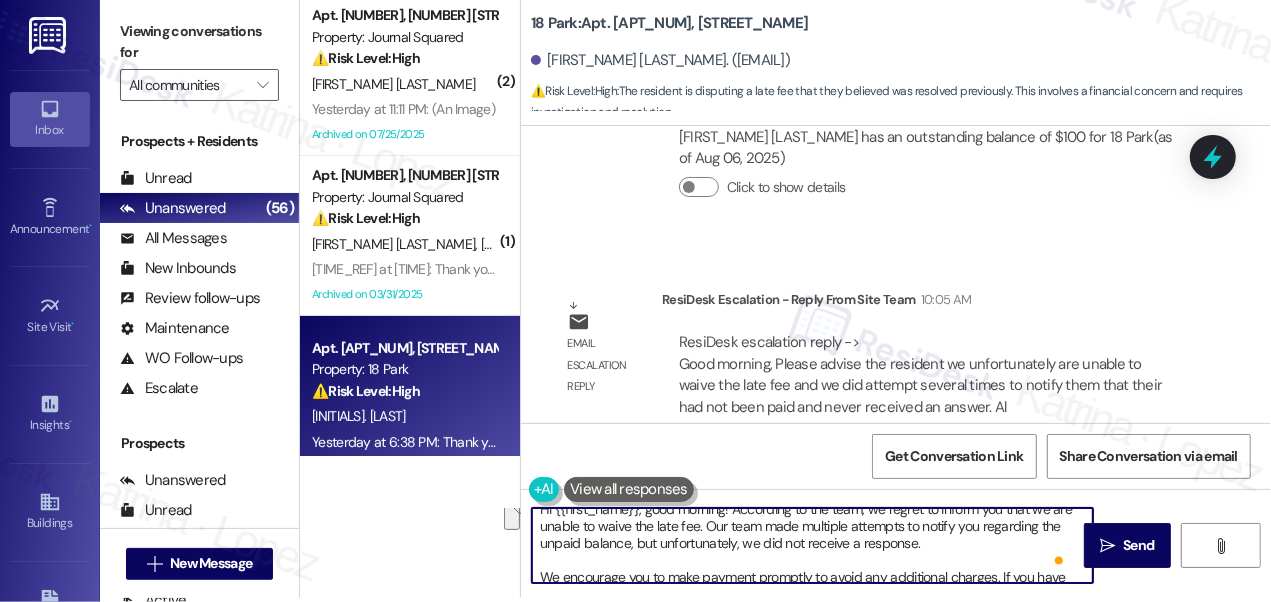 click on "Hi {{first_name}}, good morning! According to the team, we regret to inform you that we are unable to waive the late fee. Our team made multiple attempts to notify you regarding the unpaid balance, but unfortunately, we did not receive a response.
We encourage you to make payment promptly to avoid any additional charges. If you have any questions or need assistance, please don’t hesitate to reach out to our office." at bounding box center [812, 545] 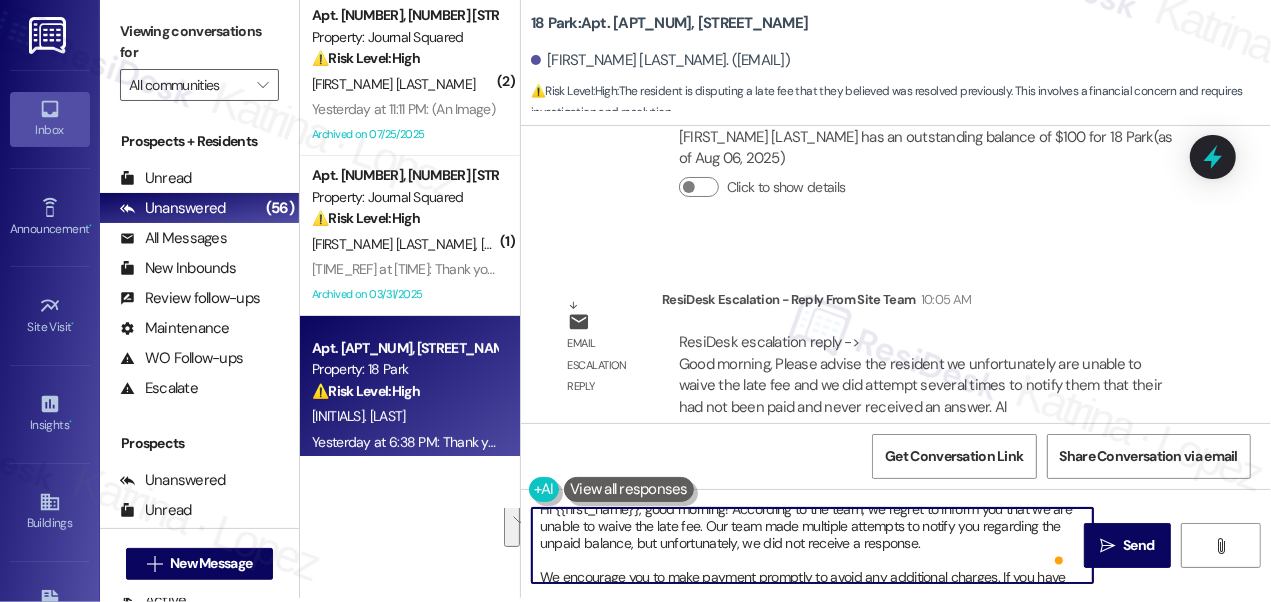 scroll, scrollTop: 2, scrollLeft: 0, axis: vertical 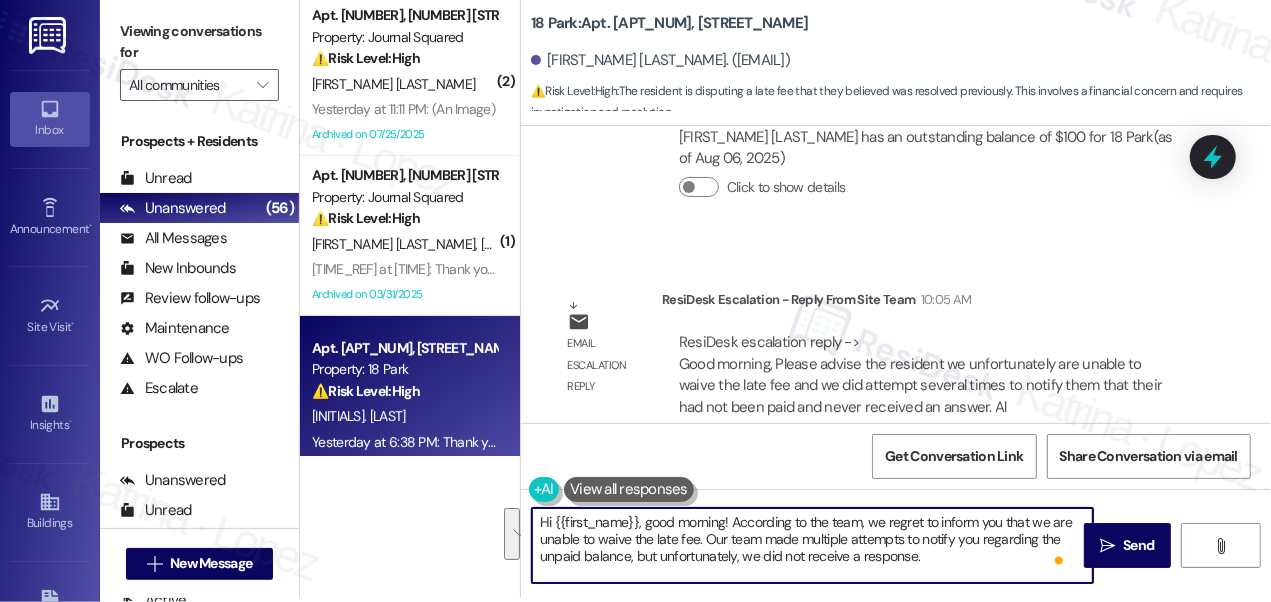 click on "Hi {{first_name}}, good morning! According to the team, we regret to inform you that we are unable to waive the late fee. Our team made multiple attempts to notify you regarding the unpaid balance, but unfortunately, we did not receive a response.
We encourage you to make payment promptly to avoid any additional charges. If you have any questions or need assistance, please don’t hesitate to reach out to our office." at bounding box center (812, 545) 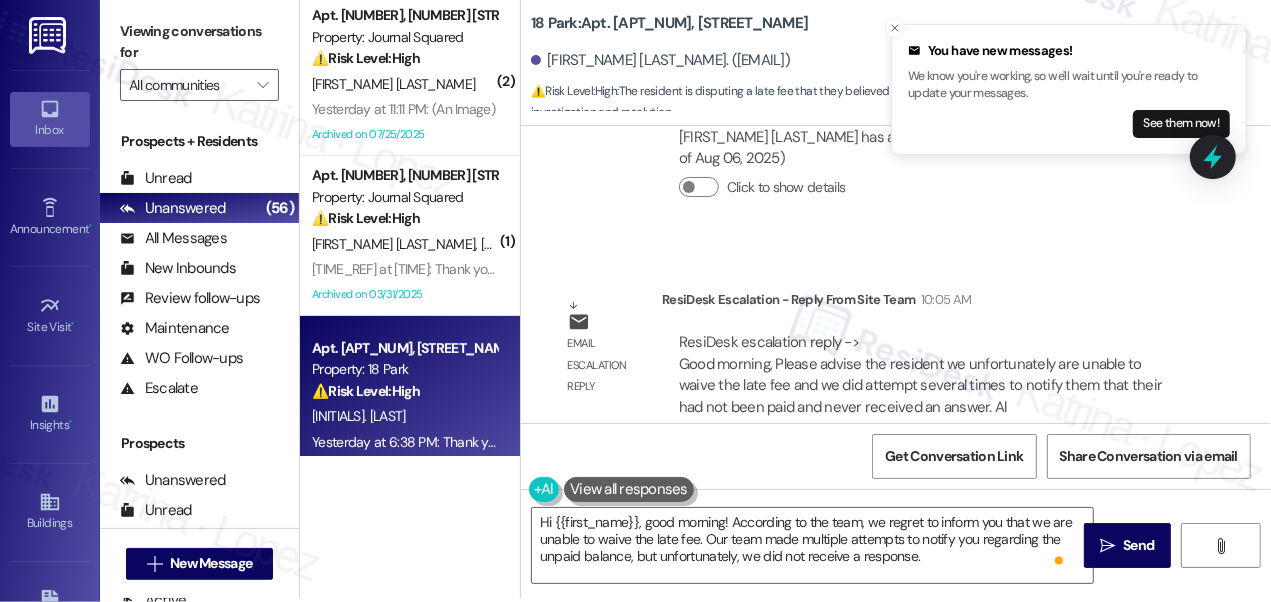 click on "Viewing conversations for" at bounding box center [199, 42] 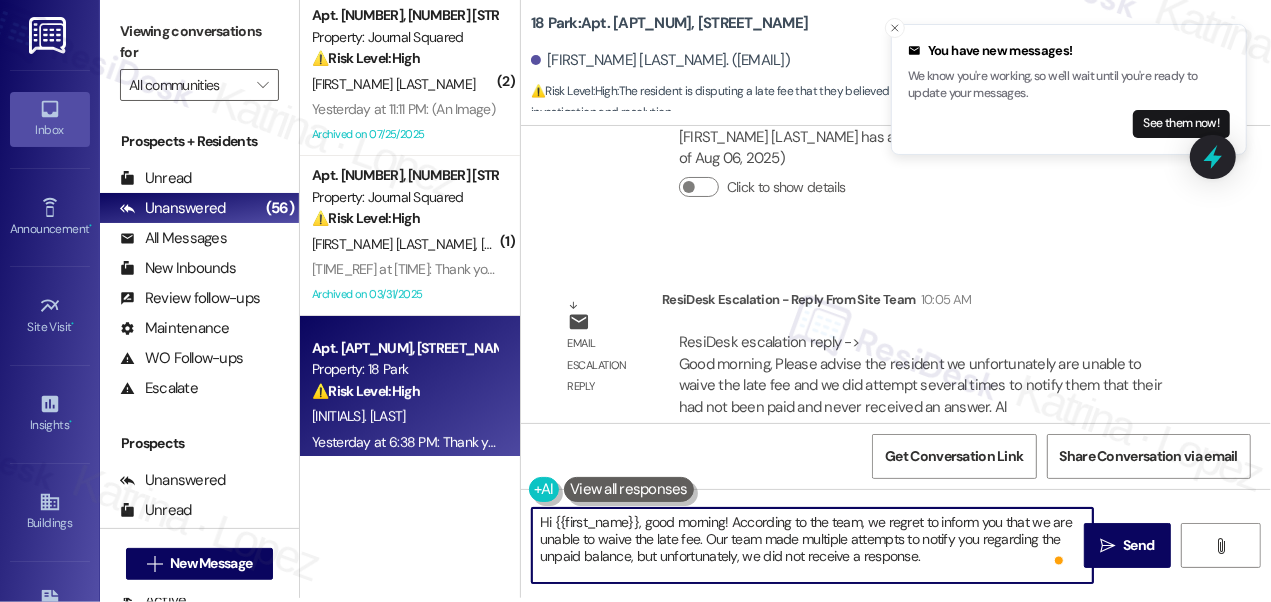 drag, startPoint x: 685, startPoint y: 544, endPoint x: 849, endPoint y: 559, distance: 164.68454 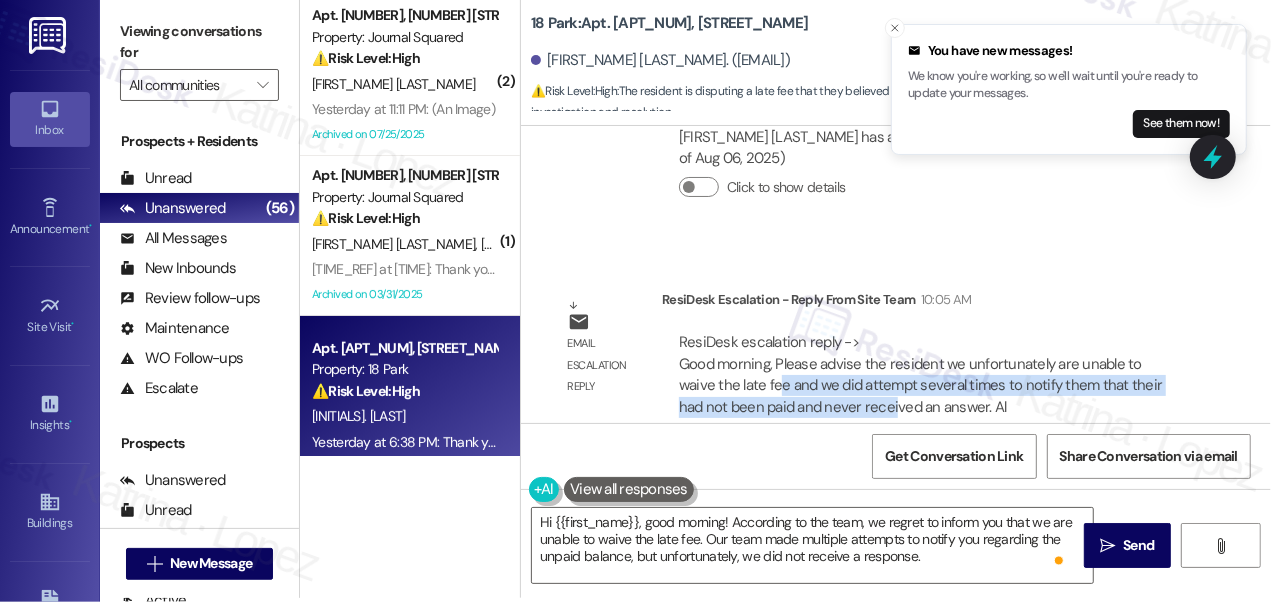 drag, startPoint x: 893, startPoint y: 375, endPoint x: 778, endPoint y: 370, distance: 115.10864 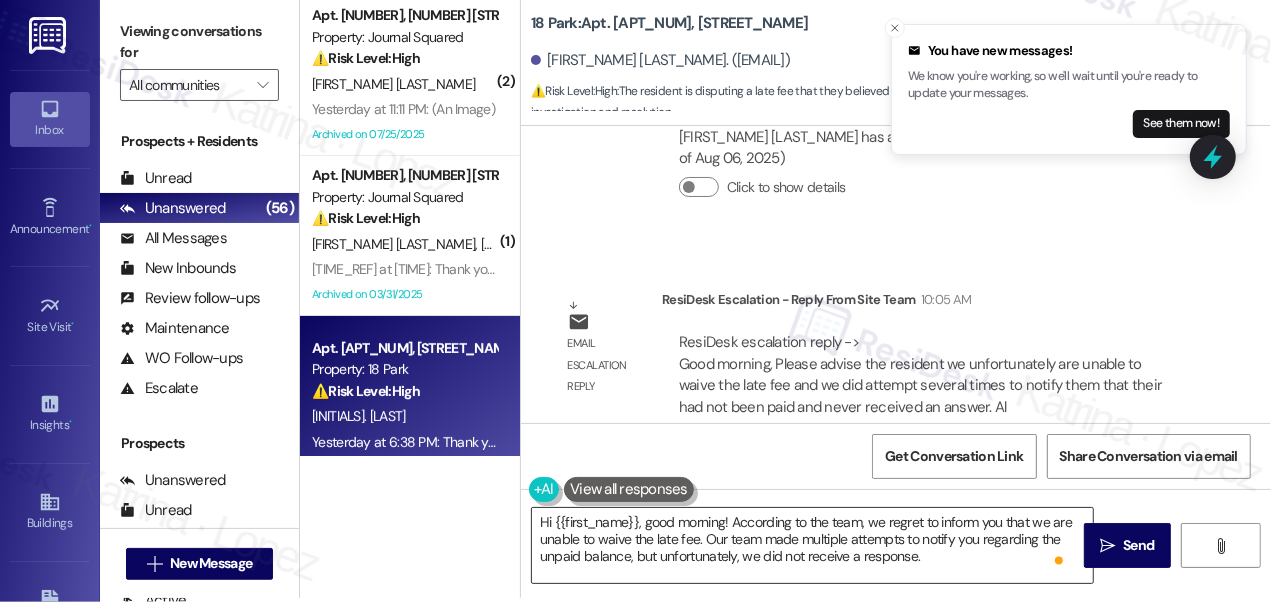 click on "Hi {{first_name}}, good morning! According to the team, we regret to inform you that we are unable to waive the late fee. Our team made multiple attempts to notify you regarding the unpaid balance, but unfortunately, we did not receive a response.
We encourage you to make payment promptly to avoid any additional charges. If you have any questions or need assistance, please don’t hesitate to reach out to our office." at bounding box center [812, 545] 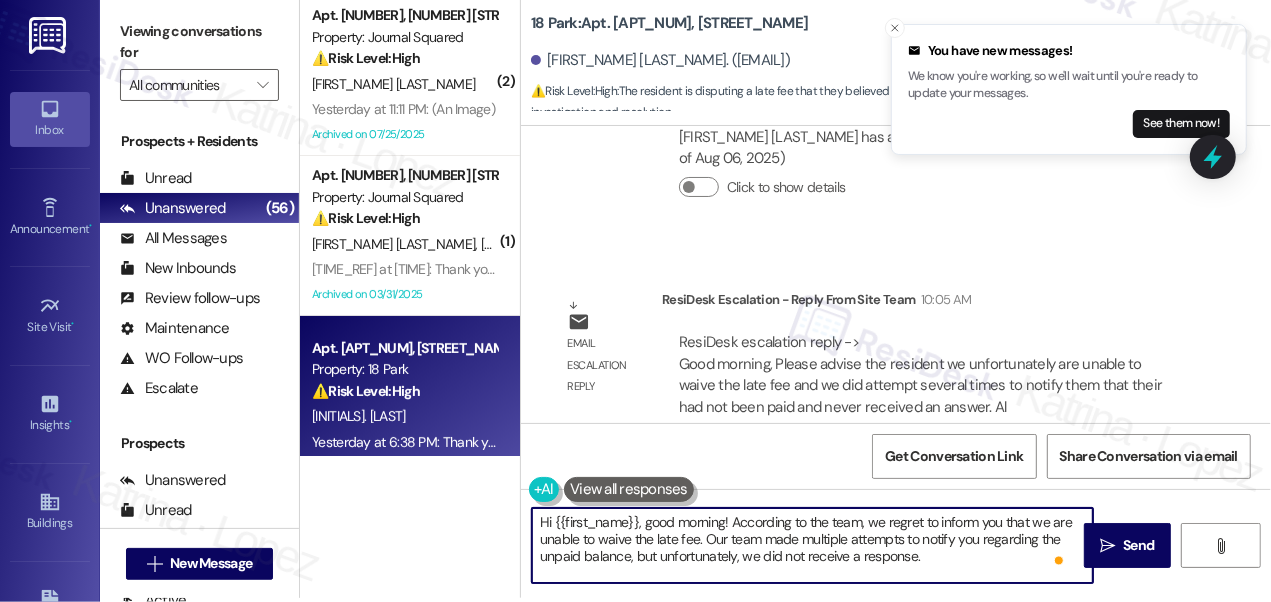 click on "Hi {{first_name}}, good morning! According to the team, we regret to inform you that we are unable to waive the late fee. Our team made multiple attempts to notify you regarding the unpaid balance, but unfortunately, we did not receive a response.
We encourage you to make payment promptly to avoid any additional charges. If you have any questions or need assistance, please don’t hesitate to reach out to our office." at bounding box center [812, 545] 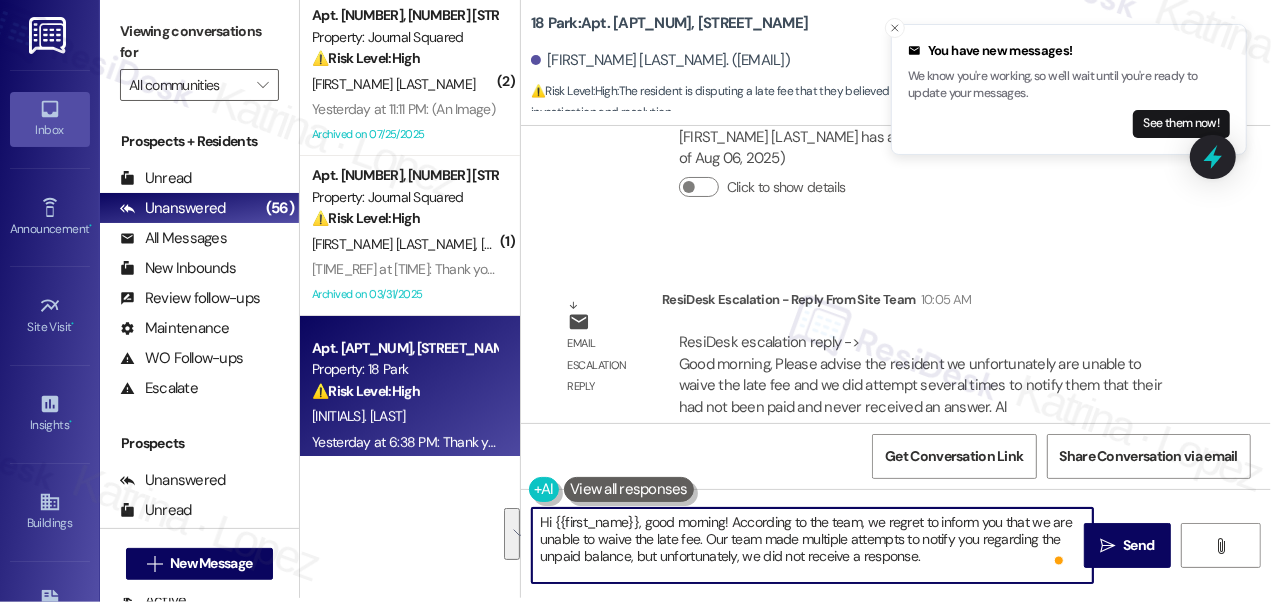click on "Hi {{first_name}}, good morning! According to the team, we regret to inform you that we are unable to waive the late fee. Our team made multiple attempts to notify you regarding the unpaid balance, but unfortunately, we did not receive a response.
We encourage you to make payment promptly to avoid any additional charges. If you have any questions or need assistance, please don’t hesitate to reach out to our office." at bounding box center [812, 545] 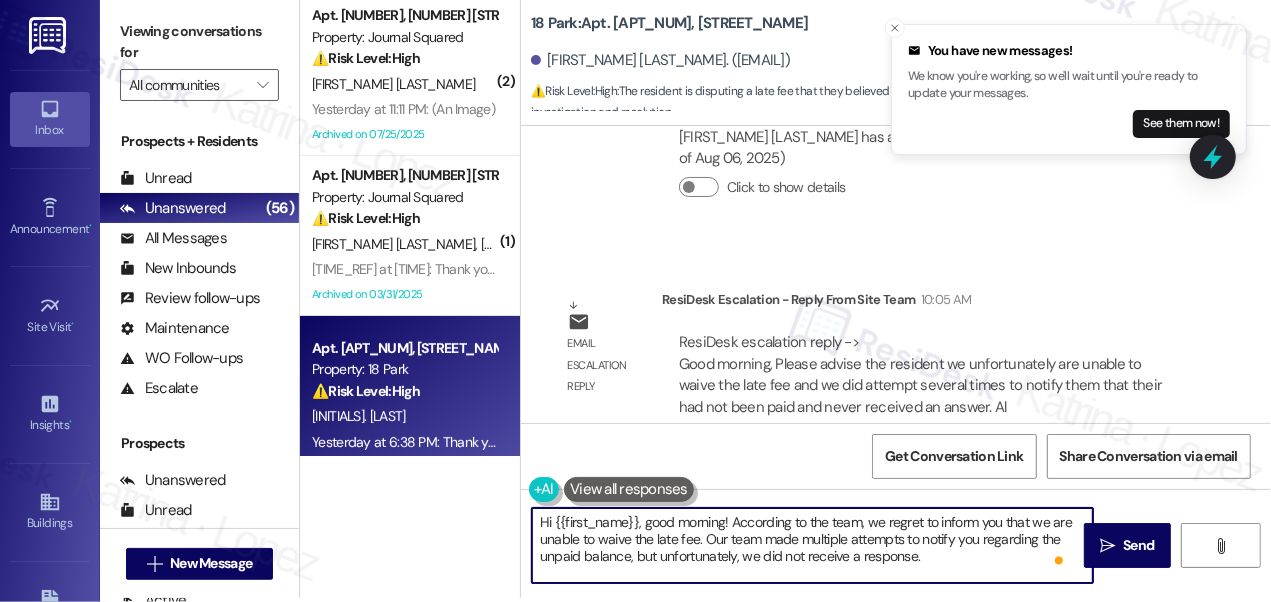 click on "Hi {{first_name}}, good morning! According to the team, we regret to inform you that we are unable to waive the late fee. Our team made multiple attempts to notify you regarding the unpaid balance, but unfortunately, we did not receive a response.
We encourage you to make payment promptly to avoid any additional charges. If you have any questions or need assistance, please don’t hesitate to reach out to our office." at bounding box center (812, 545) 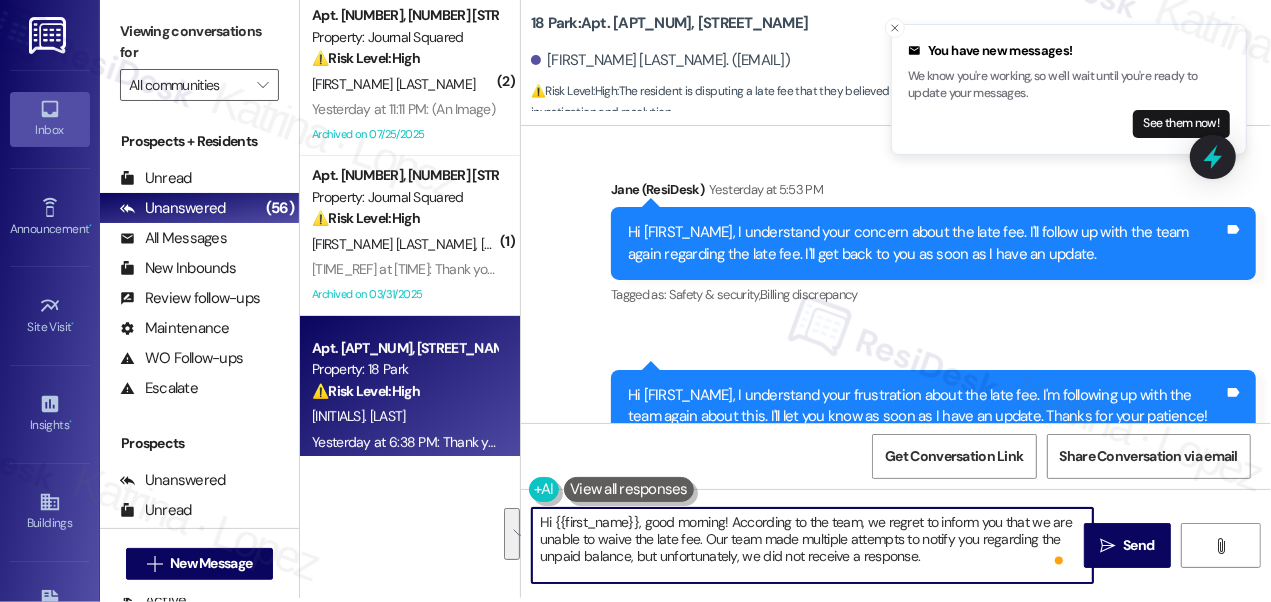 scroll, scrollTop: 26447, scrollLeft: 0, axis: vertical 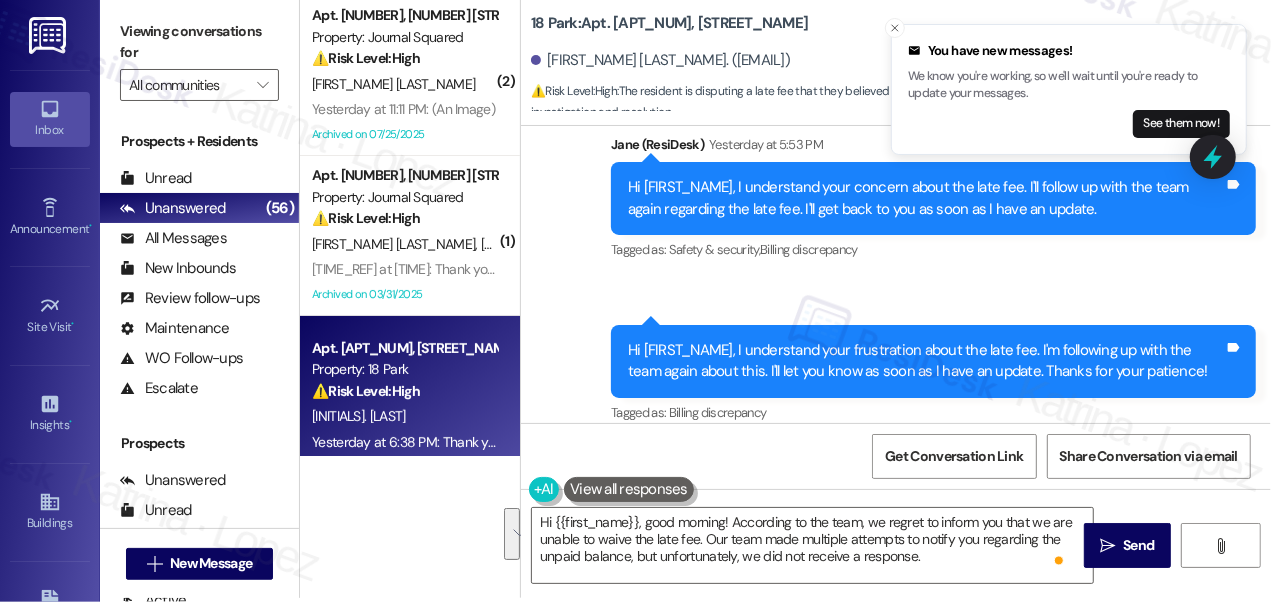 click on "Hi [FIRST_NAME], I understand your frustration about the late fee. I'm following up with the team again about this. I'll let you know as soon as I have an update. Thanks for your patience! Tags and notes" at bounding box center (933, 361) 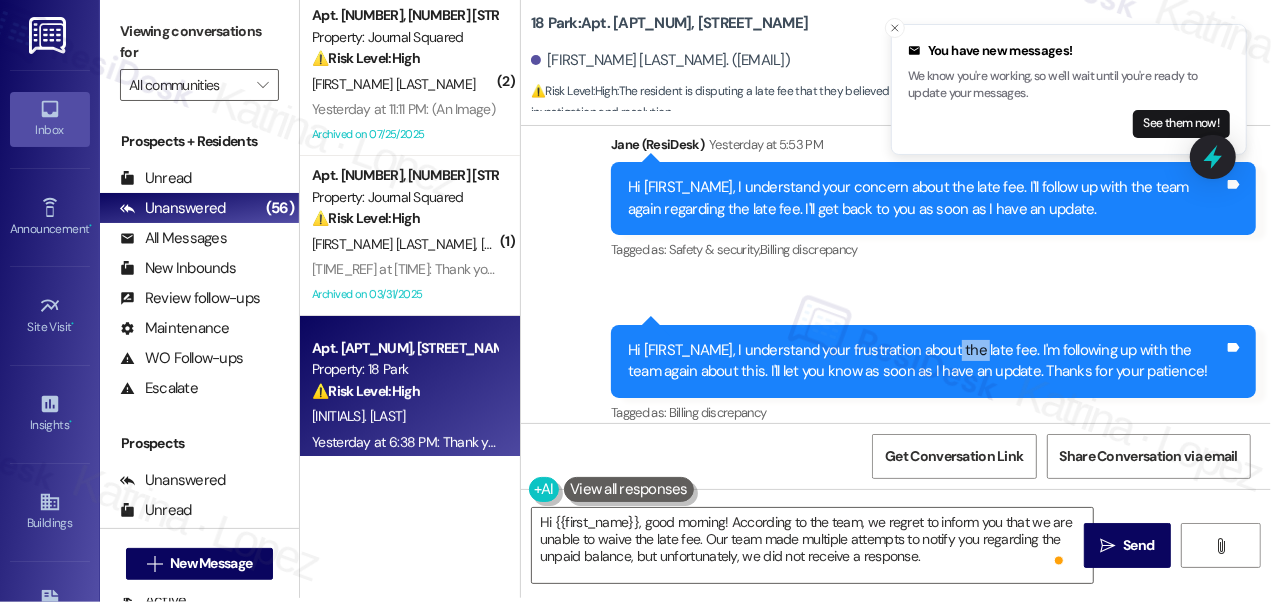 click on "Hi [FIRST_NAME], I understand your frustration about the late fee. I'm following up with the team again about this. I'll let you know as soon as I have an update. Thanks for your patience! Tags and notes" at bounding box center (933, 361) 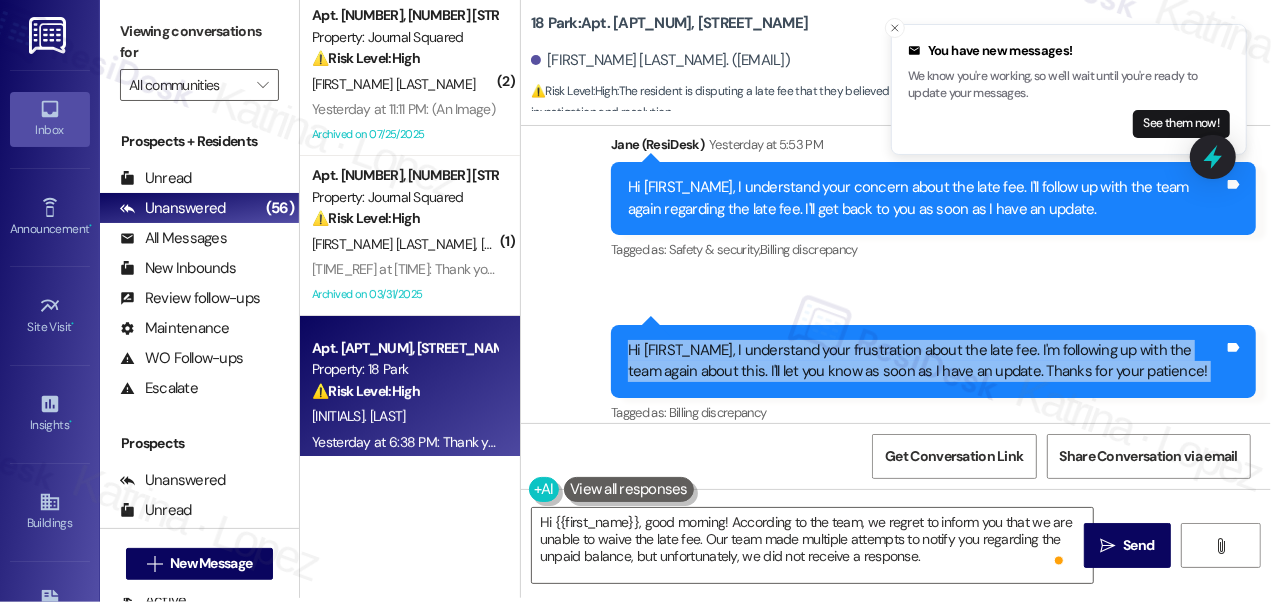 click on "Hi [FIRST_NAME], I understand your frustration about the late fee. I'm following up with the team again about this. I'll let you know as soon as I have an update. Thanks for your patience! Tags and notes" at bounding box center (933, 361) 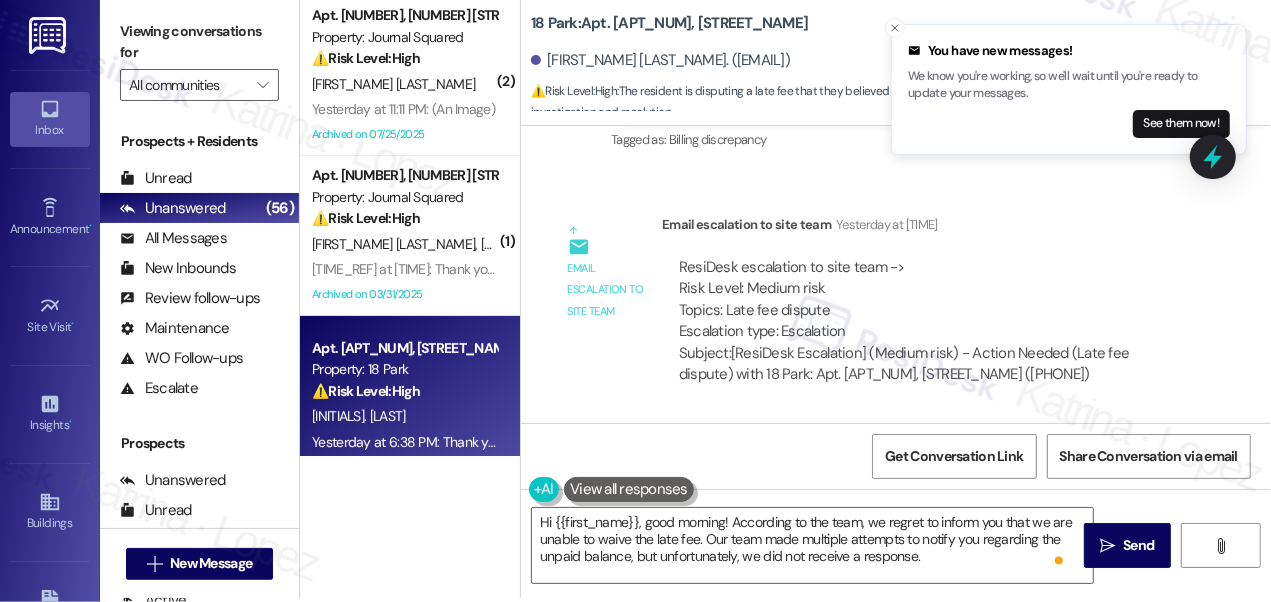 click 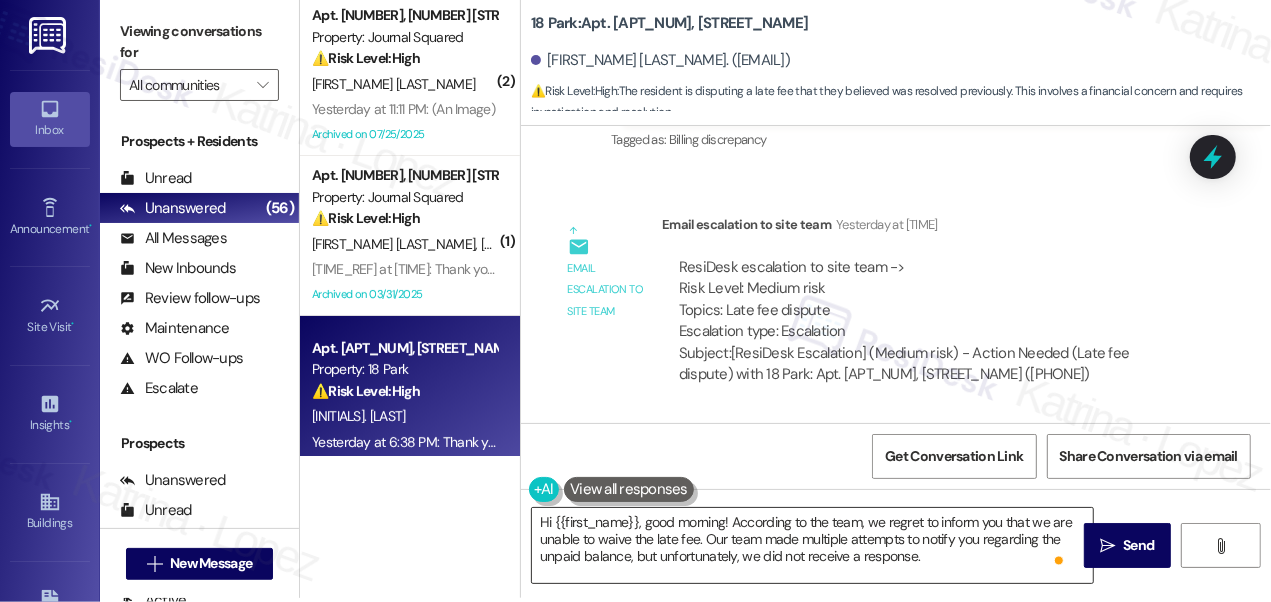 click on "Hi {{first_name}}, good morning! According to the team, we regret to inform you that we are unable to waive the late fee. Our team made multiple attempts to notify you regarding the unpaid balance, but unfortunately, we did not receive a response.
We encourage you to make payment promptly to avoid any additional charges. If you have any questions or need assistance, please don’t hesitate to reach out to our office." at bounding box center [812, 545] 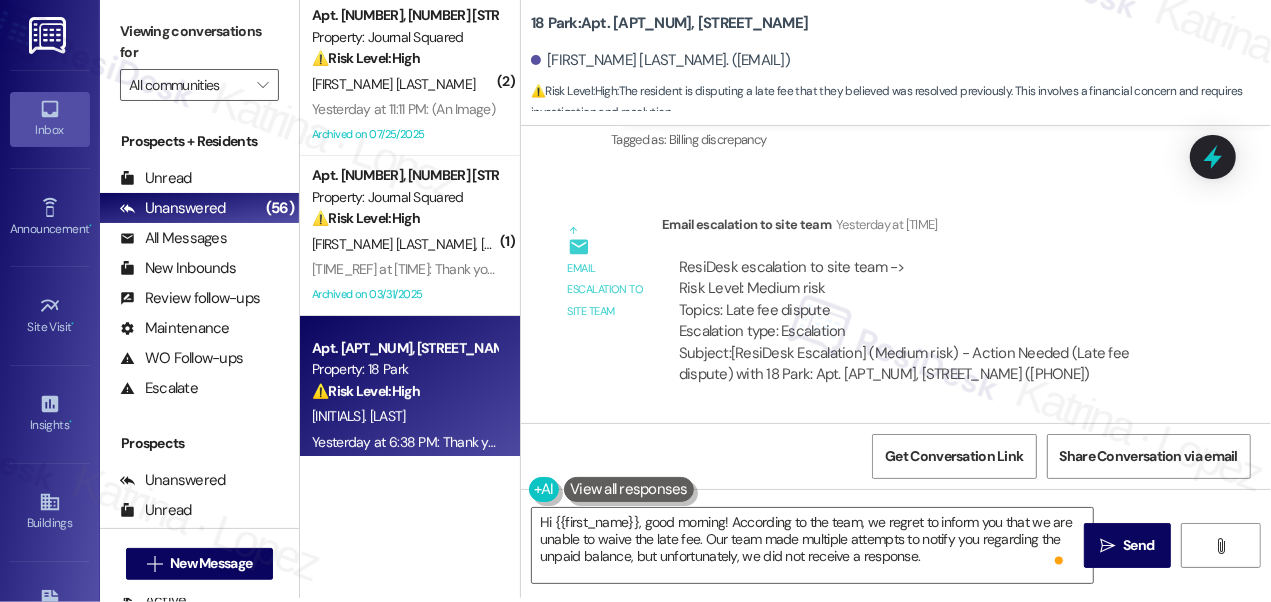 click on "Viewing conversations for" at bounding box center [199, 42] 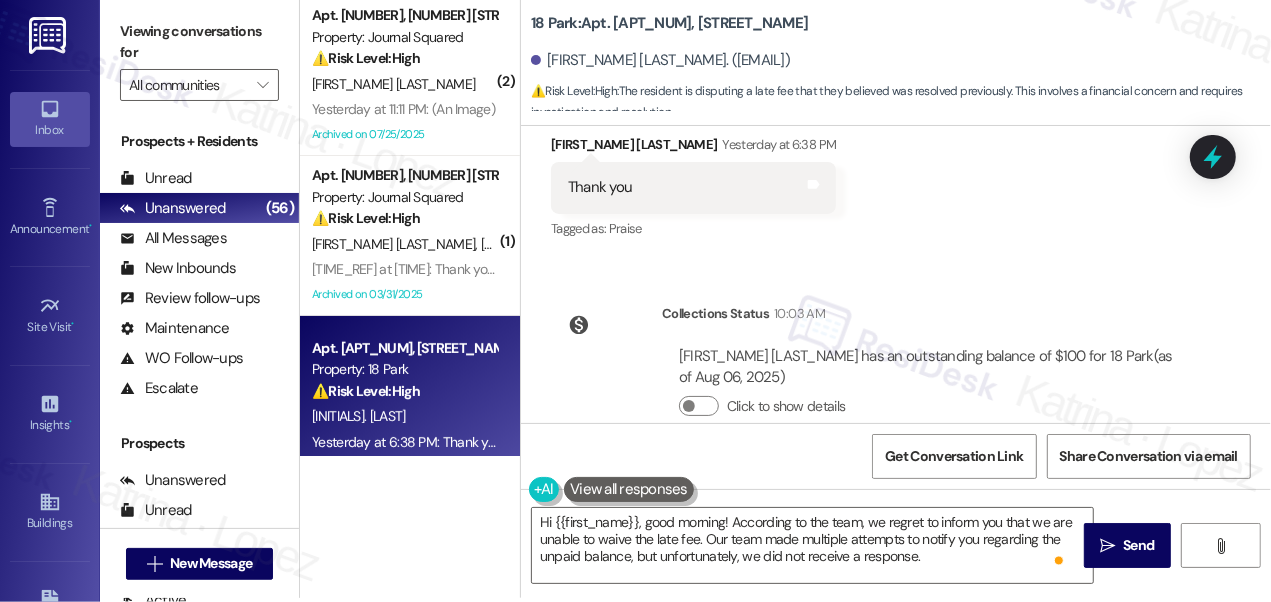 scroll, scrollTop: 27265, scrollLeft: 0, axis: vertical 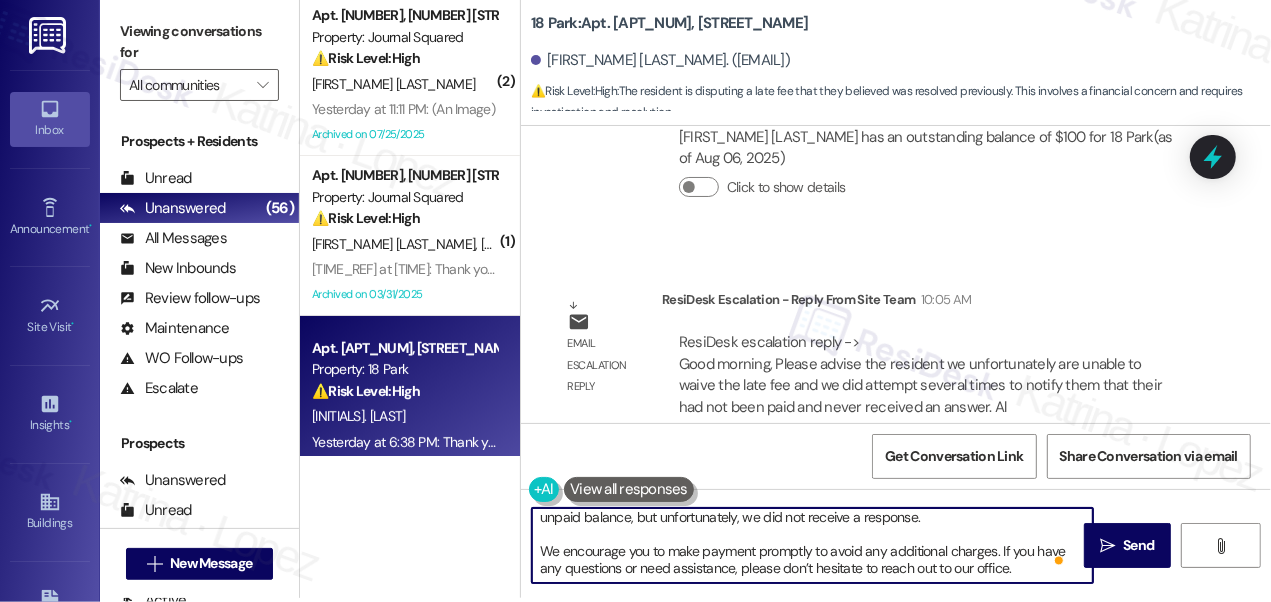 drag, startPoint x: 1000, startPoint y: 551, endPoint x: 539, endPoint y: 546, distance: 461.0271 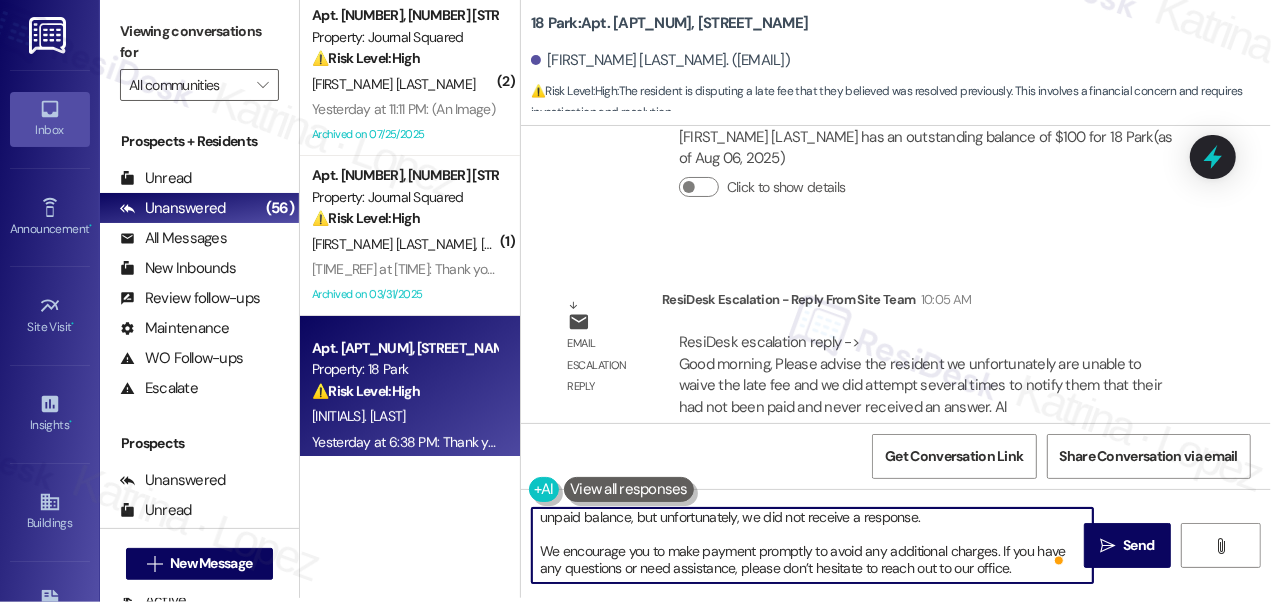 click on "Hi {{first_name}}, good morning! According to the team, we regret to inform you that we are unable to waive the late fee. Our team made multiple attempts to notify you regarding the unpaid balance, but unfortunately, we did not receive a response.
We encourage you to make payment promptly to avoid any additional charges. If you have any questions or need assistance, please don’t hesitate to reach out to our office." at bounding box center (812, 545) 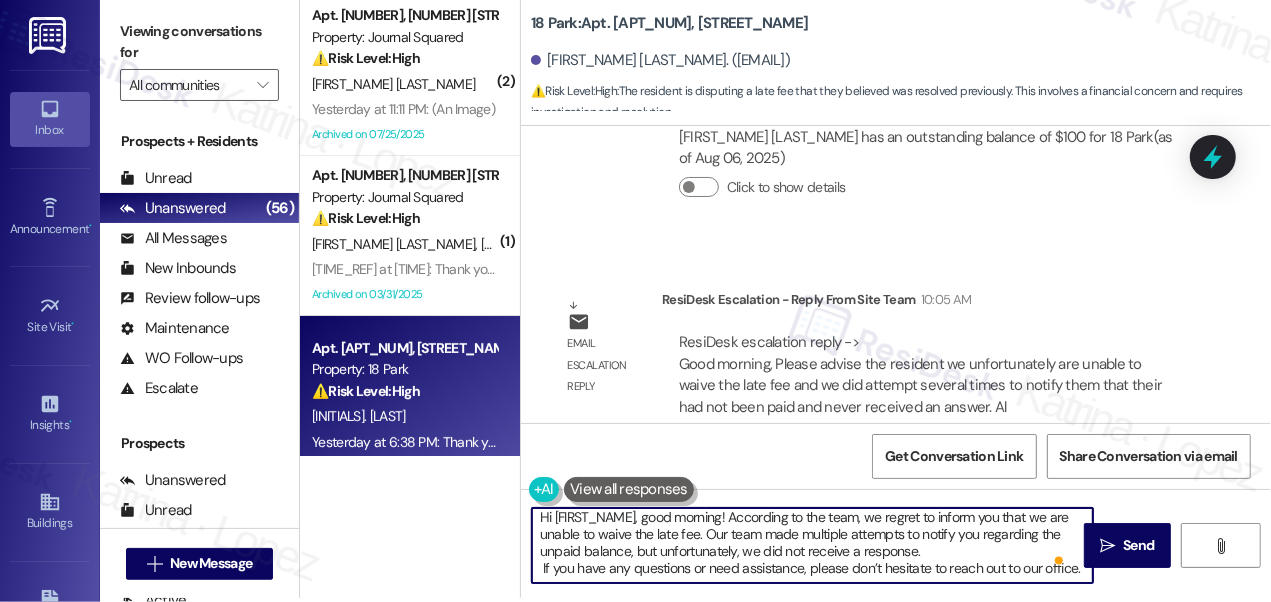 scroll, scrollTop: 21, scrollLeft: 0, axis: vertical 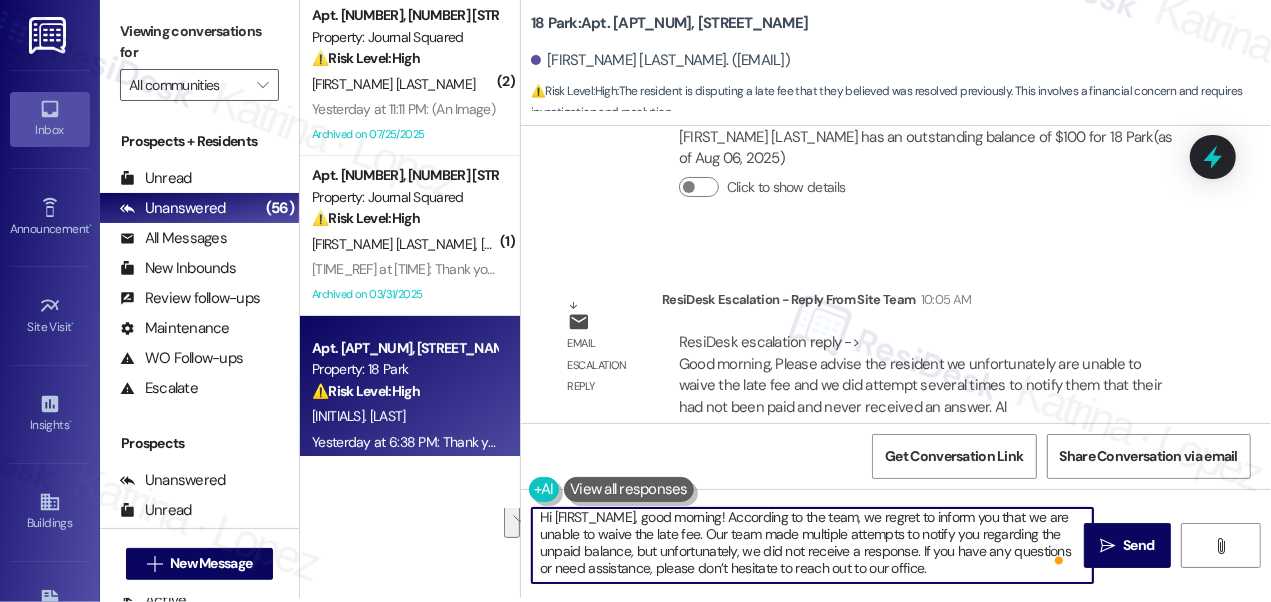 drag, startPoint x: 935, startPoint y: 571, endPoint x: 918, endPoint y: 552, distance: 25.495098 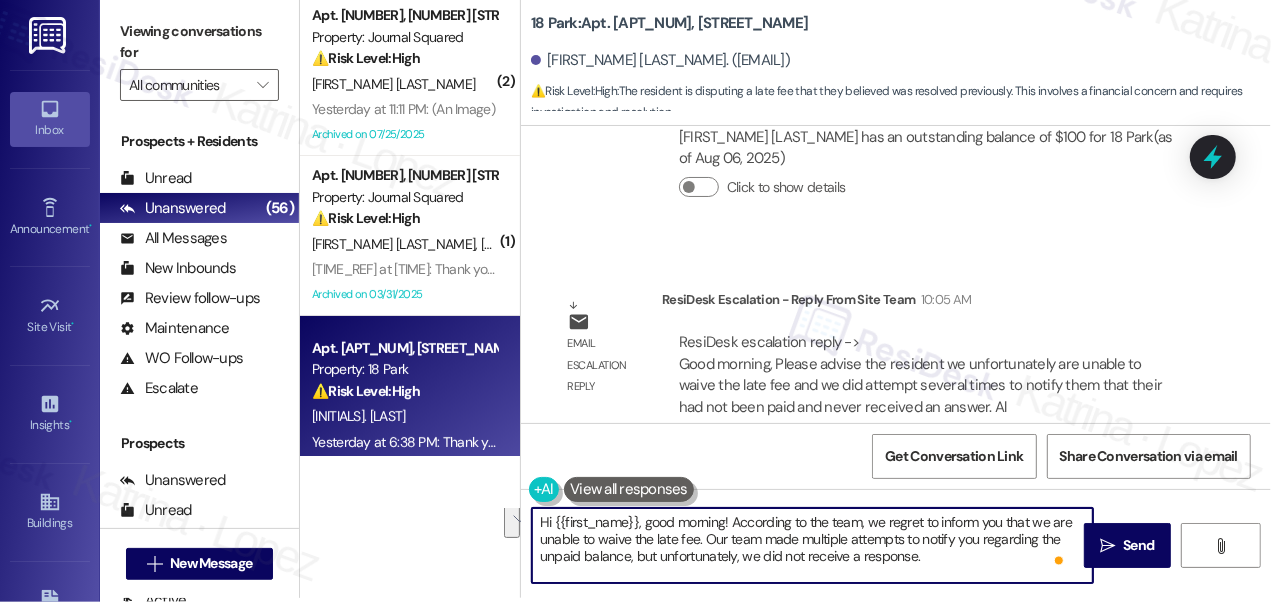 scroll, scrollTop: 0, scrollLeft: 0, axis: both 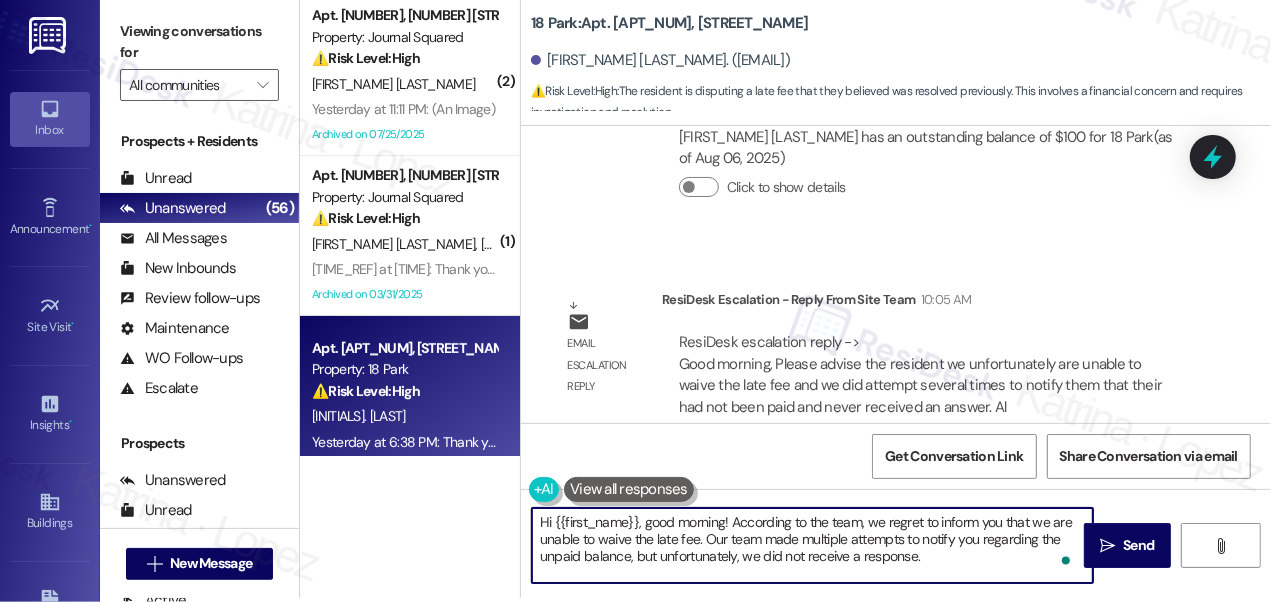 click on "Hi {{first_name}}, good morning! According to the team, we regret to inform you that we are unable to waive the late fee. Our team made multiple attempts to notify you regarding the unpaid balance, but unfortunately, we did not receive a response." at bounding box center (812, 545) 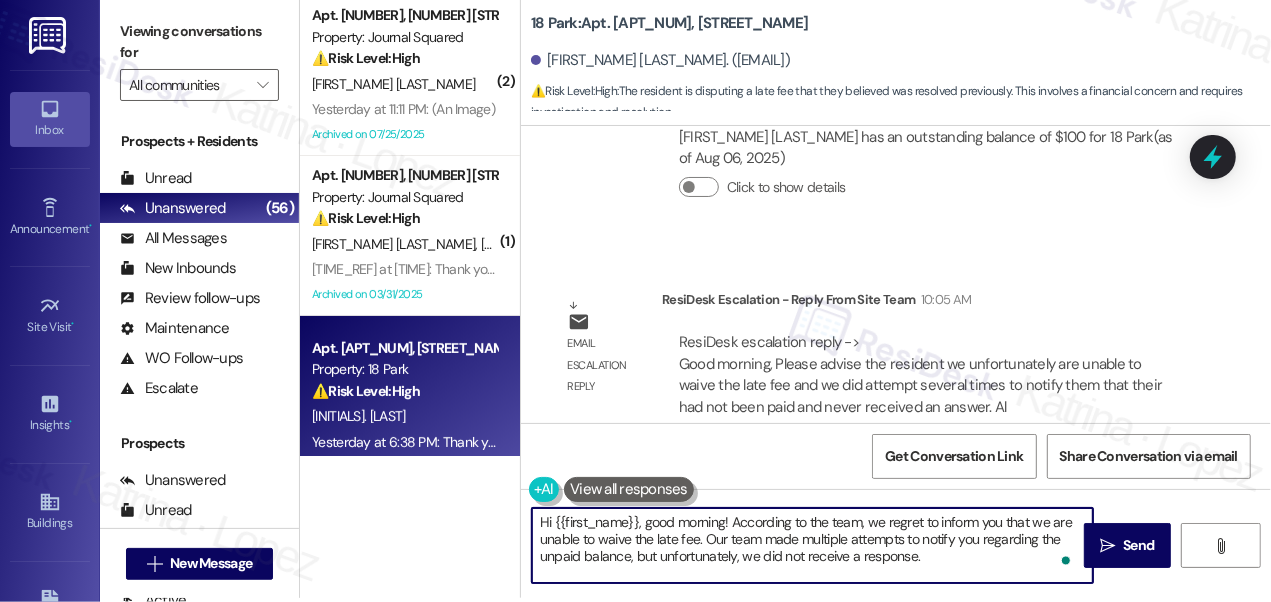 type on "Hi {{first_name}}, good morning! According to the team, we regret to inform you that we are unable to waive the late fee. Our team made multiple attempts to notify you regarding the unpaid balance, but unfortunately, we did not receive a response." 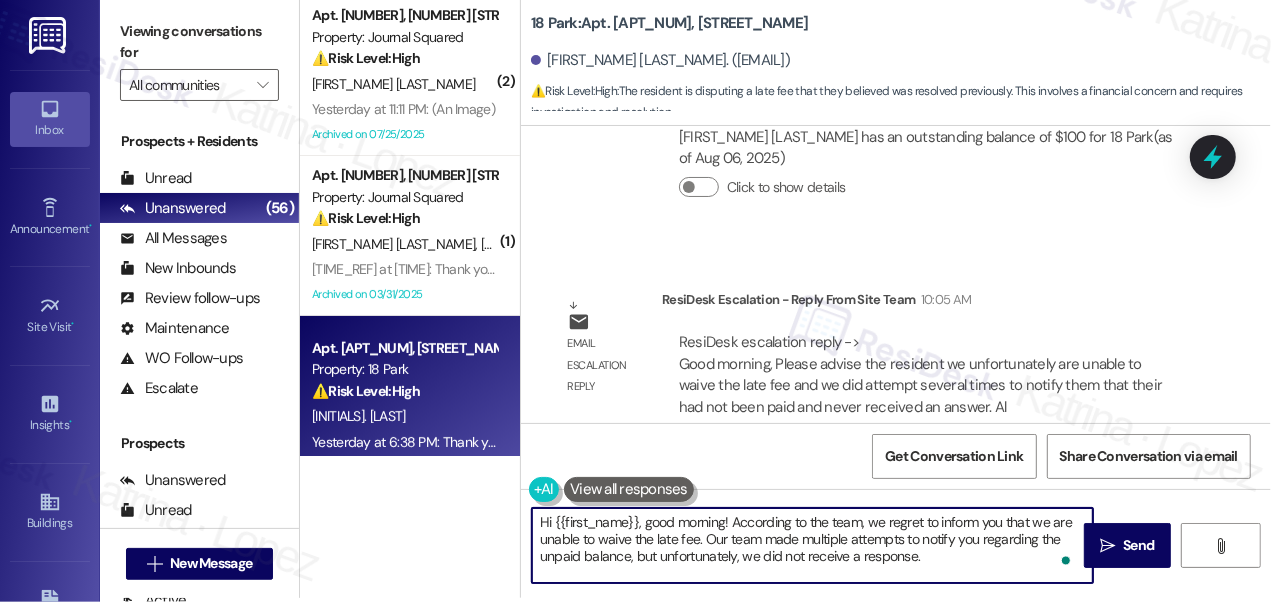 click on "Hi {{first_name}}, good morning! According to the team, we regret to inform you that we are unable to waive the late fee. Our team made multiple attempts to notify you regarding the unpaid balance, but unfortunately, we did not receive a response." at bounding box center (812, 545) 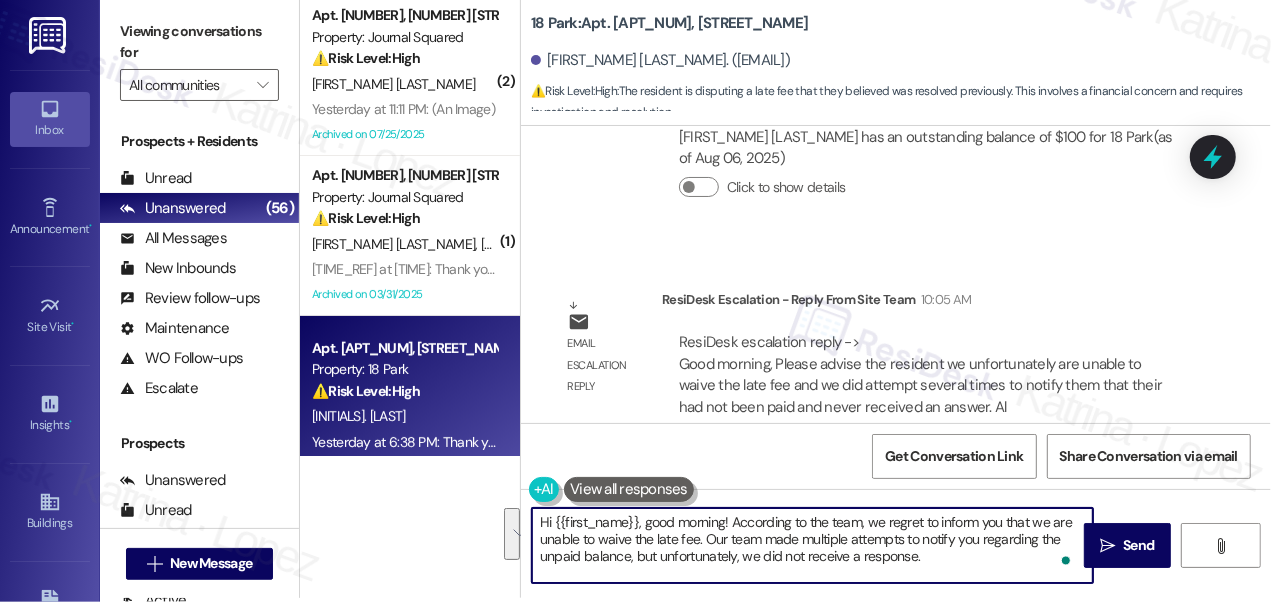 click on "Hi {{first_name}}, good morning! According to the team, we regret to inform you that we are unable to waive the late fee. Our team made multiple attempts to notify you regarding the unpaid balance, but unfortunately, we did not receive a response." at bounding box center [812, 545] 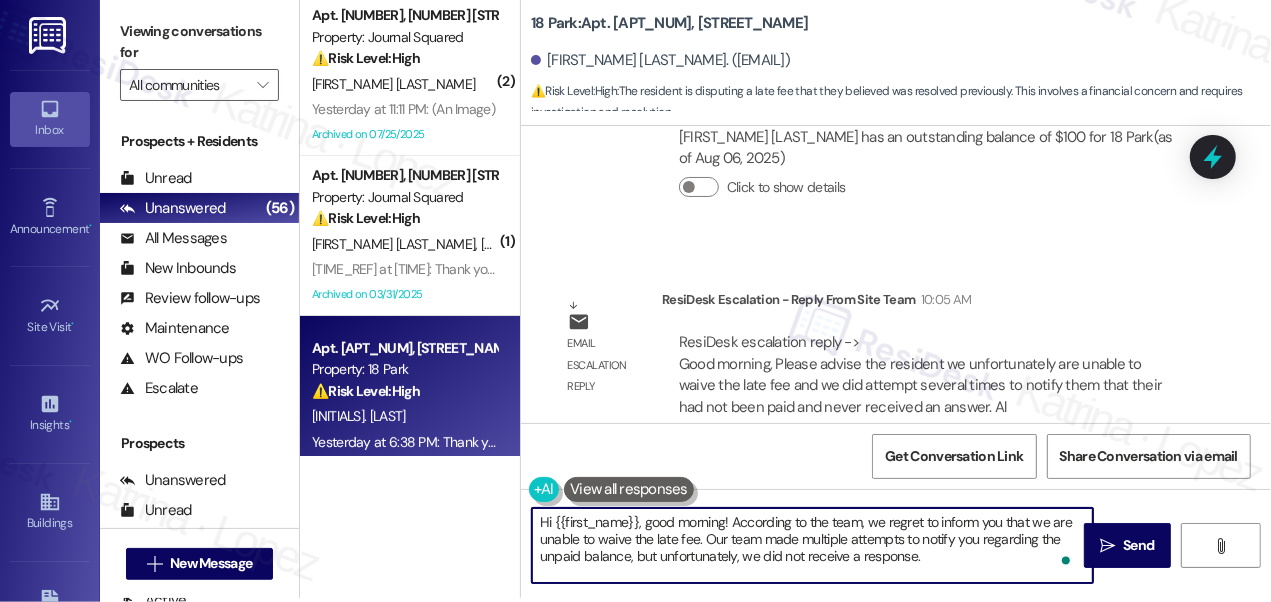 click on "Hi {{first_name}}, good morning! According to the team, we regret to inform you that we are unable to waive the late fee. Our team made multiple attempts to notify you regarding the unpaid balance, but unfortunately, we did not receive a response." at bounding box center (812, 545) 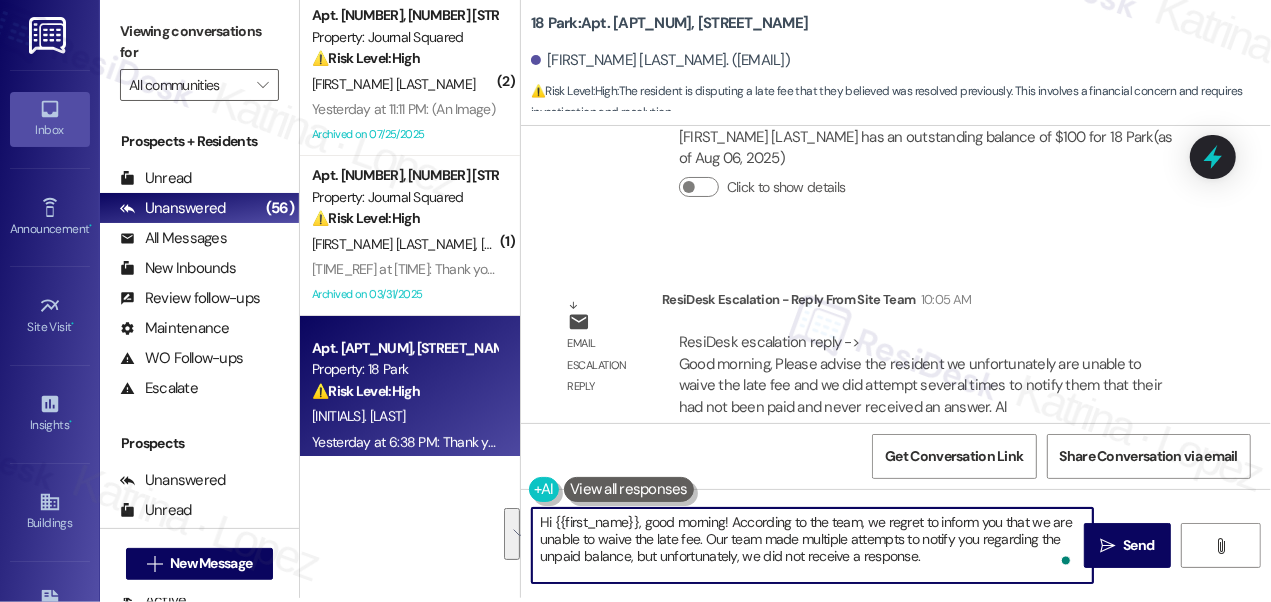 click on "Hi {{first_name}}, good morning! According to the team, we regret to inform you that we are unable to waive the late fee. Our team made multiple attempts to notify you regarding the unpaid balance, but unfortunately, we did not receive a response." at bounding box center [812, 545] 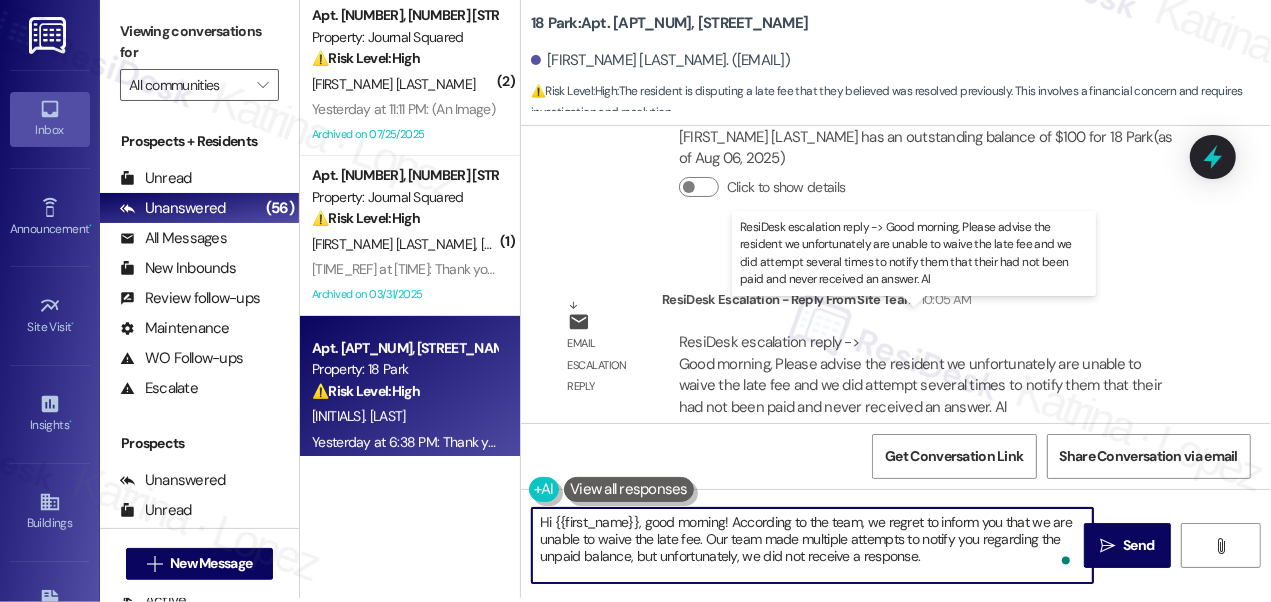click on "ResiDesk escalation reply ->
Good morning, Please advise the resident we unfortunately are unable to waive the late fee and we did attempt several times to notify them that their had not been paid and never received an answer. Al ResiDesk escalation reply ->
Good morning, Please advise the resident we unfortunately are unable to waive the late fee and we did attempt several times to notify them that their had not been paid and never received an answer. Al" at bounding box center (920, 374) 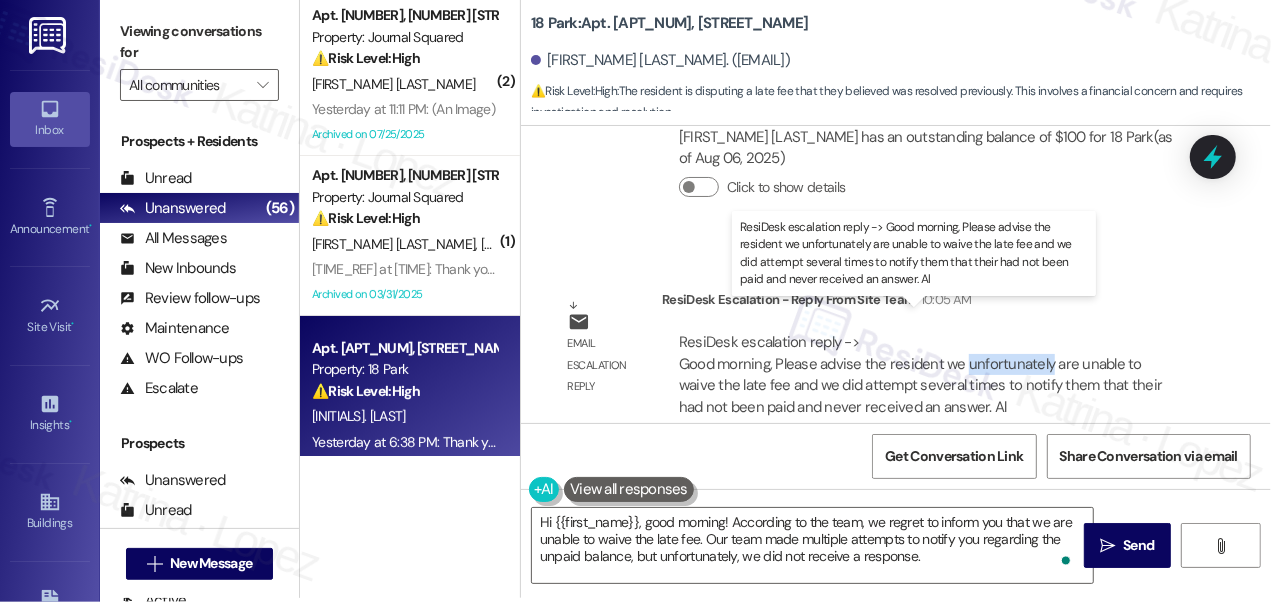 click on "ResiDesk escalation reply ->
Good morning, Please advise the resident we unfortunately are unable to waive the late fee and we did attempt several times to notify them that their had not been paid and never received an answer. Al ResiDesk escalation reply ->
Good morning, Please advise the resident we unfortunately are unable to waive the late fee and we did attempt several times to notify them that their had not been paid and never received an answer. Al" at bounding box center (920, 374) 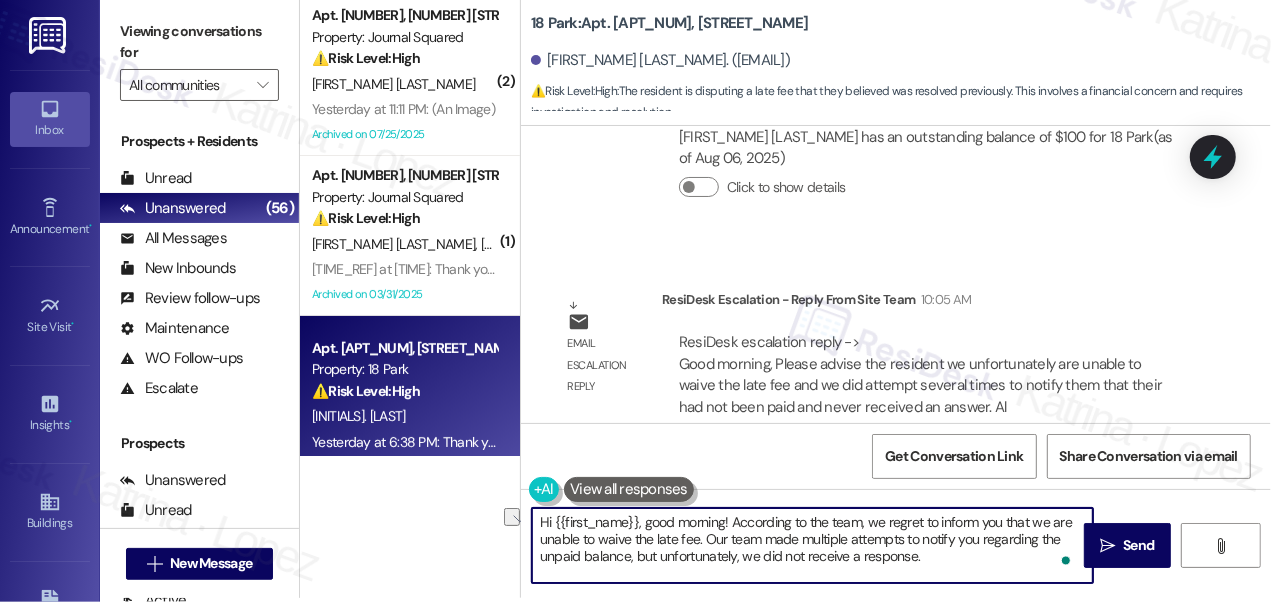 drag, startPoint x: 730, startPoint y: 516, endPoint x: 650, endPoint y: 524, distance: 80.399 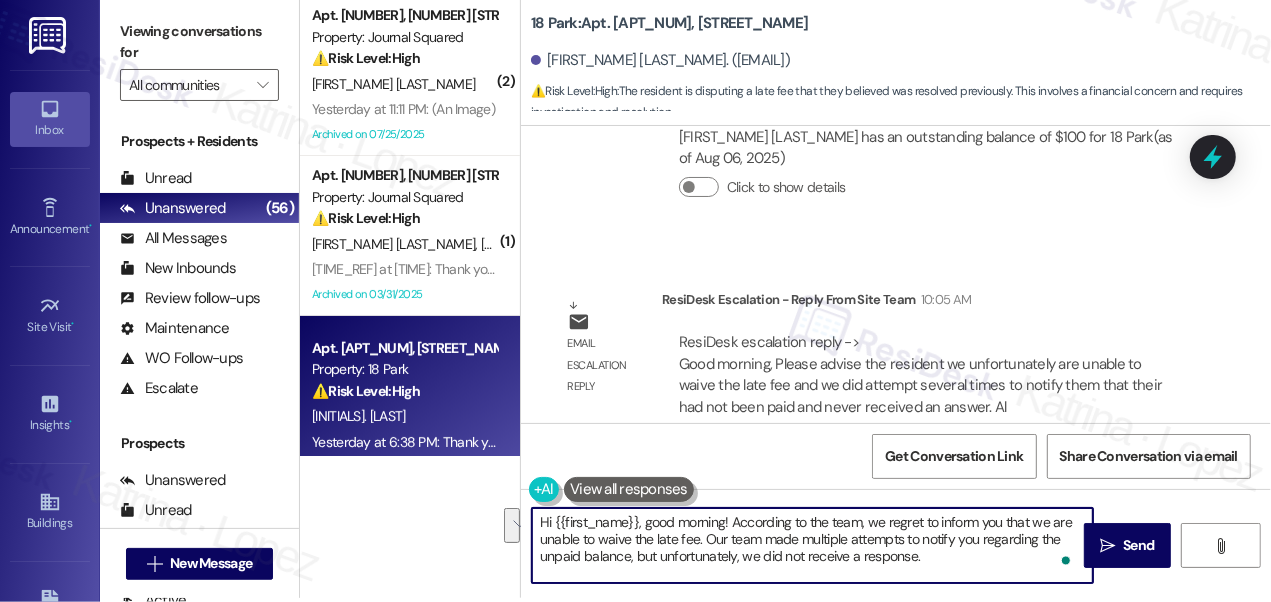 drag, startPoint x: 880, startPoint y: 522, endPoint x: 900, endPoint y: 544, distance: 29.732138 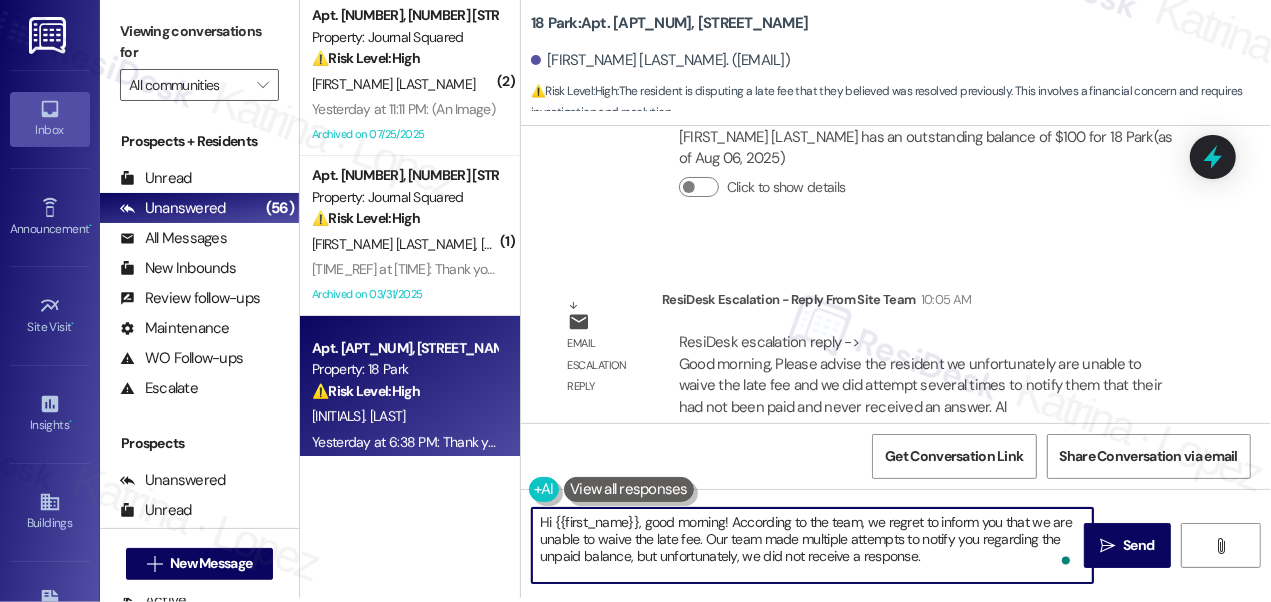 click on "Hi {{first_name}}, good morning! According to the team, we regret to inform you that we are unable to waive the late fee. Our team made multiple attempts to notify you regarding the unpaid balance, but unfortunately, we did not receive a response." at bounding box center [812, 545] 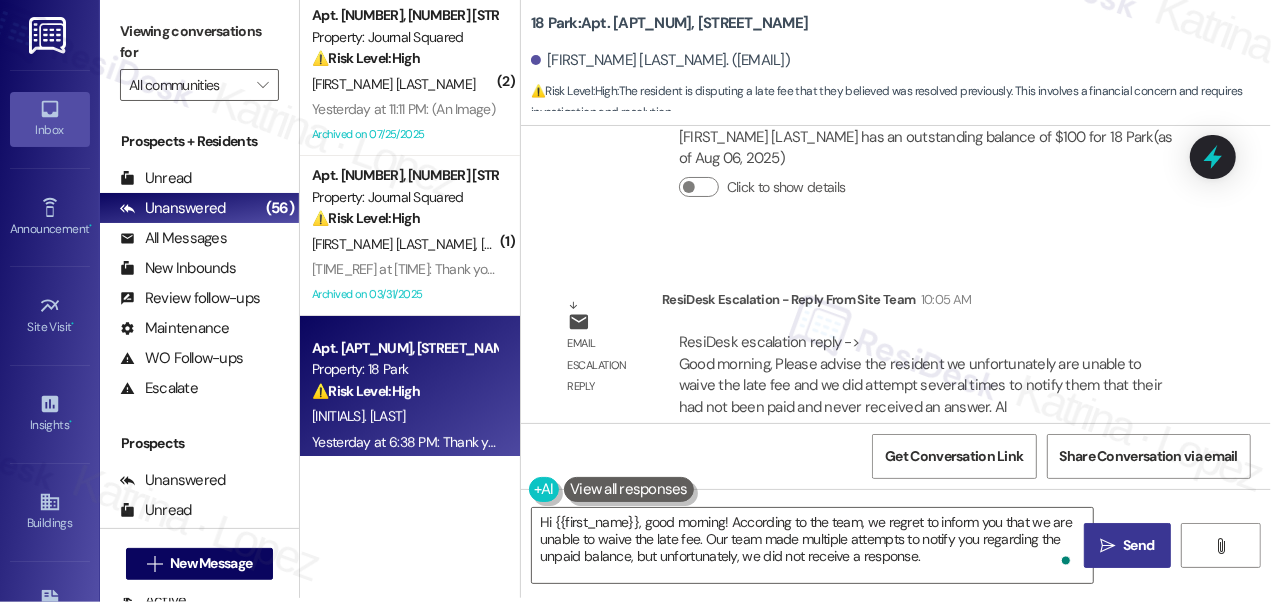 click on " Send" at bounding box center [1127, 545] 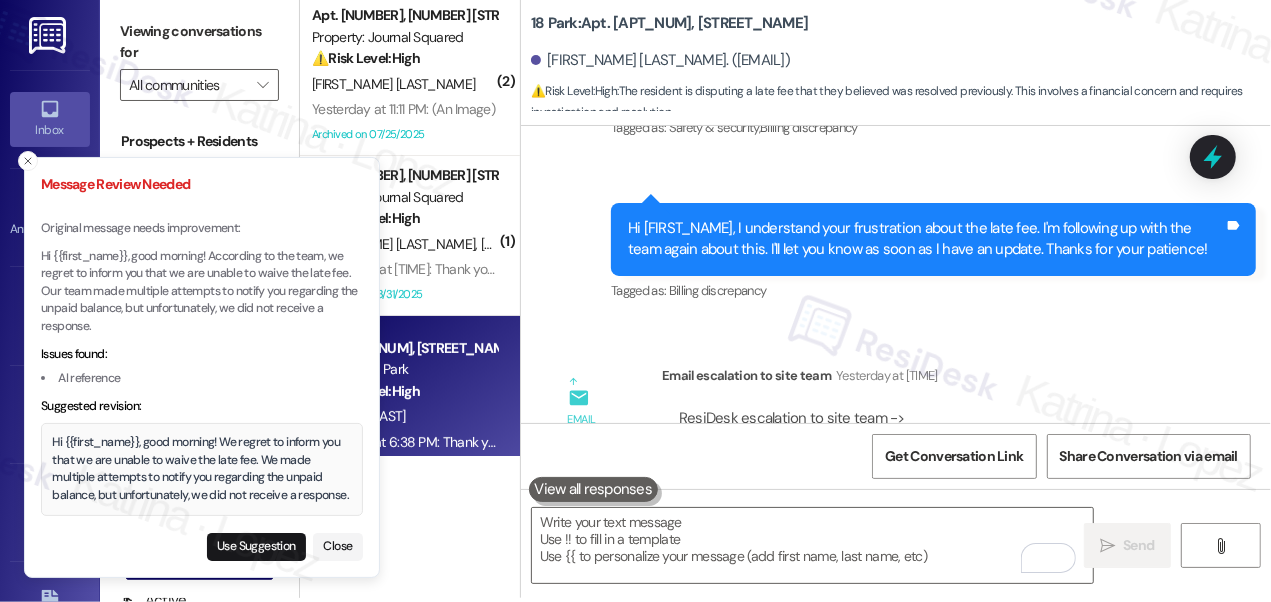 scroll, scrollTop: 26538, scrollLeft: 0, axis: vertical 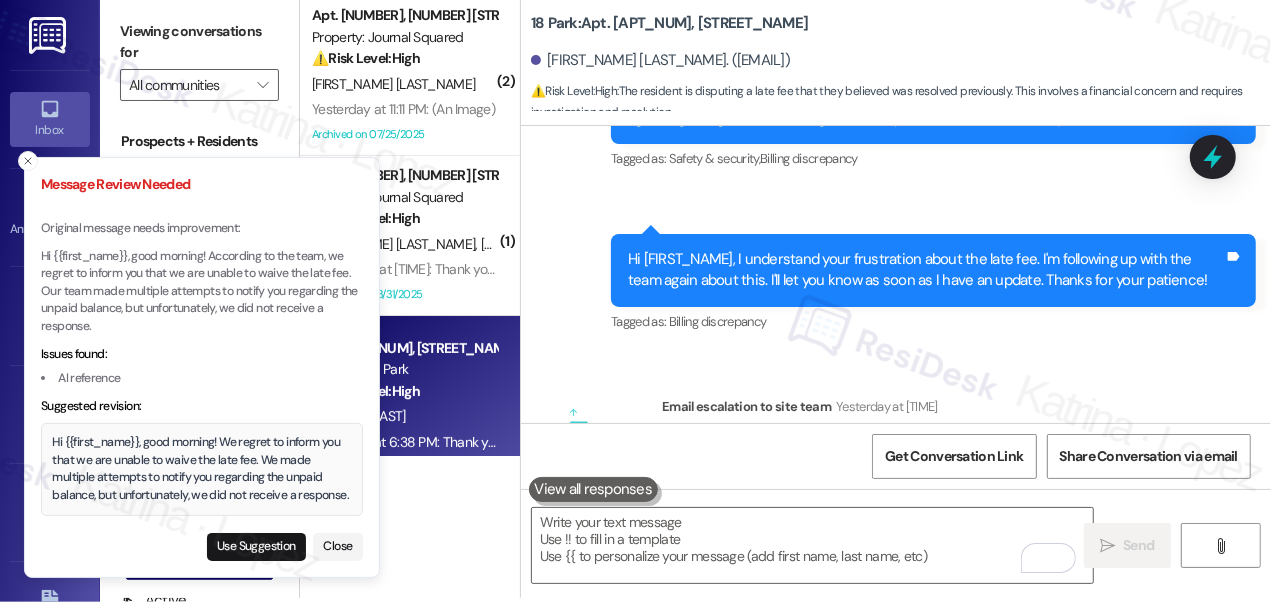 click on "Hi Jessica, I understand your frustration about the late fee. I'm following up with the team again about this. I'll let you know as soon as I have an update. Thanks for your patience!" at bounding box center [926, 270] 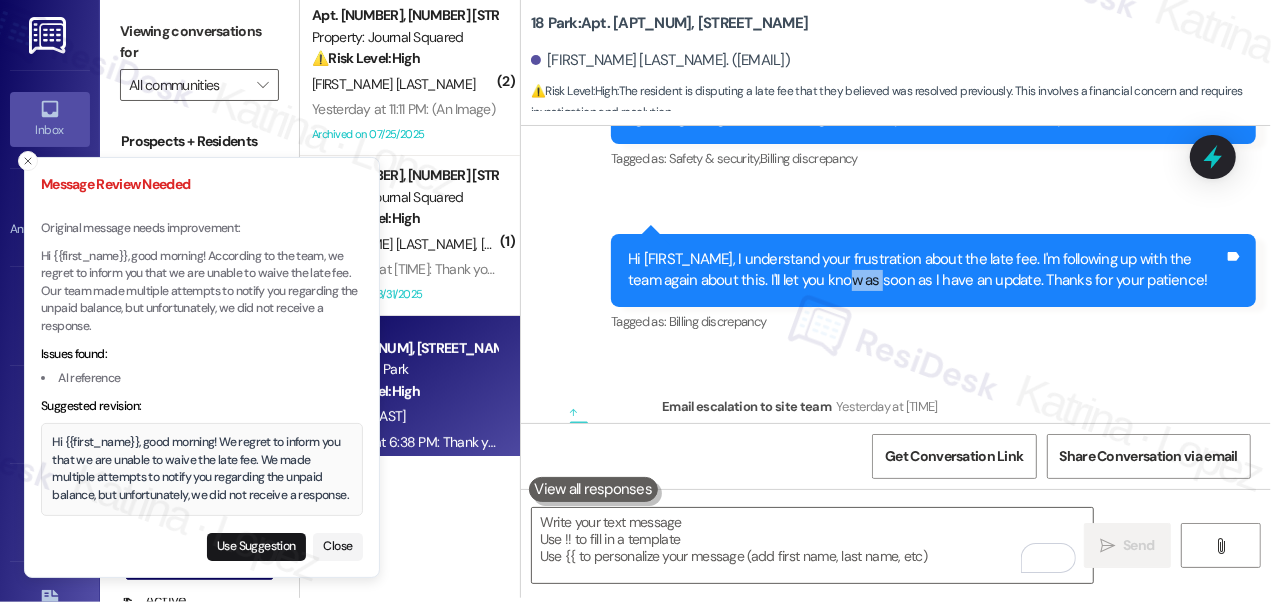 click on "Hi Jessica, I understand your frustration about the late fee. I'm following up with the team again about this. I'll let you know as soon as I have an update. Thanks for your patience!" at bounding box center (926, 270) 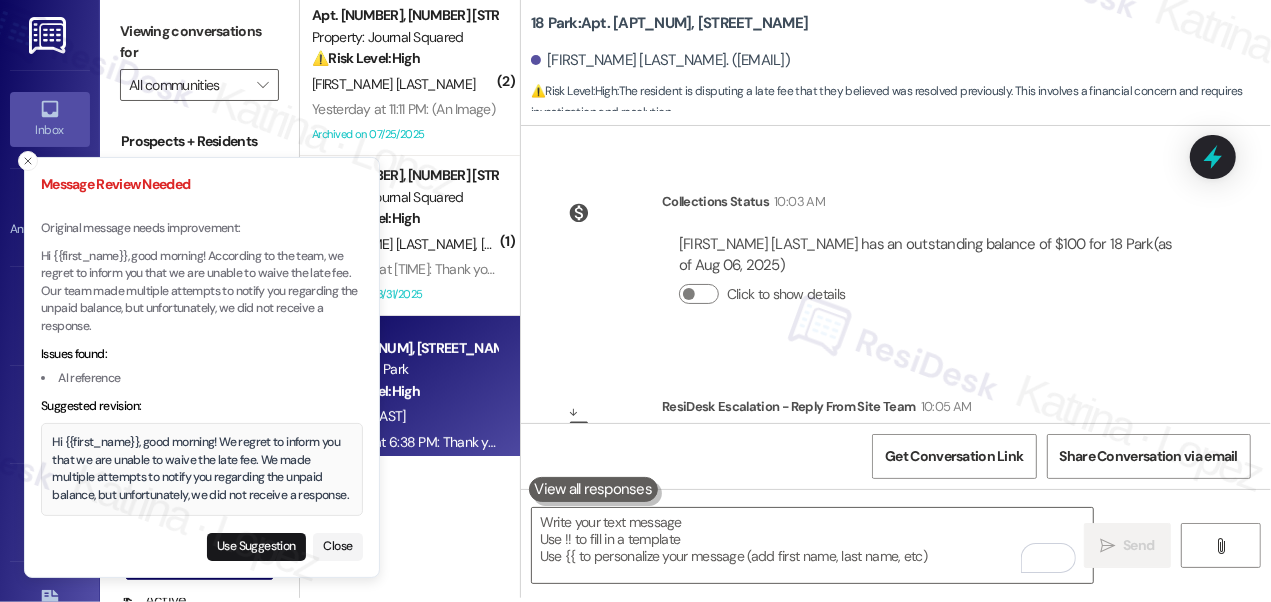 scroll, scrollTop: 27265, scrollLeft: 0, axis: vertical 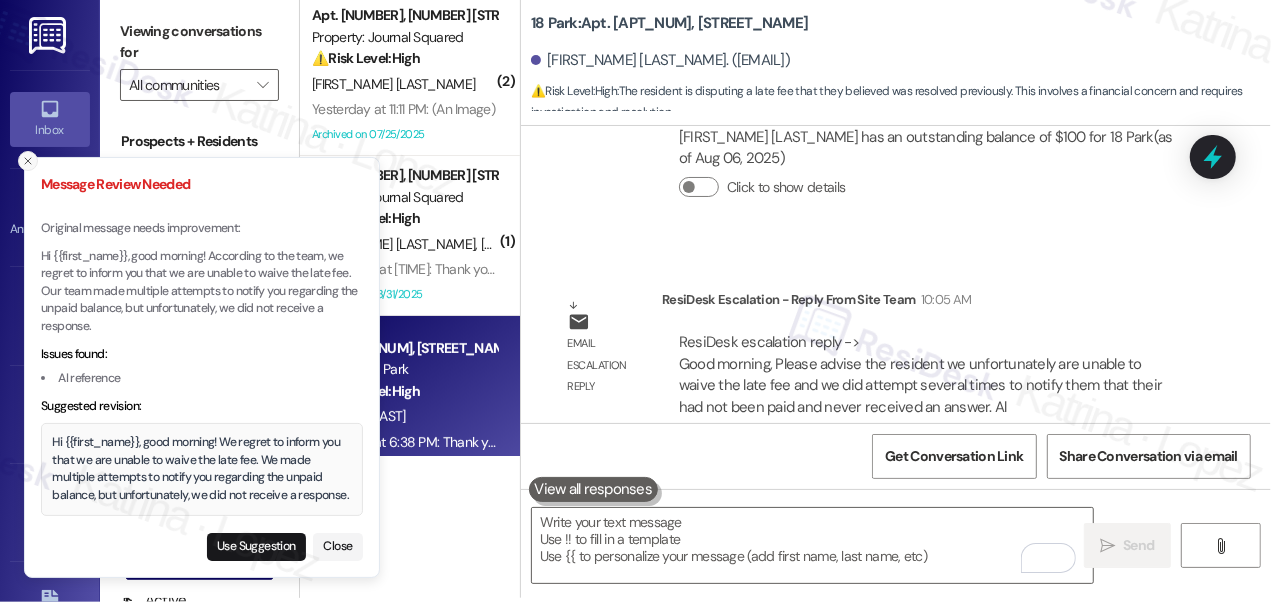 click 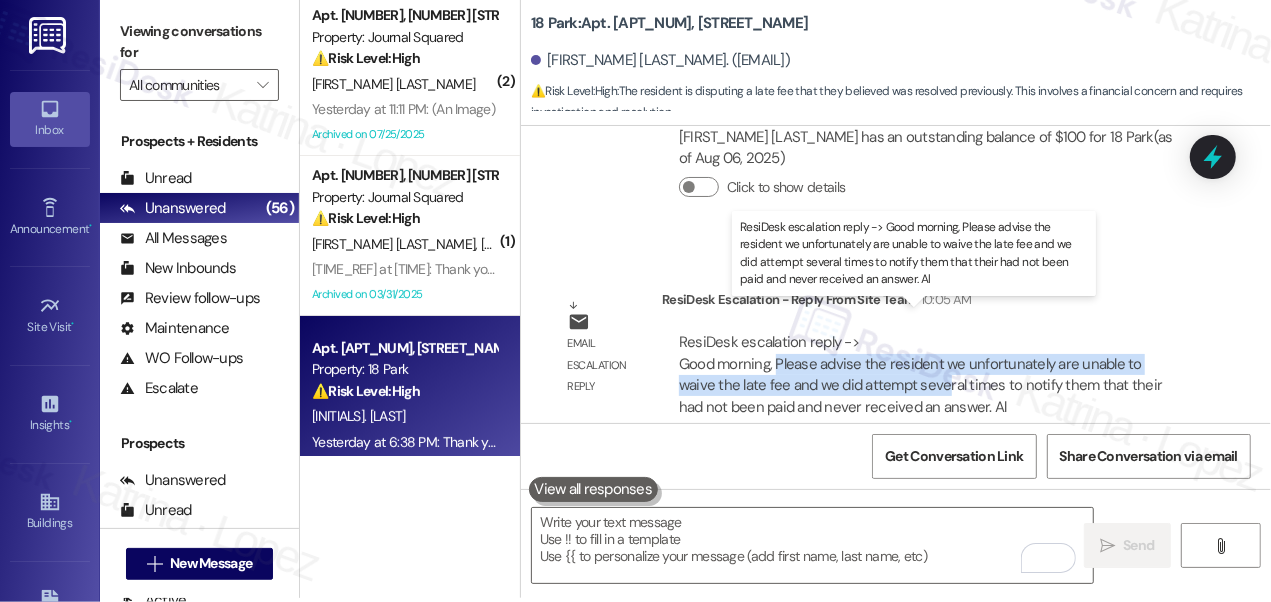 drag, startPoint x: 778, startPoint y: 332, endPoint x: 745, endPoint y: 169, distance: 166.30695 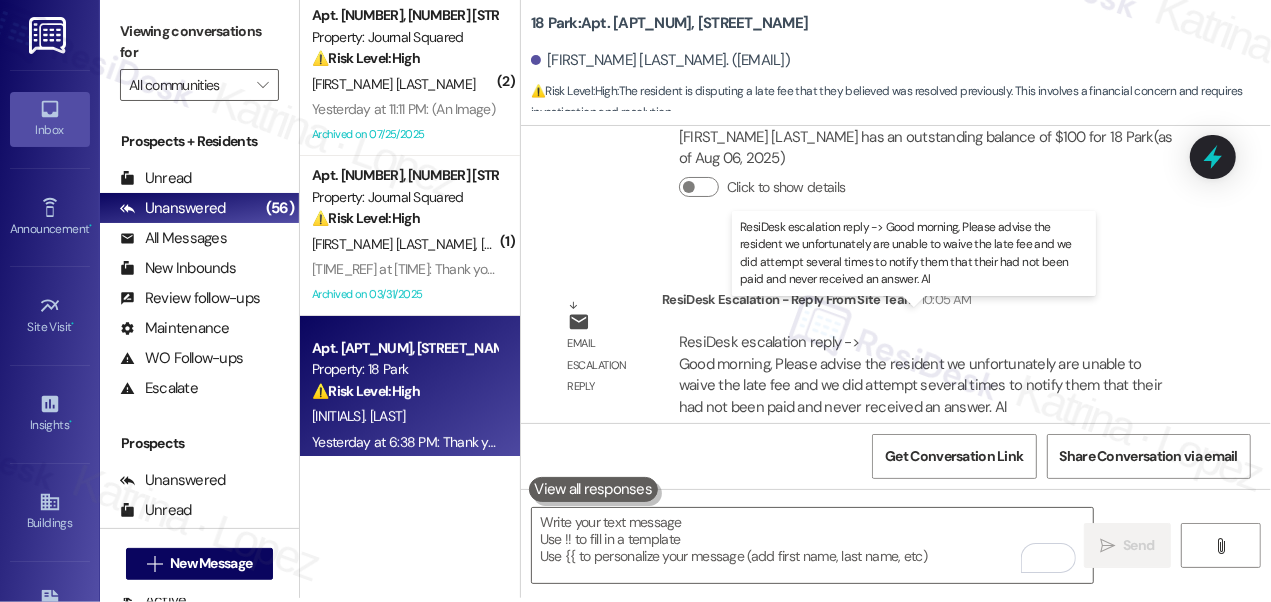 click on "ResiDesk escalation reply ->
Good morning, Please advise the resident we unfortunately are unable to waive the late fee and we did attempt several times to notify them that their had not been paid and never received an answer. Al ResiDesk escalation reply ->
Good morning, Please advise the resident we unfortunately are unable to waive the late fee and we did attempt several times to notify them that their had not been paid and never received an answer. Al" at bounding box center [920, 374] 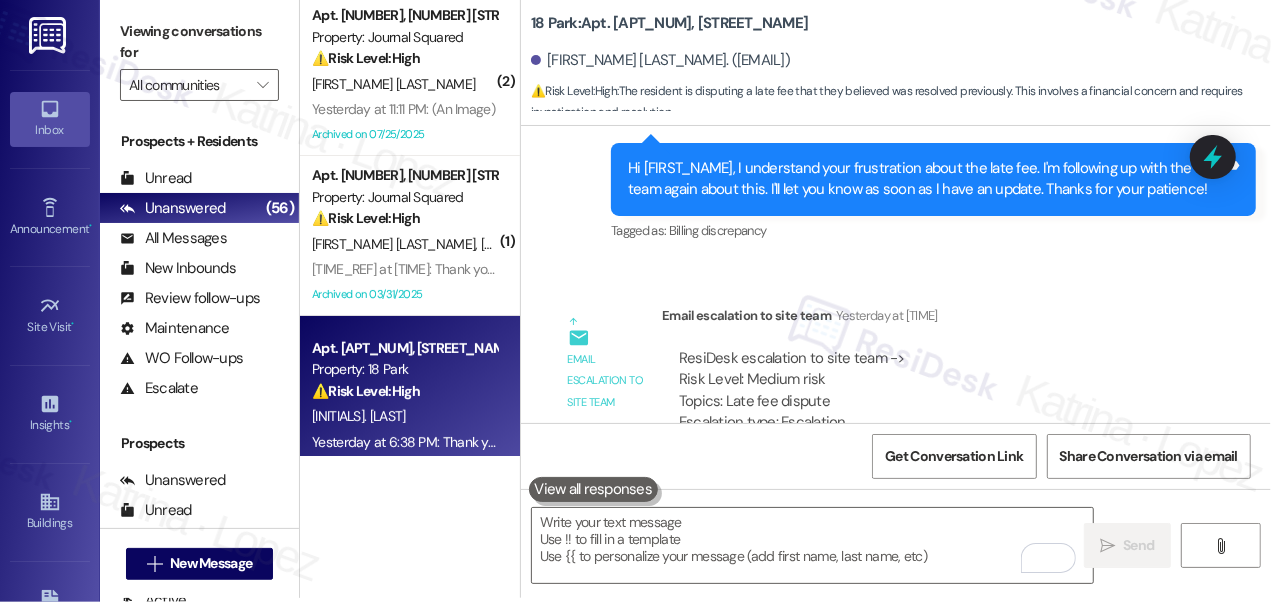 scroll, scrollTop: 26538, scrollLeft: 0, axis: vertical 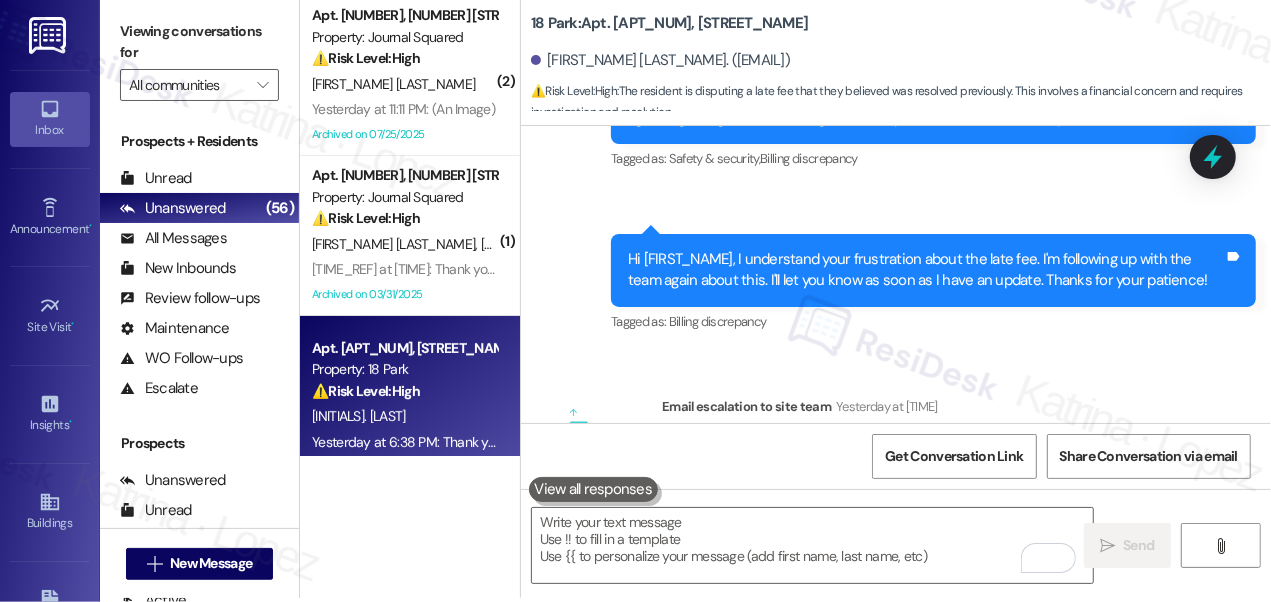 click on "Hi Jessica, I understand your frustration about the late fee. I'm following up with the team again about this. I'll let you know as soon as I have an update. Thanks for your patience!" at bounding box center (926, 270) 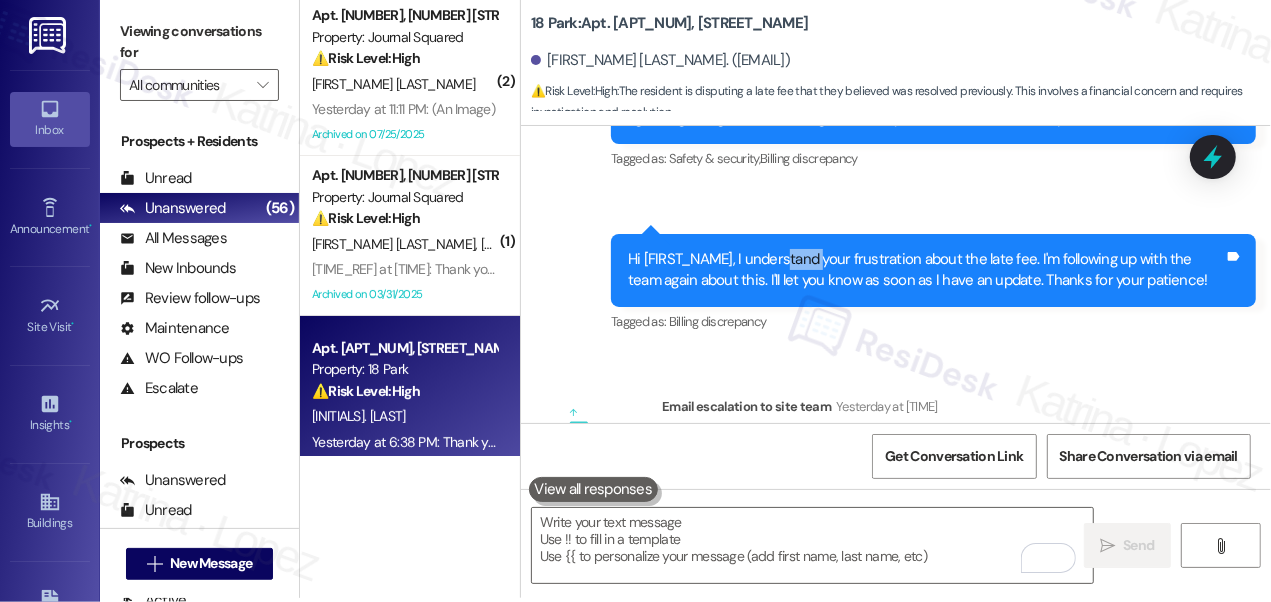 click on "Hi Jessica, I understand your frustration about the late fee. I'm following up with the team again about this. I'll let you know as soon as I have an update. Thanks for your patience!" at bounding box center (926, 270) 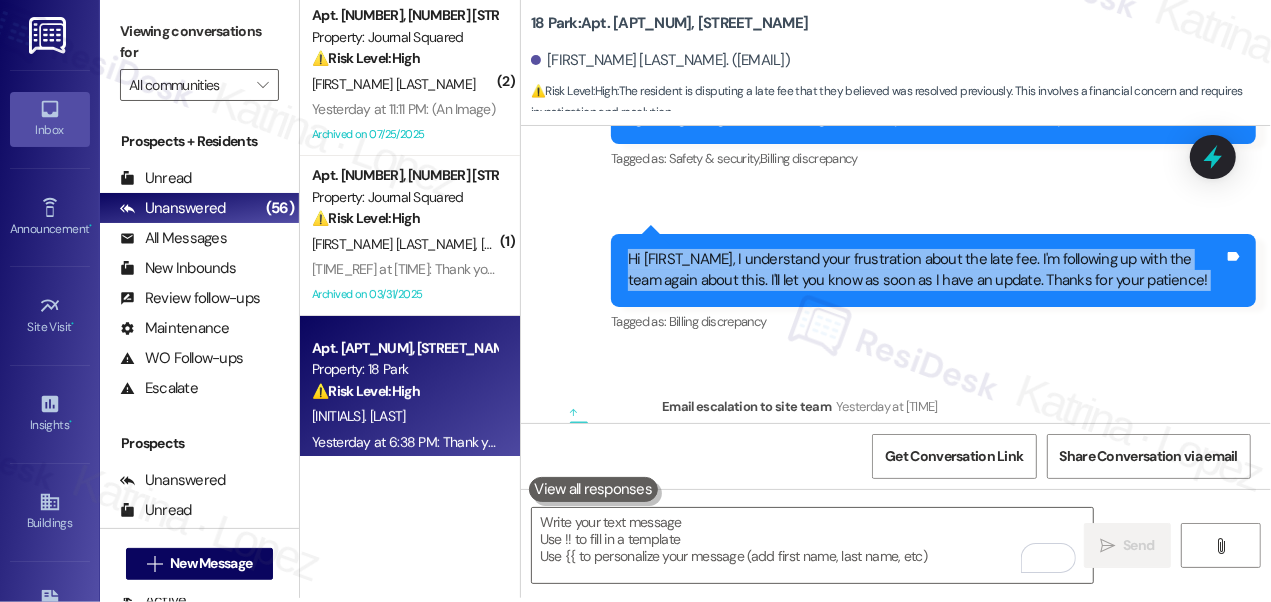 click on "Hi Jessica, I understand your frustration about the late fee. I'm following up with the team again about this. I'll let you know as soon as I have an update. Thanks for your patience!" at bounding box center [926, 270] 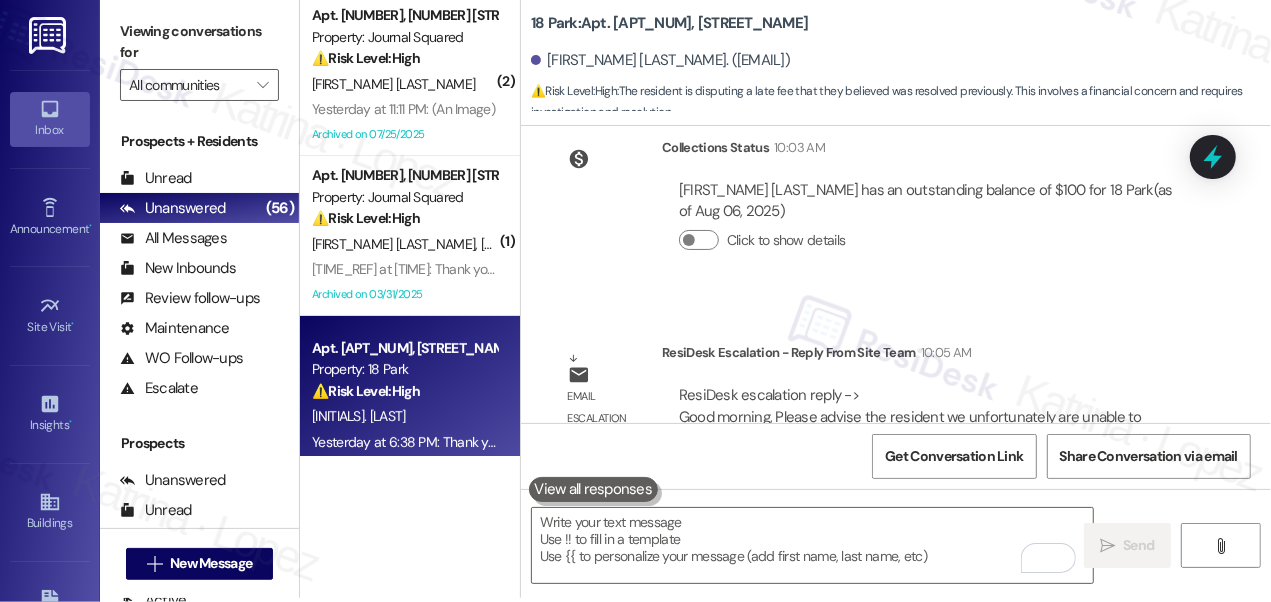 scroll, scrollTop: 27265, scrollLeft: 0, axis: vertical 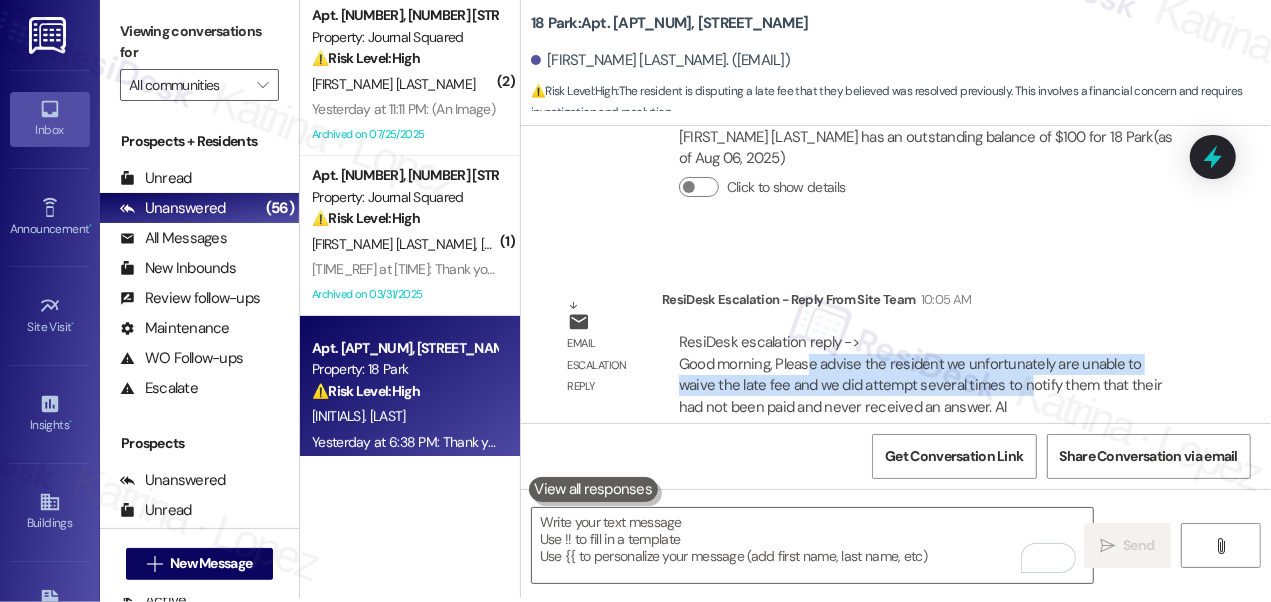 drag, startPoint x: 808, startPoint y: 333, endPoint x: 1024, endPoint y: 369, distance: 218.97945 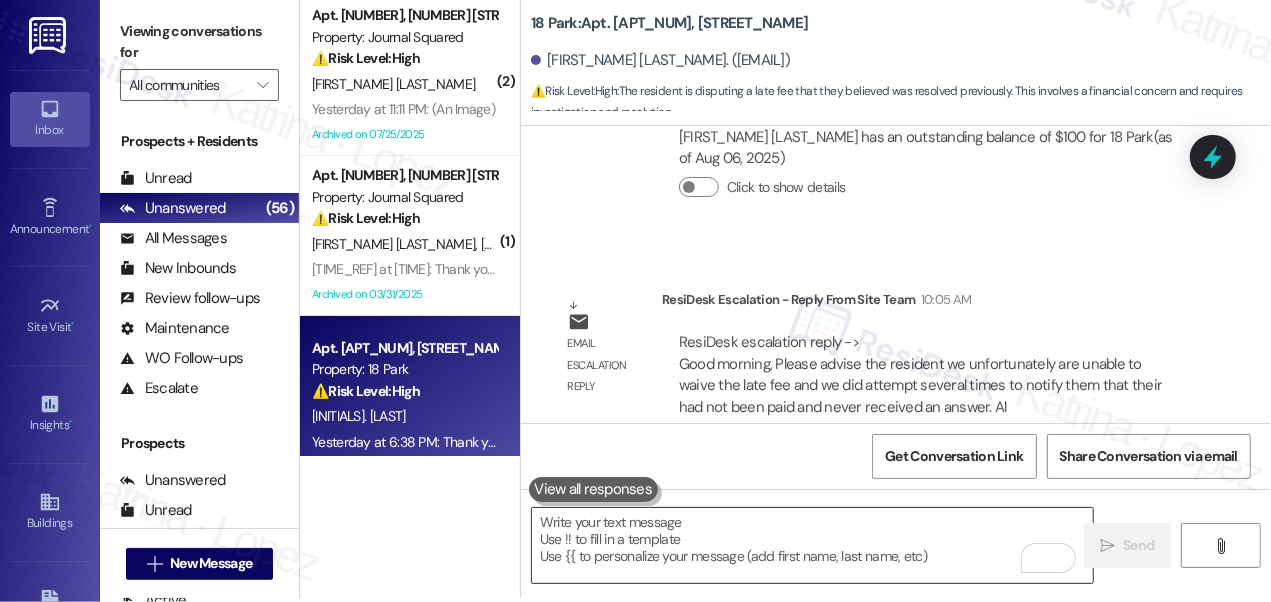 click at bounding box center [812, 545] 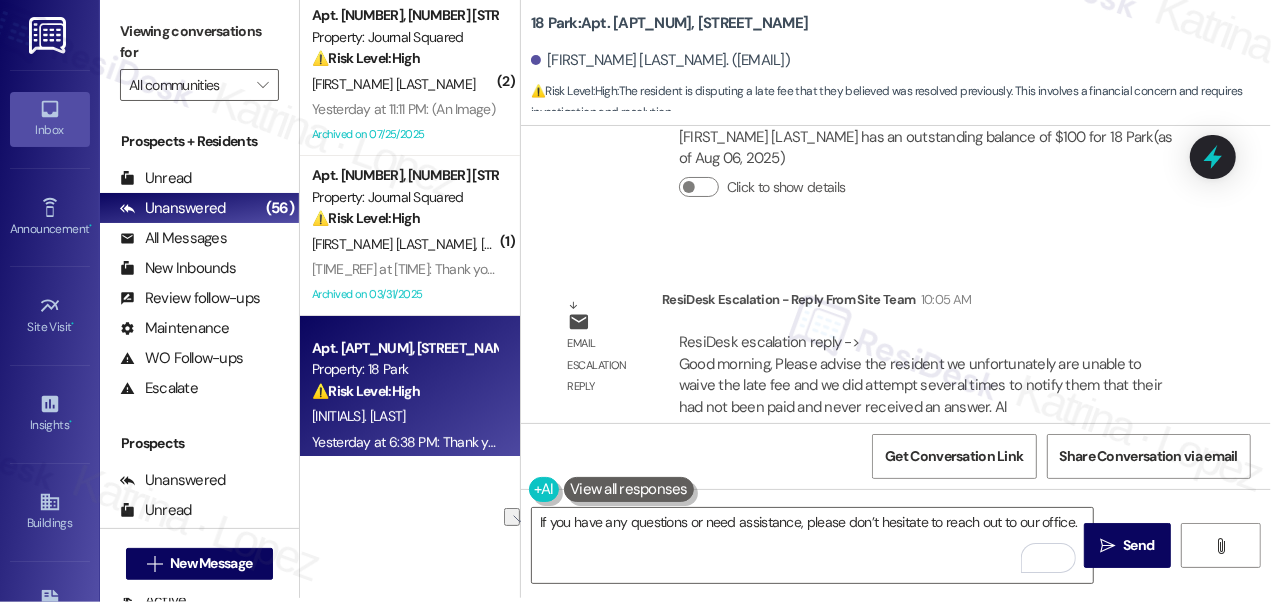 click on "Viewing conversations for" at bounding box center [199, 42] 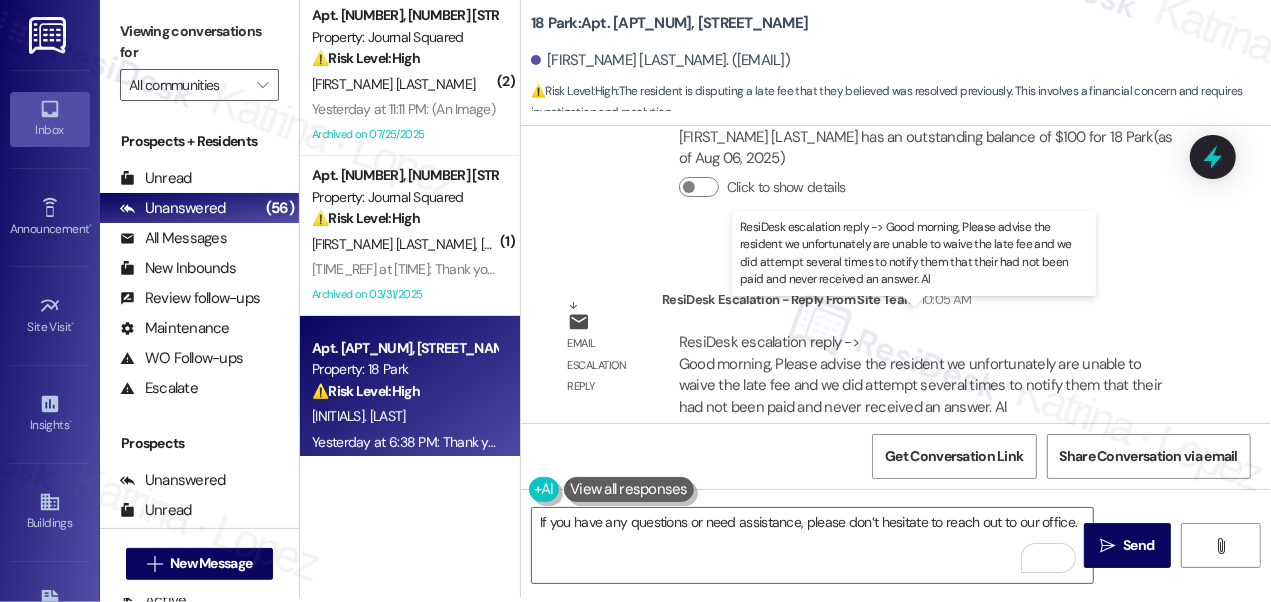 click on "ResiDesk escalation reply ->
Good morning, Please advise the resident we unfortunately are unable to waive the late fee and we did attempt several times to notify them that their had not been paid and never received an answer. Al ResiDesk escalation reply ->
Good morning, Please advise the resident we unfortunately are unable to waive the late fee and we did attempt several times to notify them that their had not been paid and never received an answer. Al" at bounding box center [920, 374] 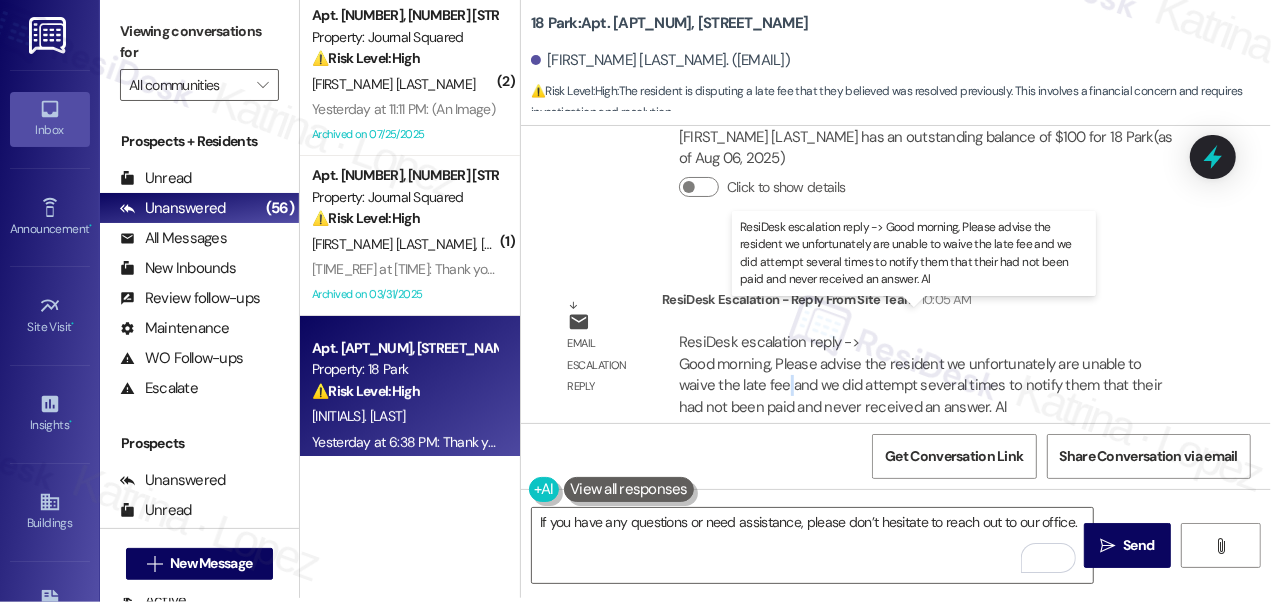 click on "ResiDesk escalation reply ->
Good morning, Please advise the resident we unfortunately are unable to waive the late fee and we did attempt several times to notify them that their had not been paid and never received an answer. Al ResiDesk escalation reply ->
Good morning, Please advise the resident we unfortunately are unable to waive the late fee and we did attempt several times to notify them that their had not been paid and never received an answer. Al" at bounding box center [920, 374] 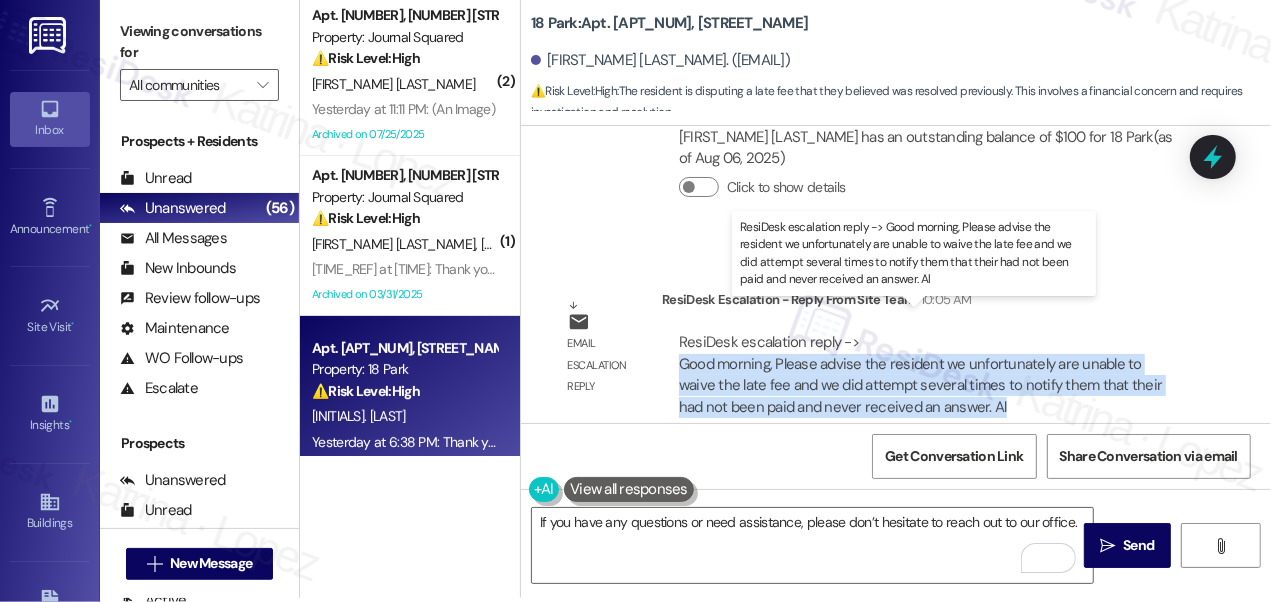 click on "ResiDesk escalation reply ->
Good morning, Please advise the resident we unfortunately are unable to waive the late fee and we did attempt several times to notify them that their had not been paid and never received an answer. Al ResiDesk escalation reply ->
Good morning, Please advise the resident we unfortunately are unable to waive the late fee and we did attempt several times to notify them that their had not been paid and never received an answer. Al" at bounding box center (920, 374) 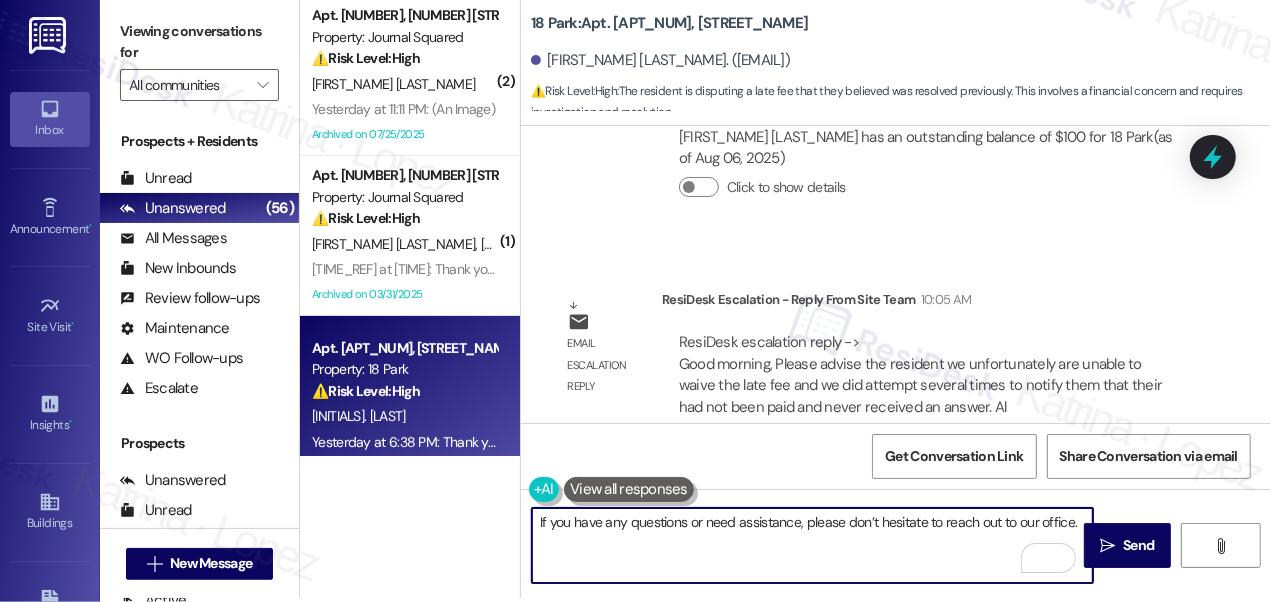 click on "If you have any questions or need assistance, please don’t hesitate to reach out to our office." at bounding box center [812, 545] 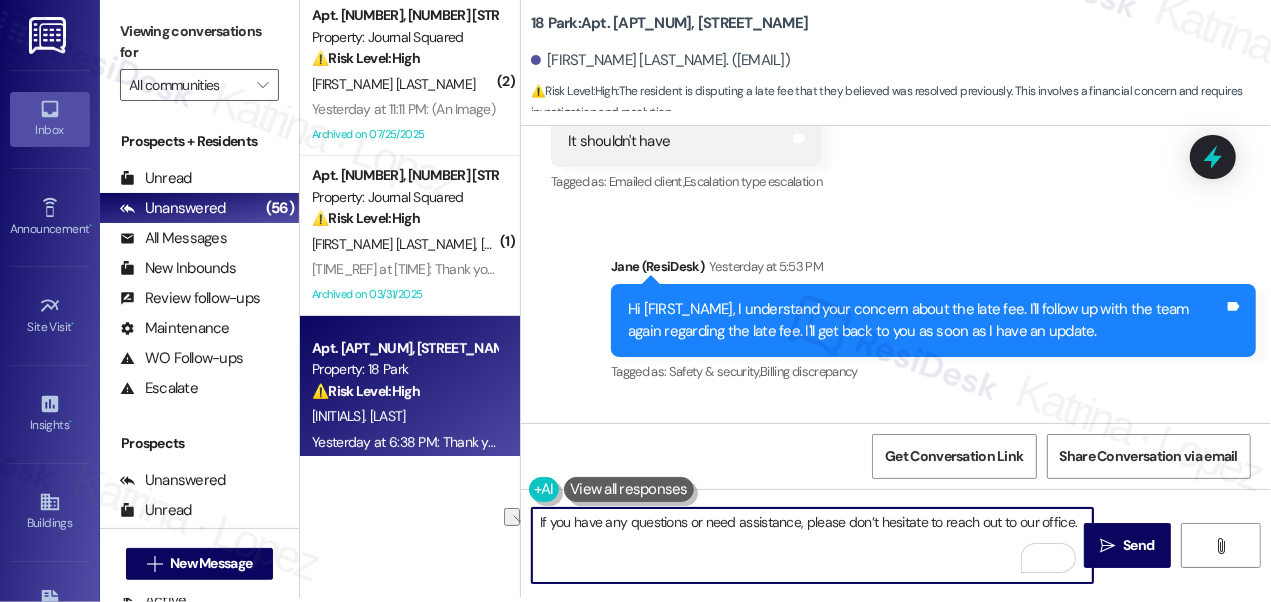 scroll, scrollTop: 26265, scrollLeft: 0, axis: vertical 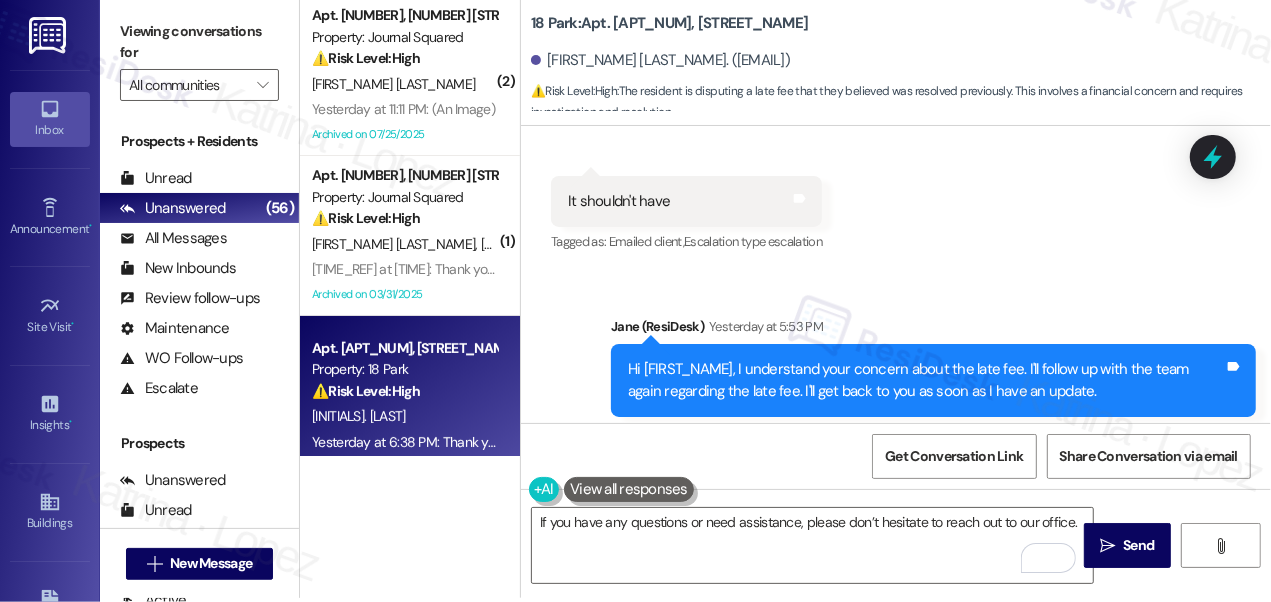 click on "Hi Jessica, I understand your concern about the late fee. I'll follow up with the team again regarding the late fee. I'll get back to you as soon as I have an update." at bounding box center [926, 380] 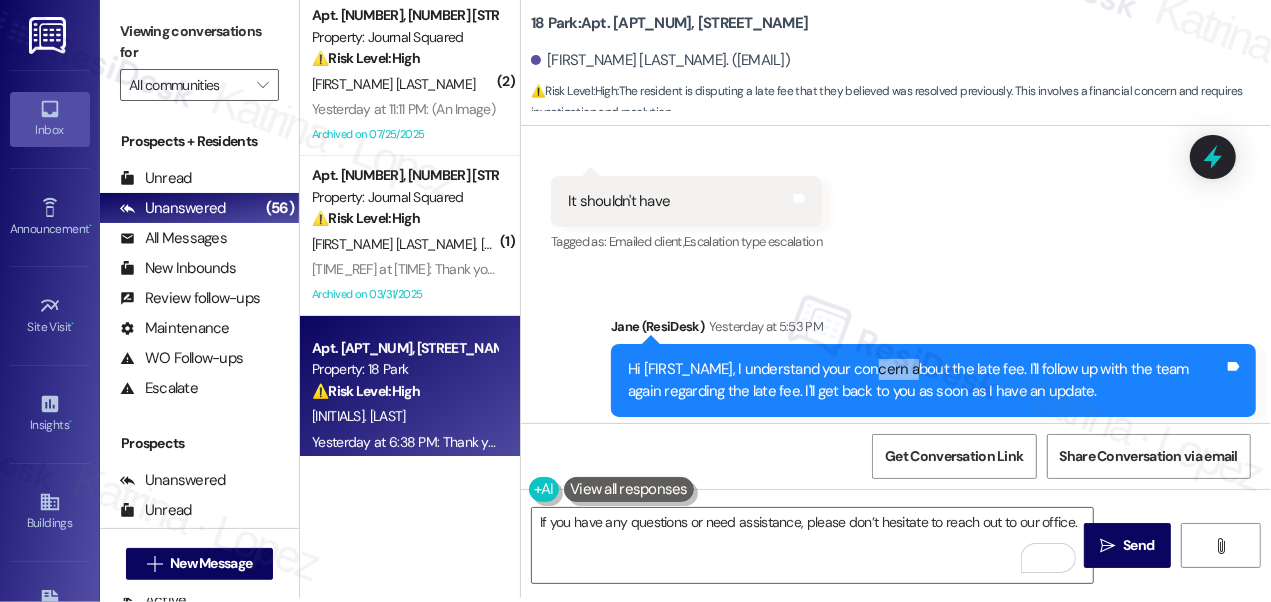 click on "Hi Jessica, I understand your concern about the late fee. I'll follow up with the team again regarding the late fee. I'll get back to you as soon as I have an update." at bounding box center [926, 380] 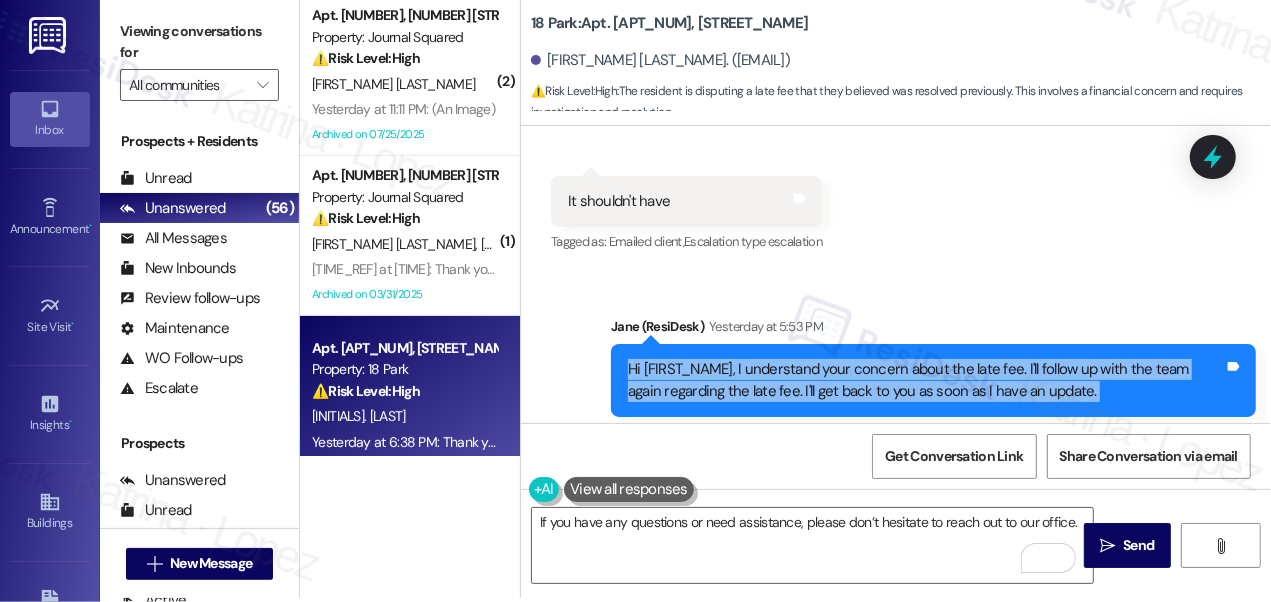 click on "Hi Jessica, I understand your concern about the late fee. I'll follow up with the team again regarding the late fee. I'll get back to you as soon as I have an update." at bounding box center [926, 380] 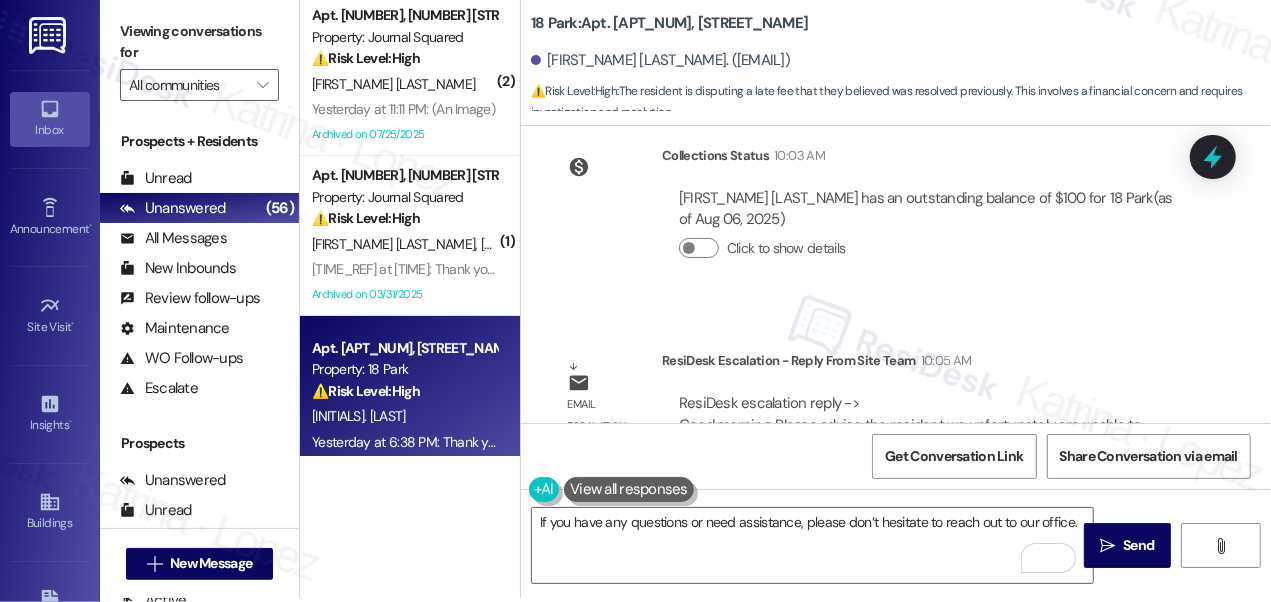 scroll, scrollTop: 27265, scrollLeft: 0, axis: vertical 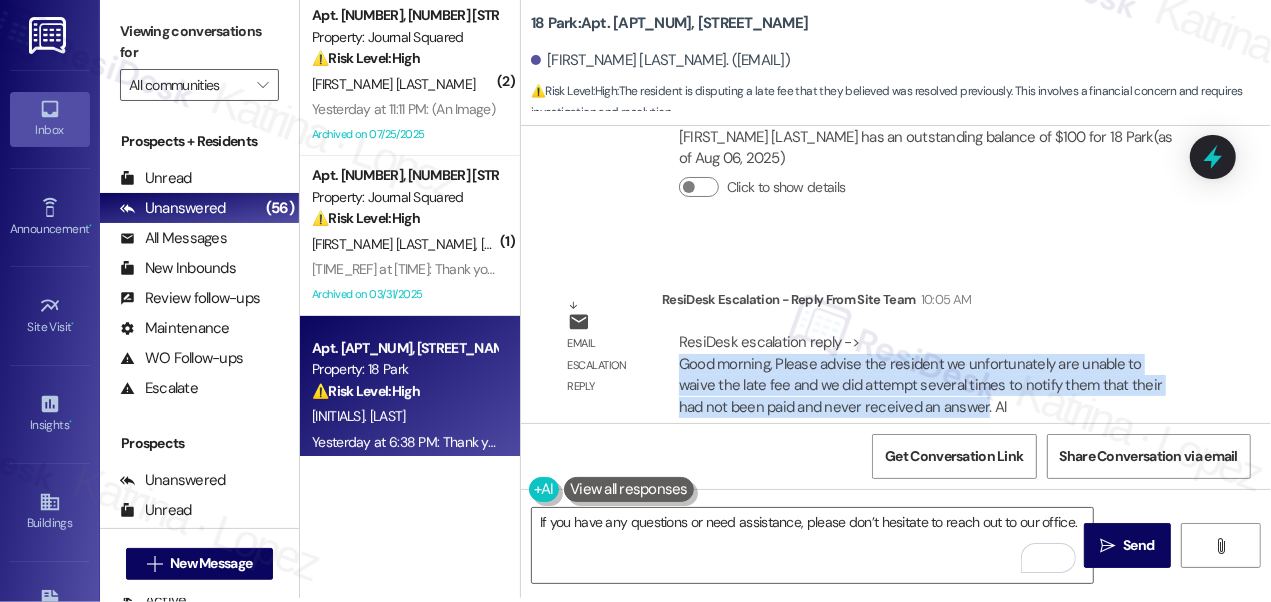 drag, startPoint x: 682, startPoint y: 338, endPoint x: 978, endPoint y: 374, distance: 298.18115 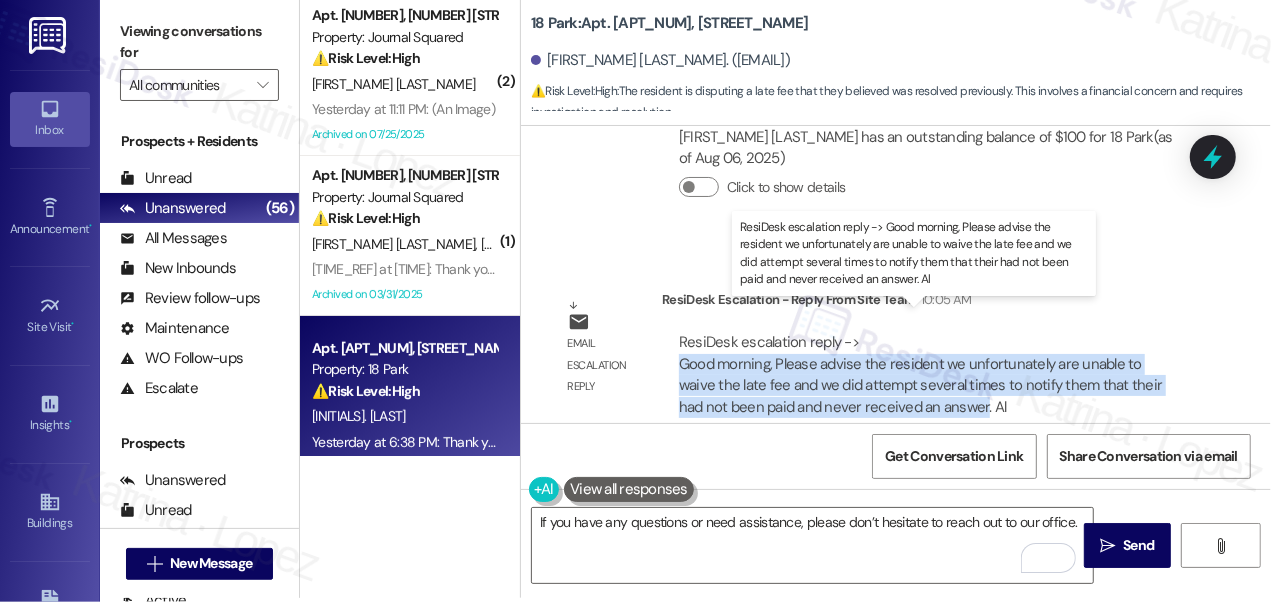 copy on "Good morning, Please advise the resident we unfortunately are unable to waive the late fee and we did attempt several times to notify them that their had not been paid and never received an answer" 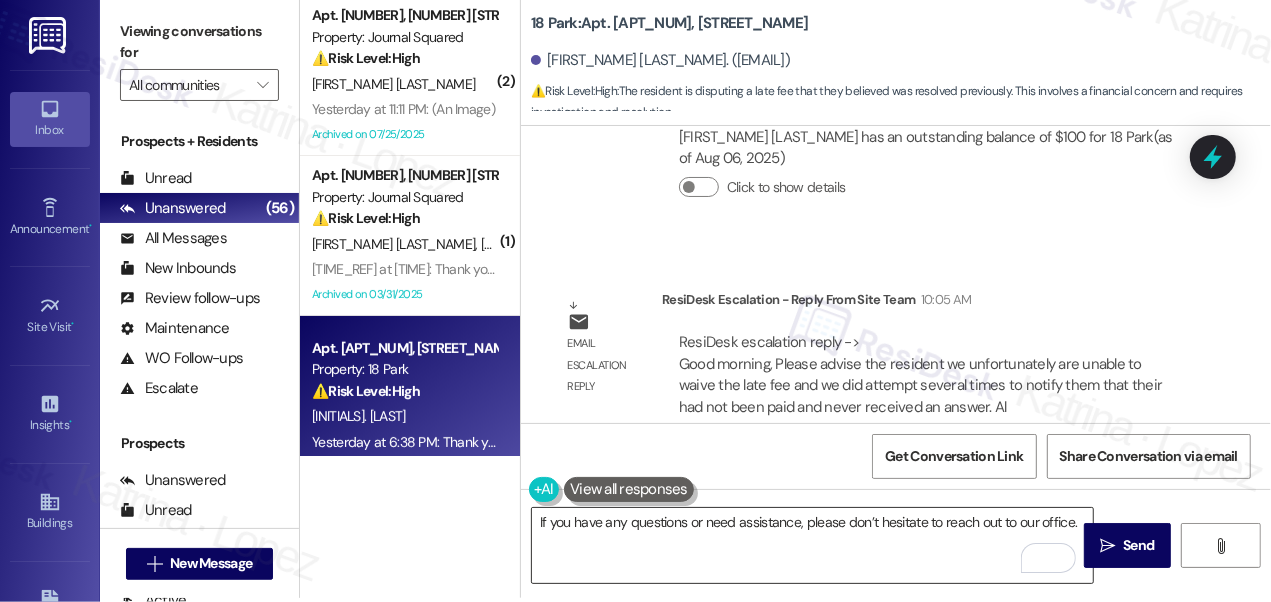 click on "If you have any questions or need assistance, please don’t hesitate to reach out to our office." at bounding box center [812, 545] 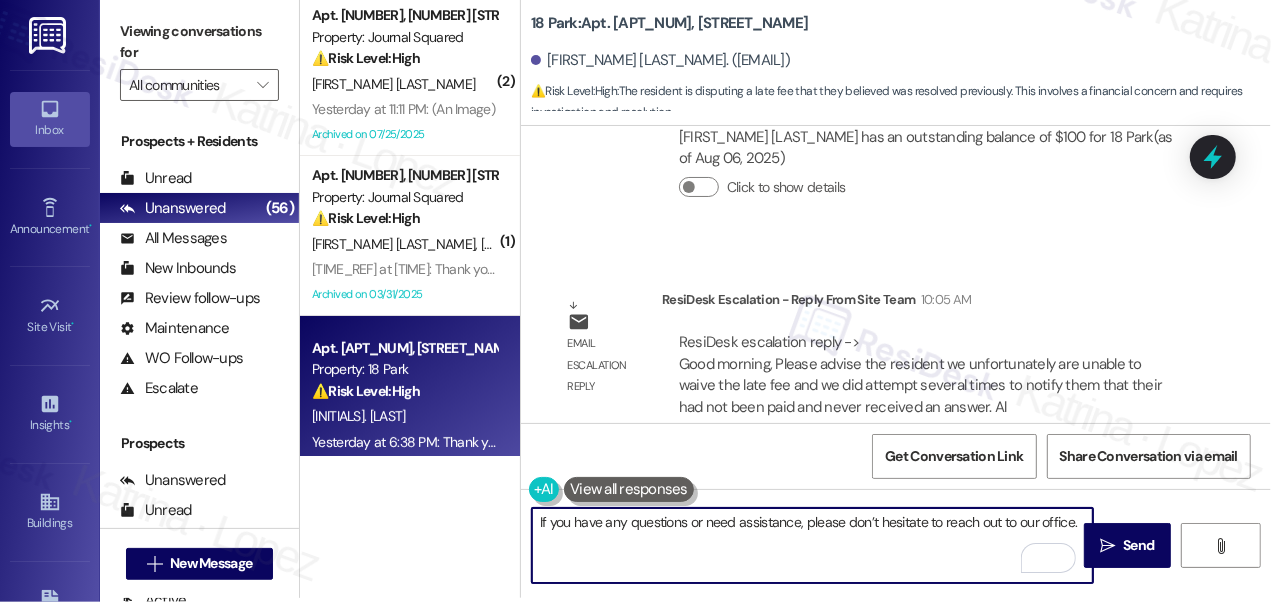 click on "If you have any questions or need assistance, please don’t hesitate to reach out to our office." at bounding box center (812, 545) 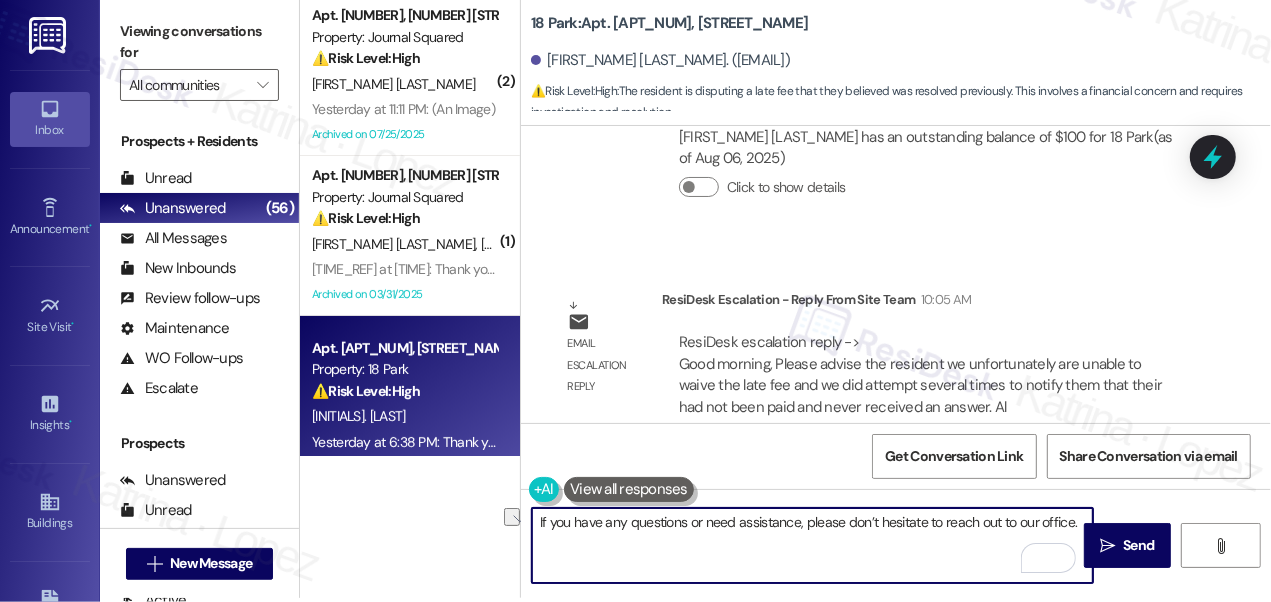 paste on "Good morning, Please advise the resident we unfortunately are unable to waive the late fee and we did attempt several times to notify them that their had not been paid and never received an answer" 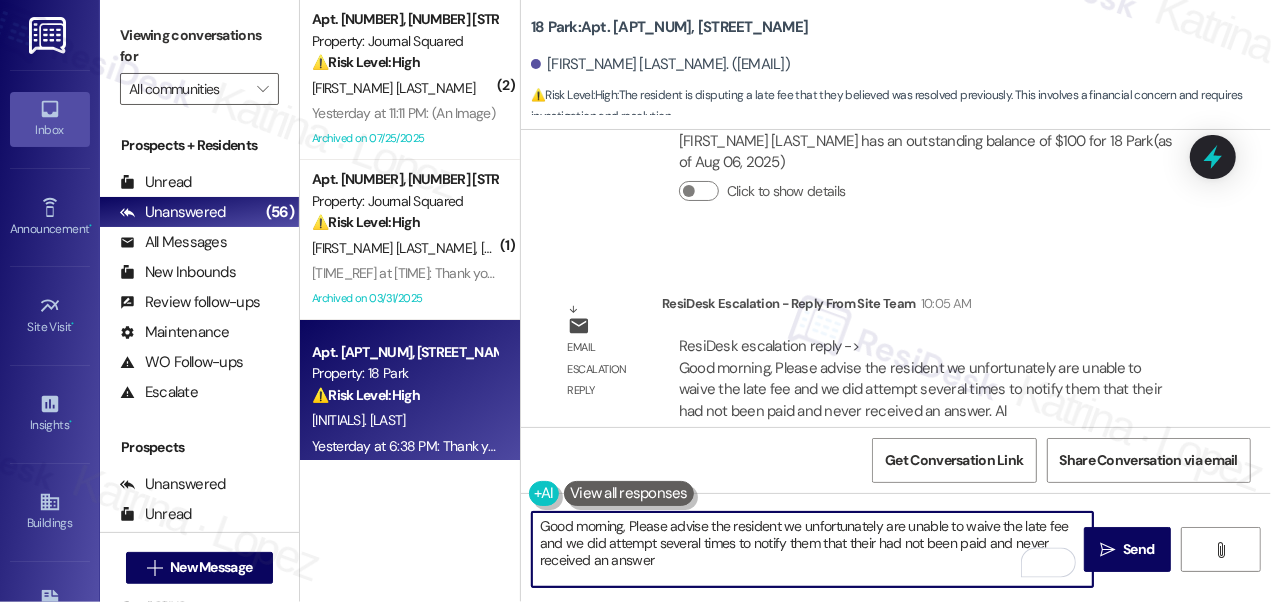 scroll, scrollTop: 0, scrollLeft: 0, axis: both 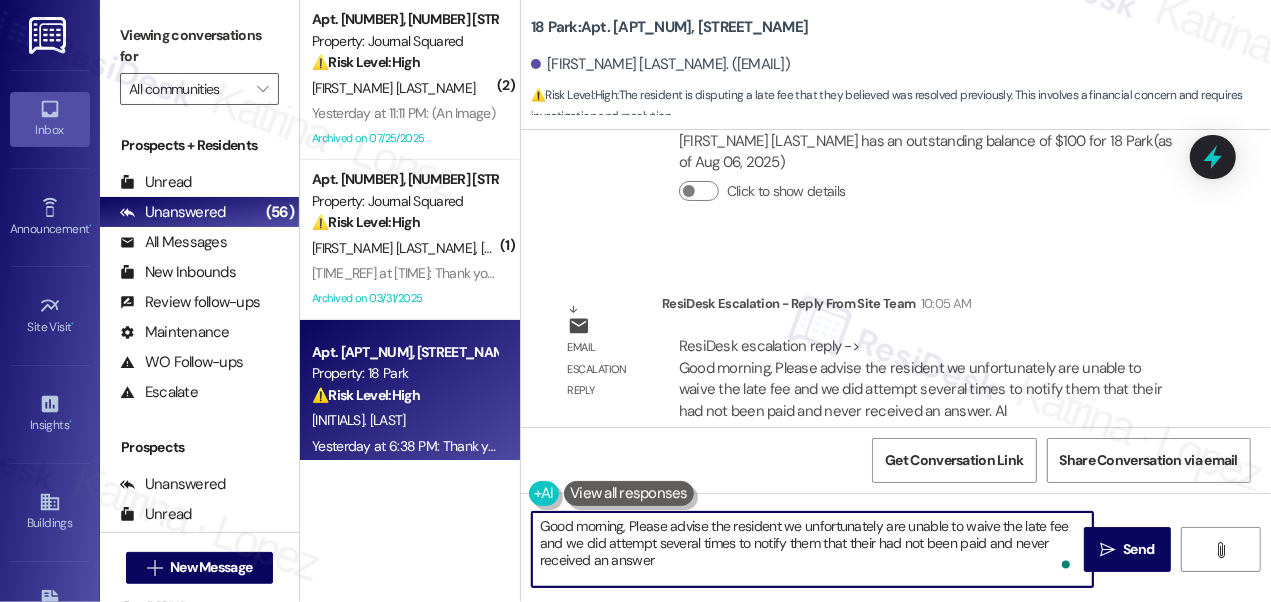 click on "Jessica Leahy. (jessicaleahy86@yahoo.com)" at bounding box center (660, 64) 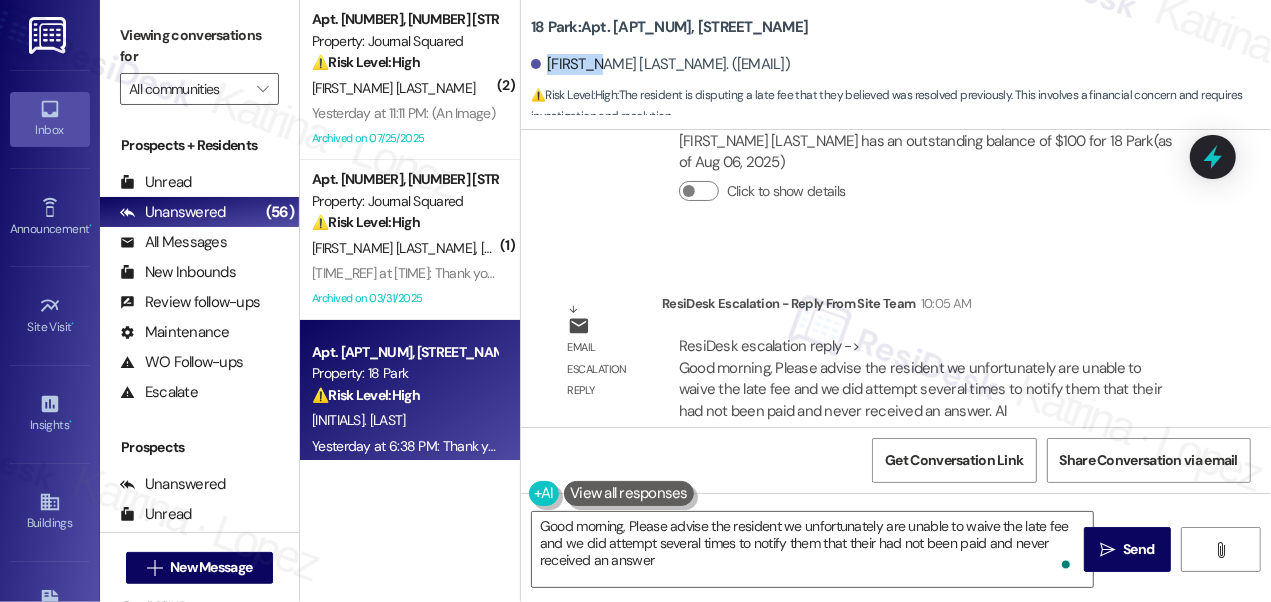click on "Jessica Leahy. (jessicaleahy86@yahoo.com)" at bounding box center (660, 64) 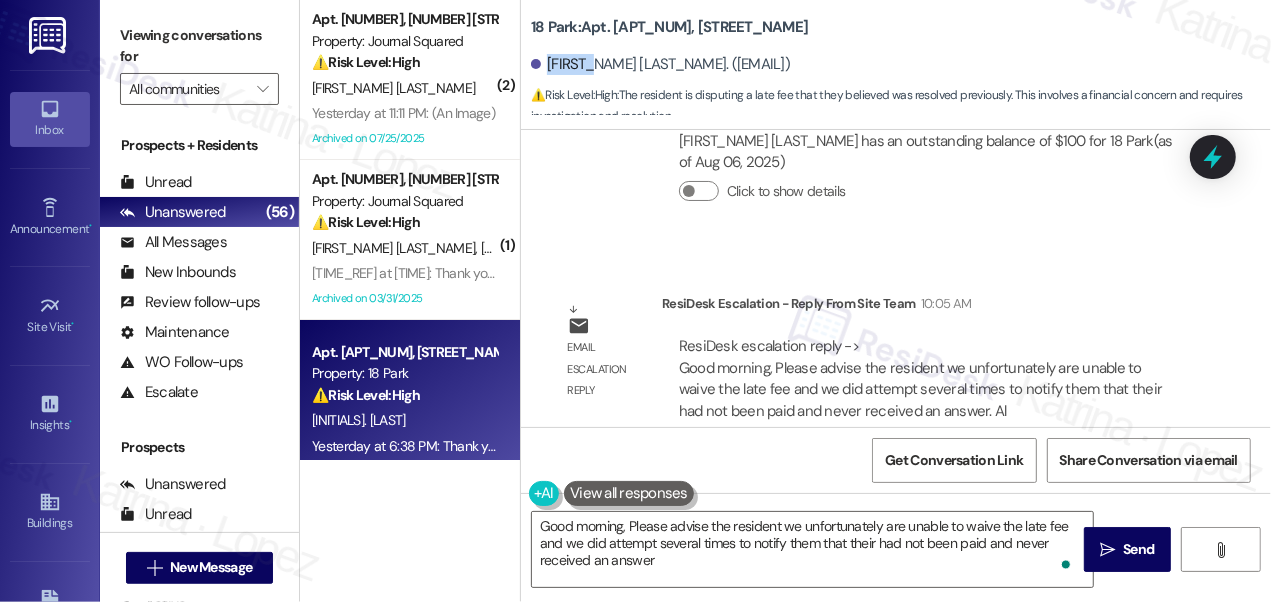 copy on "Jessica" 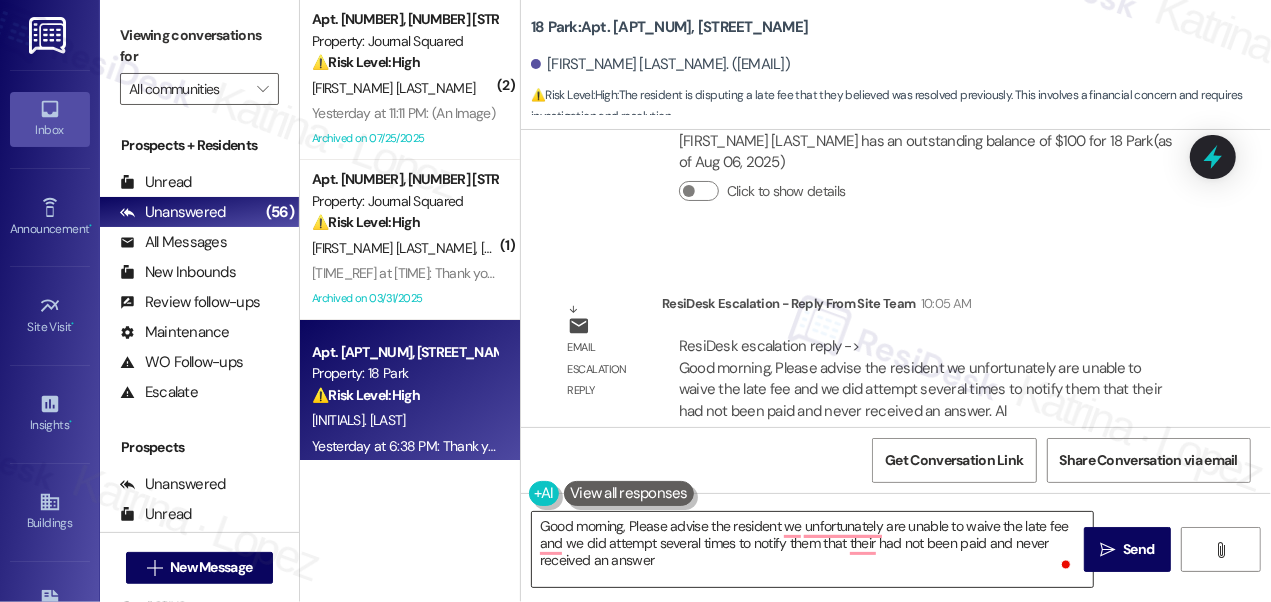 click on "Good morning, Please advise the resident we unfortunately are unable to waive the late fee and we did attempt several times to notify them that their had not been paid and never received an answer" at bounding box center [812, 549] 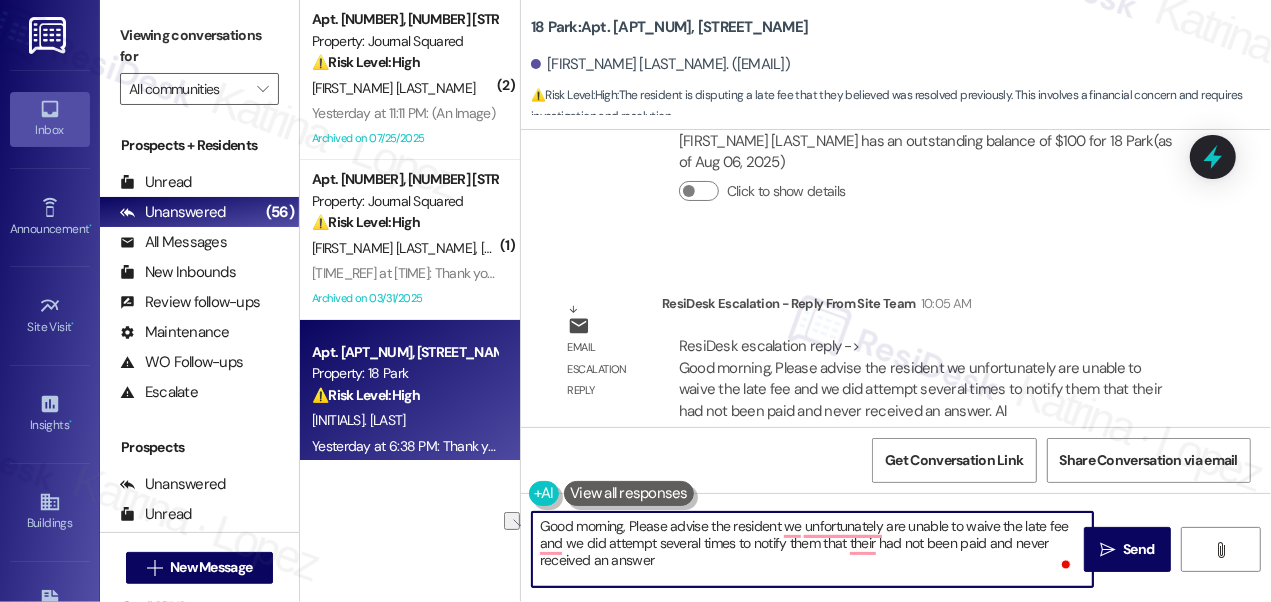 drag, startPoint x: 624, startPoint y: 528, endPoint x: 520, endPoint y: 528, distance: 104 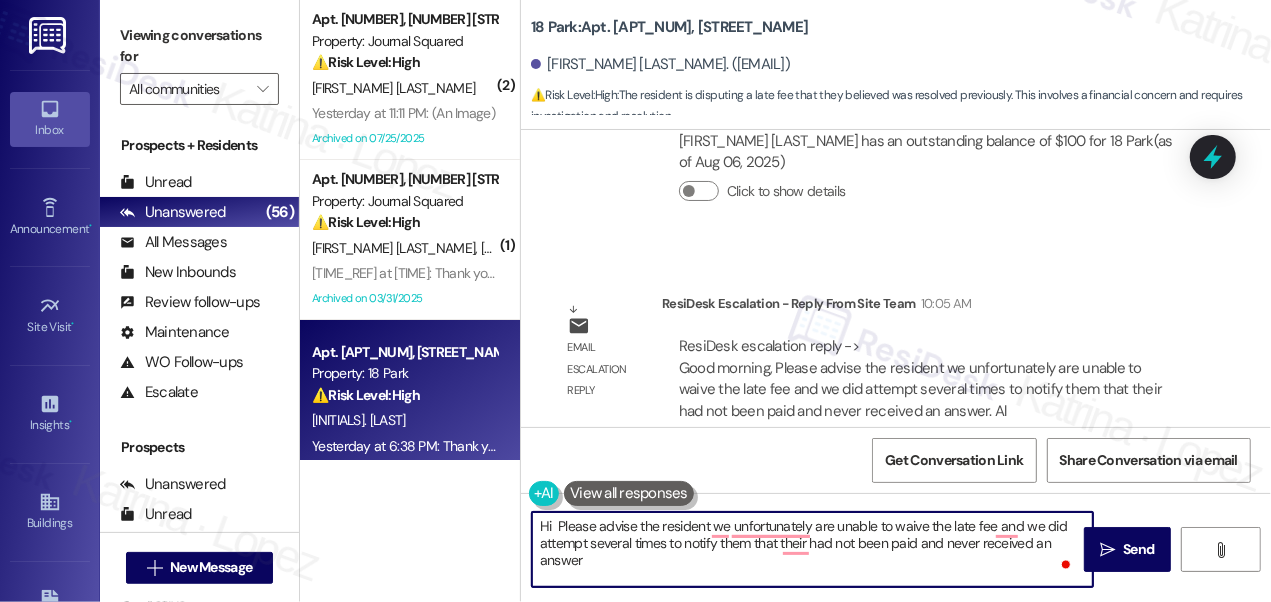 paste on "Jessica" 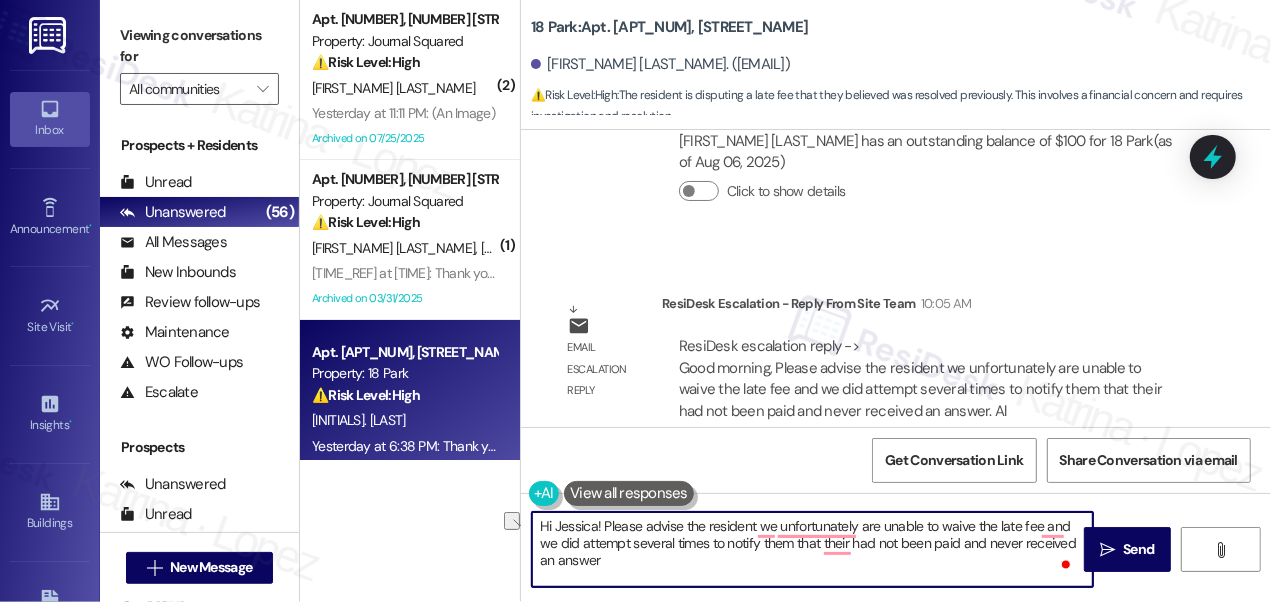drag, startPoint x: 602, startPoint y: 527, endPoint x: 754, endPoint y: 522, distance: 152.08221 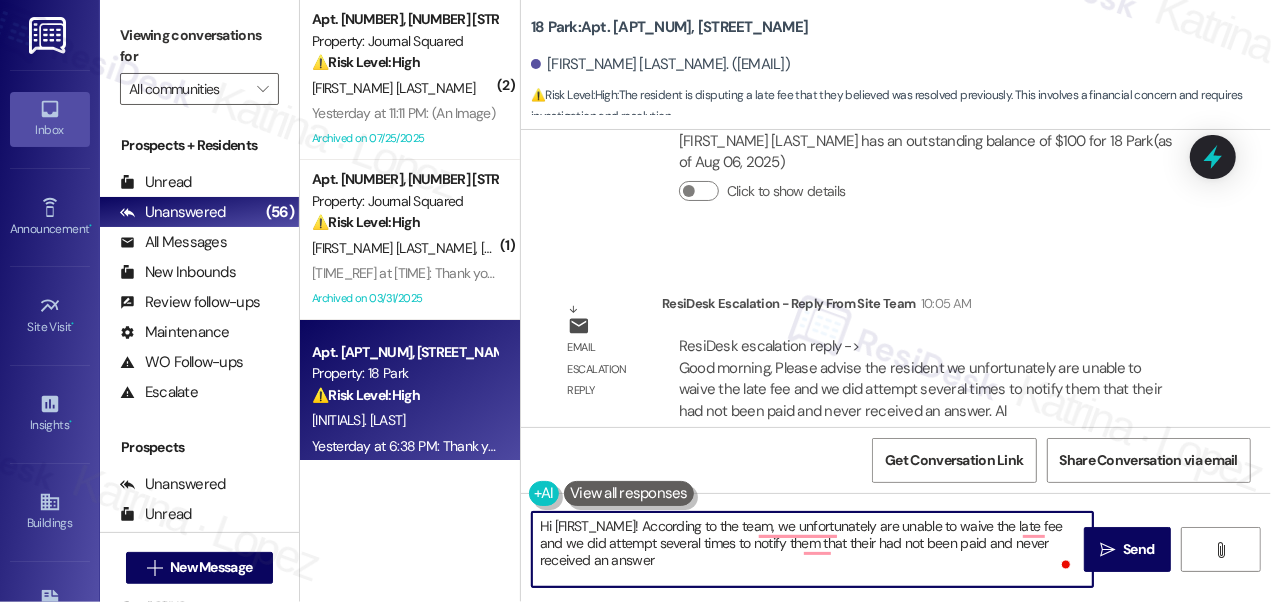click on "Hi Jessica! According to the team, we unfortunately are unable to waive the late fee and we did attempt several times to notify them that their had not been paid and never received an answer" at bounding box center [812, 549] 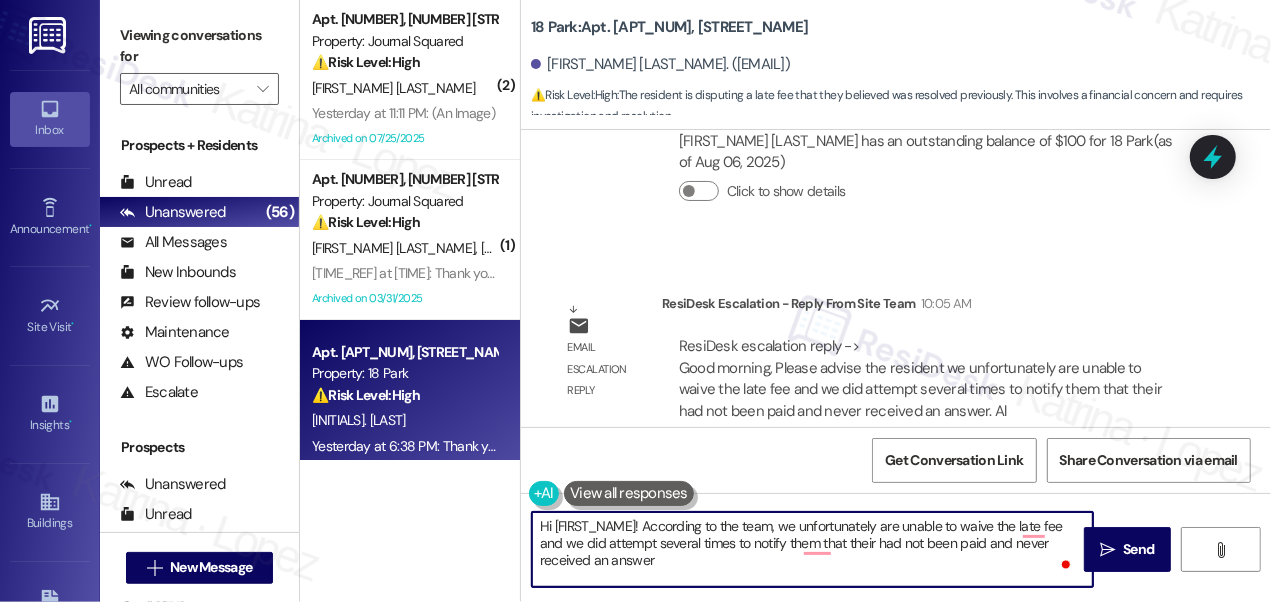 click on "Hi Jessica! According to the team, we unfortunately are unable to waive the late fee and we did attempt several times to notify them that their had not been paid and never received an answer" at bounding box center (812, 549) 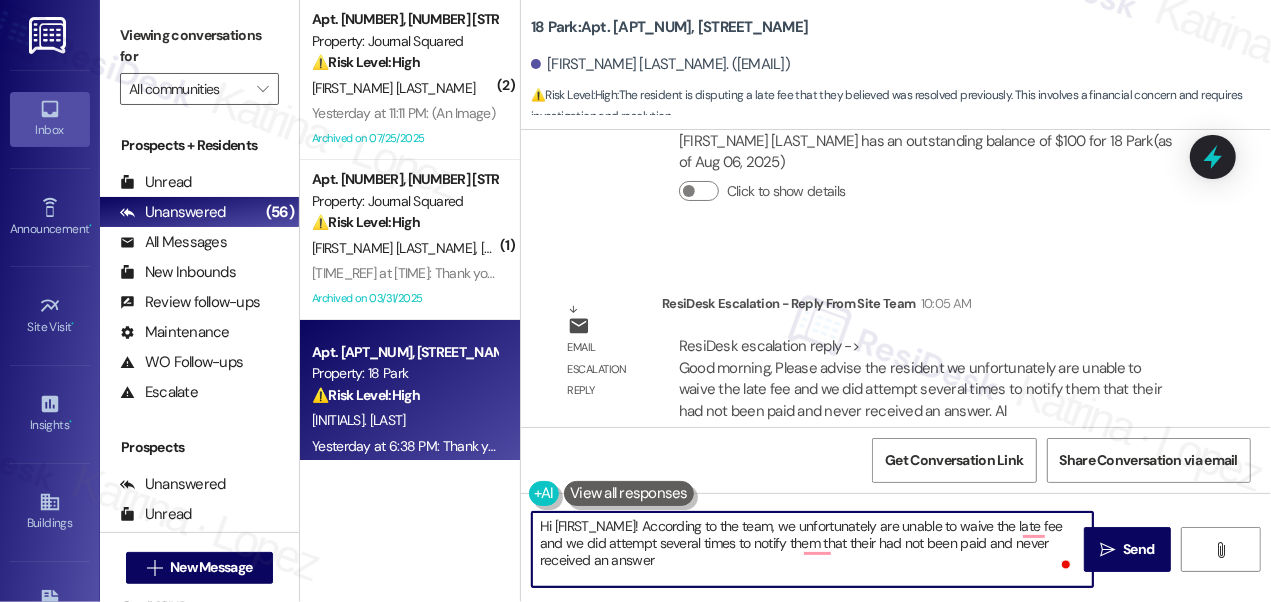 click on "Hi Jessica! According to the team, we unfortunately are unable to waive the late fee and we did attempt several times to notify them that their had not been paid and never received an answer" at bounding box center [812, 549] 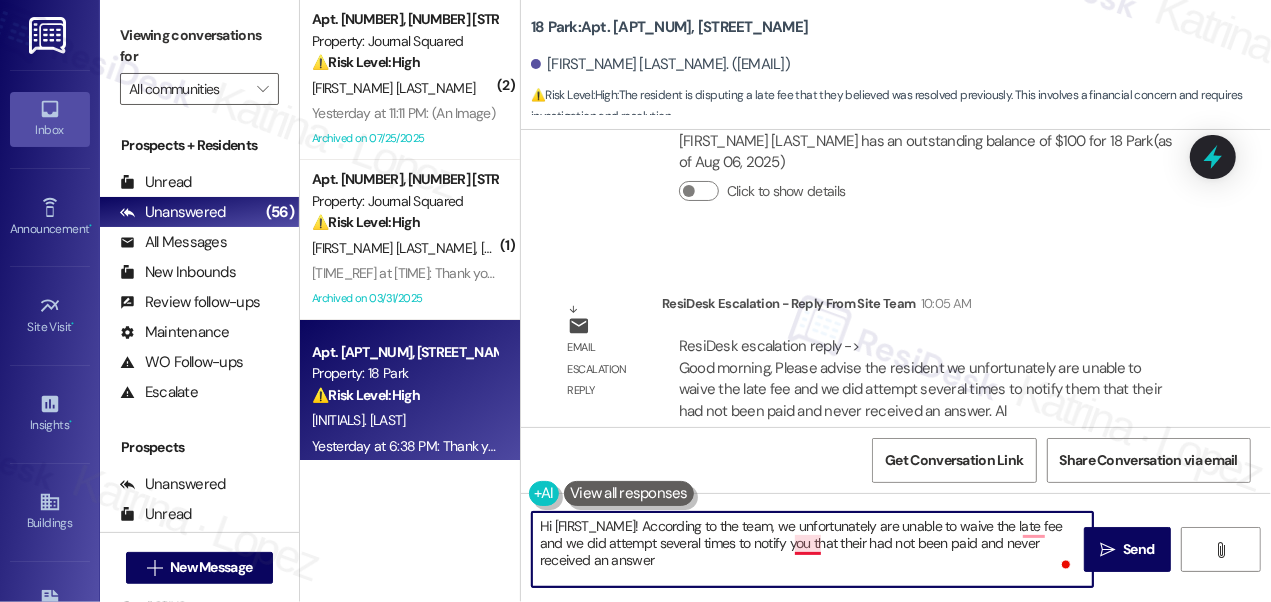 click on "Hi Jessica! According to the team, we unfortunately are unable to waive the late fee and we did attempt several times to notify you that their had not been paid and never received an answer" at bounding box center (812, 549) 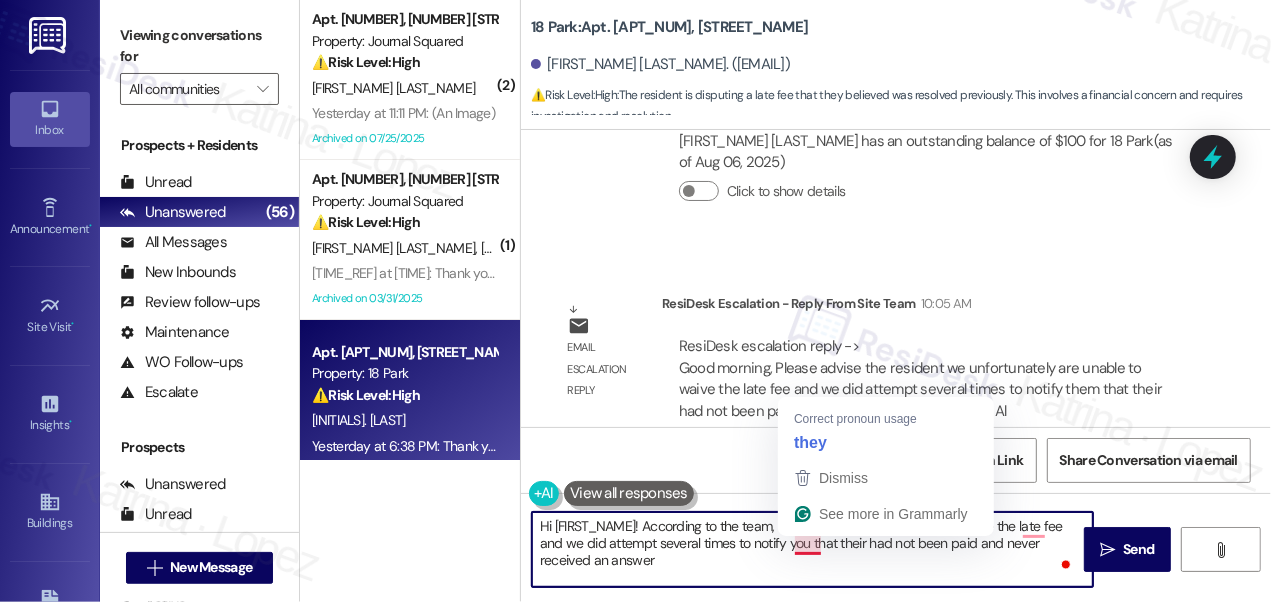 click on "Hi Jessica! According to the team, we unfortunately are unable to waive the late fee and we did attempt several times to notify you that their had not been paid and never received an answer" at bounding box center [812, 549] 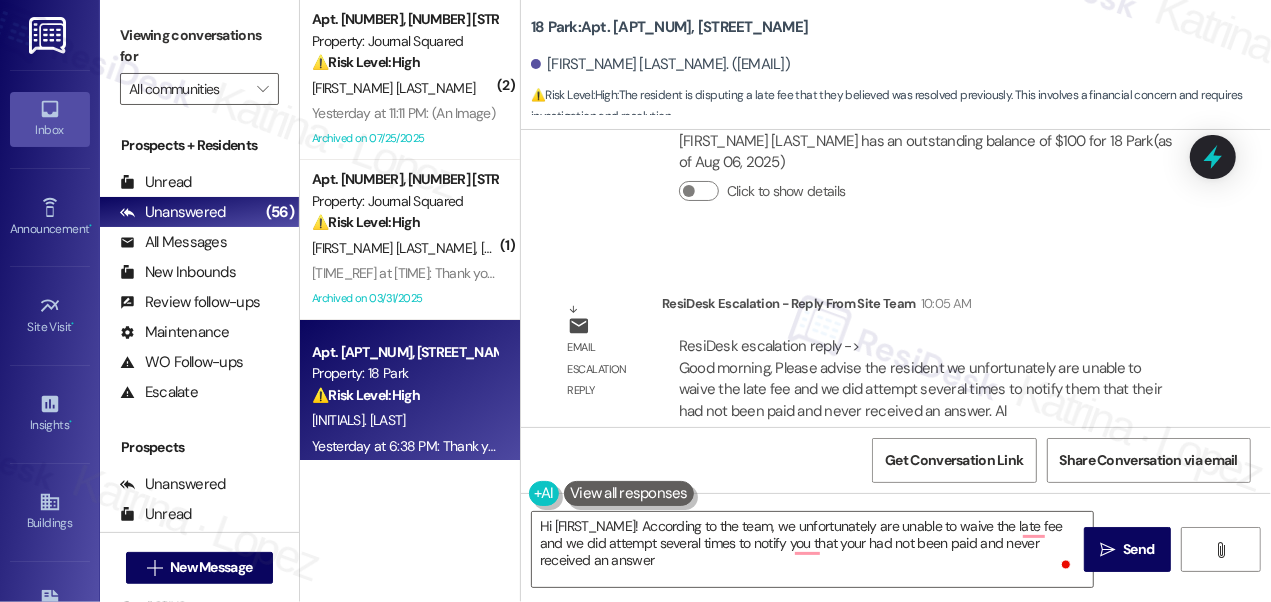 drag, startPoint x: 144, startPoint y: 35, endPoint x: 157, endPoint y: 40, distance: 13.928389 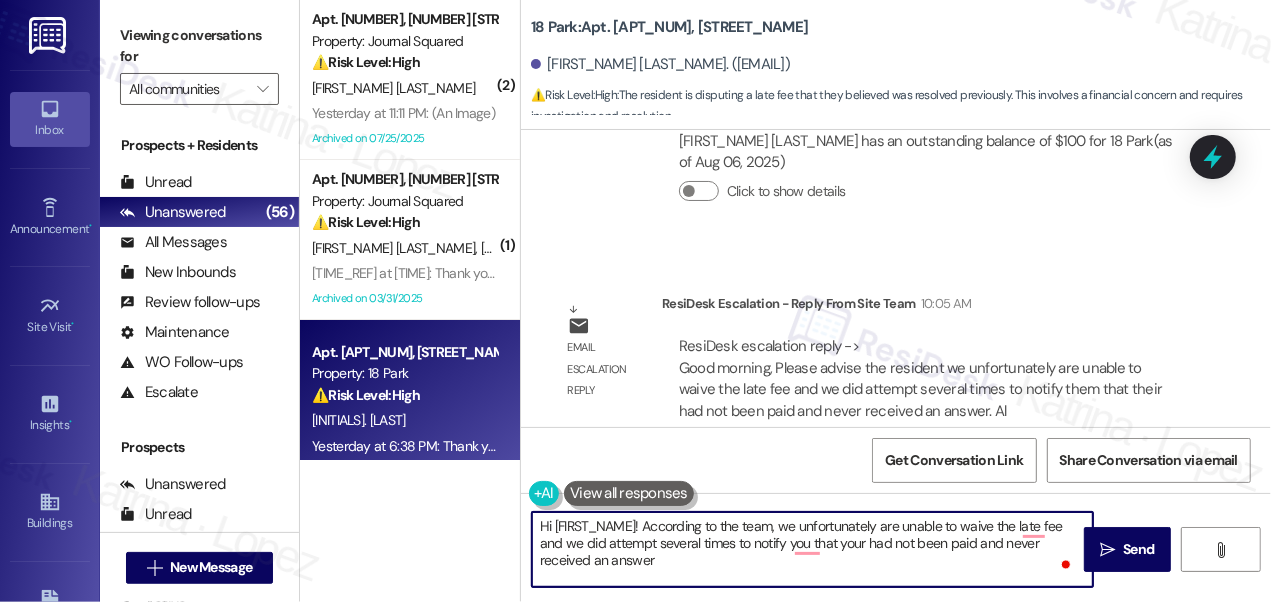 drag, startPoint x: 639, startPoint y: 562, endPoint x: 950, endPoint y: 514, distance: 314.68237 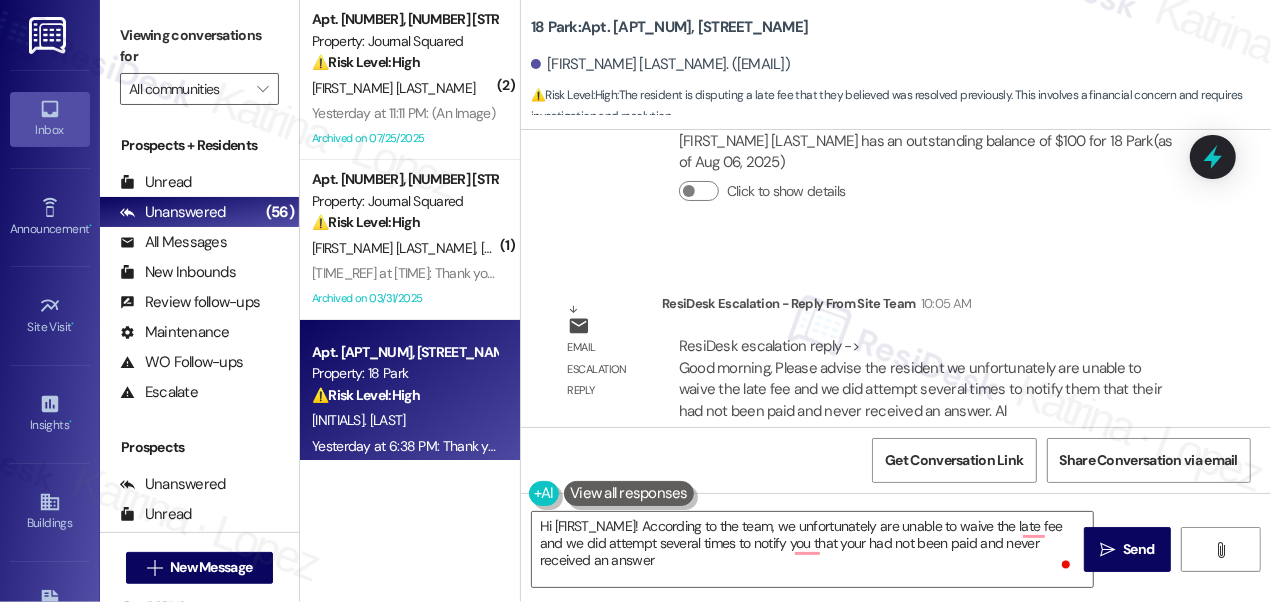 click on "Viewing conversations for" at bounding box center (199, 46) 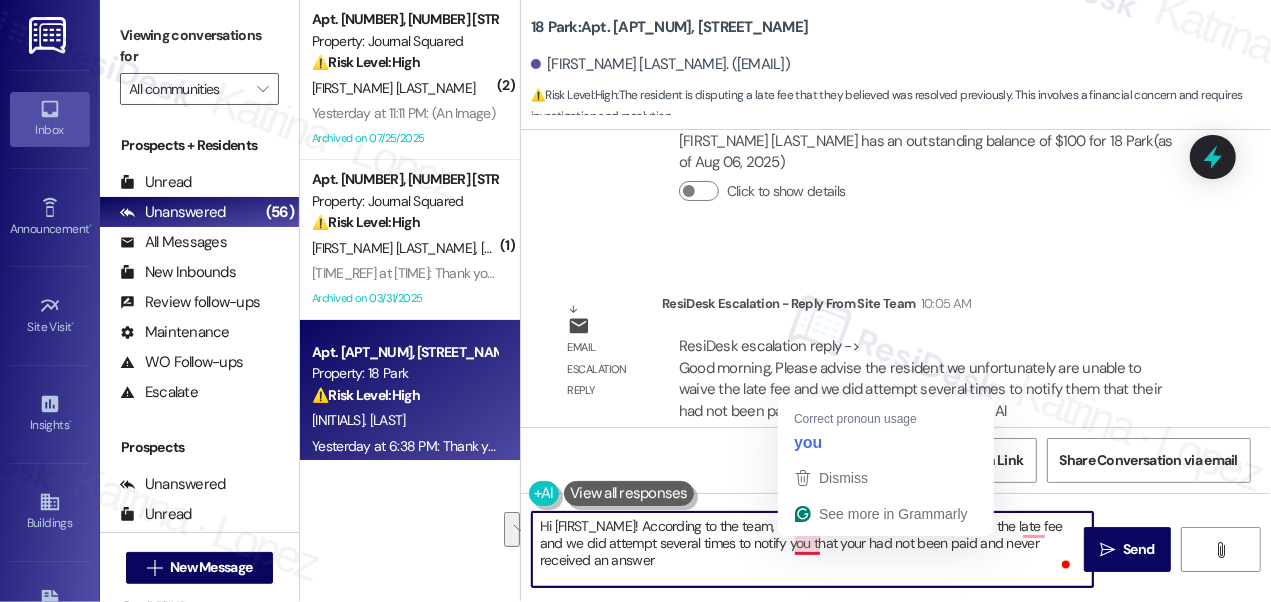 drag, startPoint x: 877, startPoint y: 567, endPoint x: 795, endPoint y: 543, distance: 85.44004 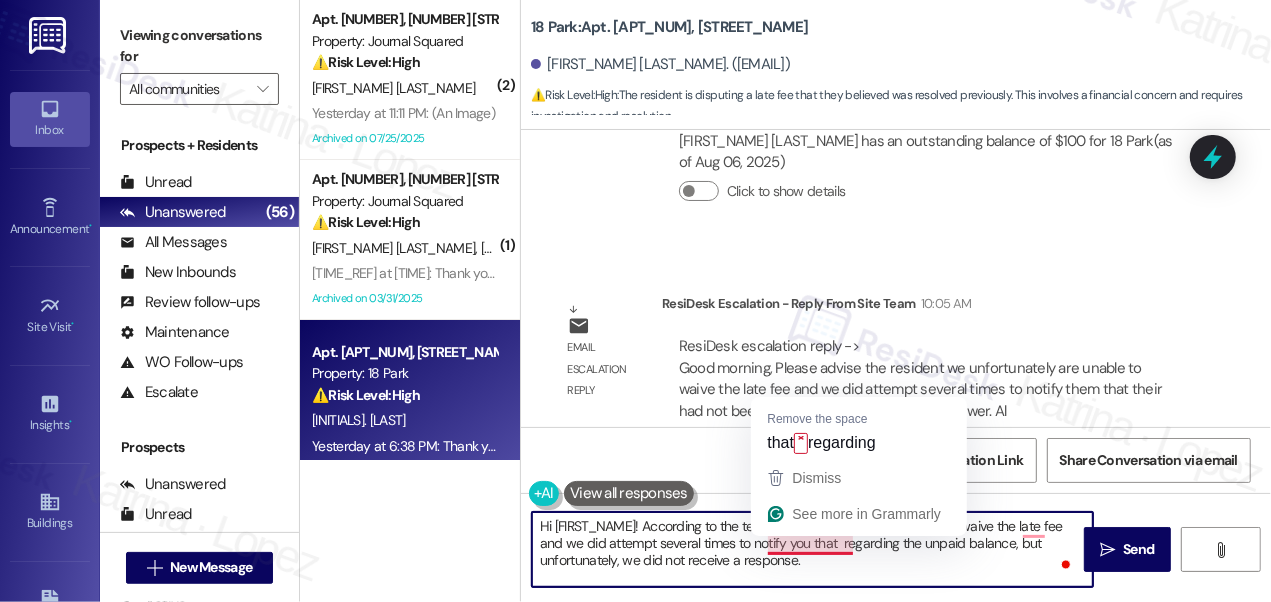click on "Hi Jessica! According to the team, we unfortunately are unable to waive the late fee and we did attempt several times to notify you that  regarding the unpaid balance, but unfortunately, we did not receive a response." at bounding box center [812, 549] 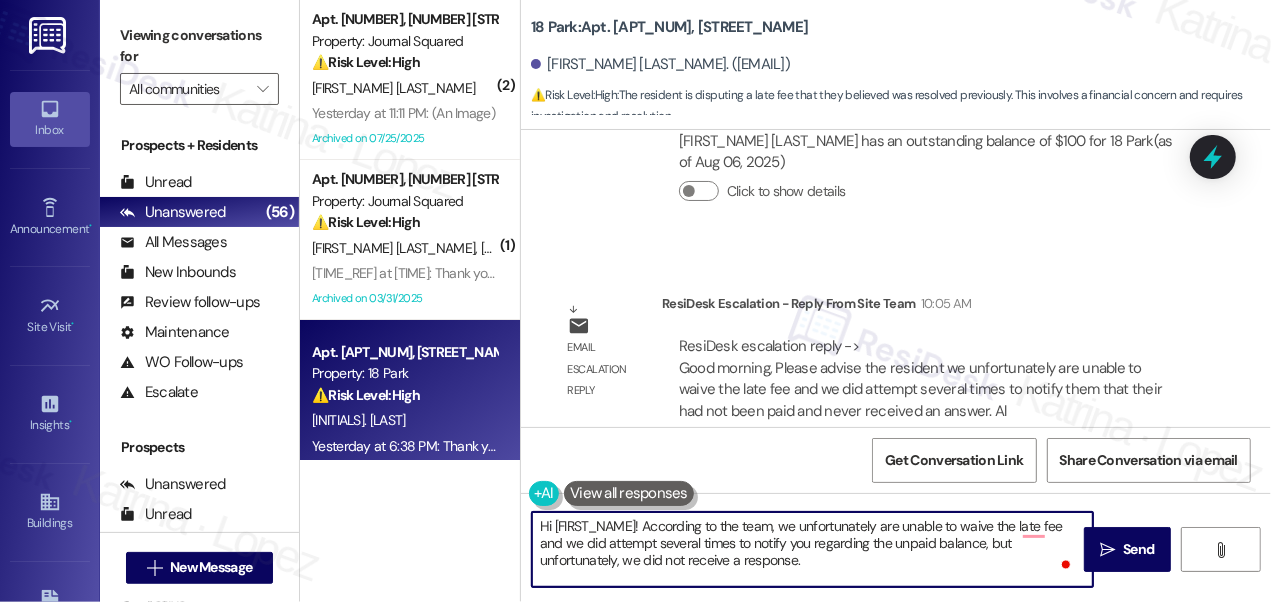 click on "Hi Jessica! According to the team, we unfortunately are unable to waive the late fee and we did attempt several times to notify you regarding the unpaid balance, but unfortunately, we did not receive a response." at bounding box center [812, 549] 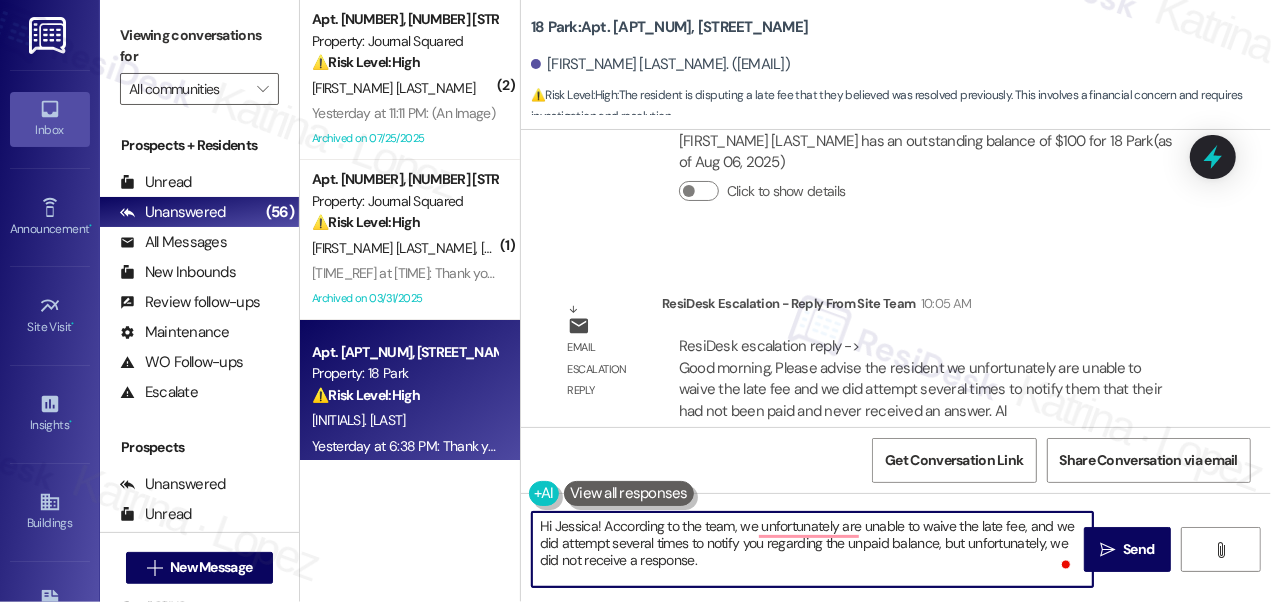 click on "Hi Jessica! According to the team, we unfortunately are unable to waive the late fee, and we did attempt several times to notify you regarding the unpaid balance, but unfortunately, we did not receive a response." at bounding box center [812, 549] 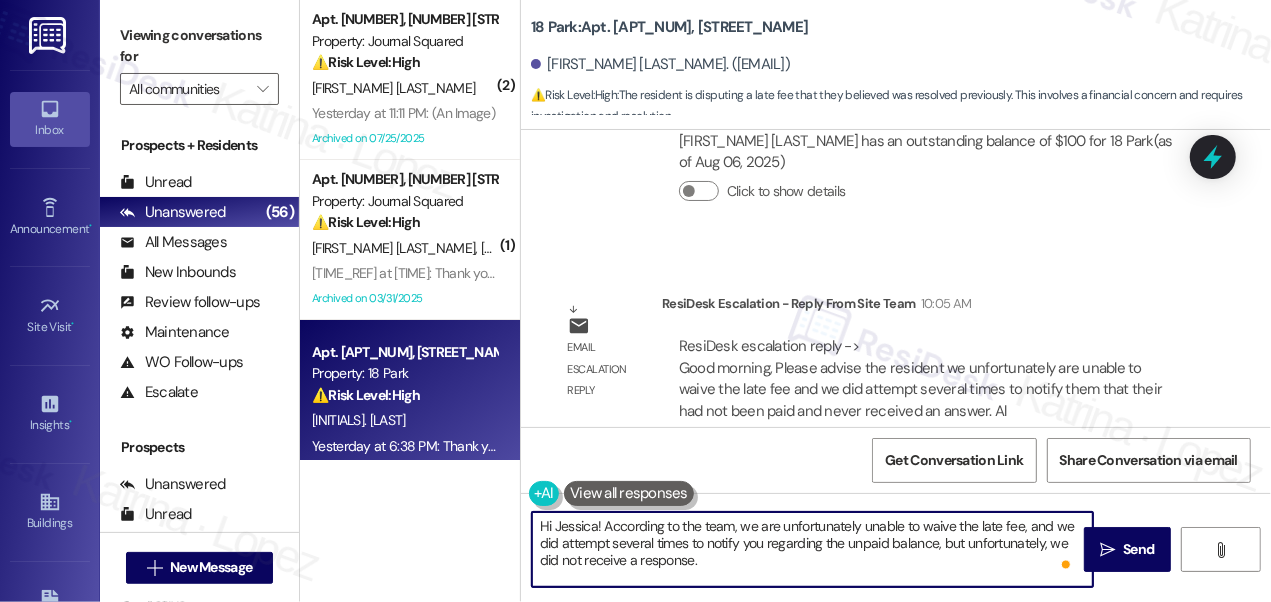 click on "Hi Jessica! According to the team, we are unfortunately unable to waive the late fee, and we did attempt several times to notify you regarding the unpaid balance, but unfortunately, we did not receive a response." at bounding box center (812, 549) 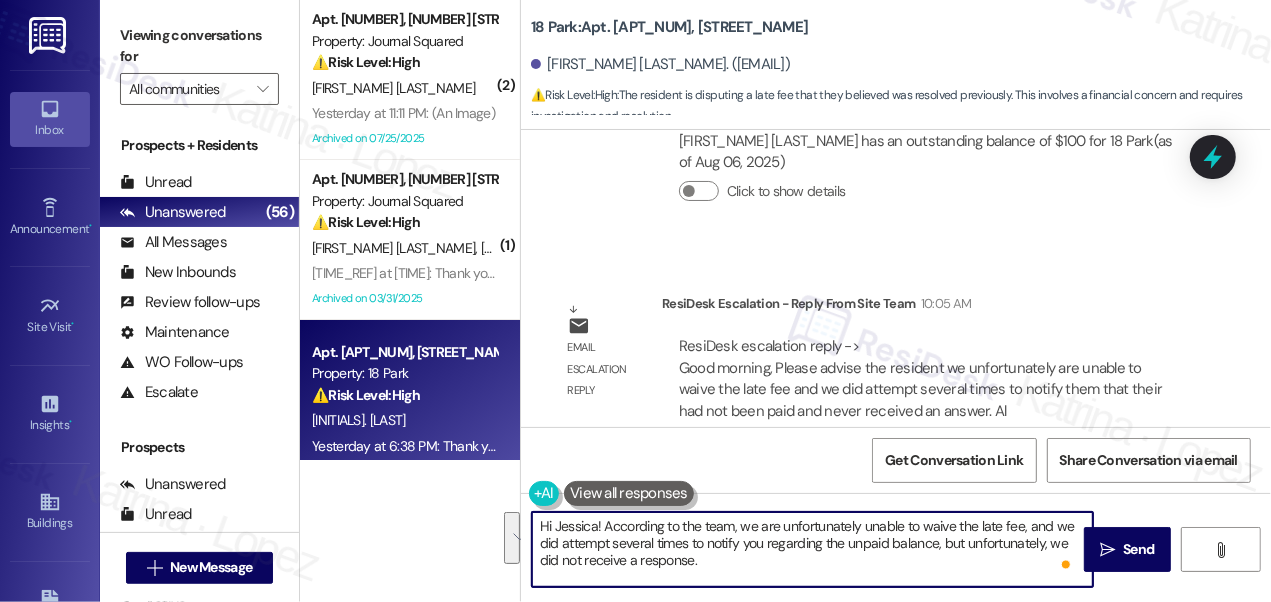 click on "Hi Jessica! According to the team, we are unfortunately unable to waive the late fee, and we did attempt several times to notify you regarding the unpaid balance, but unfortunately, we did not receive a response." at bounding box center [812, 549] 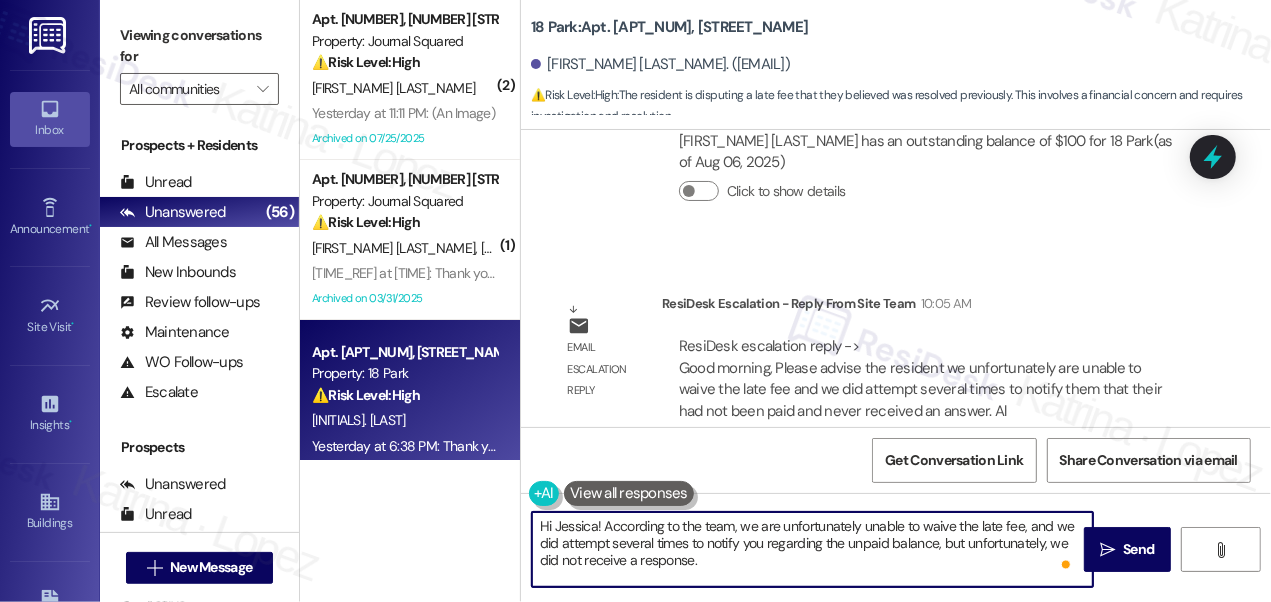 click on "Hi Jessica! According to the team, we are unfortunately unable to waive the late fee, and we did attempt several times to notify you regarding the unpaid balance, but unfortunately, we did not receive a response." at bounding box center (812, 549) 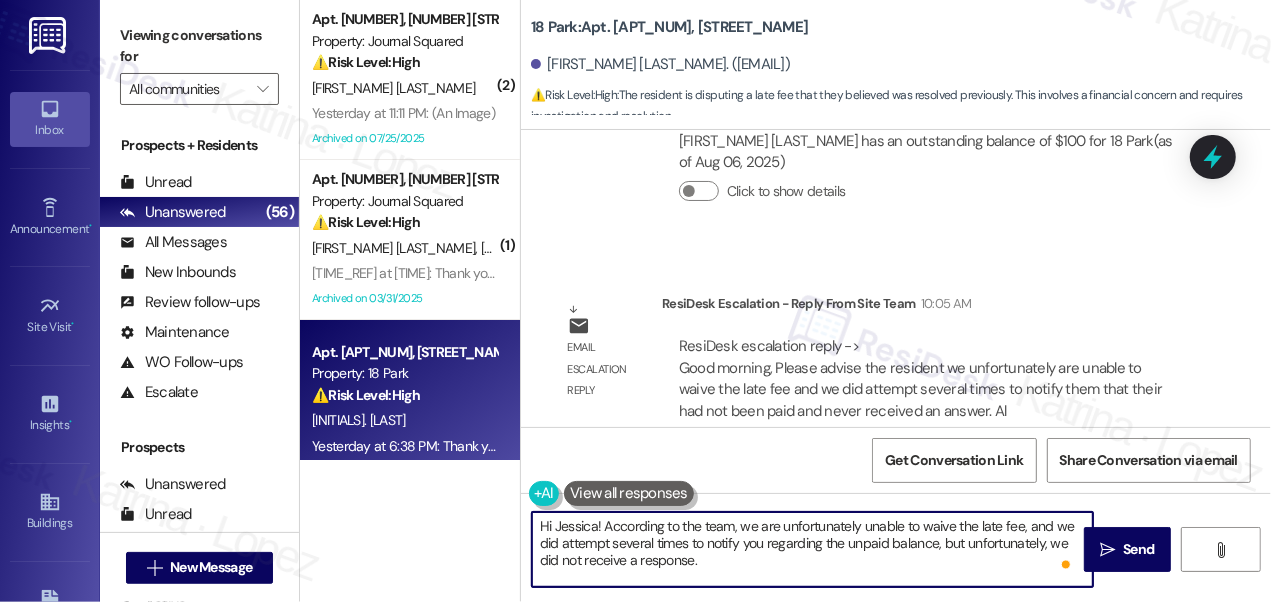 click on "Hi Jessica! According to the team, we are unfortunately unable to waive the late fee, and we did attempt several times to notify you regarding the unpaid balance, but unfortunately, we did not receive a response." at bounding box center (812, 549) 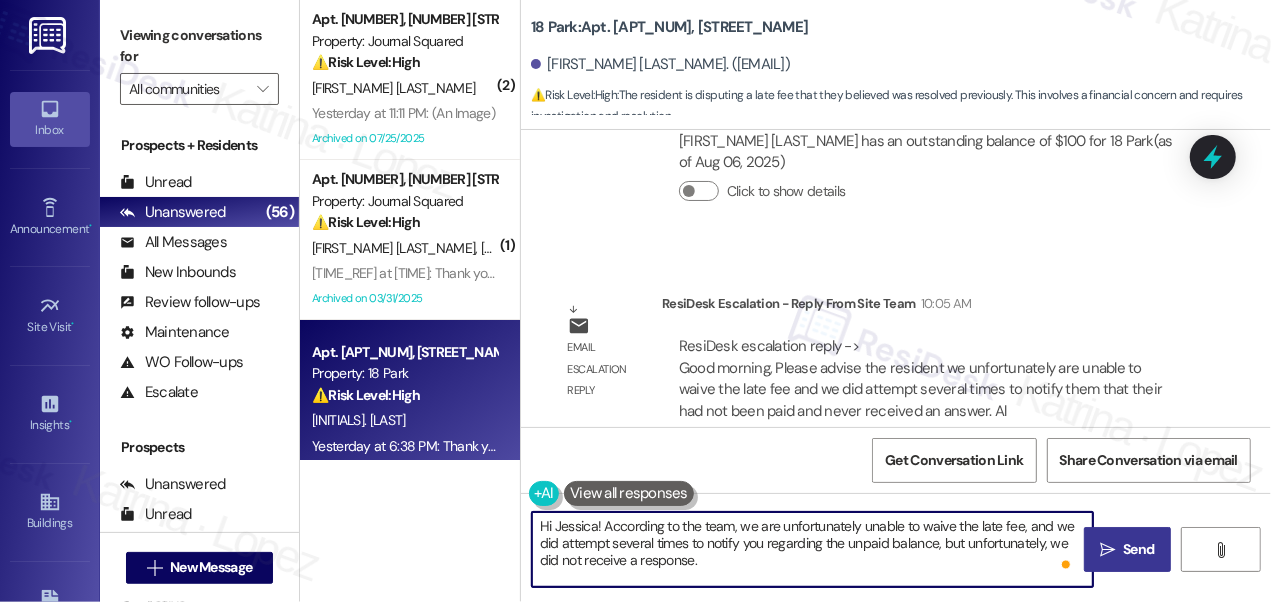 type on "Hi Jessica! According to the team, we are unfortunately unable to waive the late fee, and we did attempt several times to notify you regarding the unpaid balance, but unfortunately, we did not receive a response." 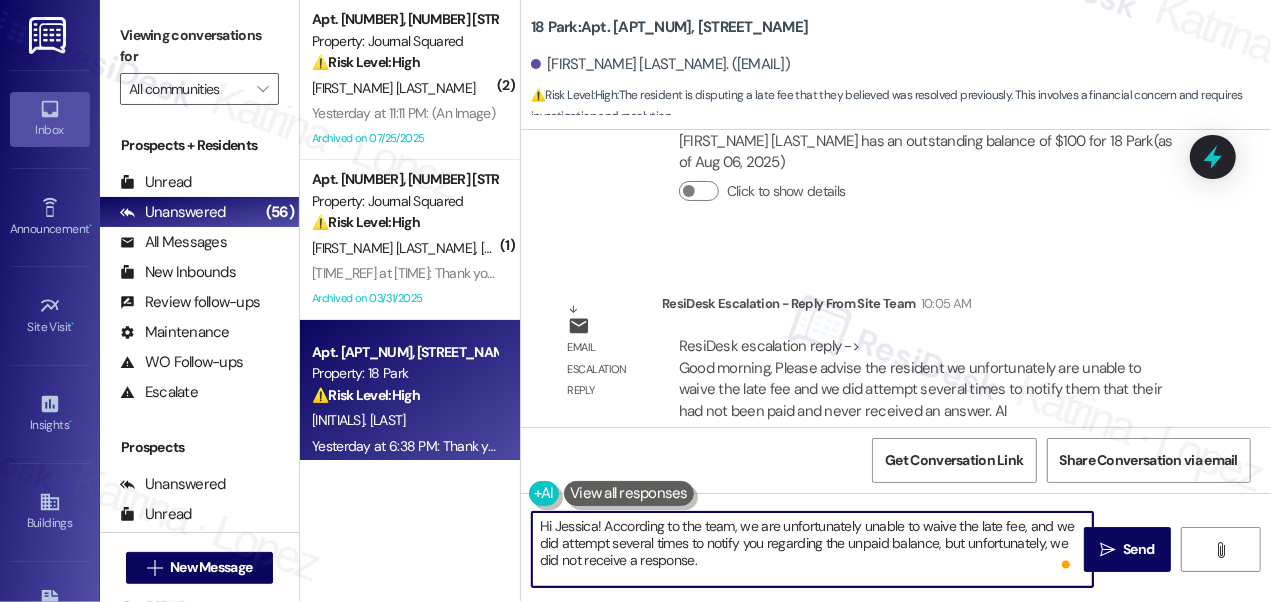 click on "Hi Jessica! According to the team, we are unfortunately unable to waive the late fee, and we did attempt several times to notify you regarding the unpaid balance, but unfortunately, we did not receive a response." at bounding box center (812, 549) 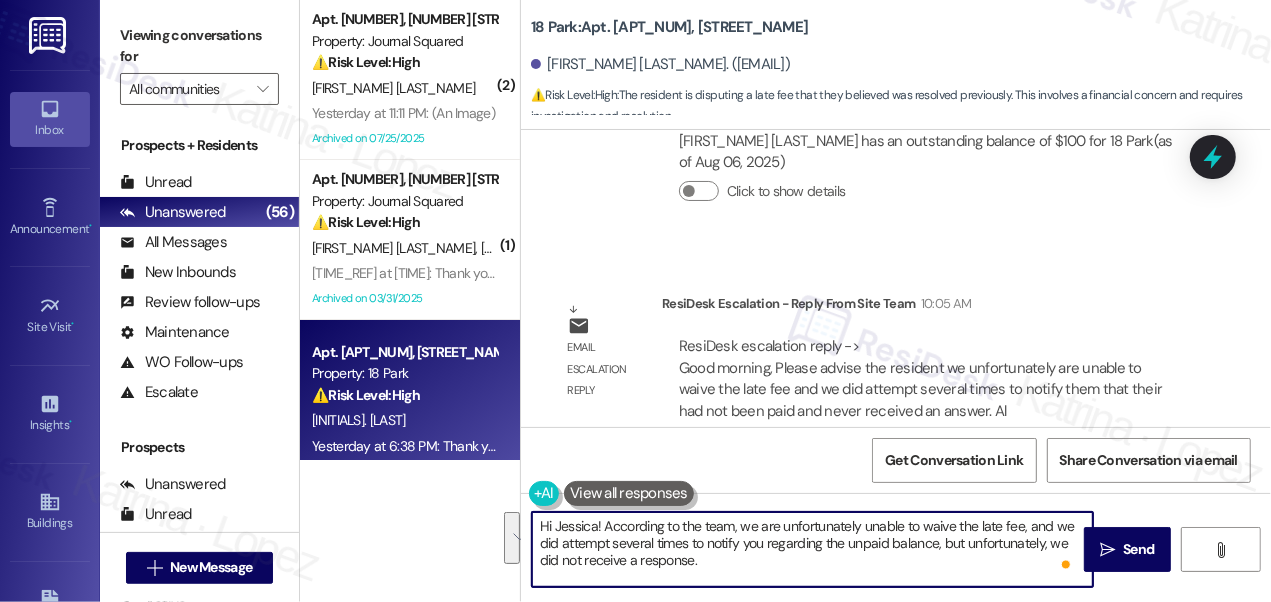 click on "Hi Jessica! According to the team, we are unfortunately unable to waive the late fee, and we did attempt several times to notify you regarding the unpaid balance, but unfortunately, we did not receive a response." at bounding box center [812, 549] 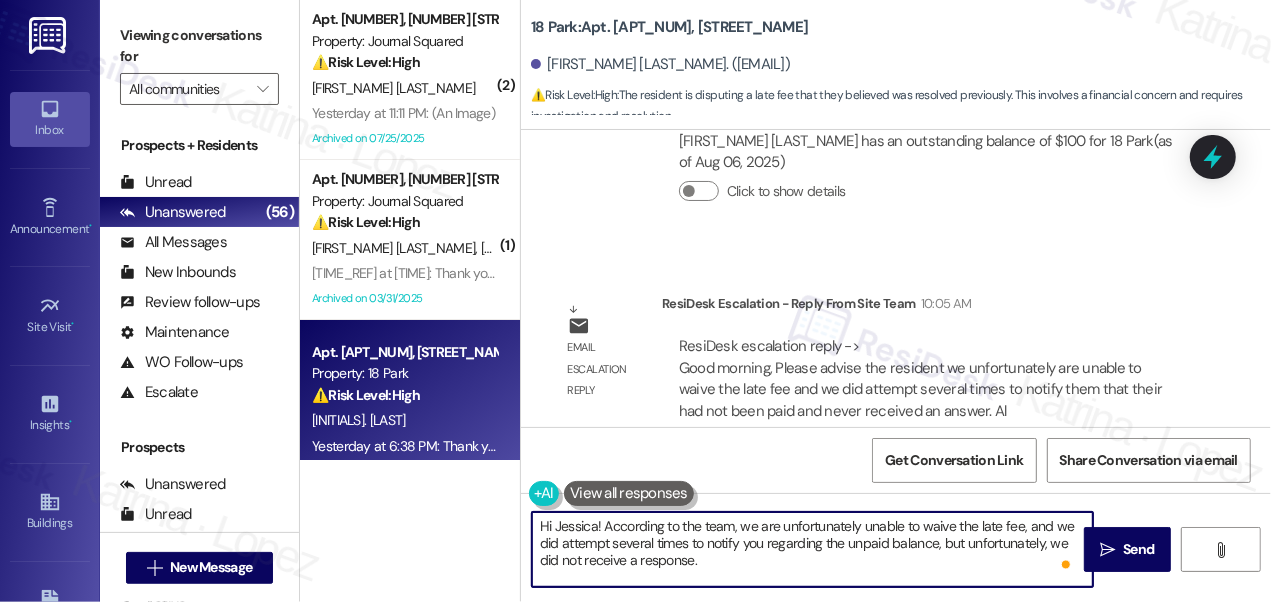 click on "Hi Jessica! According to the team, we are unfortunately unable to waive the late fee, and we did attempt several times to notify you regarding the unpaid balance, but unfortunately, we did not receive a response." at bounding box center [812, 549] 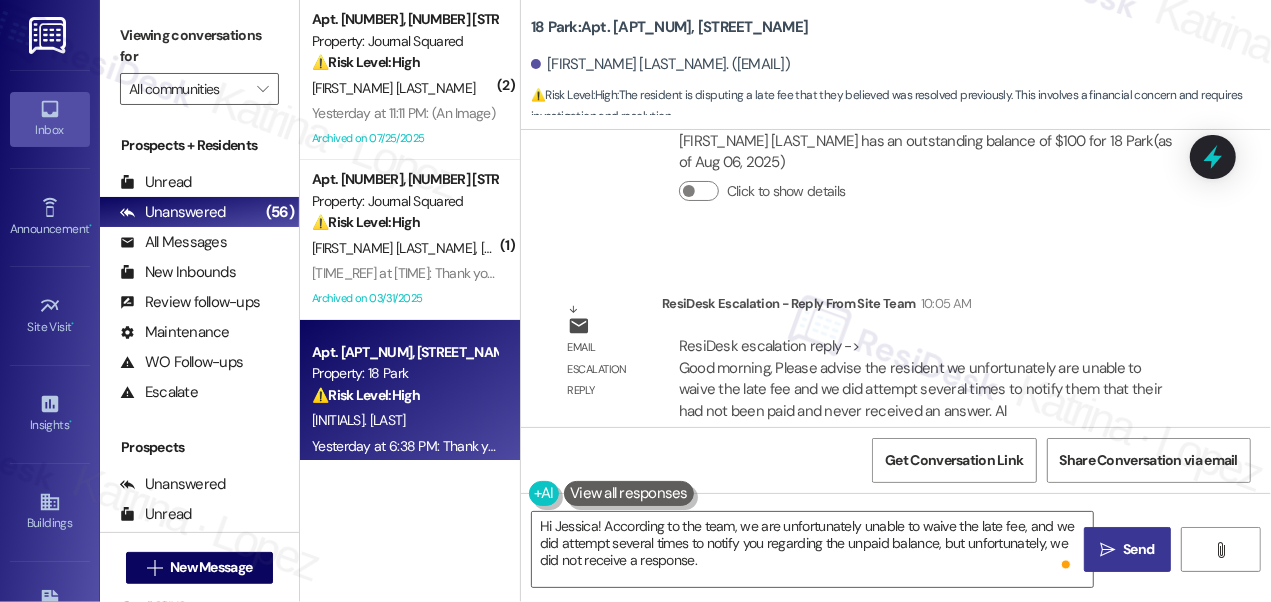 click on "" at bounding box center [1107, 550] 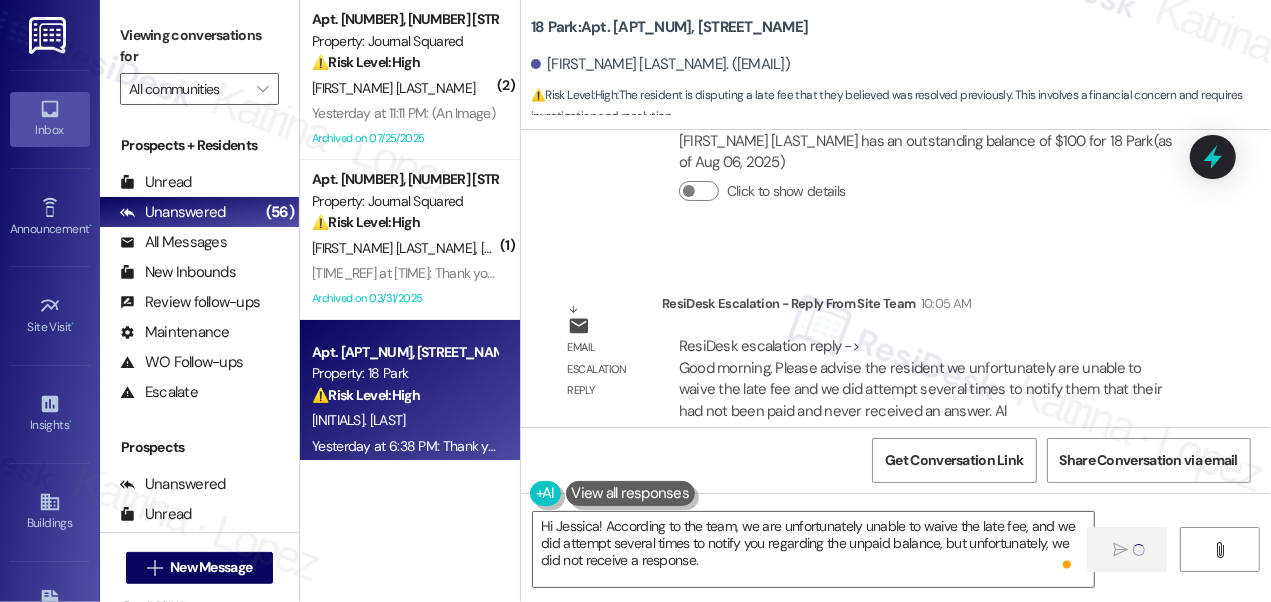 type 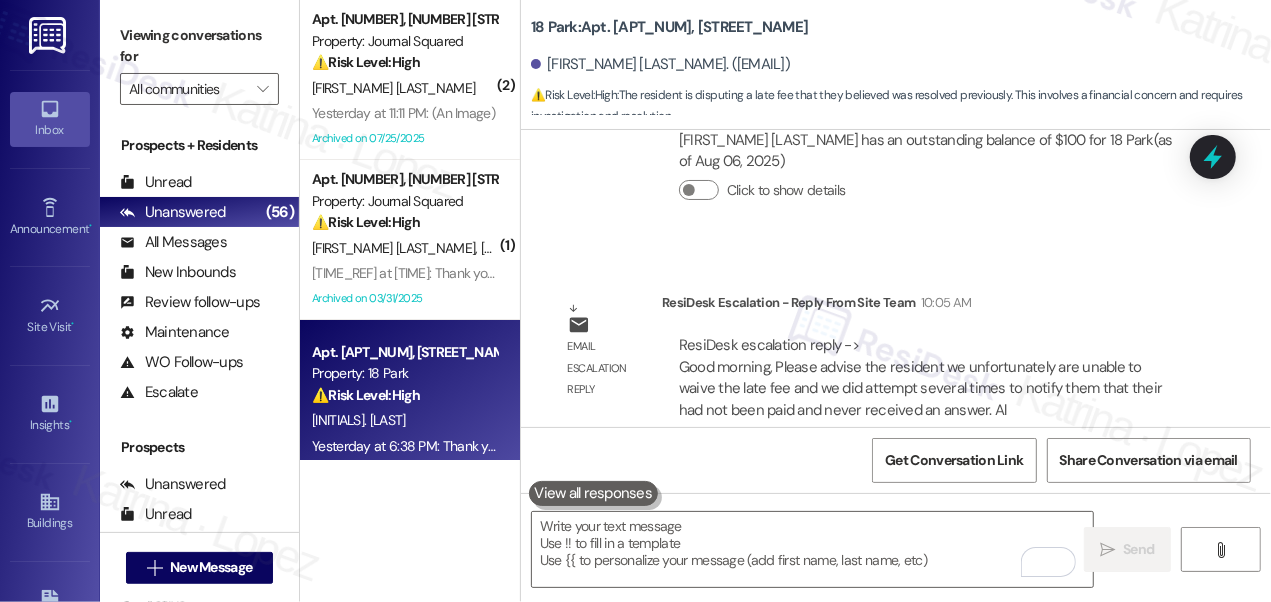scroll, scrollTop: 27448, scrollLeft: 0, axis: vertical 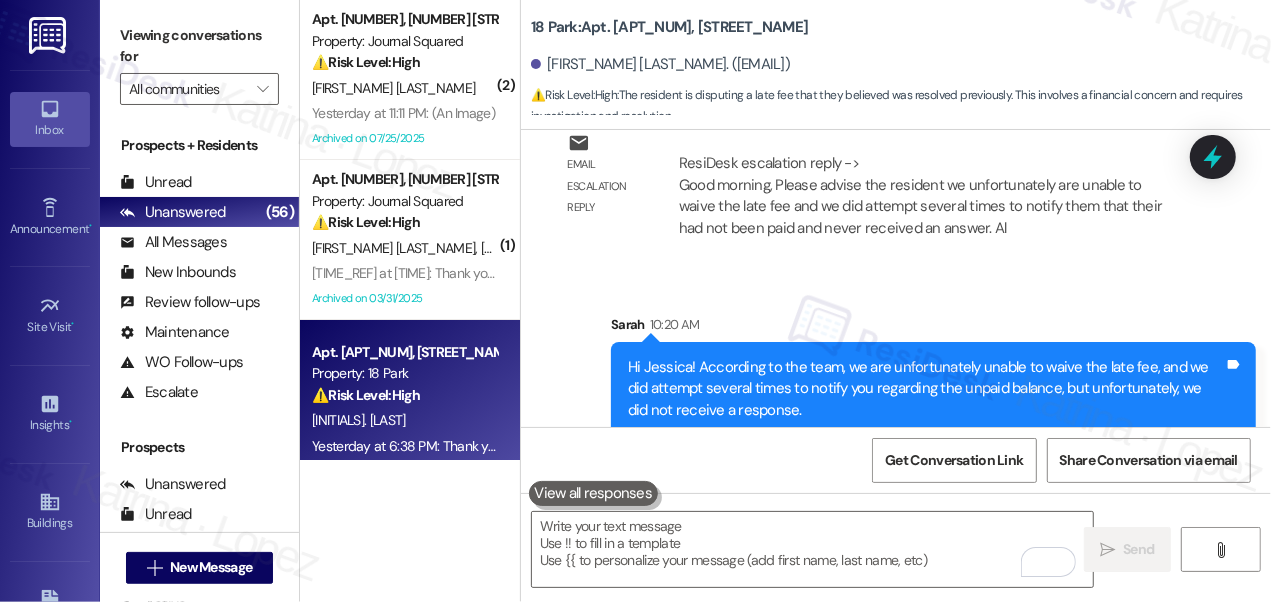 click on "Hi Jessica! According to the team, we are unfortunately unable to waive the late fee, and we did attempt several times to notify you regarding the unpaid balance, but unfortunately, we did not receive a response." at bounding box center (926, 389) 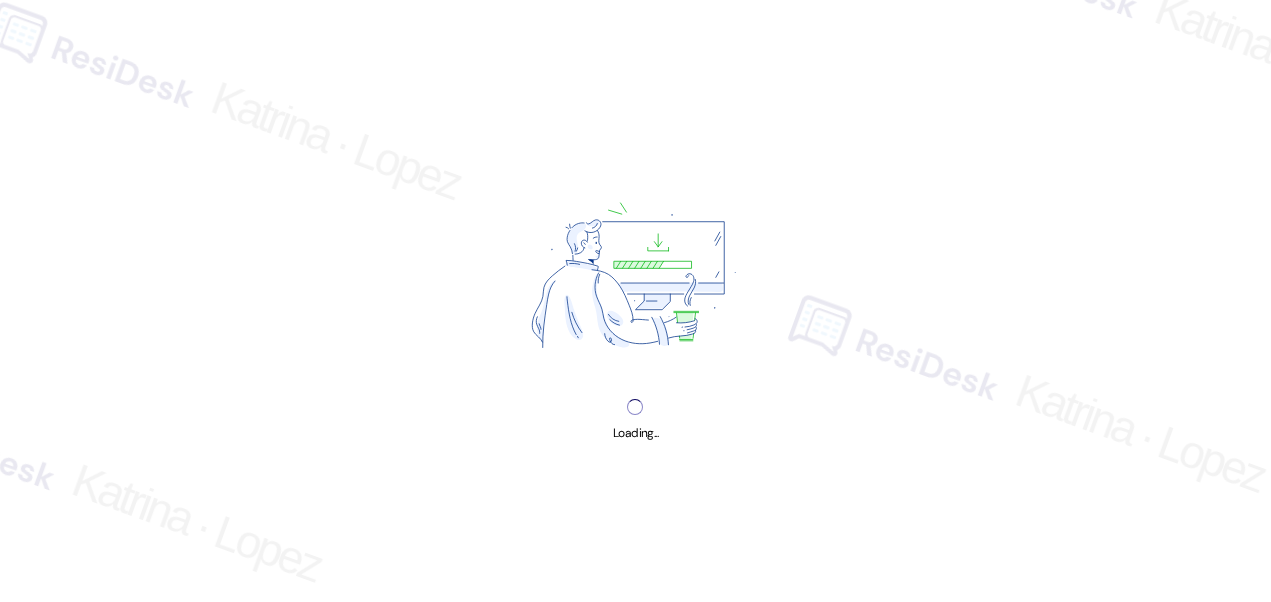 scroll, scrollTop: 0, scrollLeft: 0, axis: both 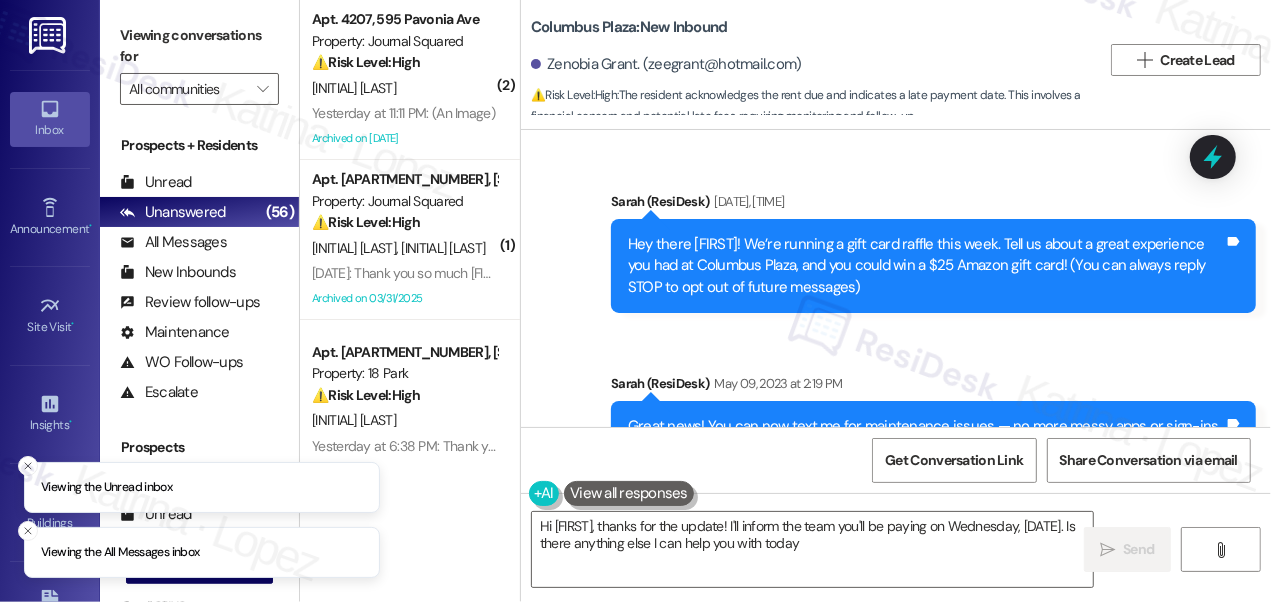 type on "Hi [FIRST], thanks for the update! I'll inform the team you'll be paying on Wednesday, [DATE]. Is there anything else I can help you with today?" 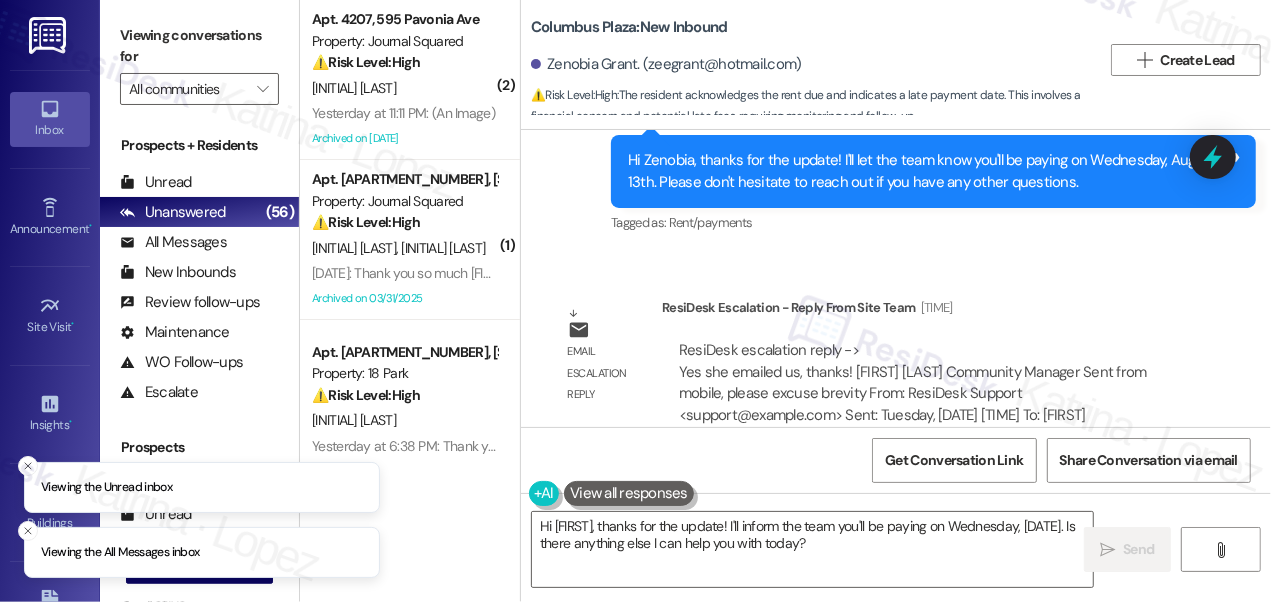 scroll, scrollTop: 15998, scrollLeft: 0, axis: vertical 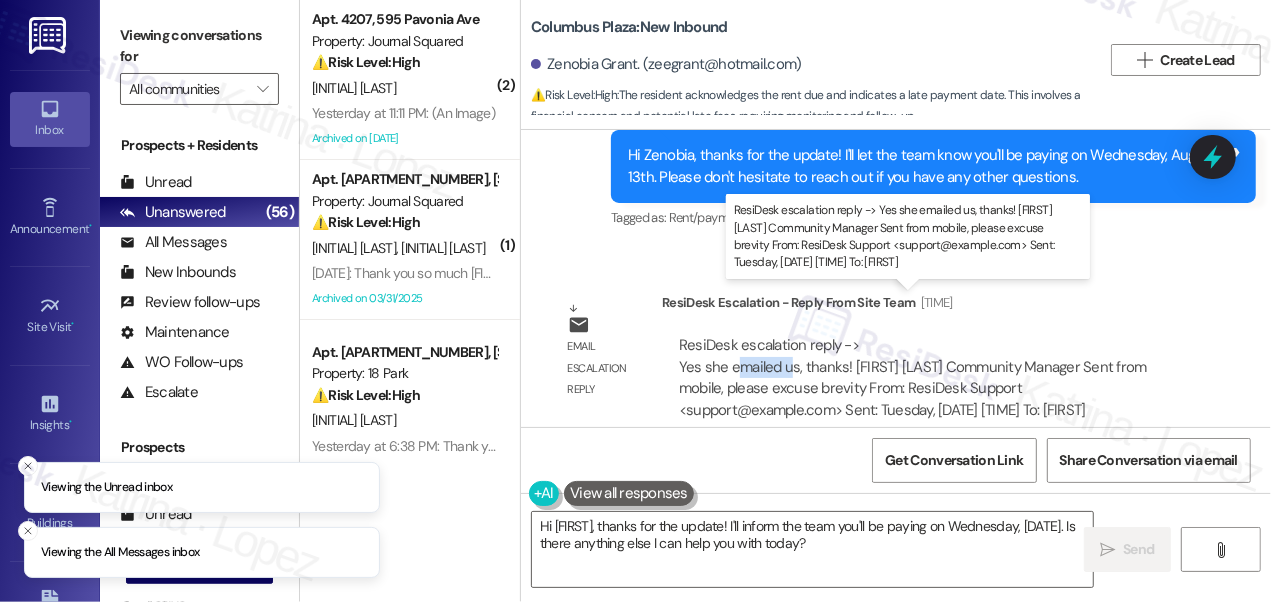 drag, startPoint x: 740, startPoint y: 316, endPoint x: 792, endPoint y: 321, distance: 52.23983 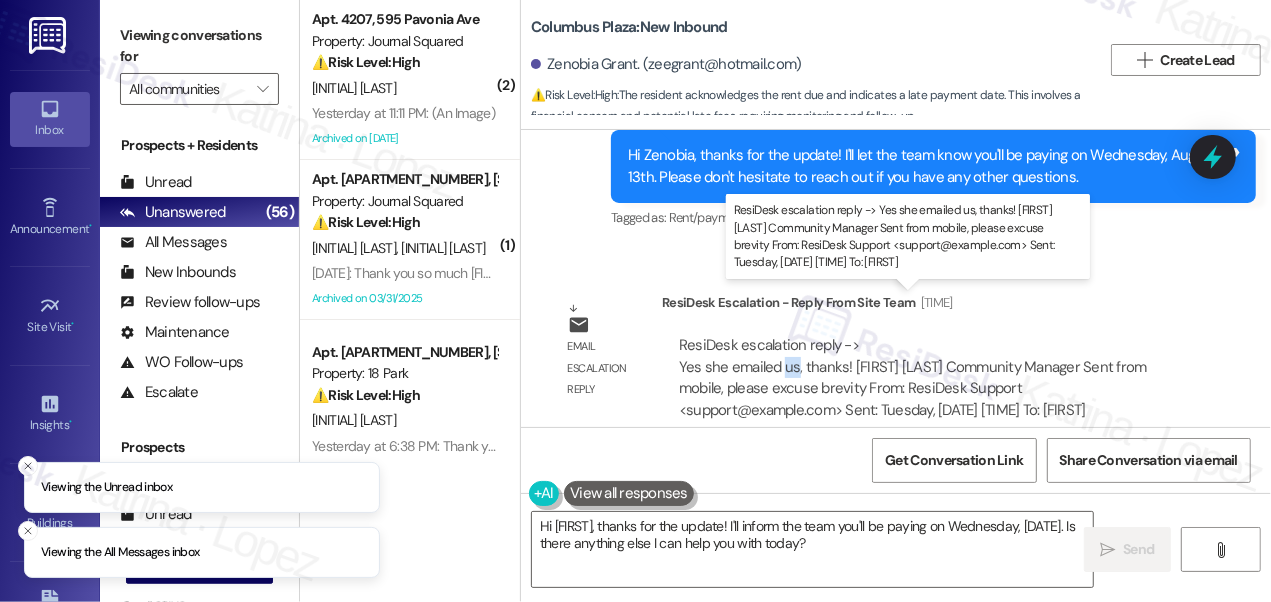 click on "ResiDesk escalation reply ->
Yes she emailed us, thanks! [FIRST] [LAST] Community Manager Sent from mobile, please excuse brevity From: ResiDesk Support <support@example.com> Sent: Tuesday, [DATE] [TIME] To: [FIRST]" at bounding box center (913, 377) 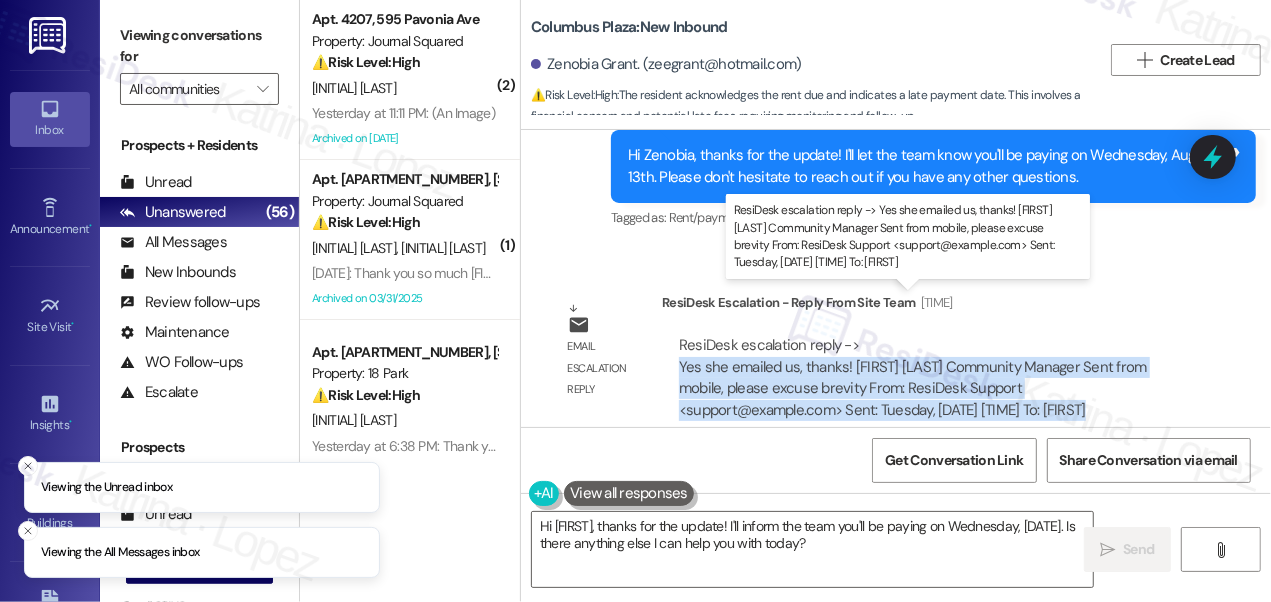 click on "ResiDesk escalation reply ->
Yes she emailed us, thanks! [FIRST] [LAST] Community Manager Sent from mobile, please excuse brevity From: ResiDesk Support <support@example.com> Sent: Tuesday, [DATE] [TIME] To: [FIRST]" at bounding box center (913, 377) 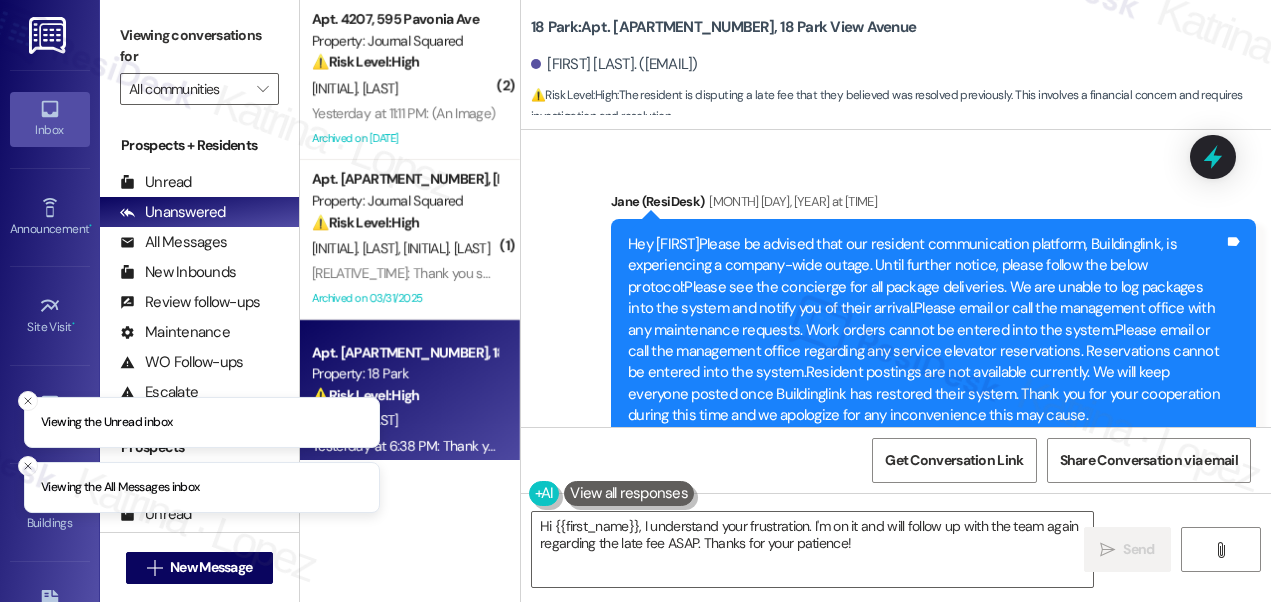 scroll, scrollTop: 0, scrollLeft: 0, axis: both 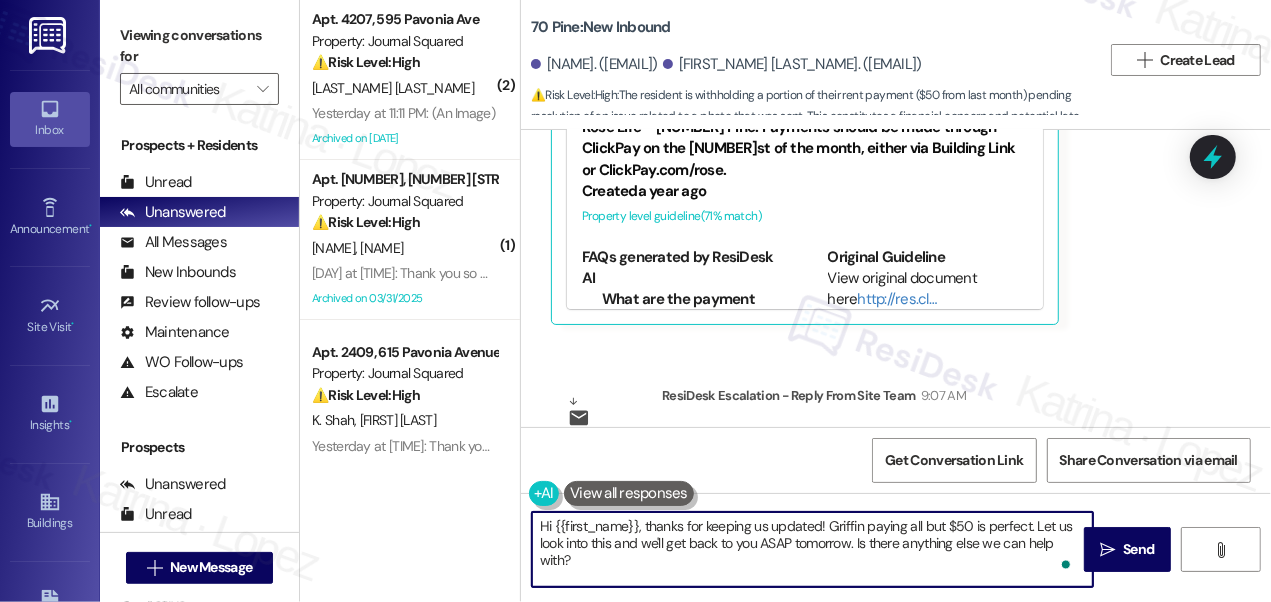 drag, startPoint x: 683, startPoint y: 549, endPoint x: 643, endPoint y: 525, distance: 46.647614 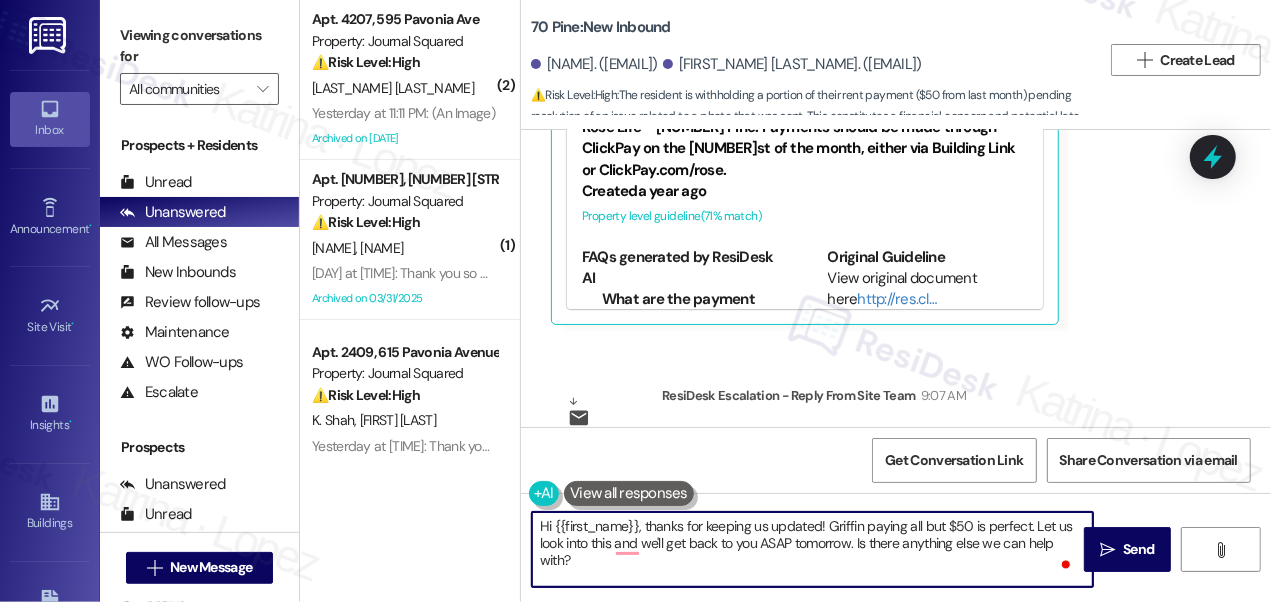 paste on "I have reversed the $[CURRENCY] late fee as a one-time courtesy, but moving forward payments should be made on the [DAY] of the month in order to allow enough time for the payments to process and post to the account. The system is set to charge a late fee if payments post after the [DAY] of the month. The late fee for [MONTH] was applied to their account as the payments they submitted did not post to the account until [MONTH] [DAY]th." 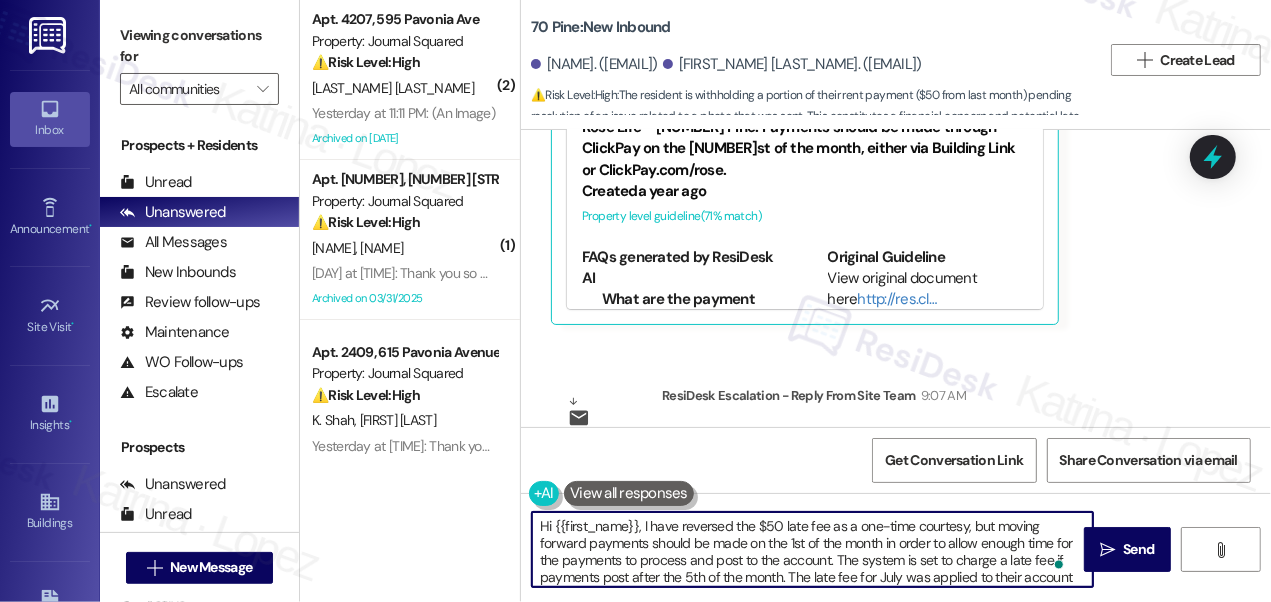 scroll, scrollTop: 16, scrollLeft: 0, axis: vertical 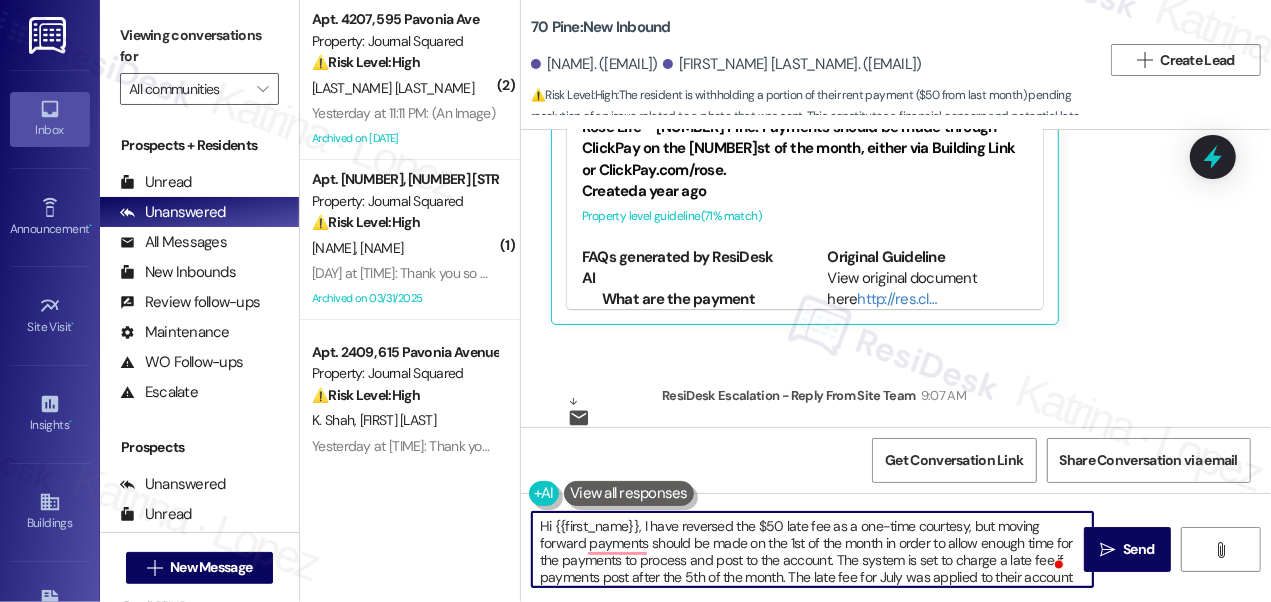 click on "Hi {{first_name}}, I have reversed the $50 late fee as a one-time courtesy, but moving forward payments should be made on the 1st of the month in order to allow enough time for the payments to process and post to the account. The system is set to charge a late fee if payments post after the 5th of the month. The late fee for July was applied to their account as the payments they submitted did not post to the account until July 7th." at bounding box center (812, 549) 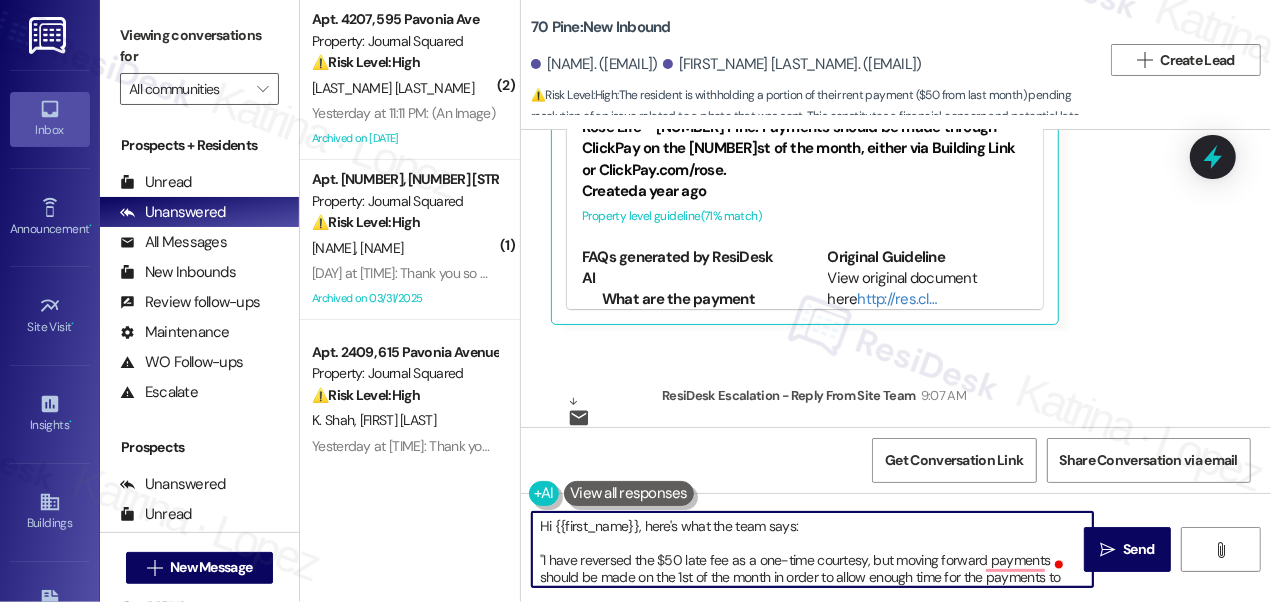 scroll, scrollTop: 36, scrollLeft: 0, axis: vertical 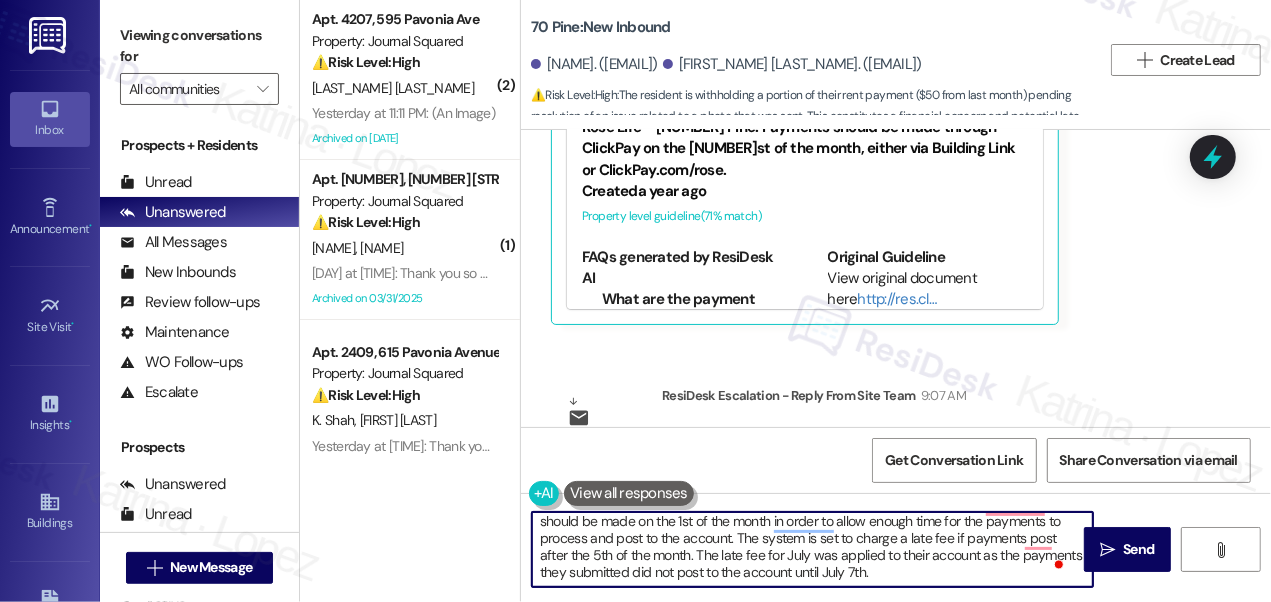 click on "Hi {{first_name}}, here's what the team says:
"I have reversed the $50 late fee as a one-time courtesy, but moving forward payments should be made on the 1st of the month in order to allow enough time for the payments to process and post to the account. The system is set to charge a late fee if payments post after the 5th of the month. The late fee for July was applied to their account as the payments they submitted did not post to the account until July 7th." at bounding box center [812, 549] 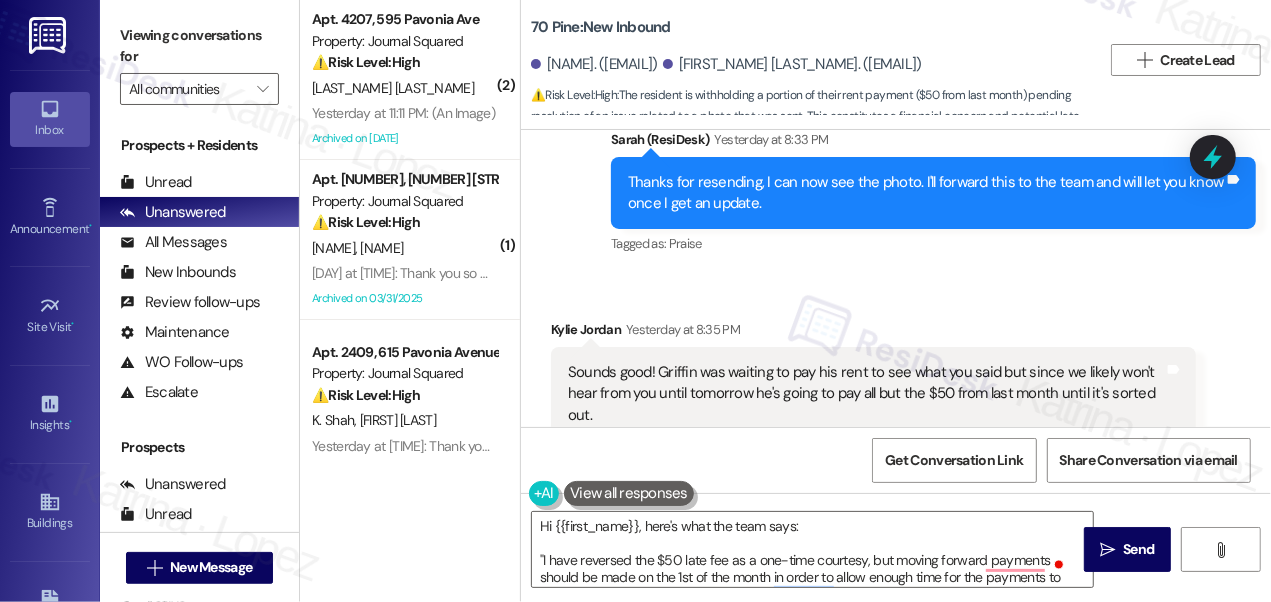 click on "[FIRST_NAME] [LAST_NAME] Yesterday at [TIME]" at bounding box center (873, 333) 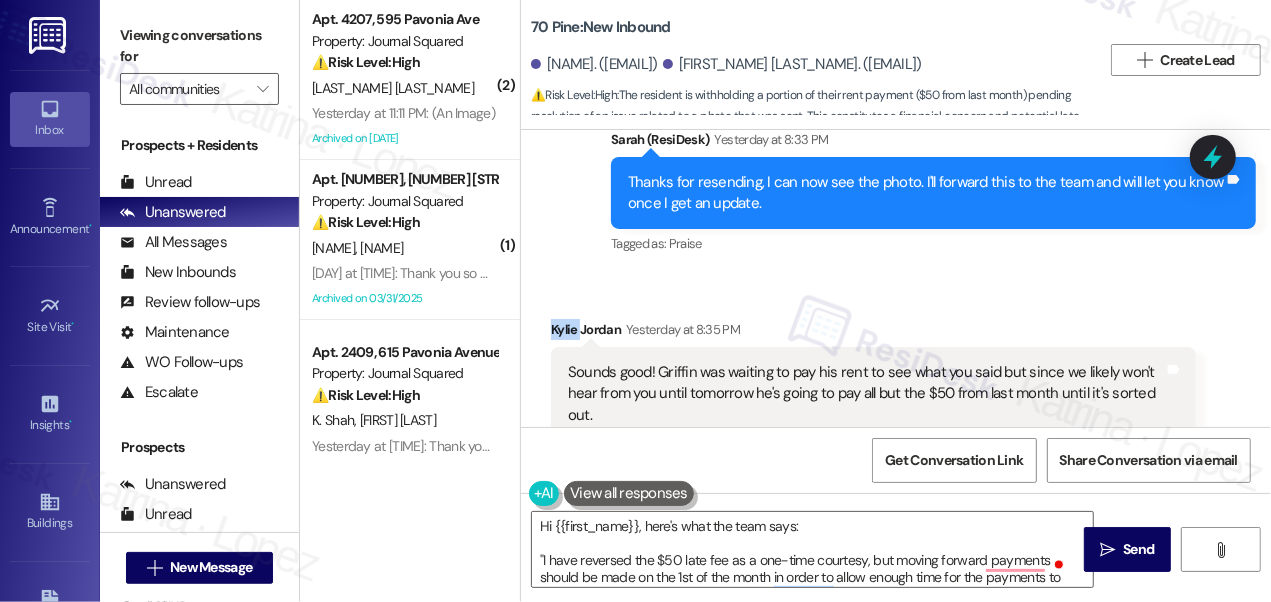 click on "[FIRST_NAME] [LAST_NAME] Yesterday at [TIME]" at bounding box center [873, 333] 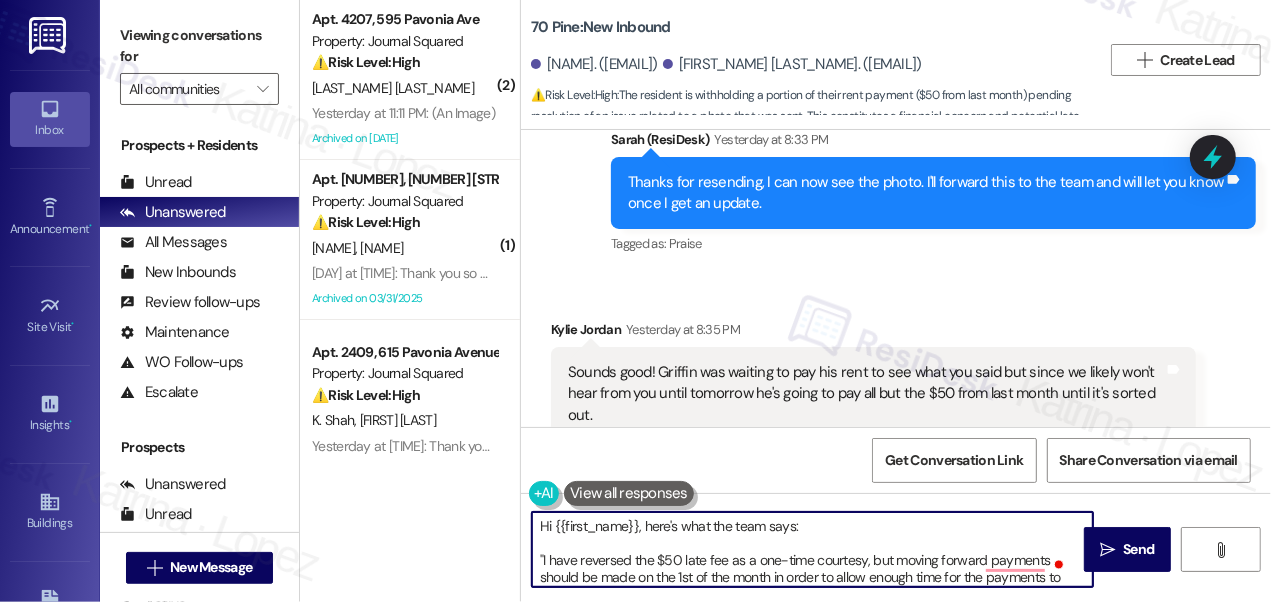 click on "Hi {{first_name}}, here's what the team says:
"I have reversed the $50 late fee as a one-time courtesy, but moving forward payments should be made on the 1st of the month in order to allow enough time for the payments to process and post to the account. The system is set to charge a late fee if payments post after the 5th of the month. The late fee for July was applied to their account as the payments they submitted did not post to the account until July 7th."" at bounding box center [812, 549] 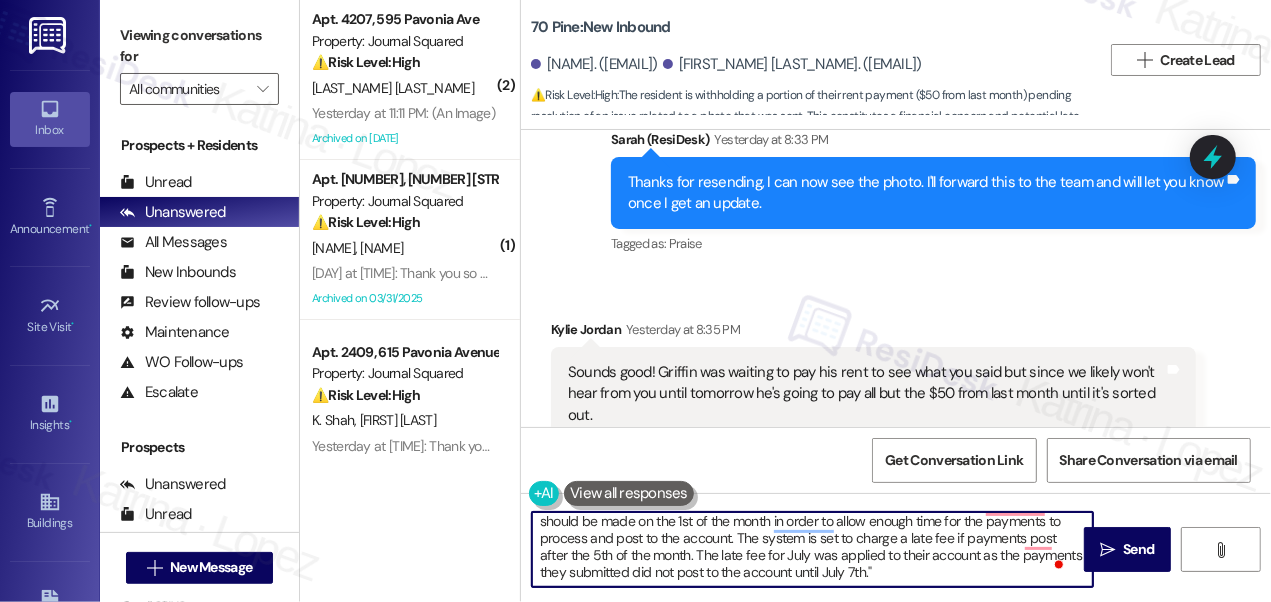 click on "Hi {{first_name}}, here's what the team says:
"I have reversed the $50 late fee as a one-time courtesy, but moving forward payments should be made on the 1st of the month in order to allow enough time for the payments to process and post to the account. The system is set to charge a late fee if payments post after the 5th of the month. The late fee for July was applied to their account as the payments they submitted did not post to the account until July 7th."" at bounding box center [812, 549] 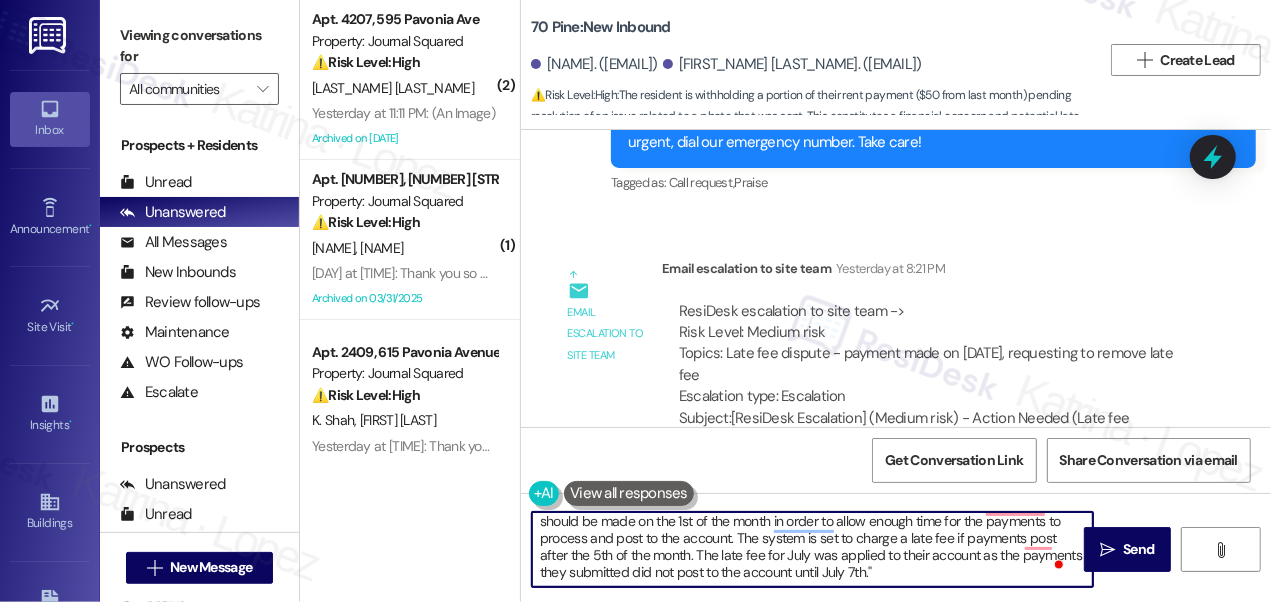 click on "Hi {{first_name}}, here's what the team says:
"I have reversed the $50 late fee as a one-time courtesy, but moving forward payments should be made on the 1st of the month in order to allow enough time for the payments to process and post to the account. The system is set to charge a late fee if payments post after the 5th of the month. The late fee for July was applied to their account as the payments they submitted did not post to the account until July 7th."" at bounding box center (812, 549) 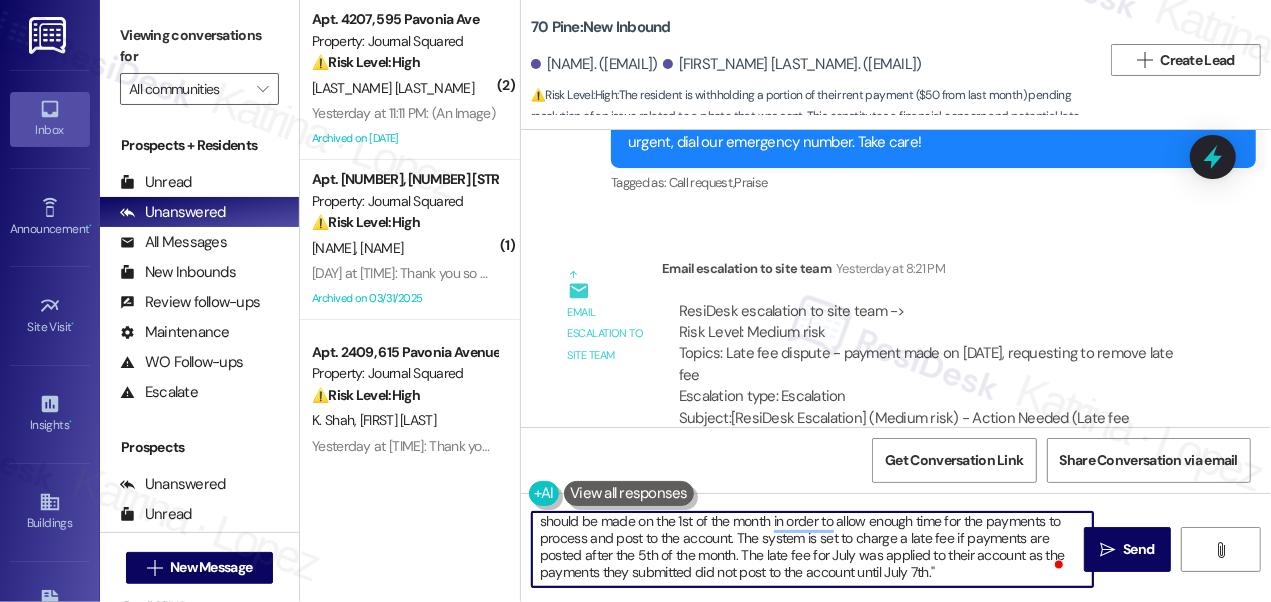 click on "Hi {{first_name}}, here's what the team says:
"I have reversed the $50 late fee as a one-time courtesy, but moving forward, payments should be made on the 1st of the month in order to allow enough time for the payments to process and post to the account. The system is set to charge a late fee if payments are posted after the 5th of the month. The late fee for July was applied to their account as the payments they submitted did not post to the account until July 7th."" at bounding box center [812, 549] 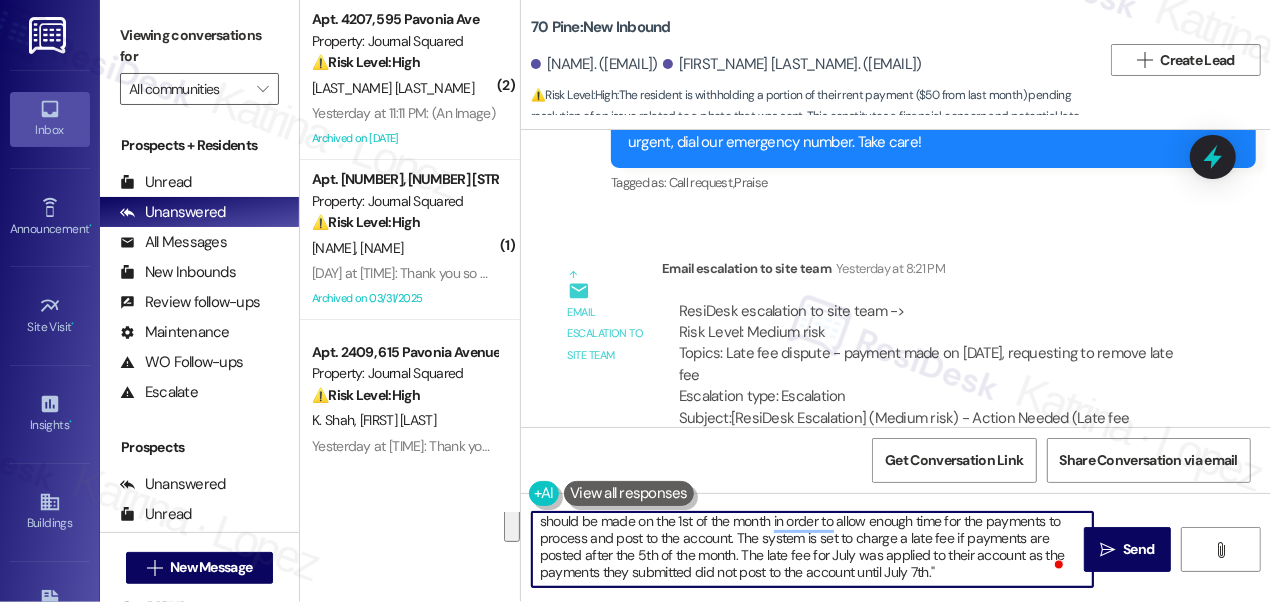 click on "Hi {{first_name}}, here's what the team says:
"I have reversed the $50 late fee as a one-time courtesy, but moving forward, payments should be made on the 1st of the month in order to allow enough time for the payments to process and post to the account. The system is set to charge a late fee if payments are posted after the 5th of the month. The late fee for July was applied to their account as the payments they submitted did not post to the account until July 7th."" at bounding box center [812, 549] 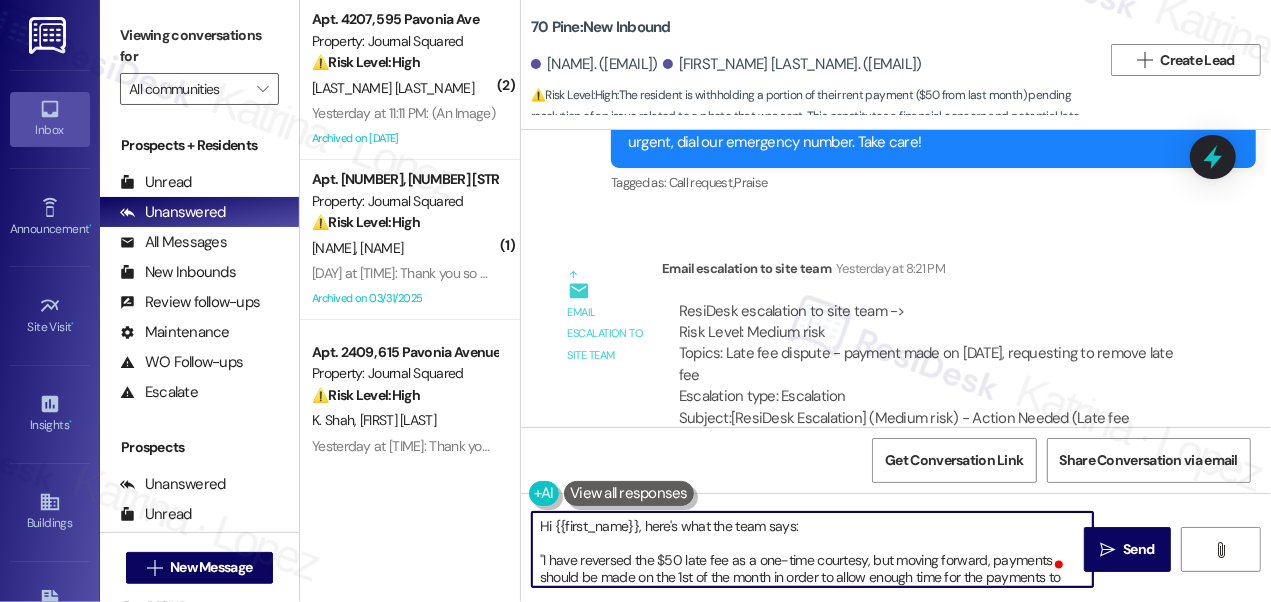 click on "Hi {{first_name}}, here's what the team says:
"I have reversed the $50 late fee as a one-time courtesy, but moving forward, payments should be made on the 1st of the month in order to allow enough time for the payments to process and post to the account. The system is set to charge a late fee if payments are posted after the 5th of the month. The late fee for July was applied to their account as the payments they submitted did not post to the account until July 7th."" at bounding box center [812, 549] 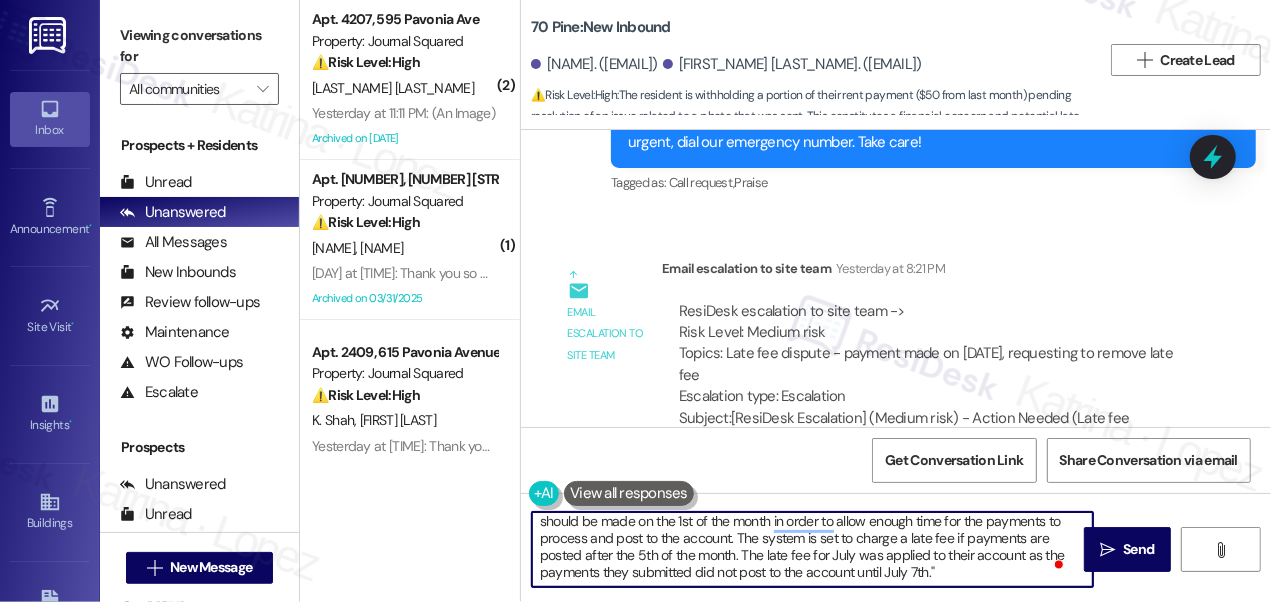 click on "Hi {{first_name}}, here's what the team says:
"I have reversed the $50 late fee as a one-time courtesy, but moving forward, payments should be made on the 1st of the month in order to allow enough time for the payments to process and post to the account. The system is set to charge a late fee if payments are posted after the 5th of the month. The late fee for July was applied to their account as the payments they submitted did not post to the account until July 7th."" at bounding box center [812, 549] 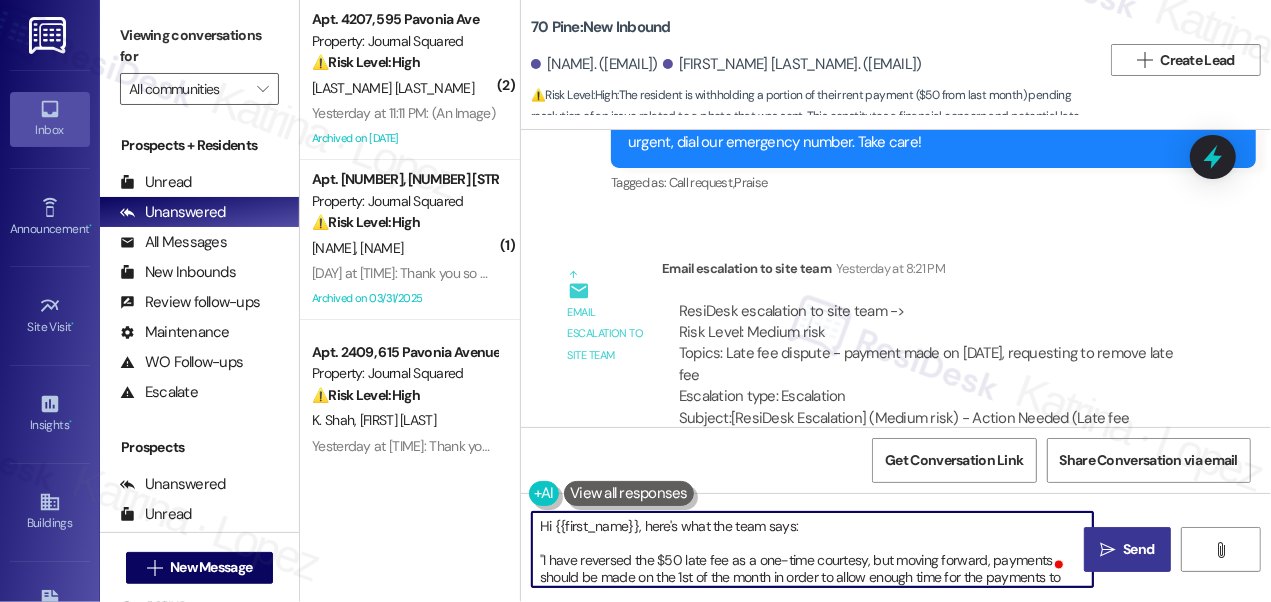 type on "Hi {{first_name}}, here's what the team says:
"I have reversed the $50 late fee as a one-time courtesy, but moving forward, payments should be made on the 1st of the month in order to allow enough time for the payments to process and post to the account. The system is set to charge a late fee if payments are posted after the 5th of the month. The late fee for July was applied to their account as the payments they submitted did not post to the account until July 7th."" 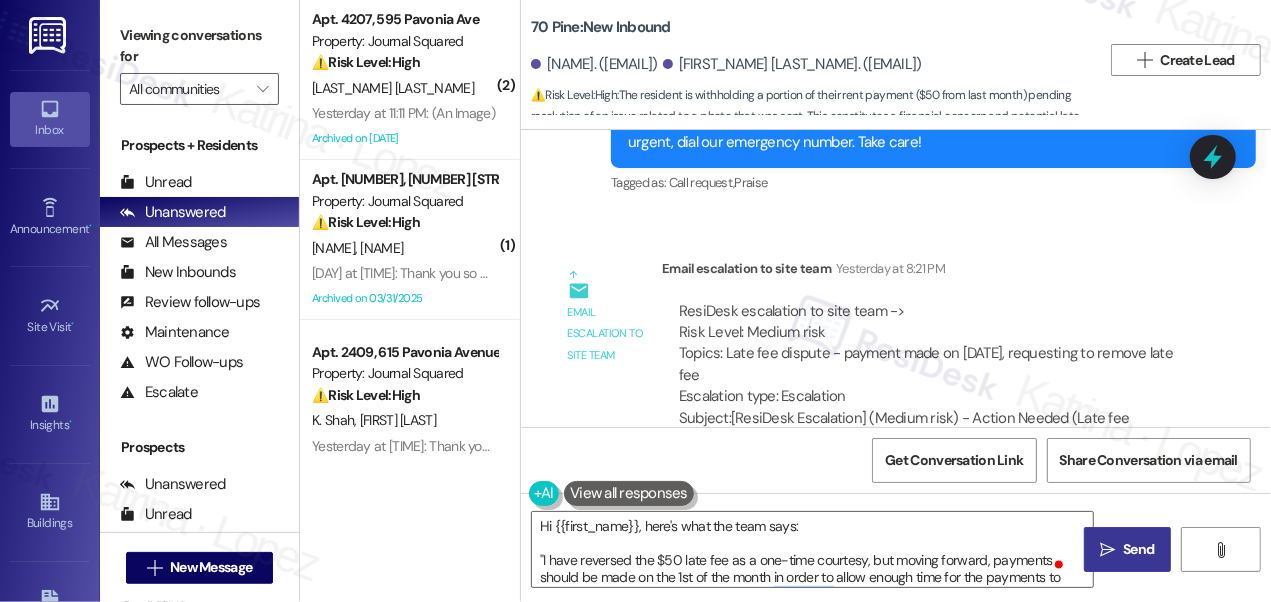 click on "" at bounding box center [1107, 550] 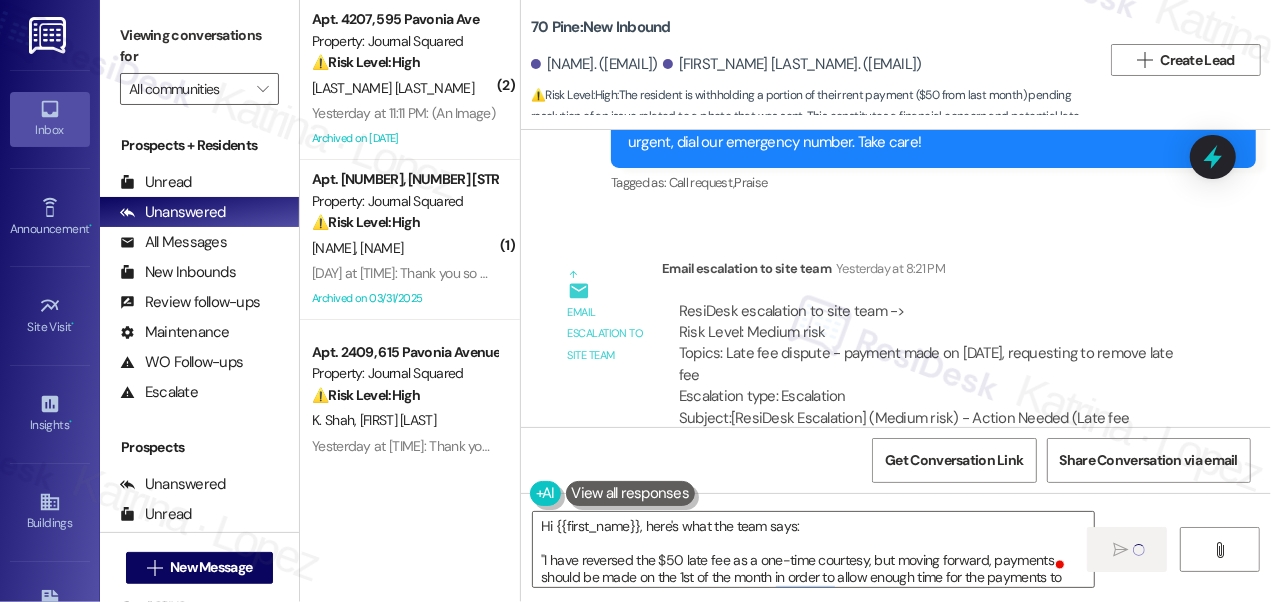 type 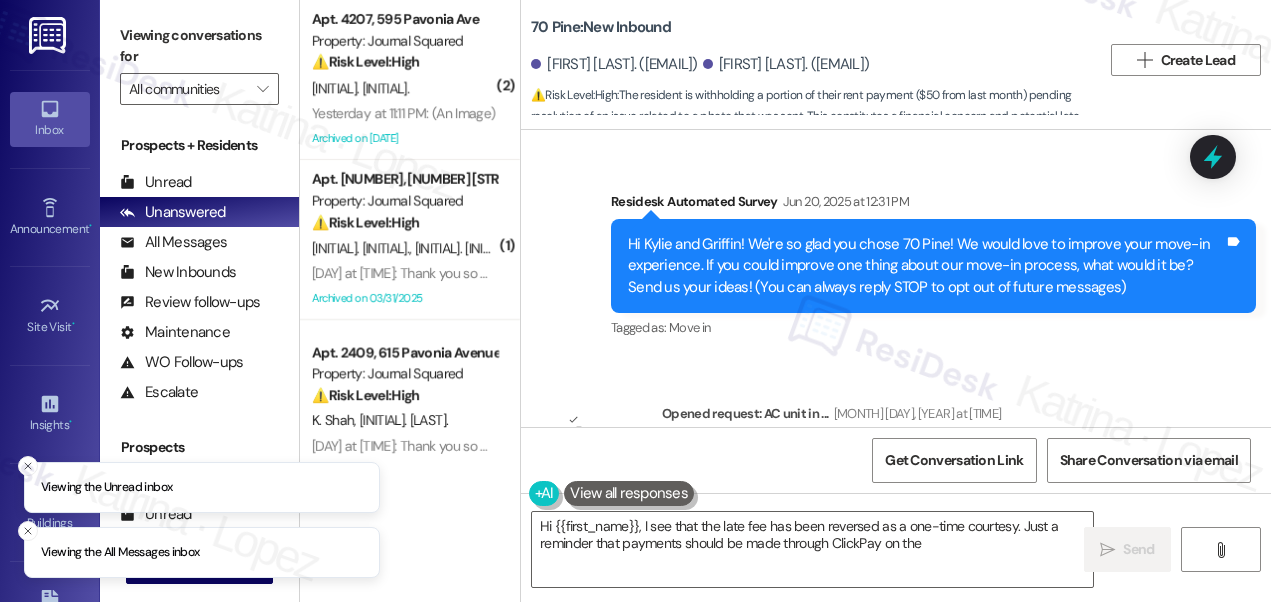 scroll, scrollTop: 0, scrollLeft: 0, axis: both 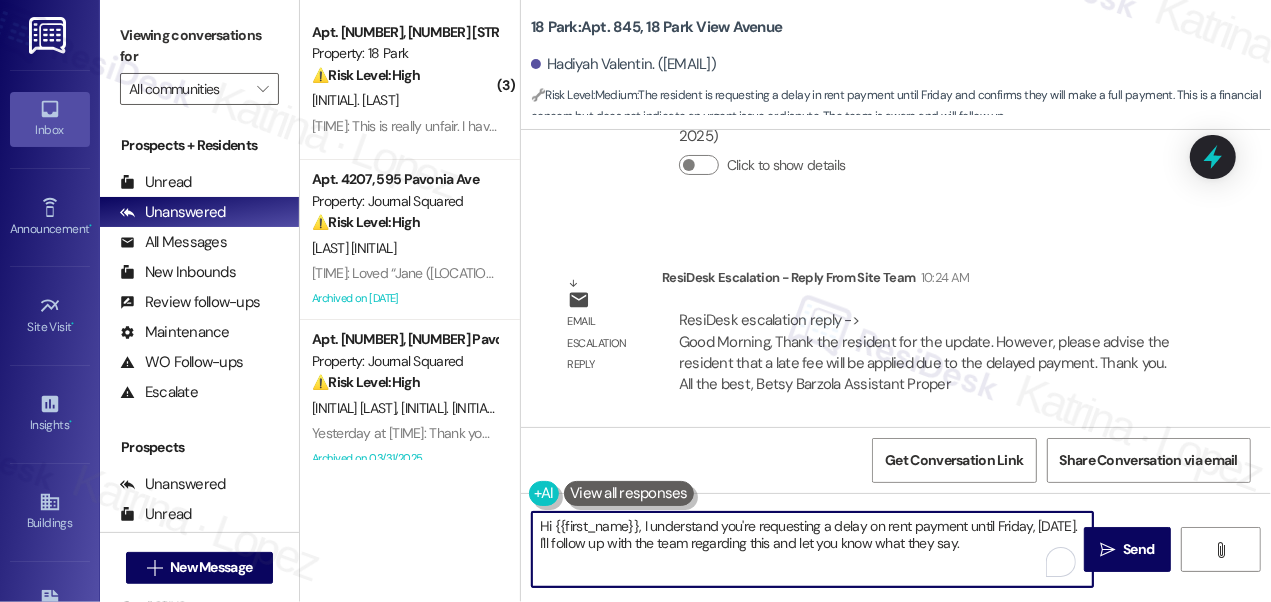 drag, startPoint x: 986, startPoint y: 558, endPoint x: 643, endPoint y: 519, distance: 345.21008 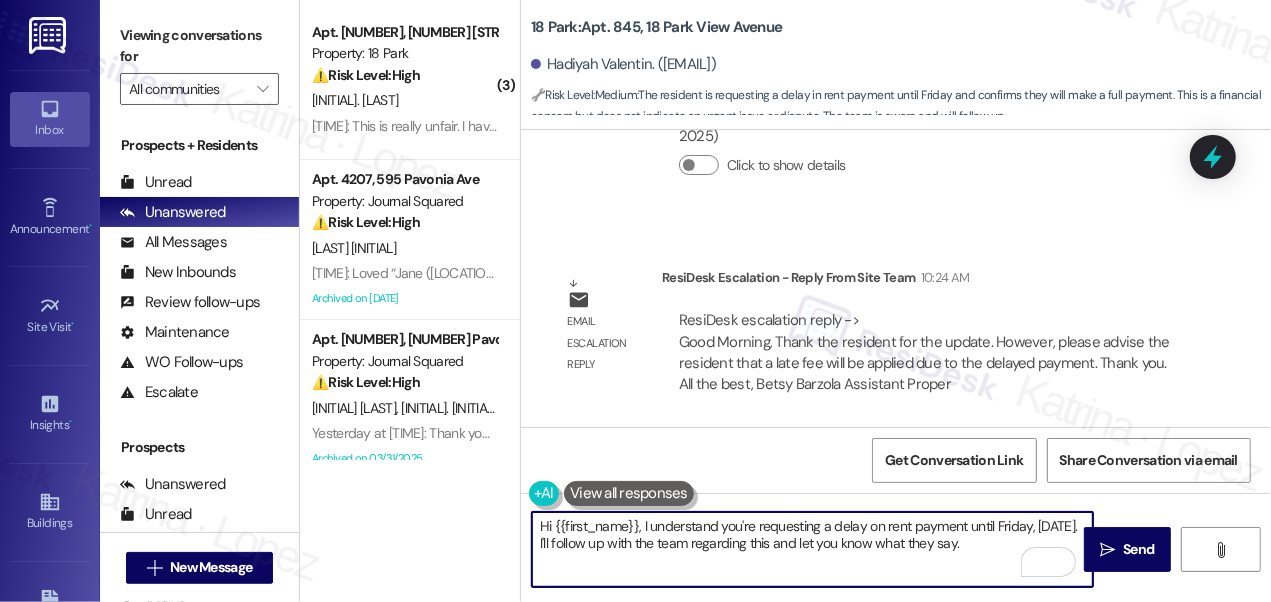 paste on "Thank the resident for the update. However, please advise the resident that a late fee will be applied due to the delayed payment" 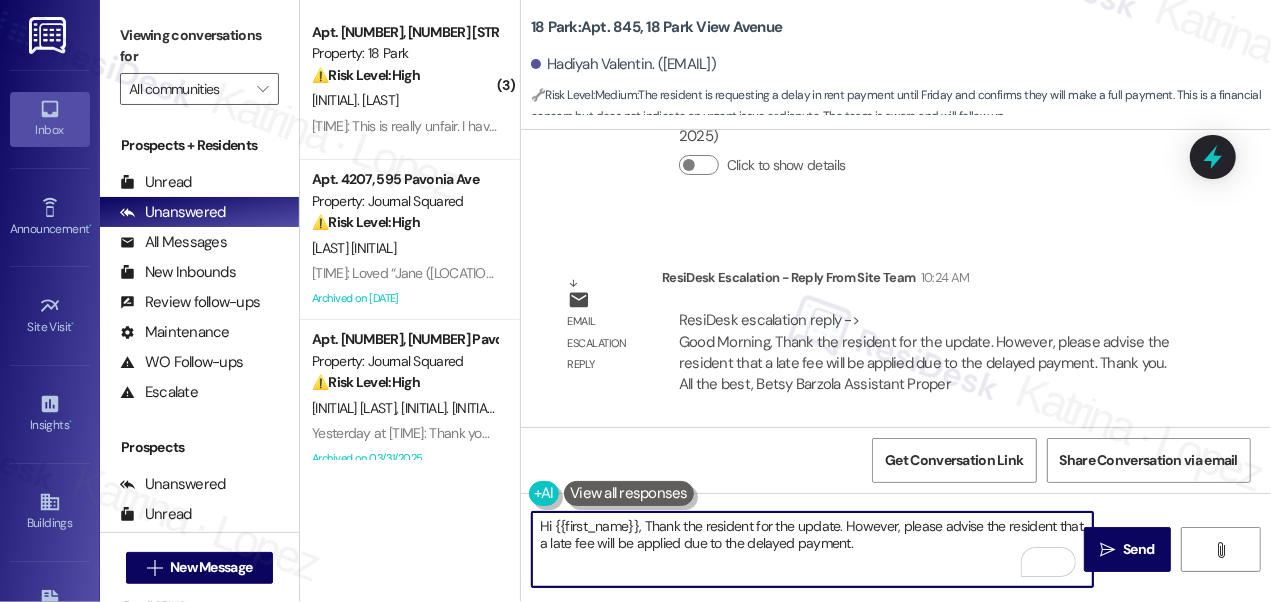 click on "Hi {{first_name}}, Thank the resident for the update. However, please advise the resident that a late fee will be applied due to the delayed payment." at bounding box center (812, 549) 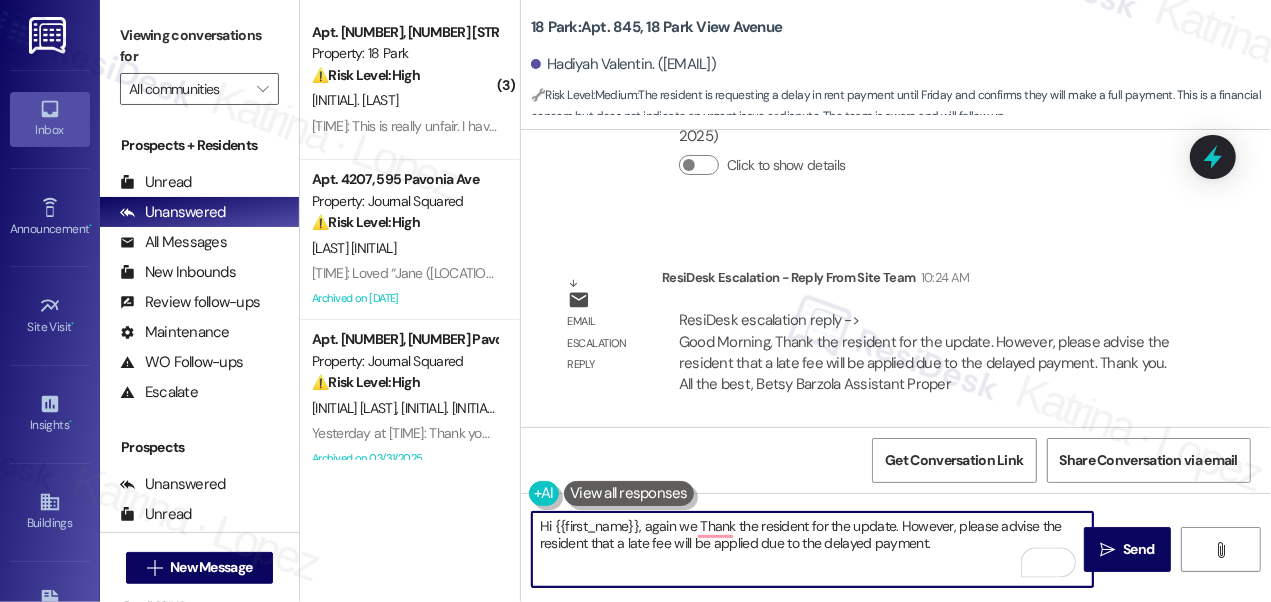 click on "Hi {{first_name}}, again we Thank the resident for the update. However, please advise the resident that a late fee will be applied due to the delayed payment." at bounding box center (812, 549) 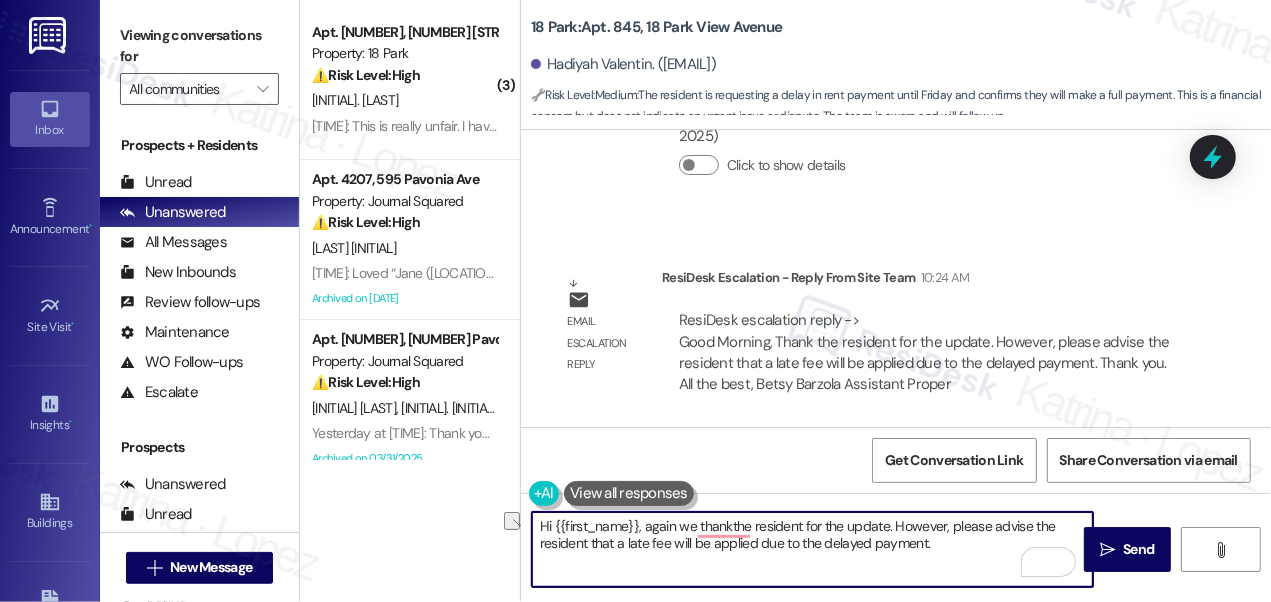 drag, startPoint x: 728, startPoint y: 527, endPoint x: 798, endPoint y: 527, distance: 70 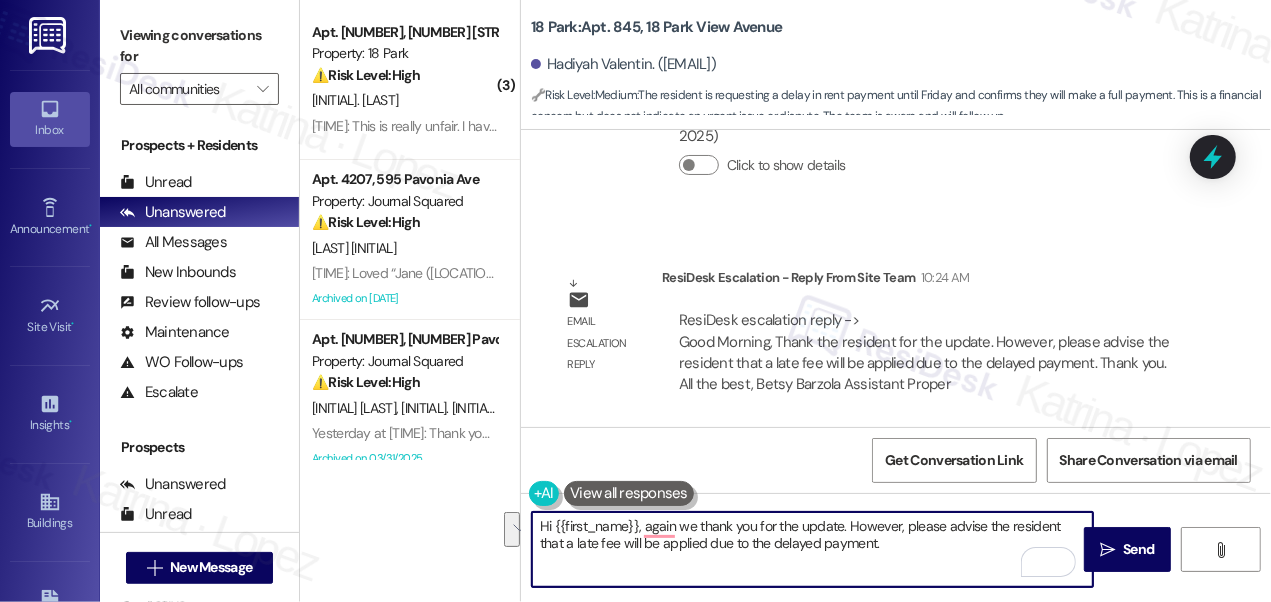 drag, startPoint x: 901, startPoint y: 532, endPoint x: 562, endPoint y: 559, distance: 340.07352 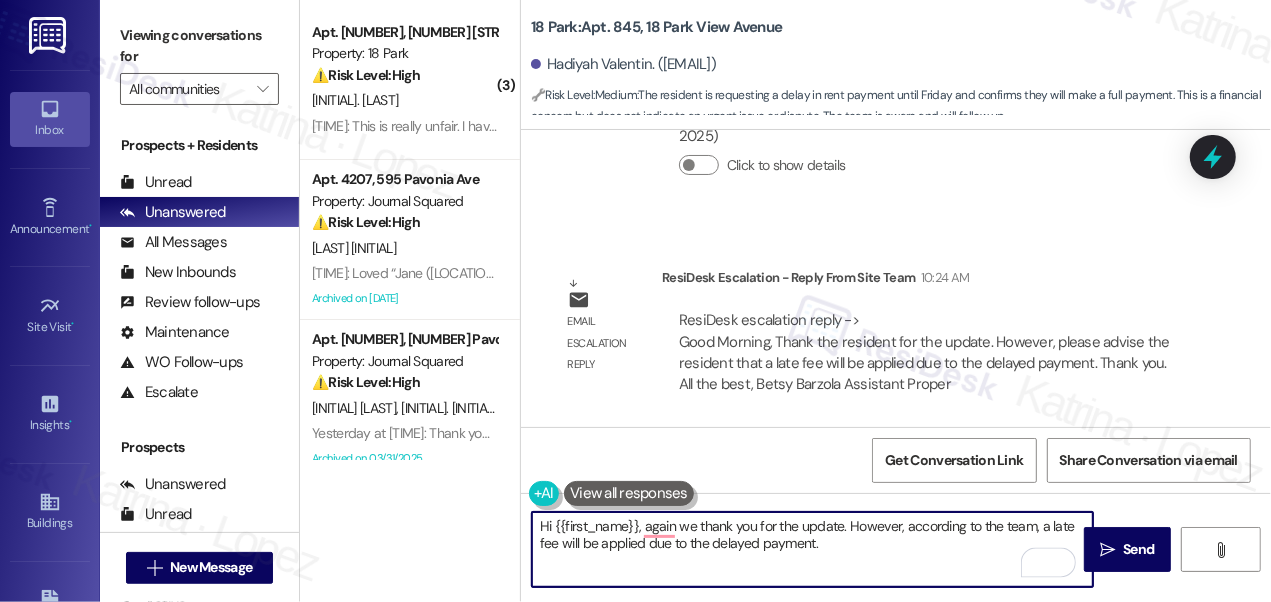 click on "Hi {{first_name}}, again we thank you for the update. However, according to the team, a late fee will be applied due to the delayed payment." at bounding box center (812, 549) 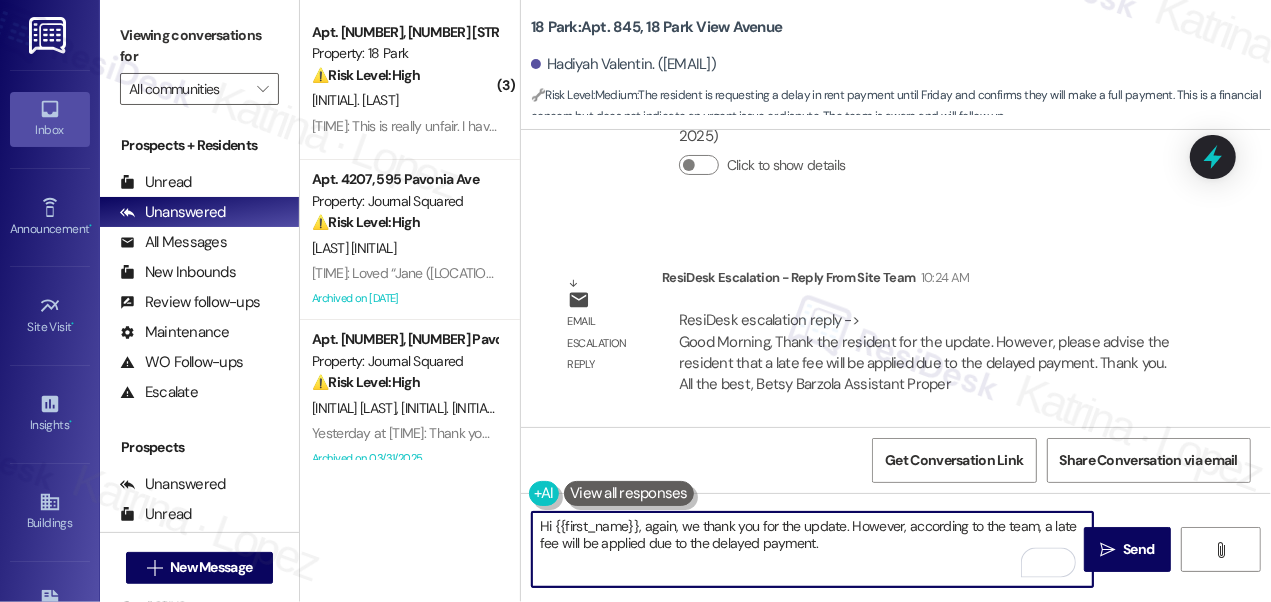 click on "Hi {{first_name}}, again, we thank you for the update. However, according to the team, a late fee will be applied due to the delayed payment." at bounding box center [812, 549] 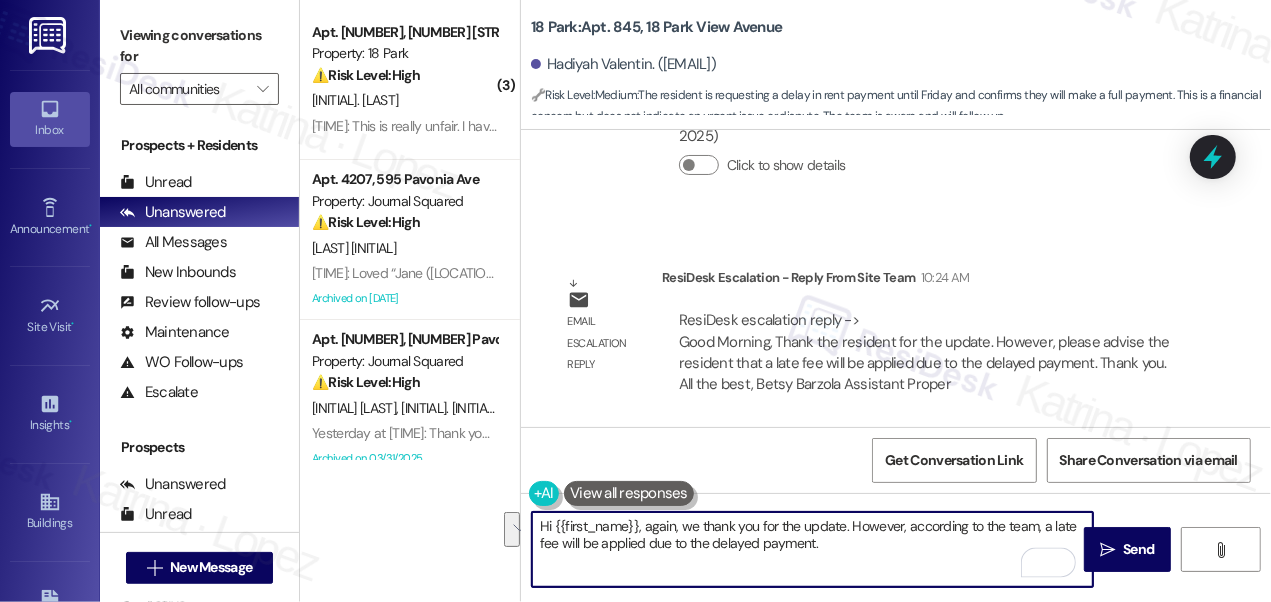 click on "Hi {{first_name}}, again, we thank you for the update. However, according to the team, a late fee will be applied due to the delayed payment." at bounding box center (812, 549) 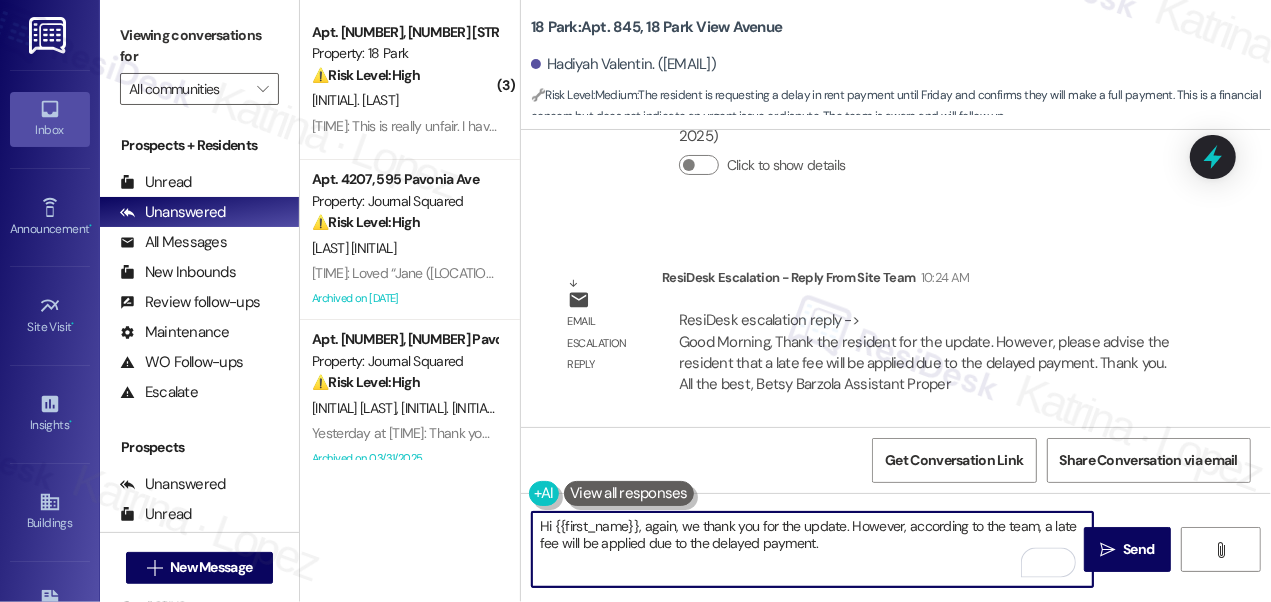 click on "Hi {{first_name}}, again, we thank you for the update. However, according to the team, a late fee will be applied due to the delayed payment." at bounding box center [812, 549] 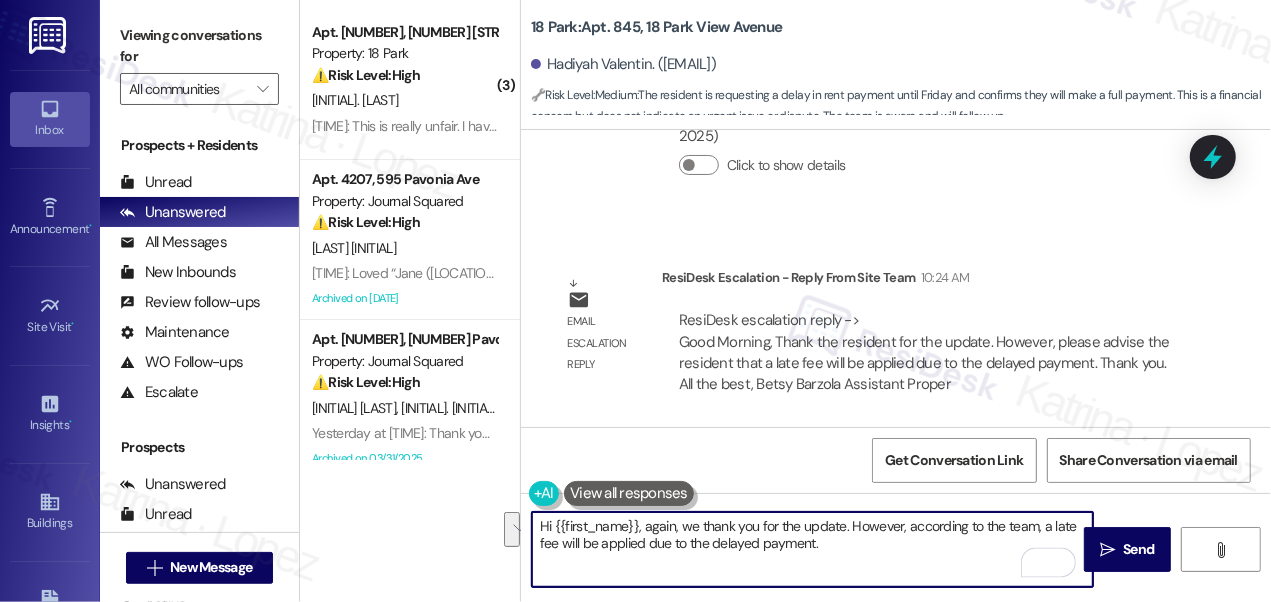 click on "Hi {{first_name}}, again, we thank you for the update. However, according to the team, a late fee will be applied due to the delayed payment." at bounding box center [812, 549] 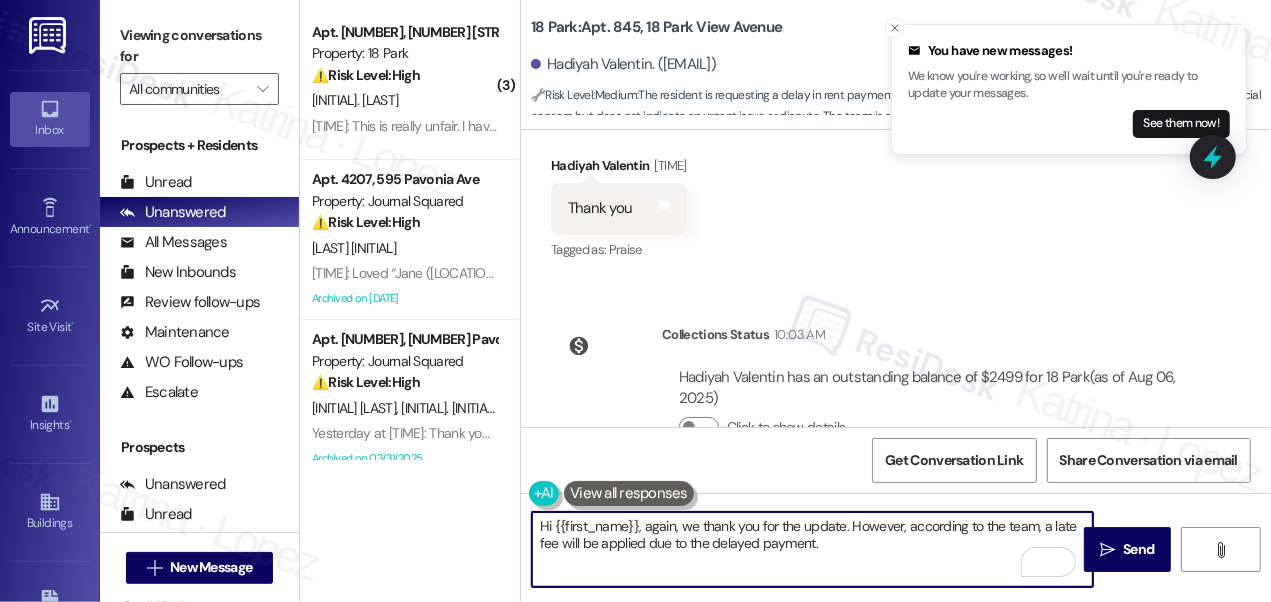 scroll, scrollTop: 39584, scrollLeft: 0, axis: vertical 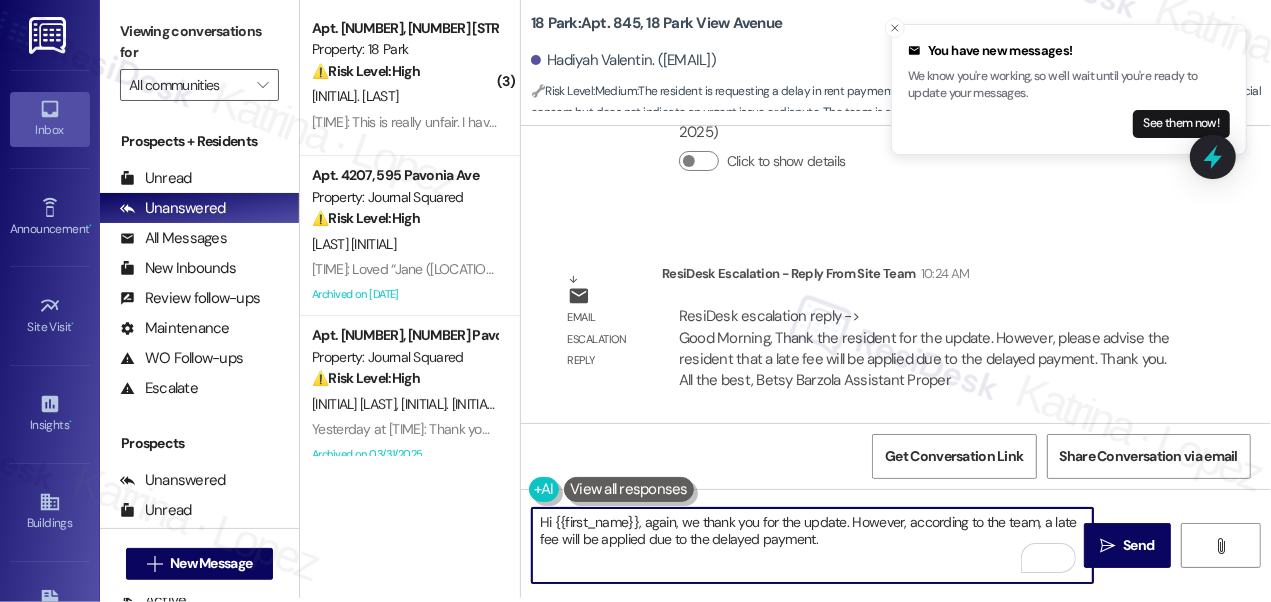 click on "Hi {{first_name}}, again, we thank you for the update. However, according to the team, a late fee will be applied due to the delayed payment." at bounding box center [812, 545] 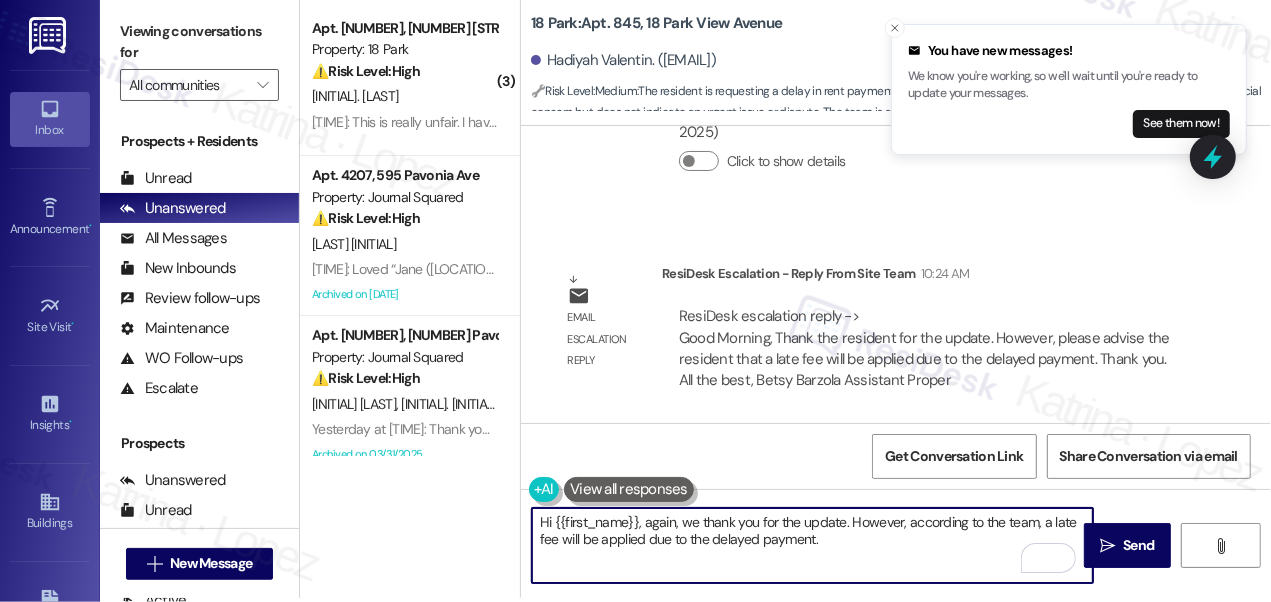 click on "Hi {{first_name}}, again, we thank you for the update. However, according to the team, a late fee will be applied due to the delayed payment." at bounding box center [812, 545] 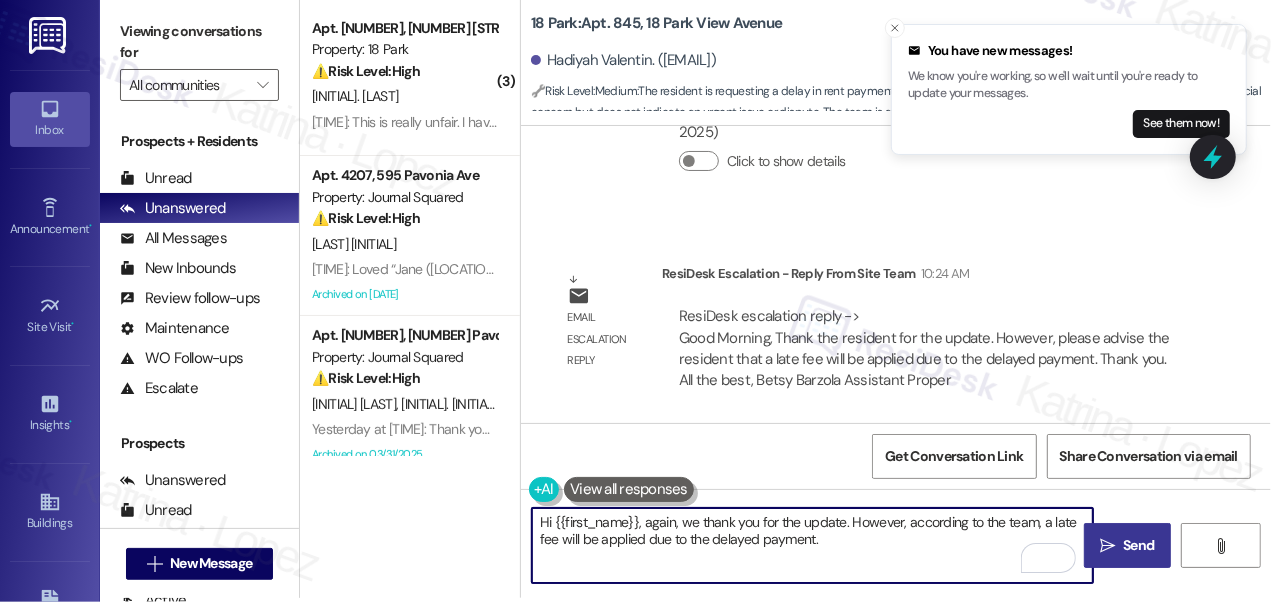 type on "Hi {{first_name}}, again, we thank you for the update. However, according to the team, a late fee will be applied due to the delayed payment." 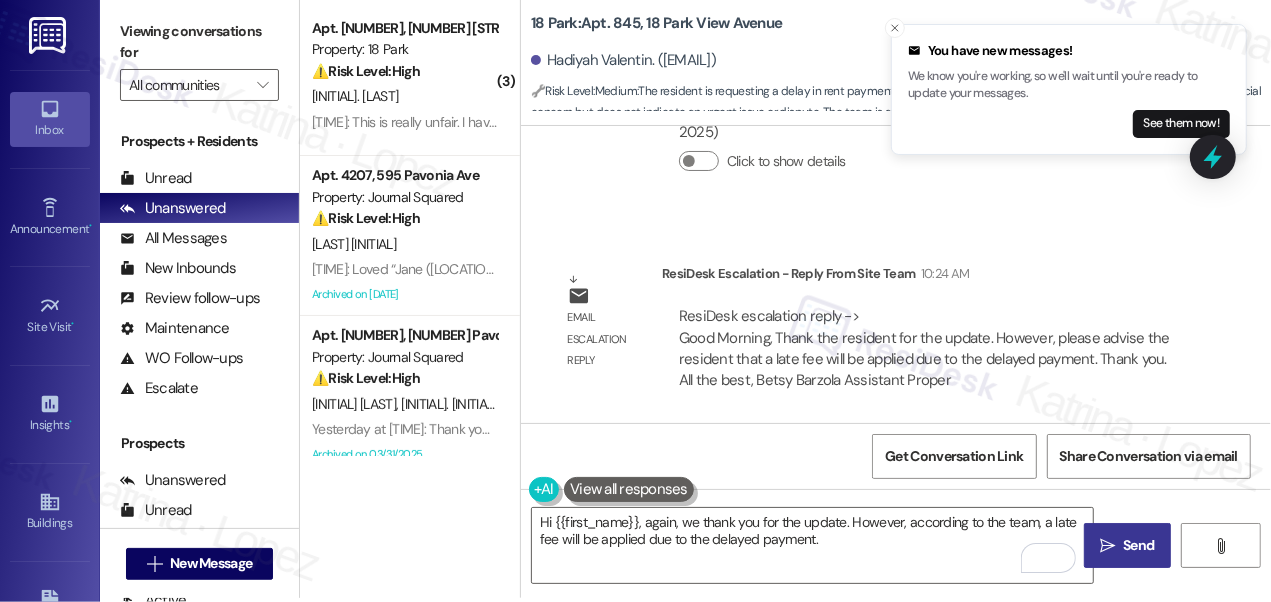click on " Send" at bounding box center [1128, 545] 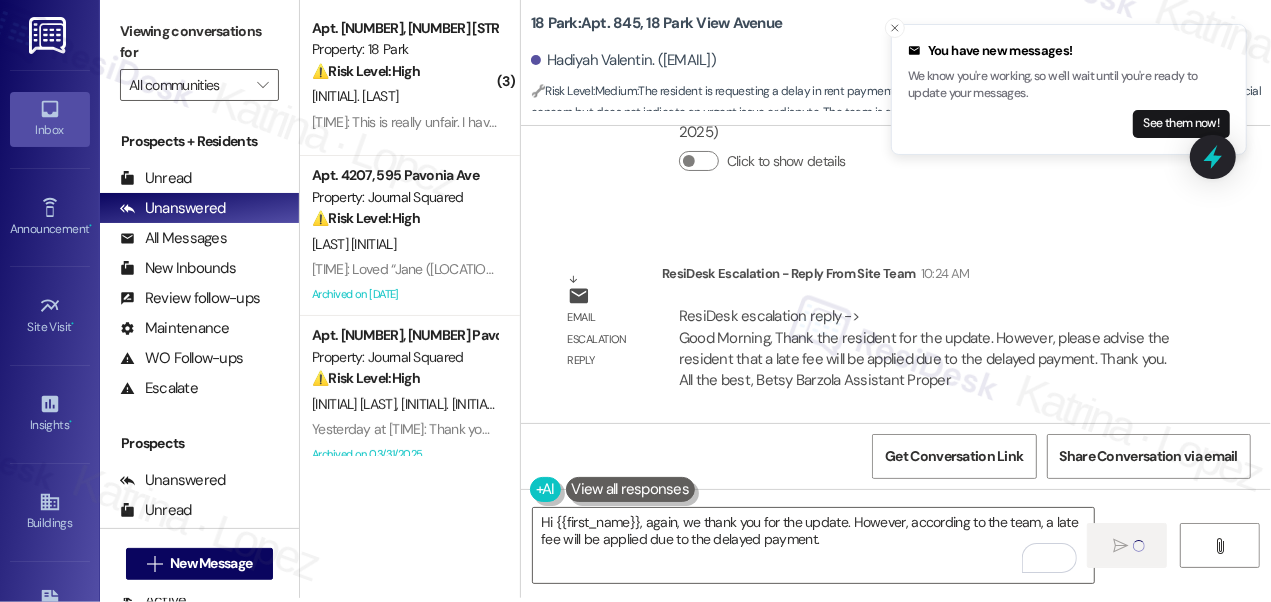 type 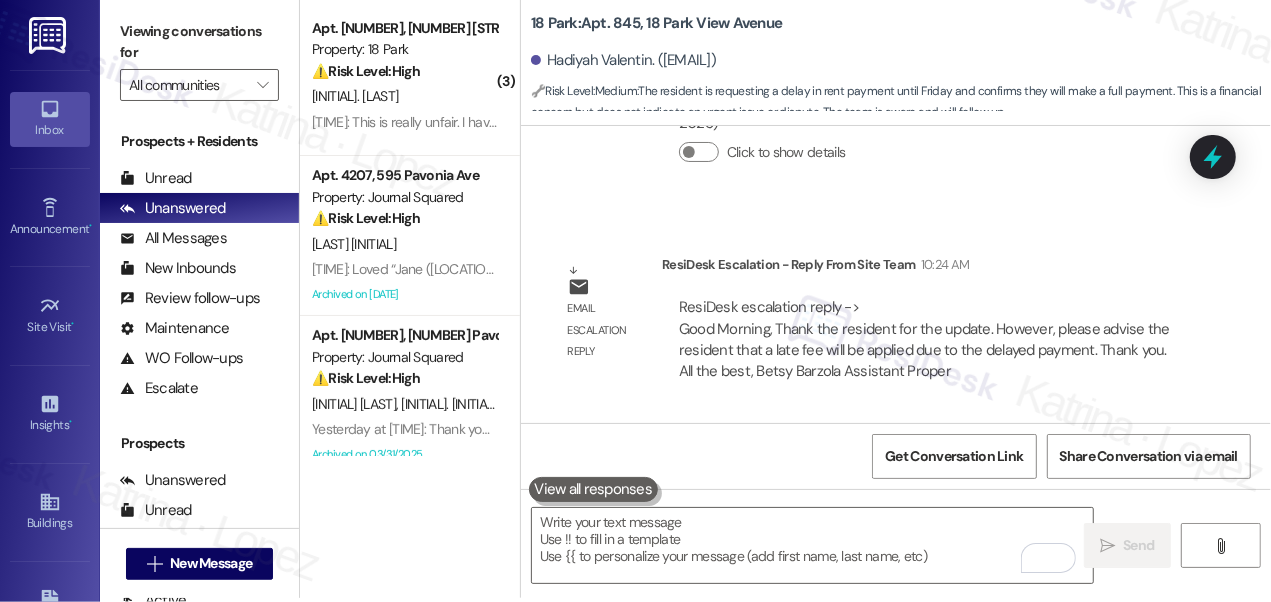 scroll, scrollTop: 39457, scrollLeft: 0, axis: vertical 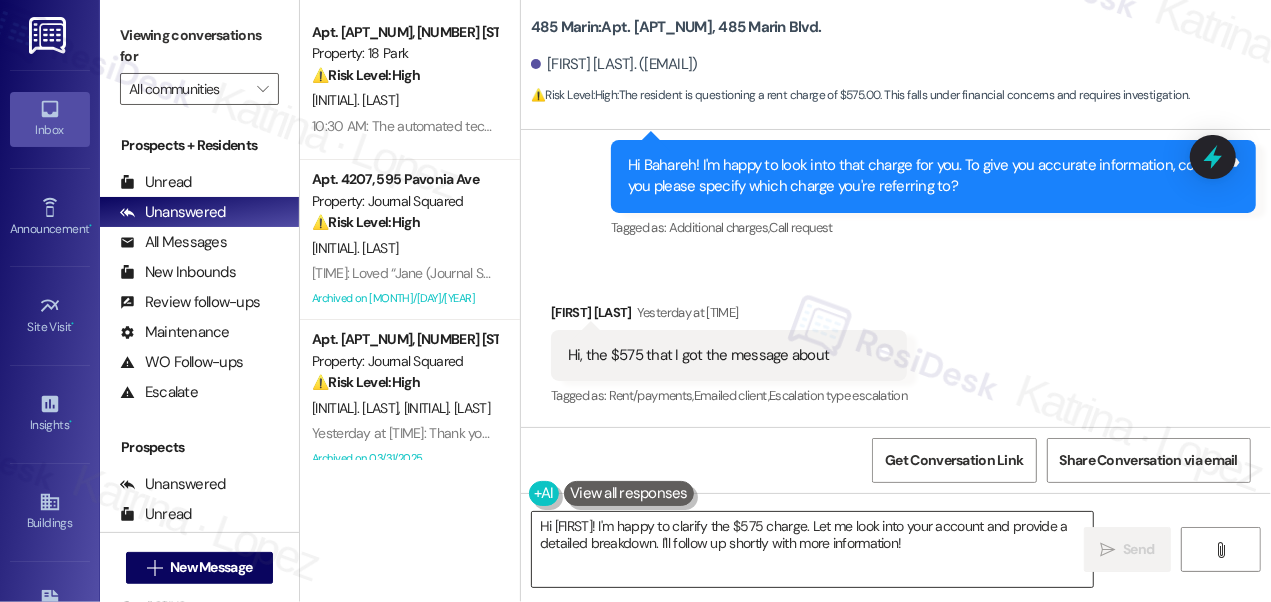 click on "Hi [FIRST]! I'm happy to clarify the $575 charge. Let me look into your account and provide a detailed breakdown. I'll follow up shortly with more information!" at bounding box center (812, 549) 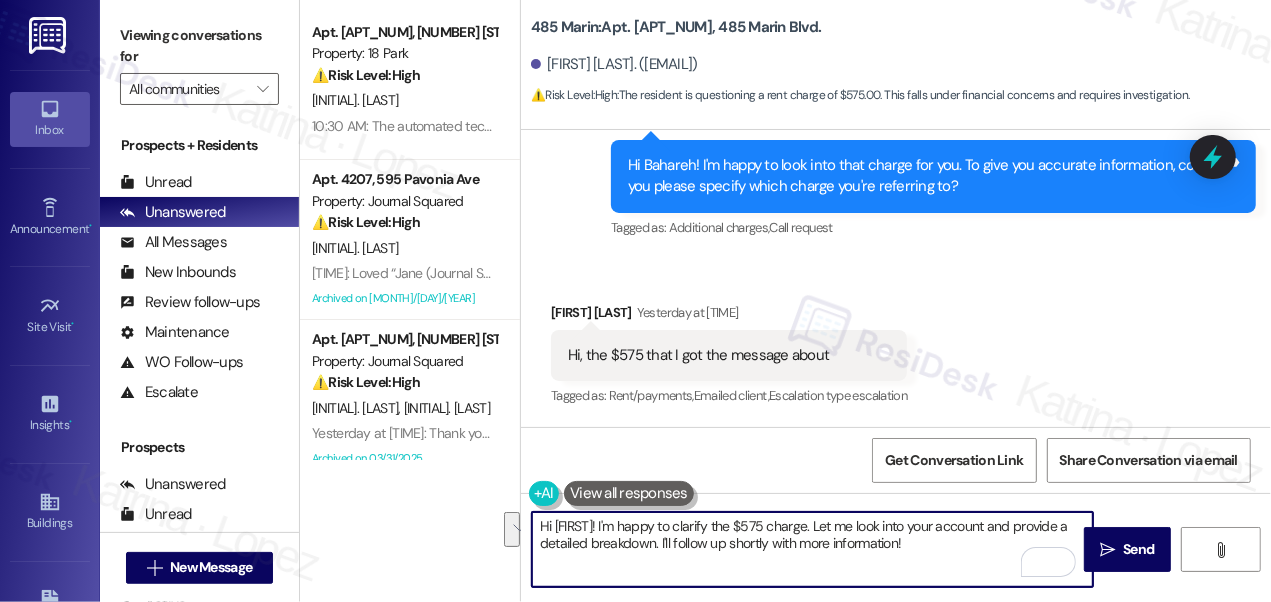 drag, startPoint x: 985, startPoint y: 546, endPoint x: 856, endPoint y: 524, distance: 130.86252 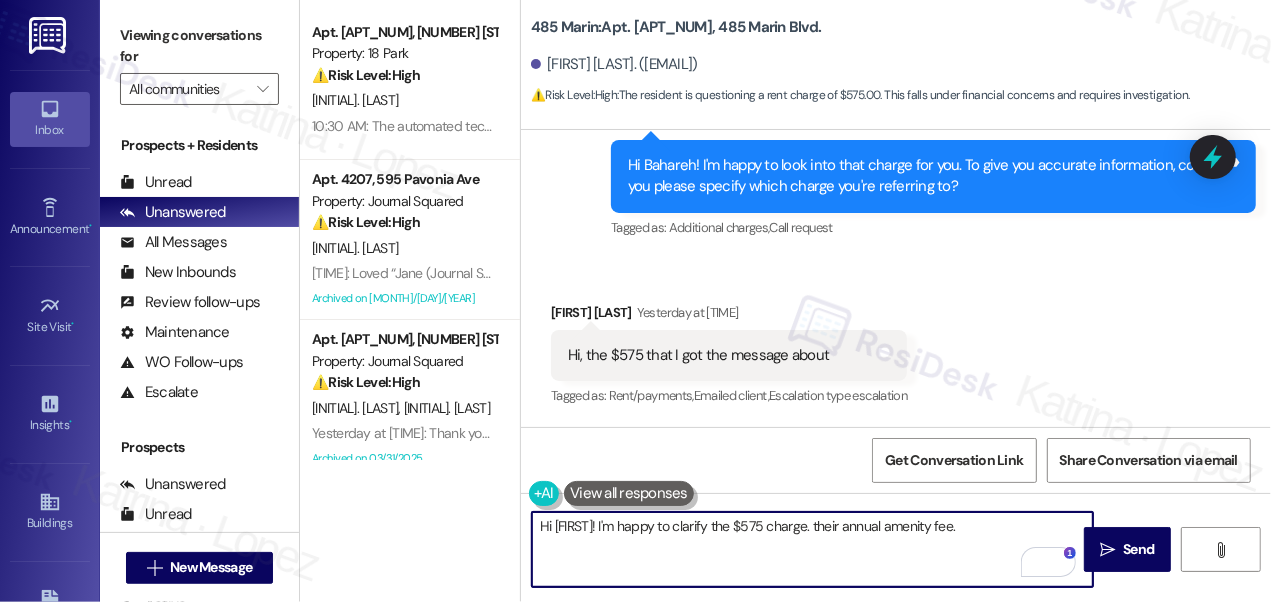 drag, startPoint x: 860, startPoint y: 527, endPoint x: 850, endPoint y: 525, distance: 10.198039 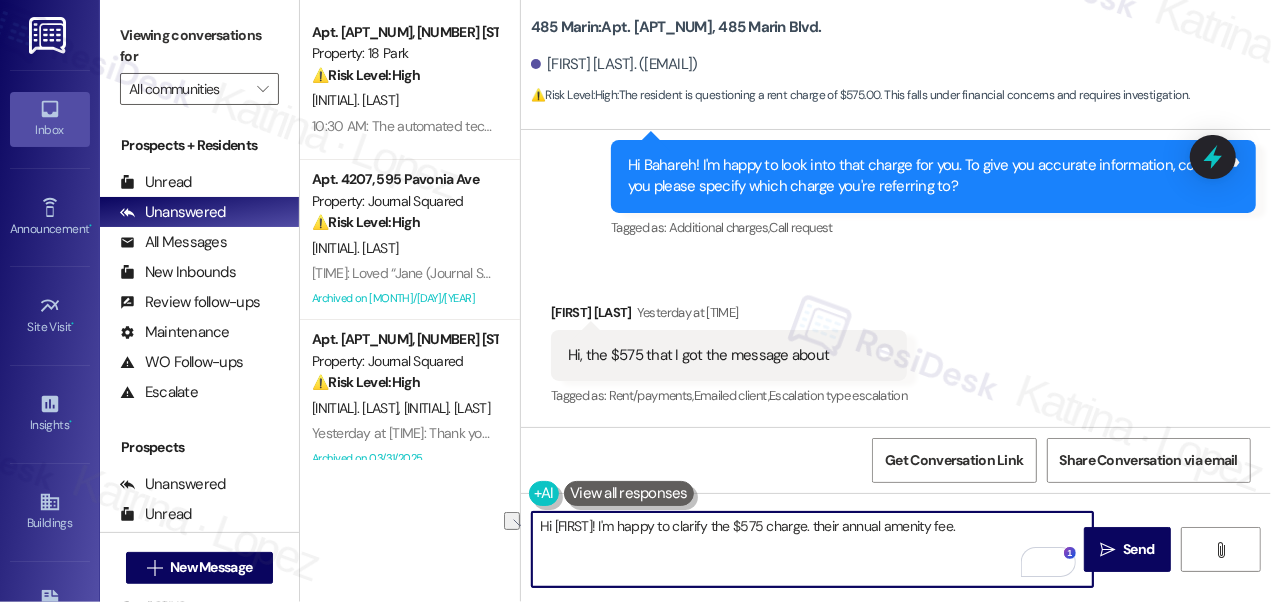 drag, startPoint x: 642, startPoint y: 525, endPoint x: 760, endPoint y: 521, distance: 118.06778 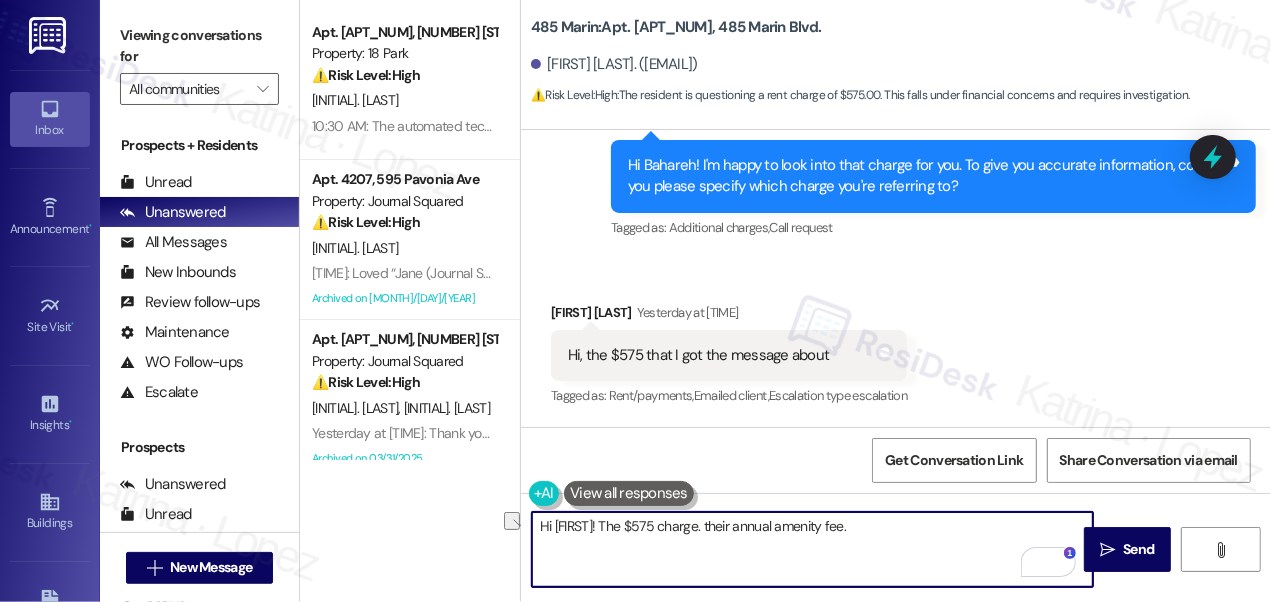 drag, startPoint x: 904, startPoint y: 527, endPoint x: 740, endPoint y: 530, distance: 164.02744 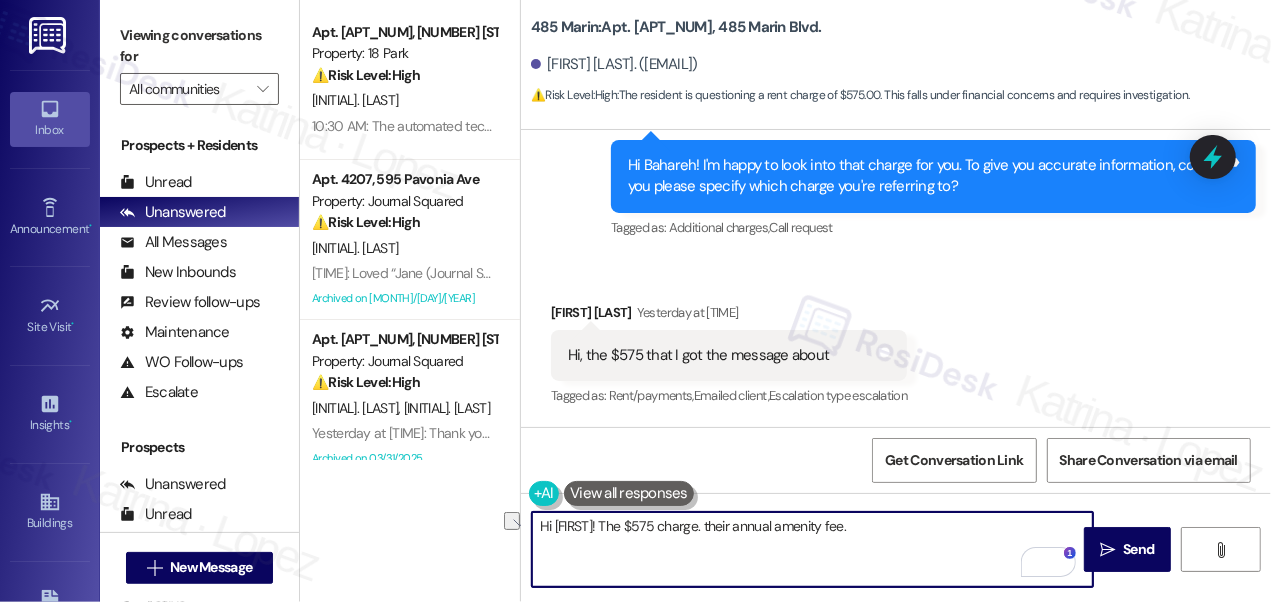 click on "Hi [FIRST]! The $575 charge. their annual amenity fee." at bounding box center (812, 549) 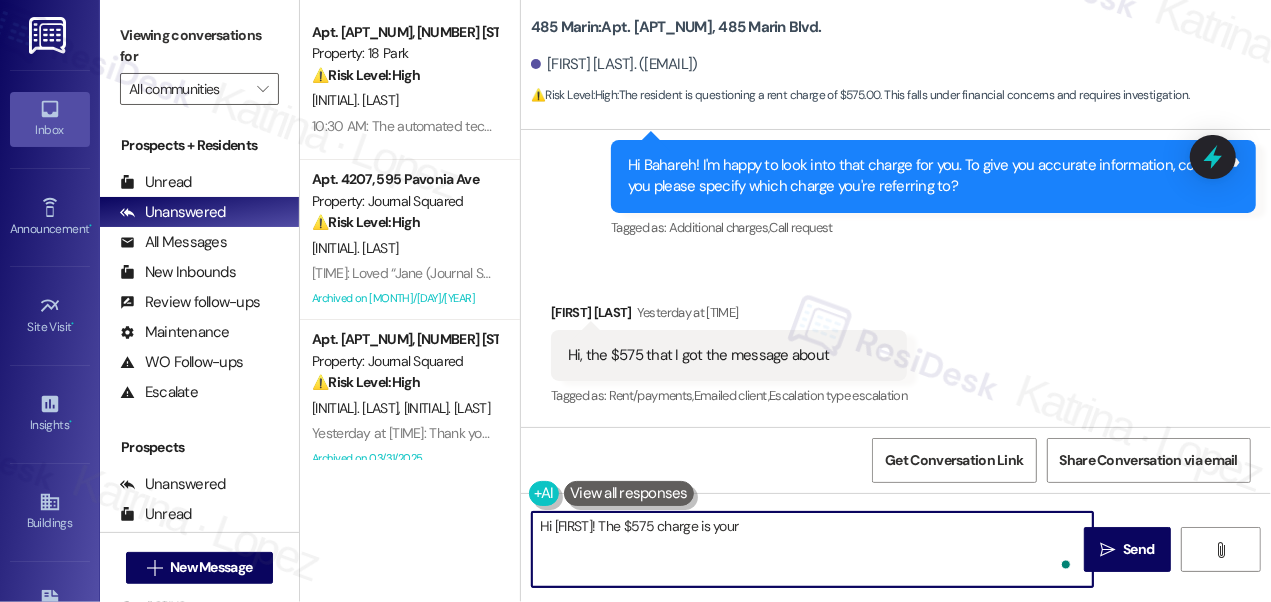 paste on "their annual amenity fee." 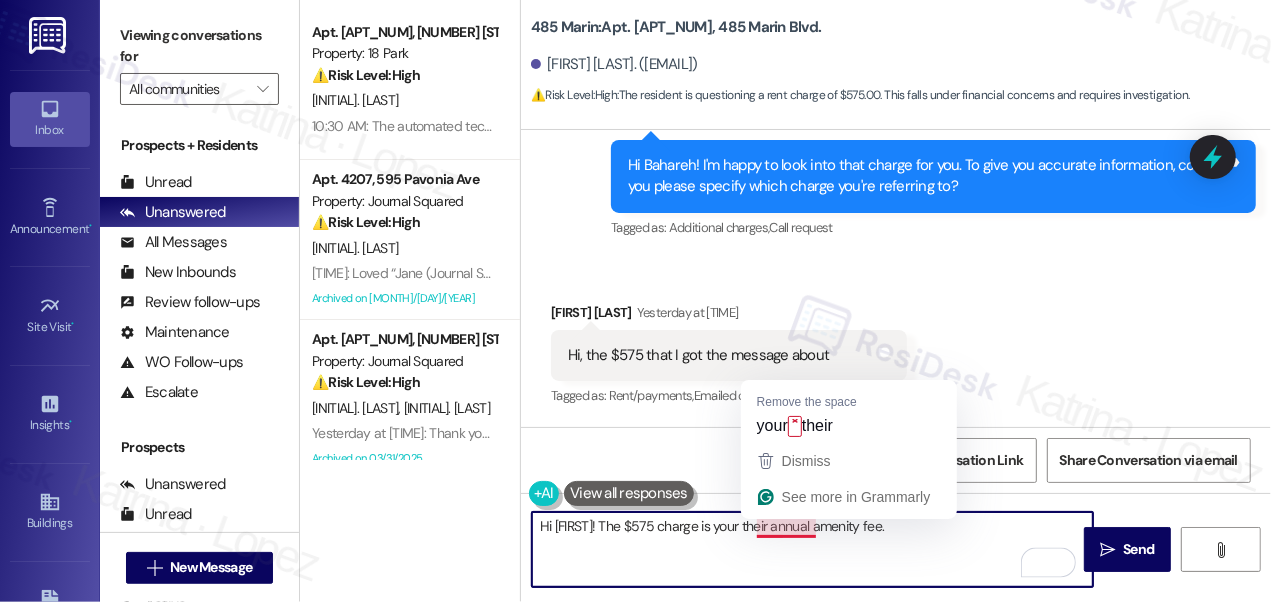 click on "Hi [FIRST]! The $575 charge is your their annual amenity fee." at bounding box center [812, 549] 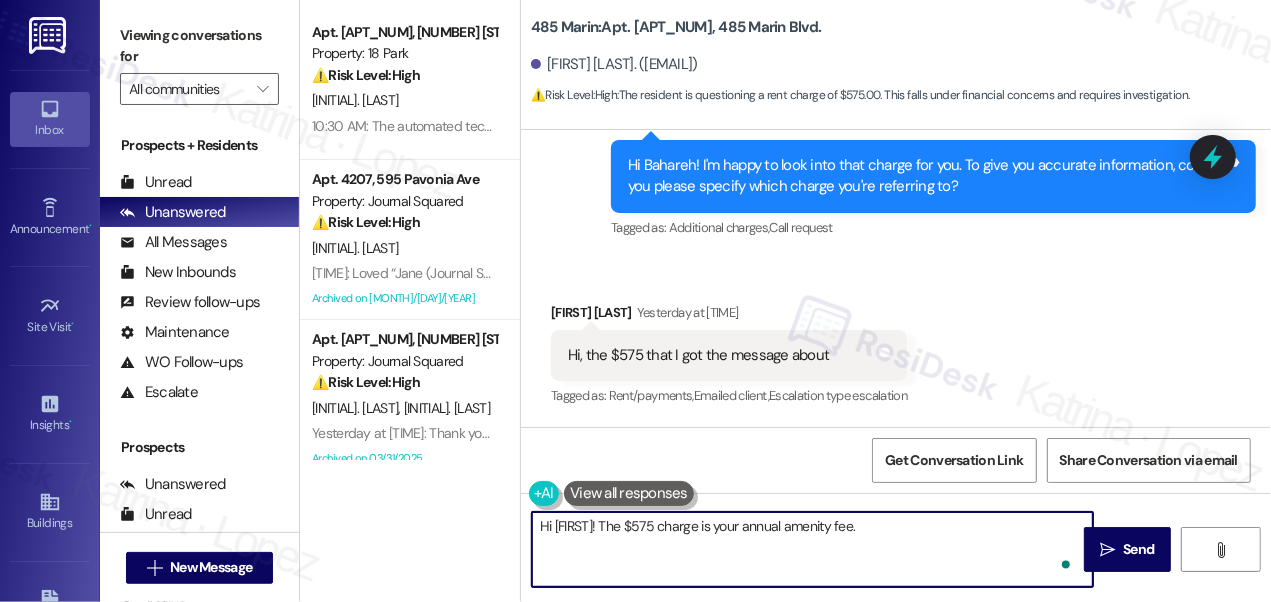 click on "Hi [FIRST]! The $575 charge is your annual amenity fee." at bounding box center [812, 549] 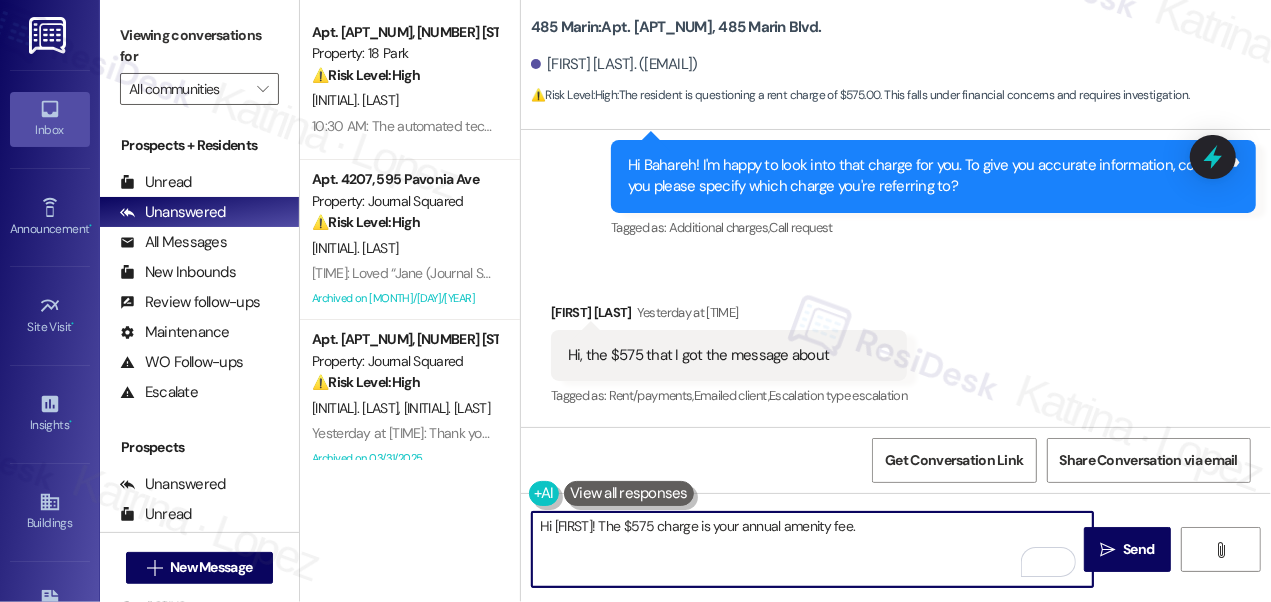 scroll, scrollTop: 9517, scrollLeft: 0, axis: vertical 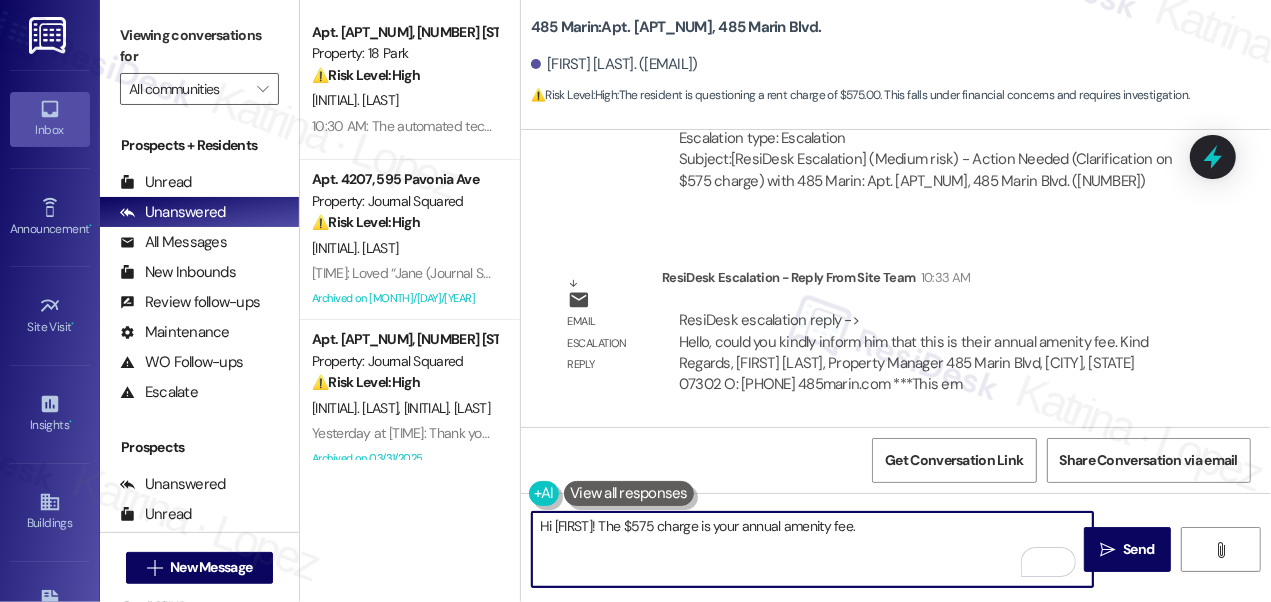 click on "Hi [FIRST]! The $575 charge is your annual amenity fee." at bounding box center [812, 549] 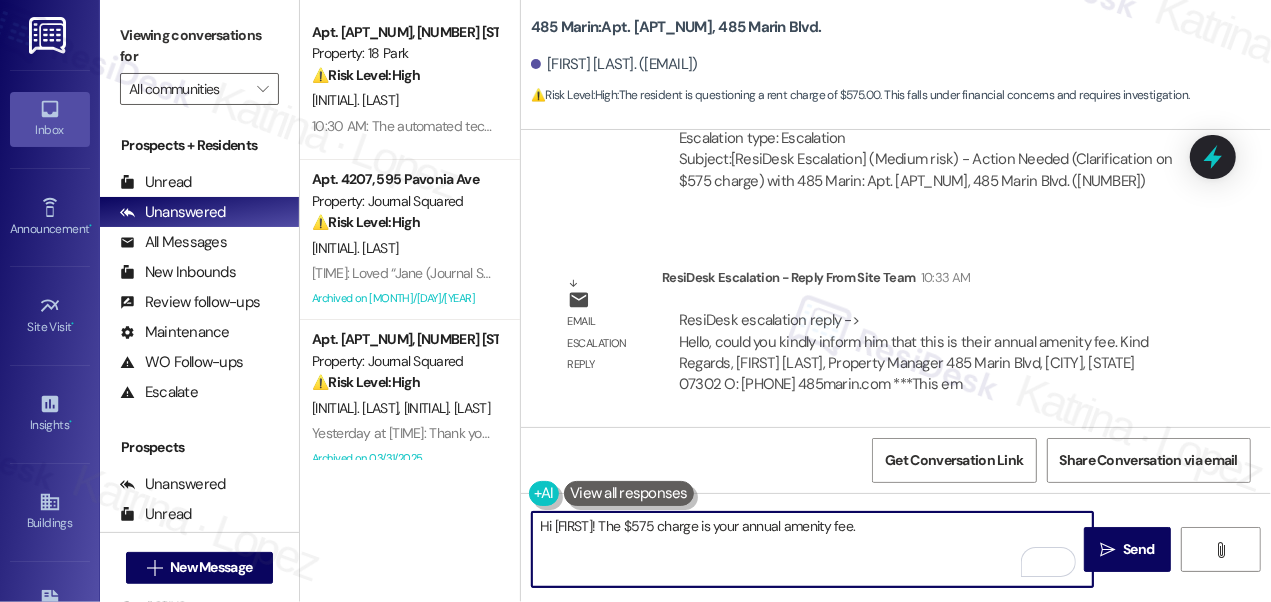 click on "Hi [FIRST]! The $575 charge is your annual amenity fee." at bounding box center [812, 549] 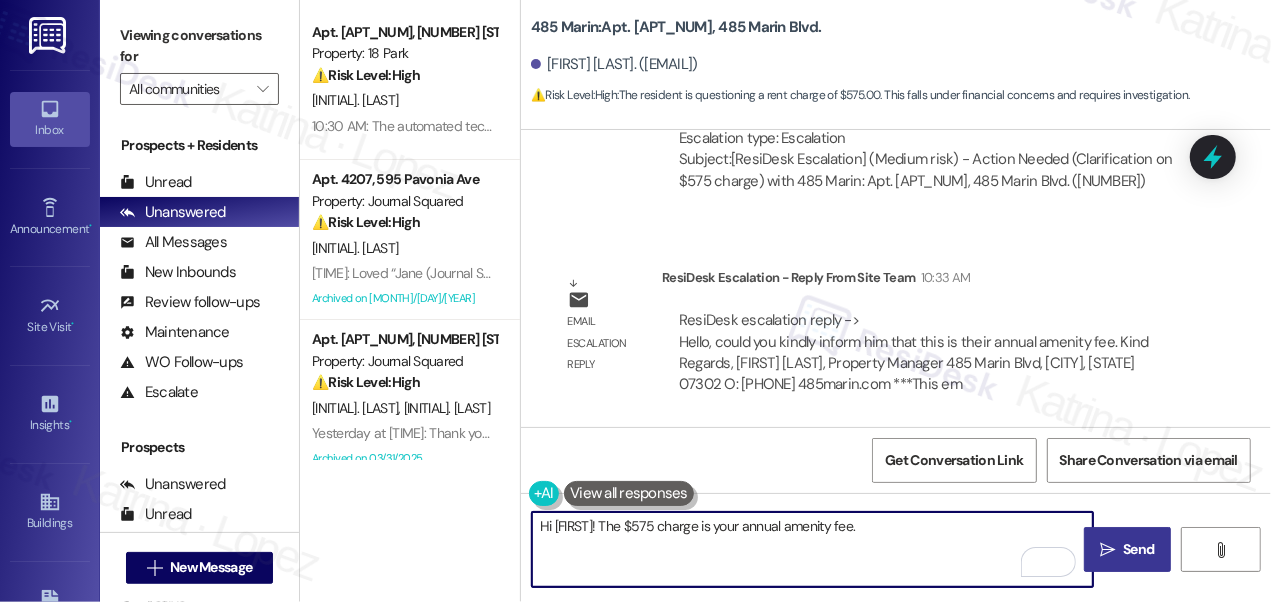 type on "Hi [FIRST]! The $575 charge is your annual amenity fee." 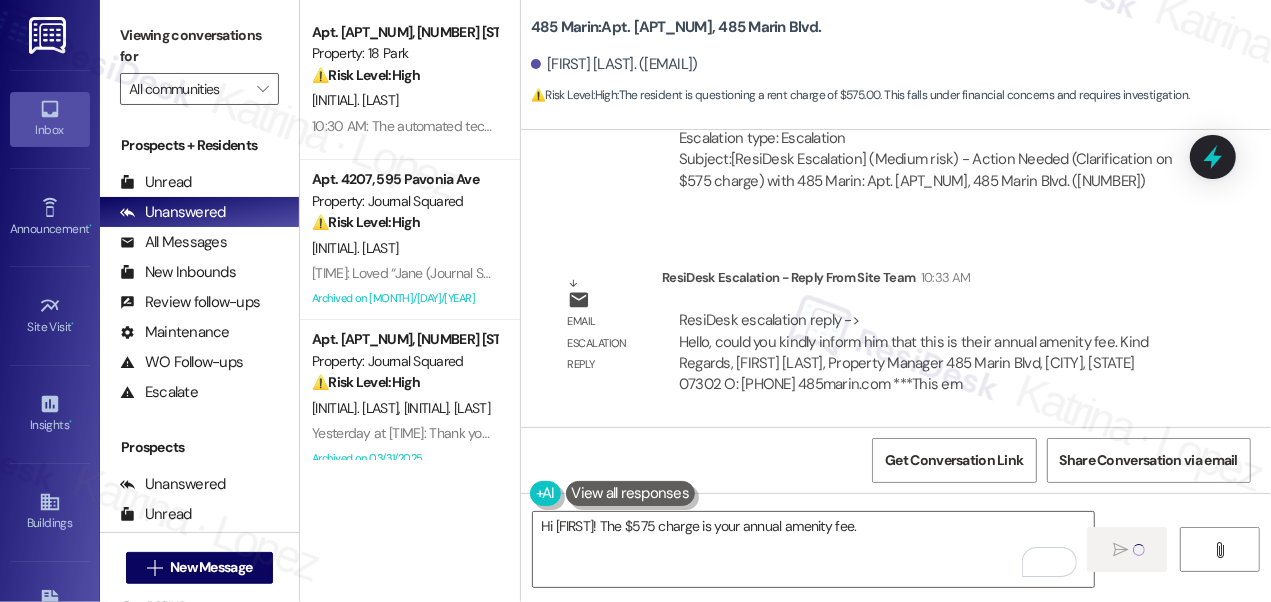 type 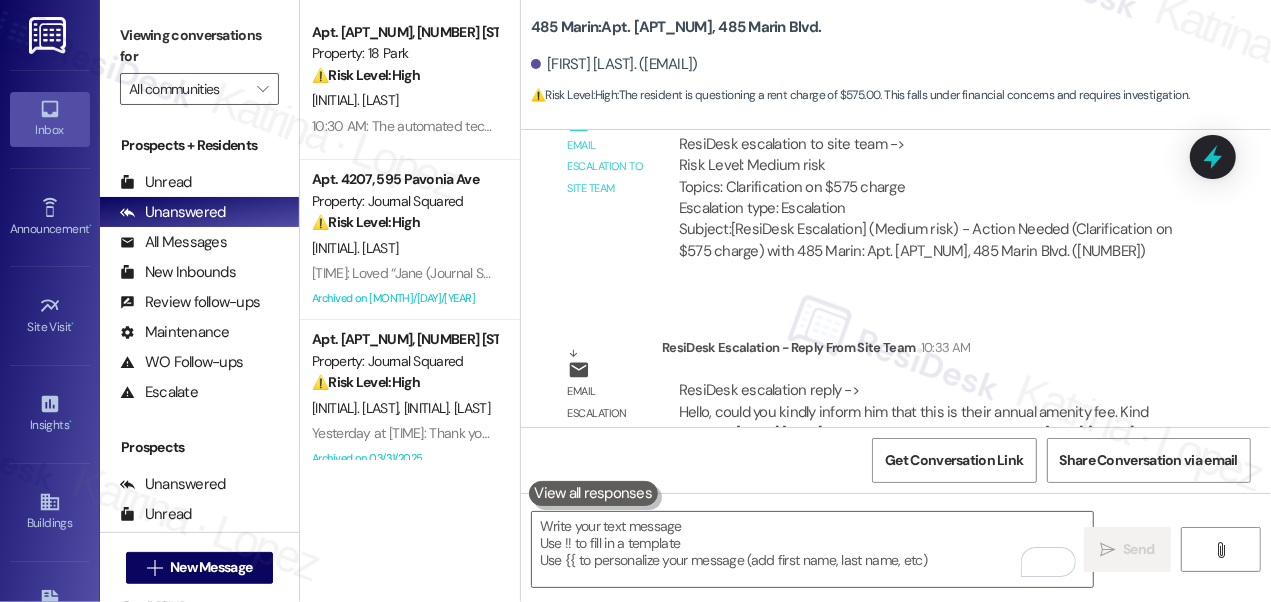 scroll, scrollTop: 9657, scrollLeft: 0, axis: vertical 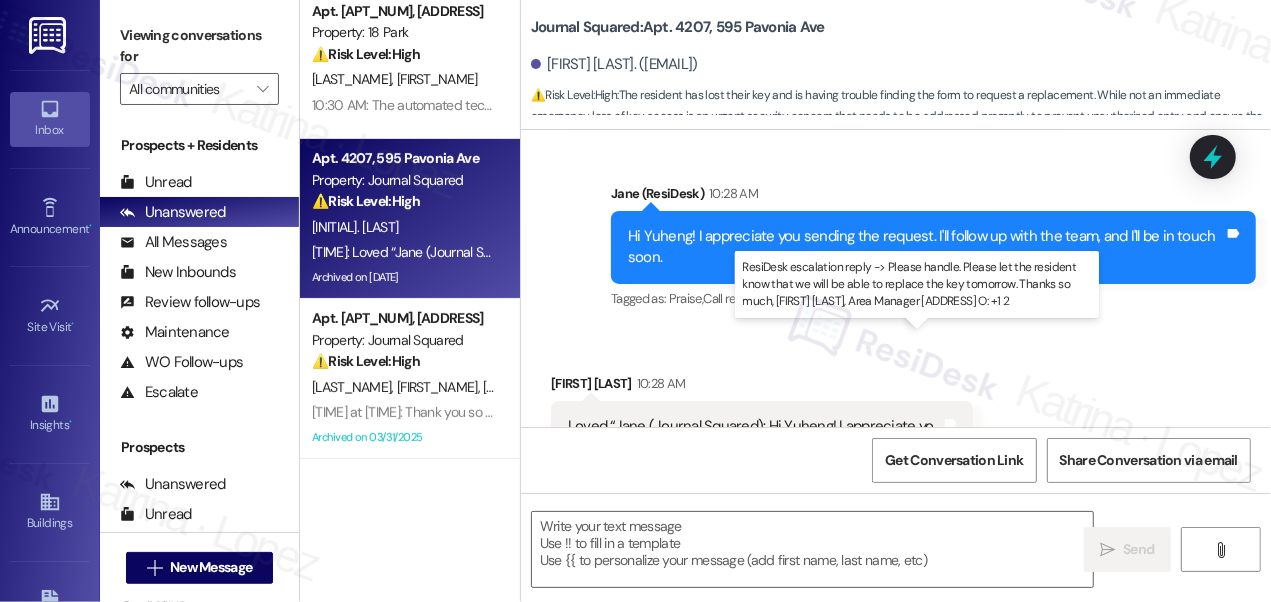 drag, startPoint x: 788, startPoint y: 360, endPoint x: 872, endPoint y: 379, distance: 86.12201 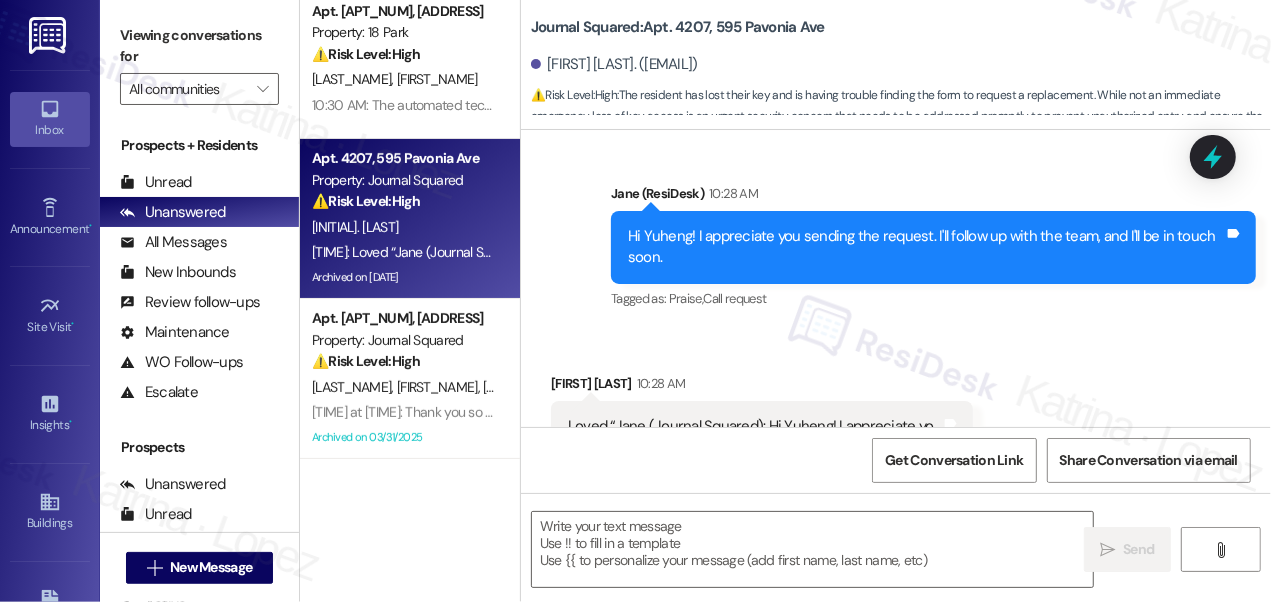 copy on "ase let the resident know that we will be able to replace the key tomorrow. Thanks so much" 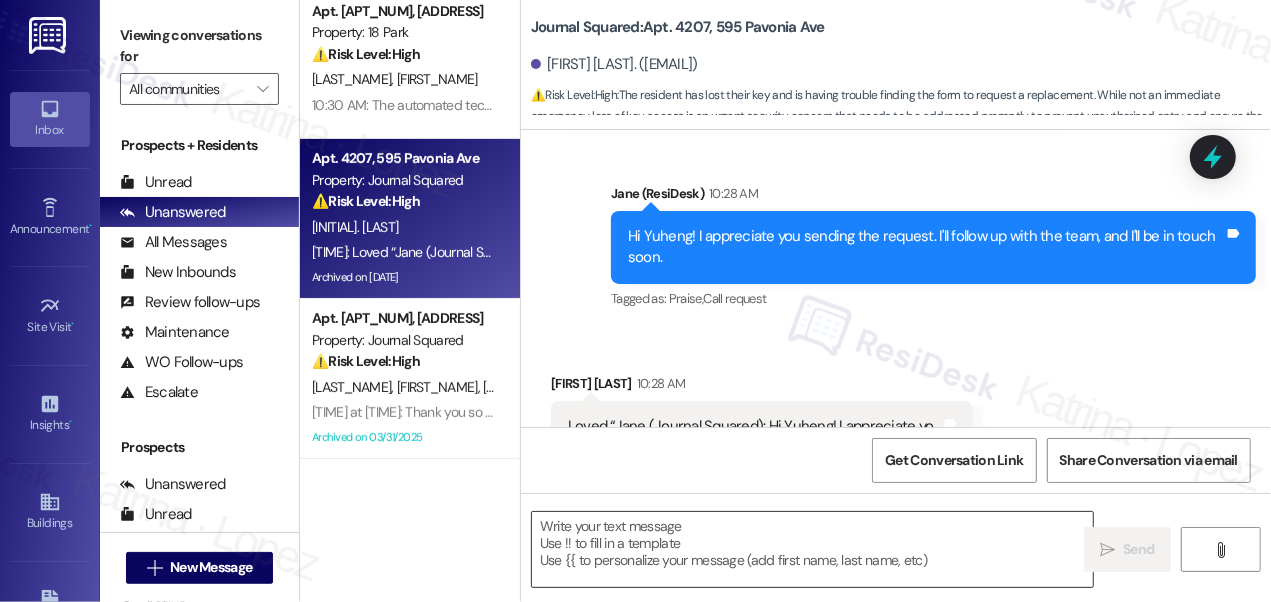 click at bounding box center [812, 549] 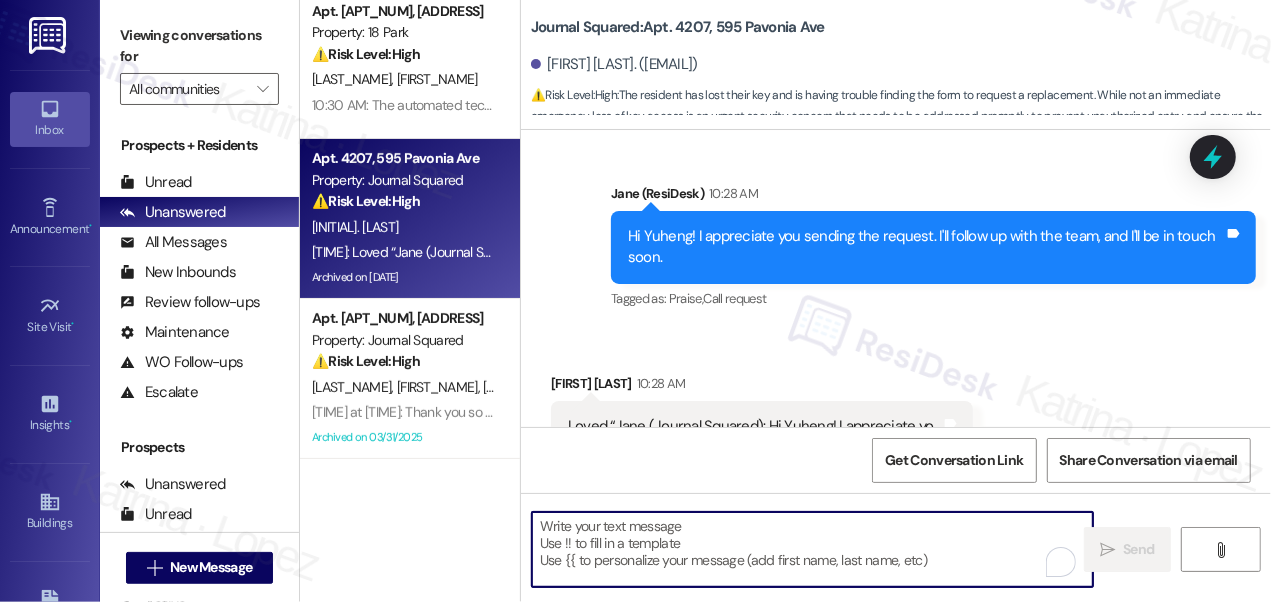 paste on "ase let the resident know that we will be able to replace the key tomorrow. Thanks so much" 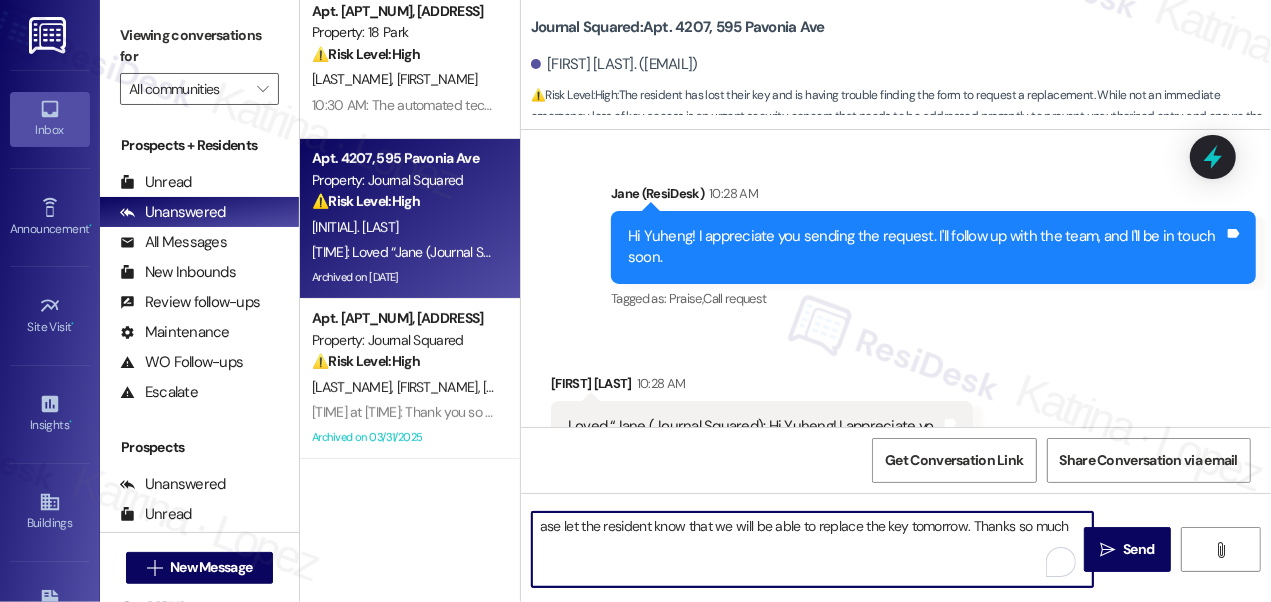 click on "ase let the resident know that we will be able to replace the key tomorrow. Thanks so much" at bounding box center (812, 549) 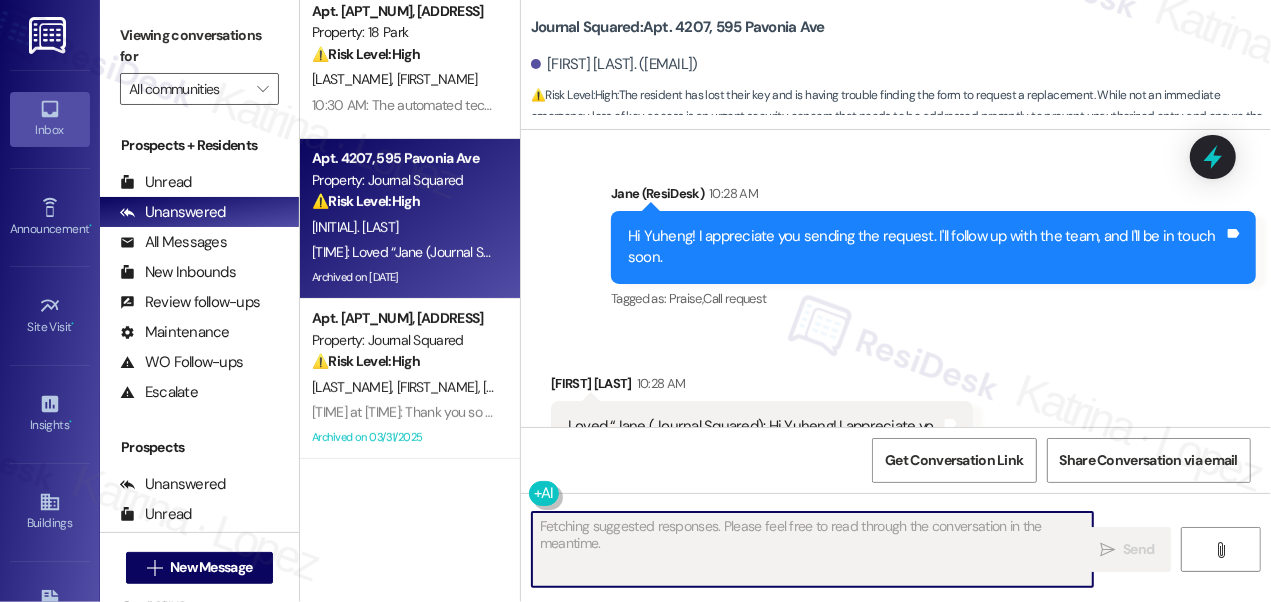 scroll, scrollTop: 22550, scrollLeft: 0, axis: vertical 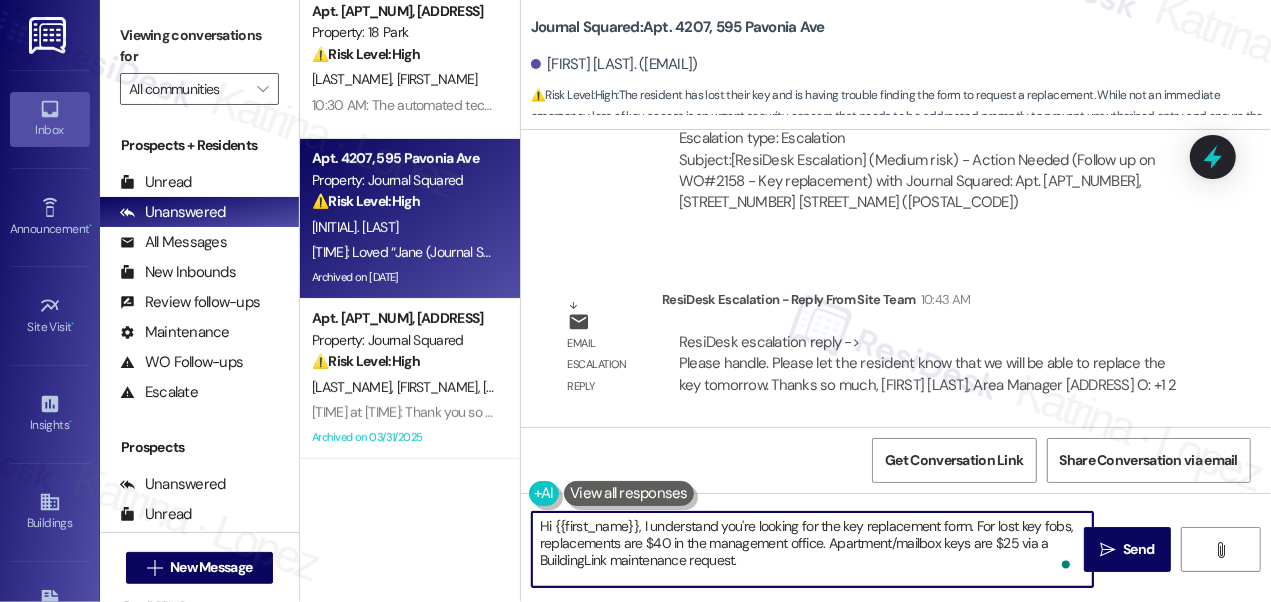 click on "Hi {{first_name}}, I understand you're looking for the key replacement form. For lost key fobs, replacements are $40 in the management office. Apartment/mailbox keys are $25 via a BuildingLink maintenance request." at bounding box center [812, 549] 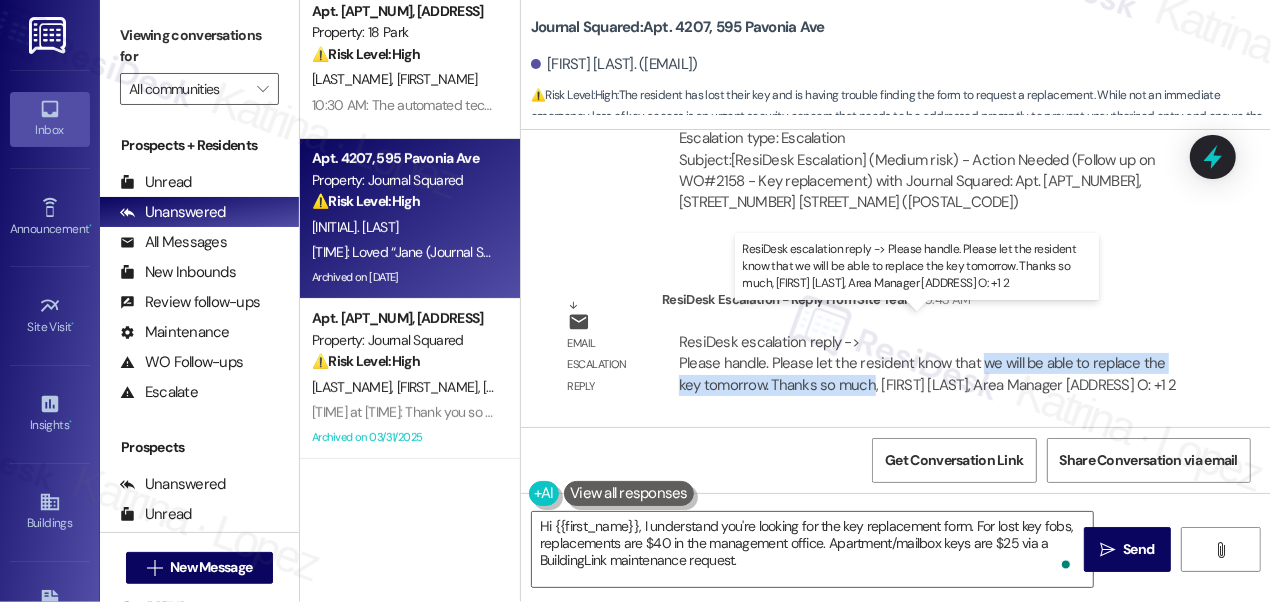 drag, startPoint x: 976, startPoint y: 340, endPoint x: 867, endPoint y: 360, distance: 110.81967 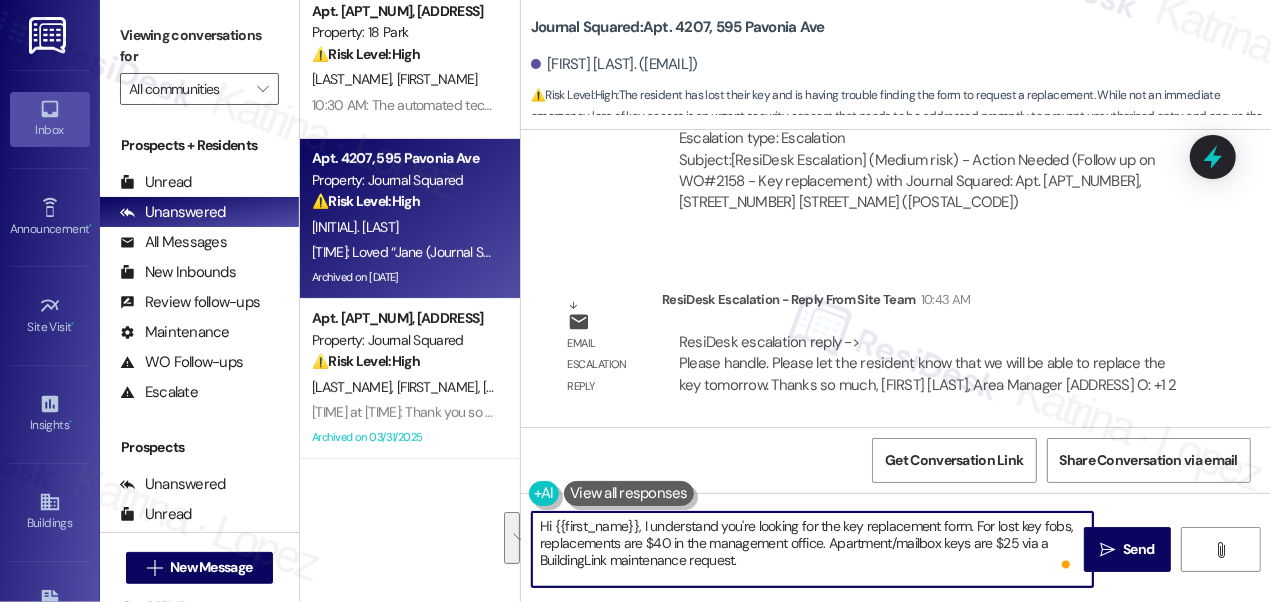drag, startPoint x: 775, startPoint y: 560, endPoint x: 643, endPoint y: 528, distance: 135.82341 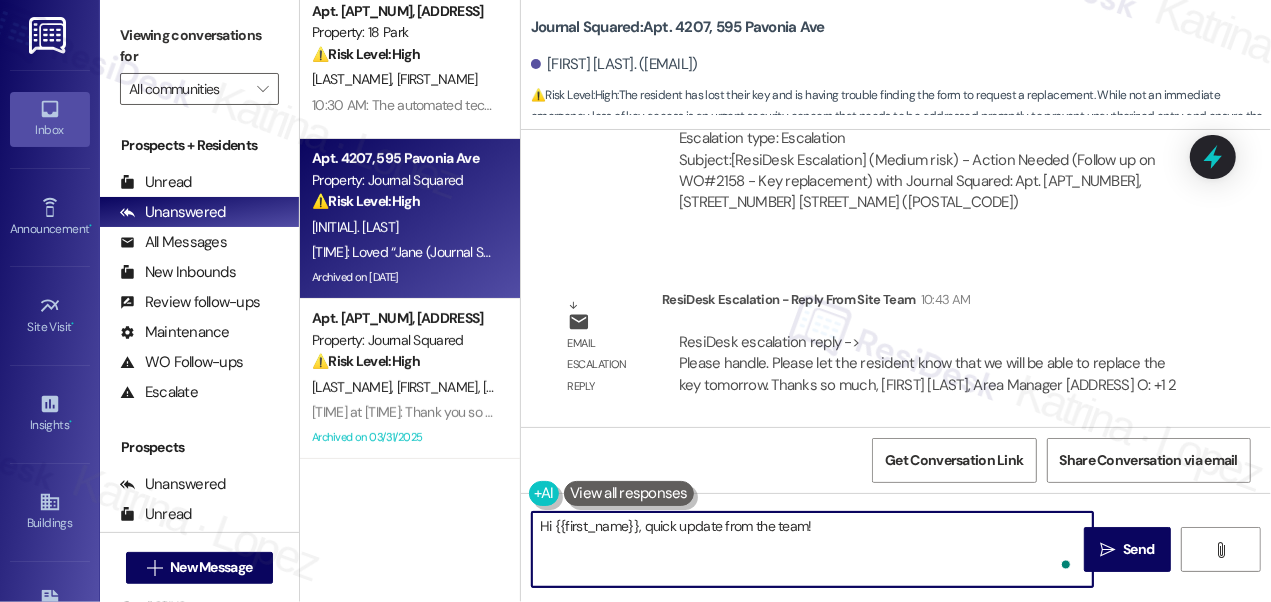 paste on "we will be able to replace the key tomorrow. Thanks so much" 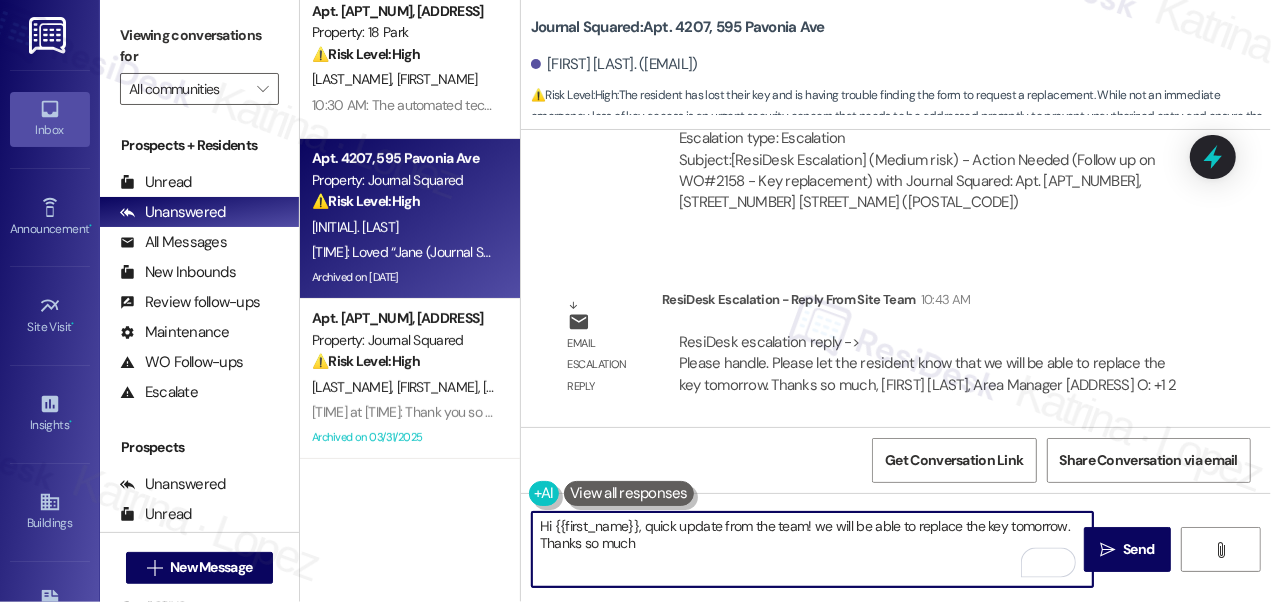 click on "Hi {{first_name}}, quick update from the team! we will be able to replace the key tomorrow. Thanks so much" at bounding box center (812, 549) 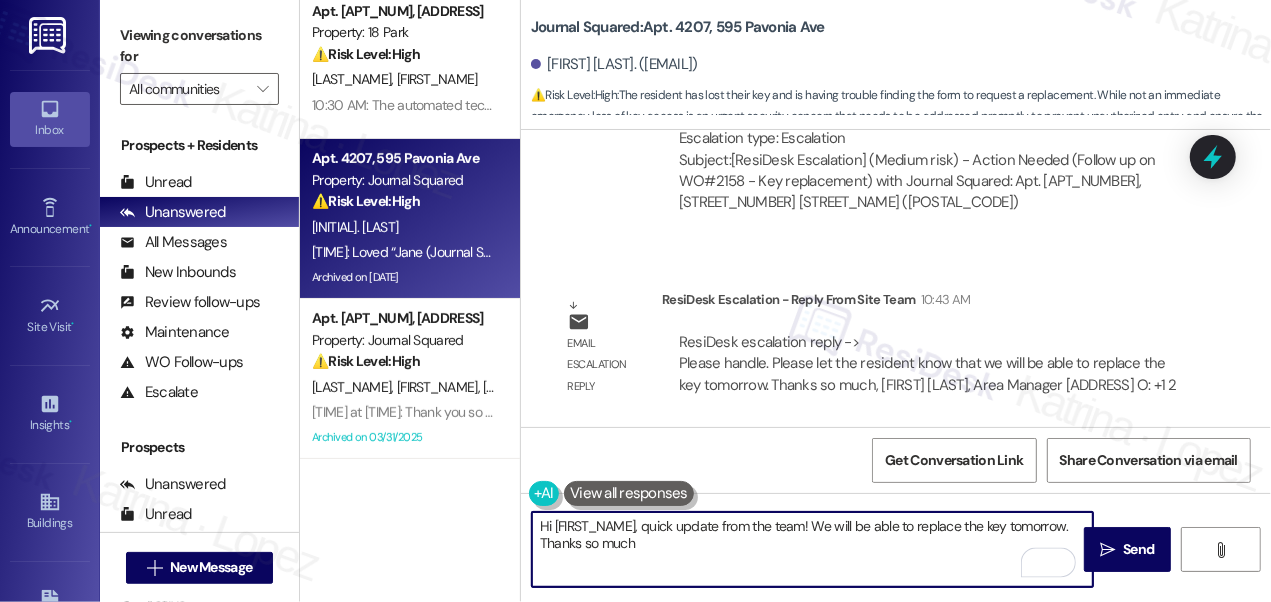click on "Hi {{first_name}}, quick update from the team! We will be able to replace the key tomorrow. Thanks so much" at bounding box center [812, 549] 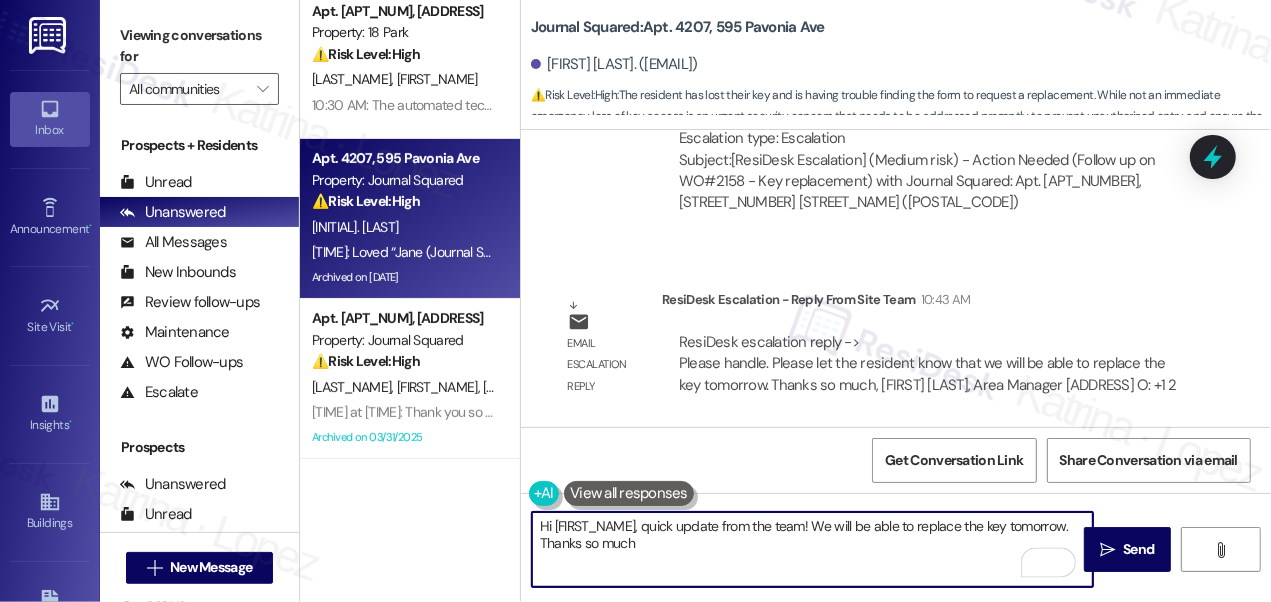click on "Hi {{first_name}}, quick update from the team! We will be able to replace the key tomorrow. Thanks so much" at bounding box center [812, 549] 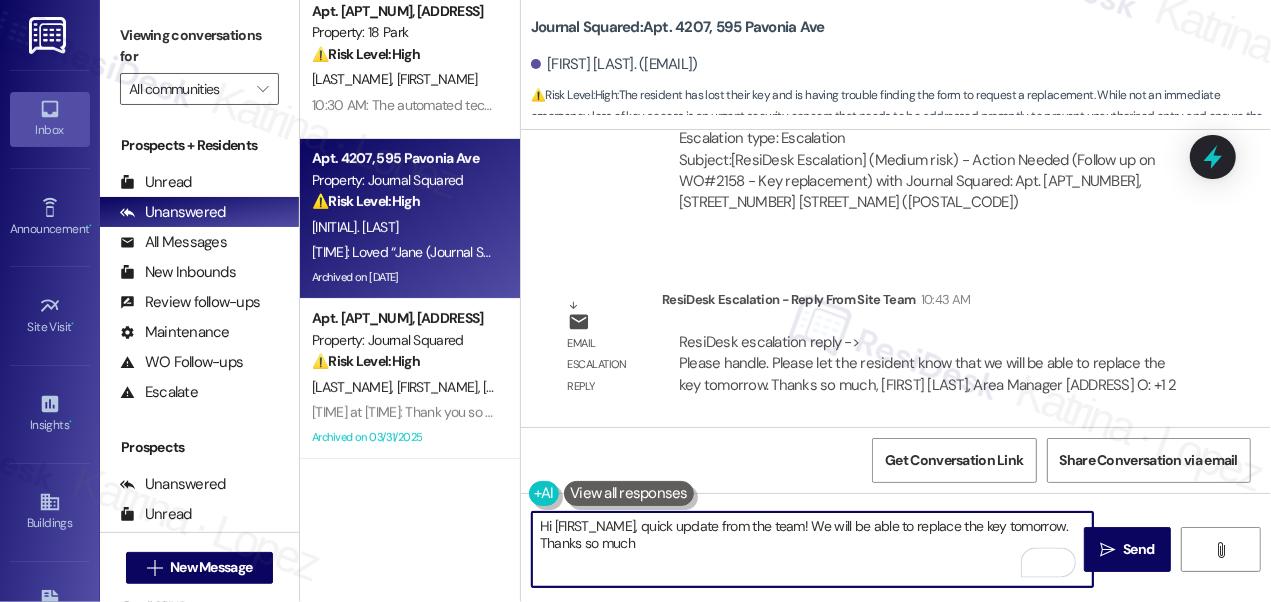 click on "Hi {{first_name}}, quick update from the team! We will be able to replace the key tomorrow. Thanks so much" at bounding box center [812, 549] 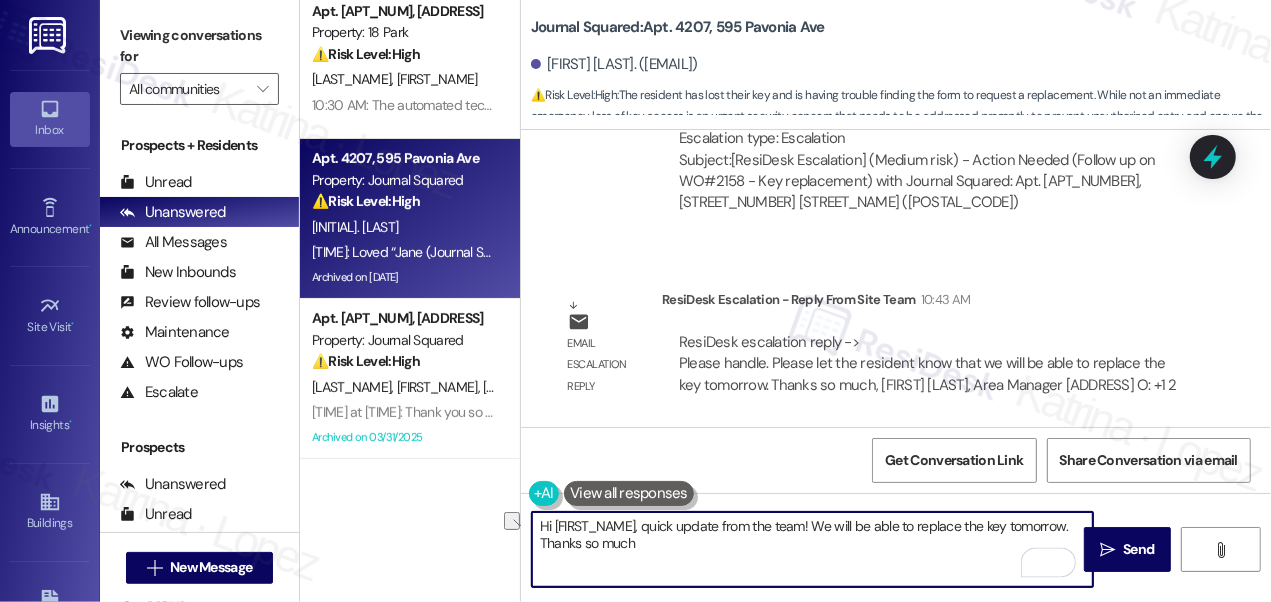 drag, startPoint x: 651, startPoint y: 562, endPoint x: 572, endPoint y: 551, distance: 79.762146 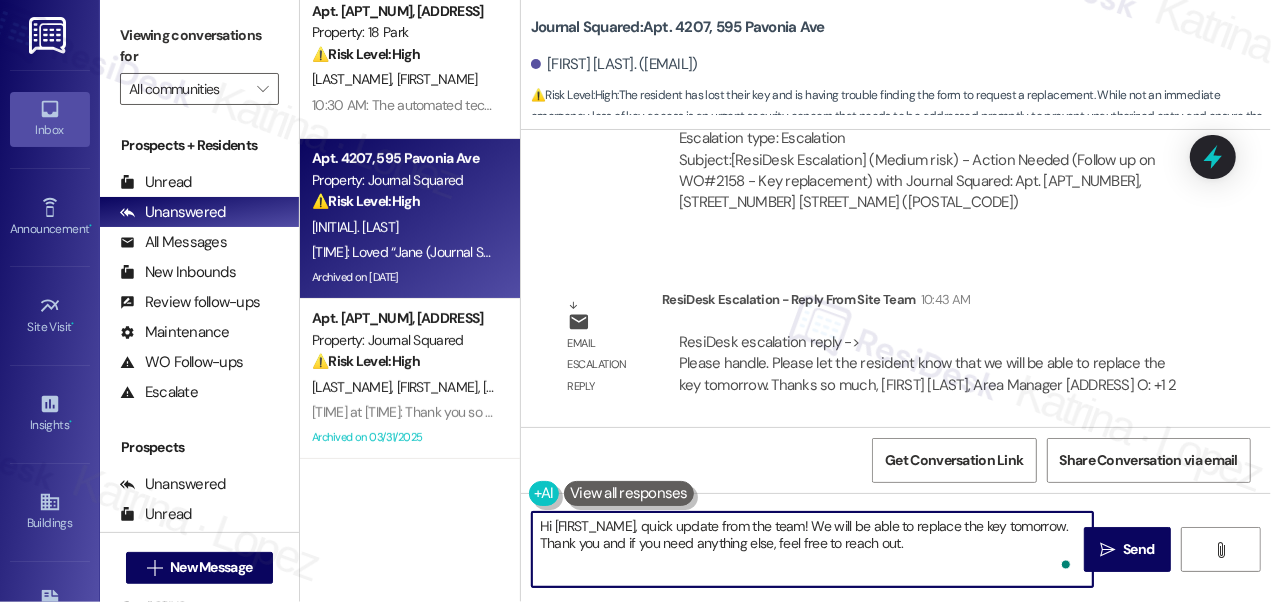 type on "Hi {{first_name}}, quick update from the team! We will be able to replace the key tomorrow. Thank you and if you need anything else, feel free to reach out." 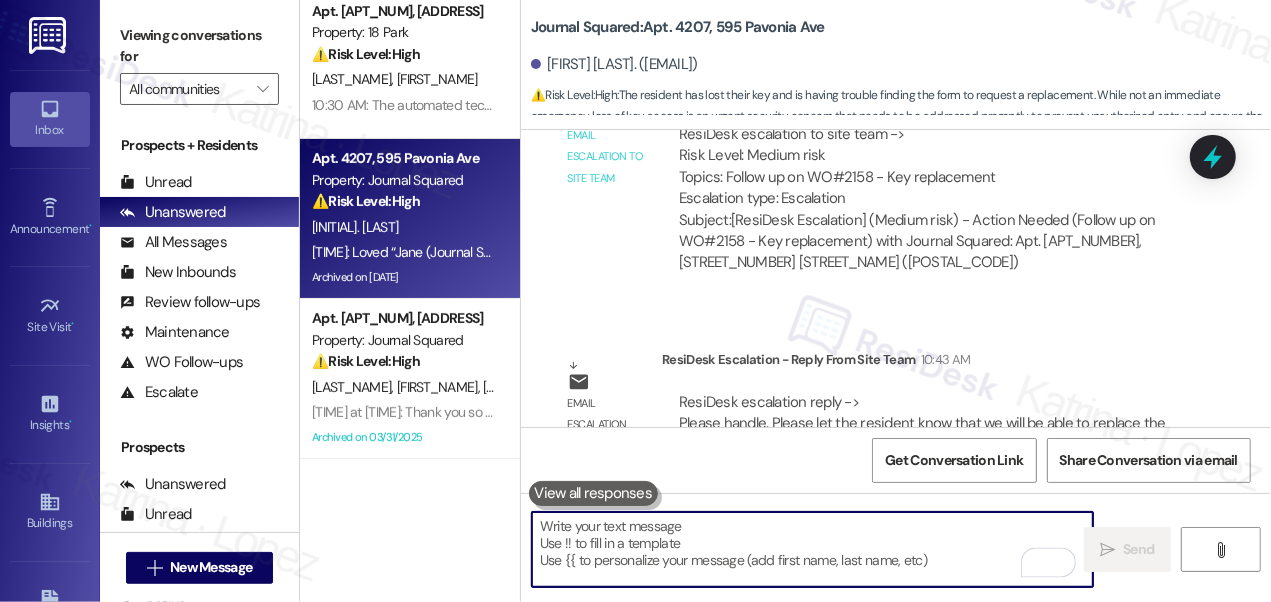 scroll, scrollTop: 22711, scrollLeft: 0, axis: vertical 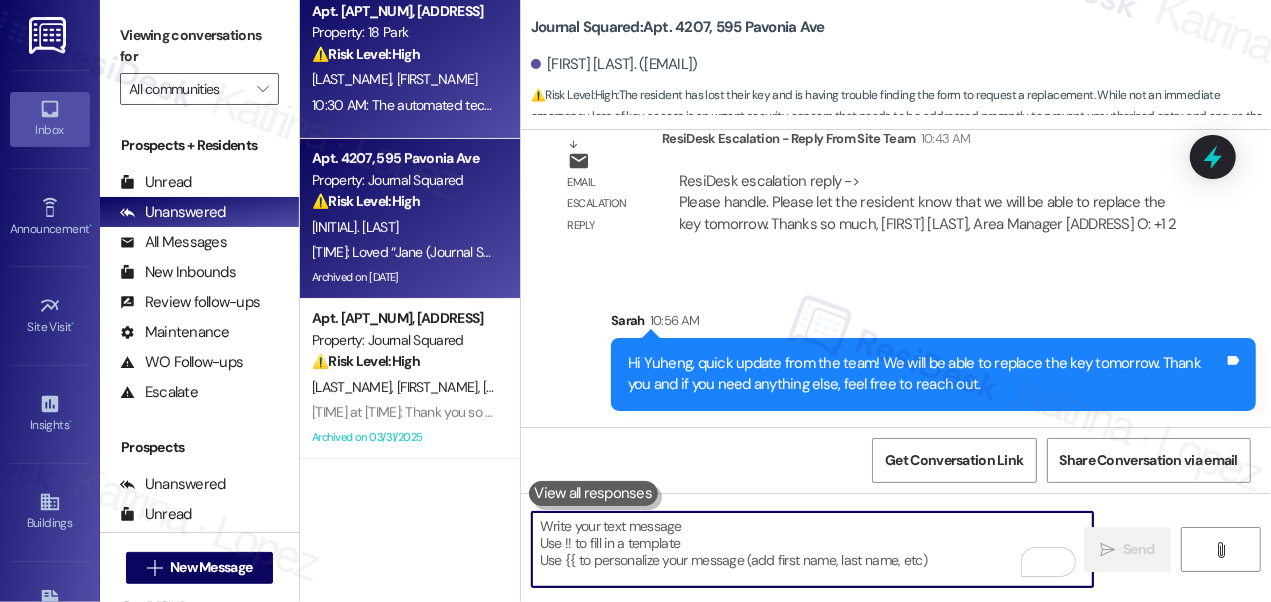 type 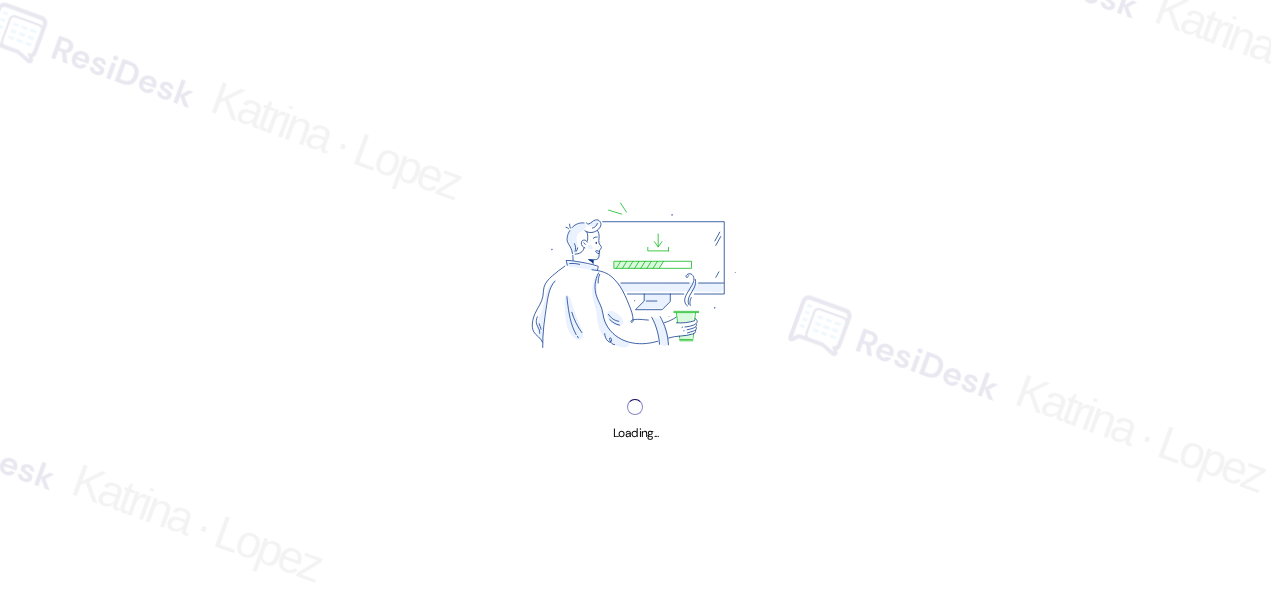 scroll, scrollTop: 0, scrollLeft: 0, axis: both 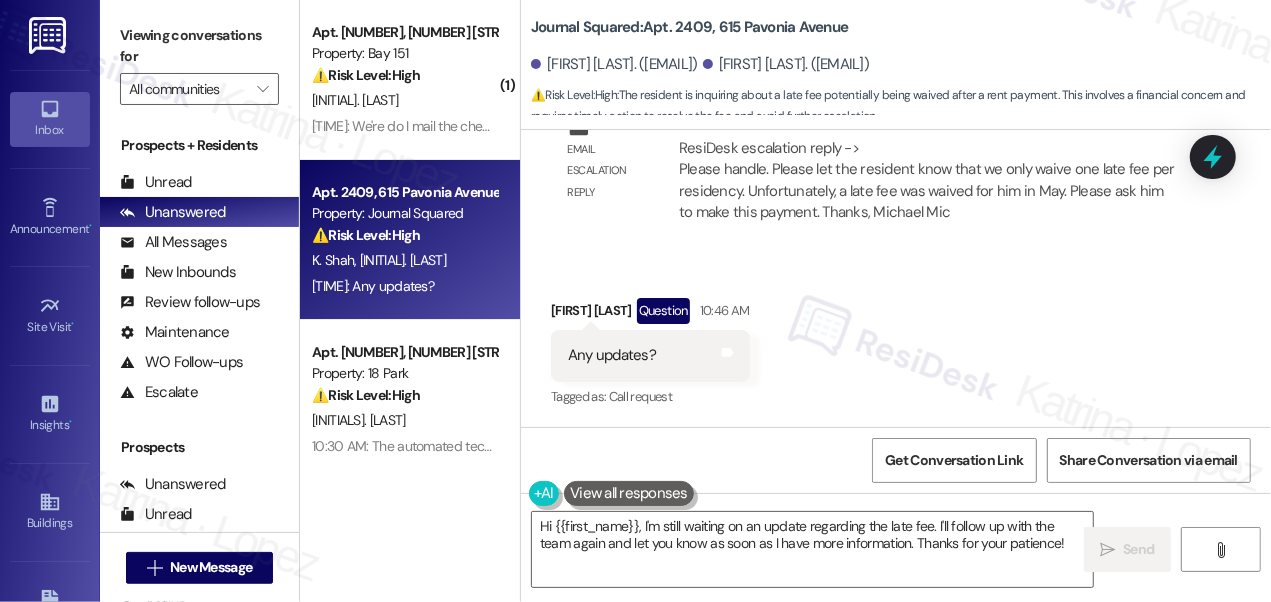 click on "Abhinav Shah Question 10:46 AM" at bounding box center [650, 314] 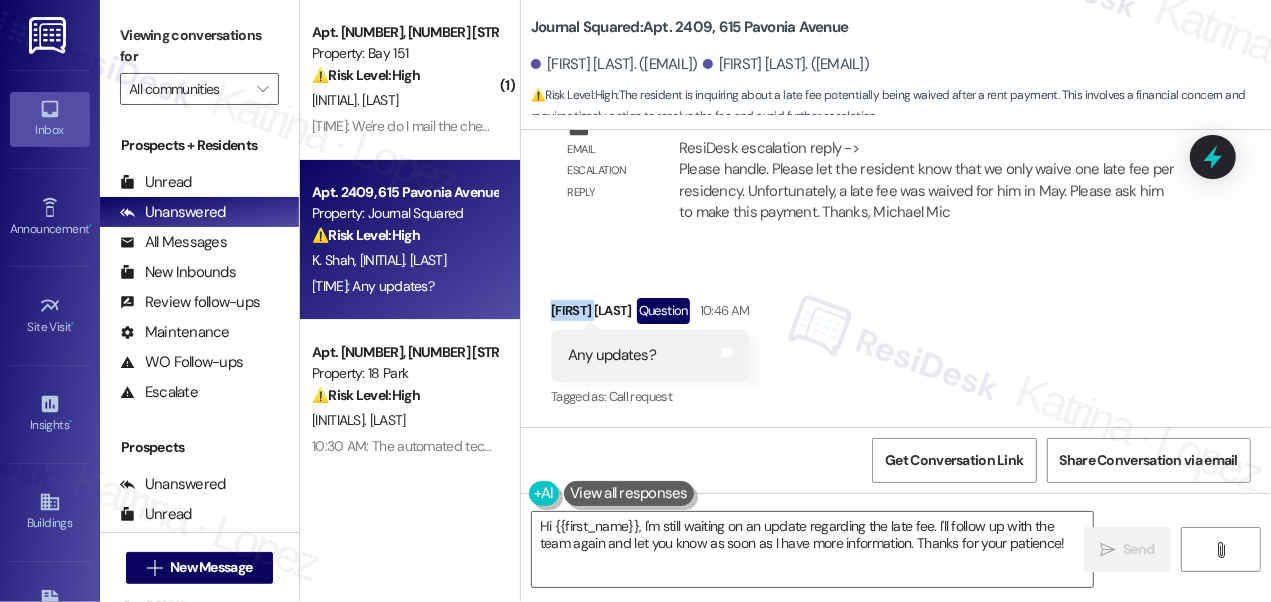 click on "Abhinav Shah Question 10:46 AM" at bounding box center (650, 314) 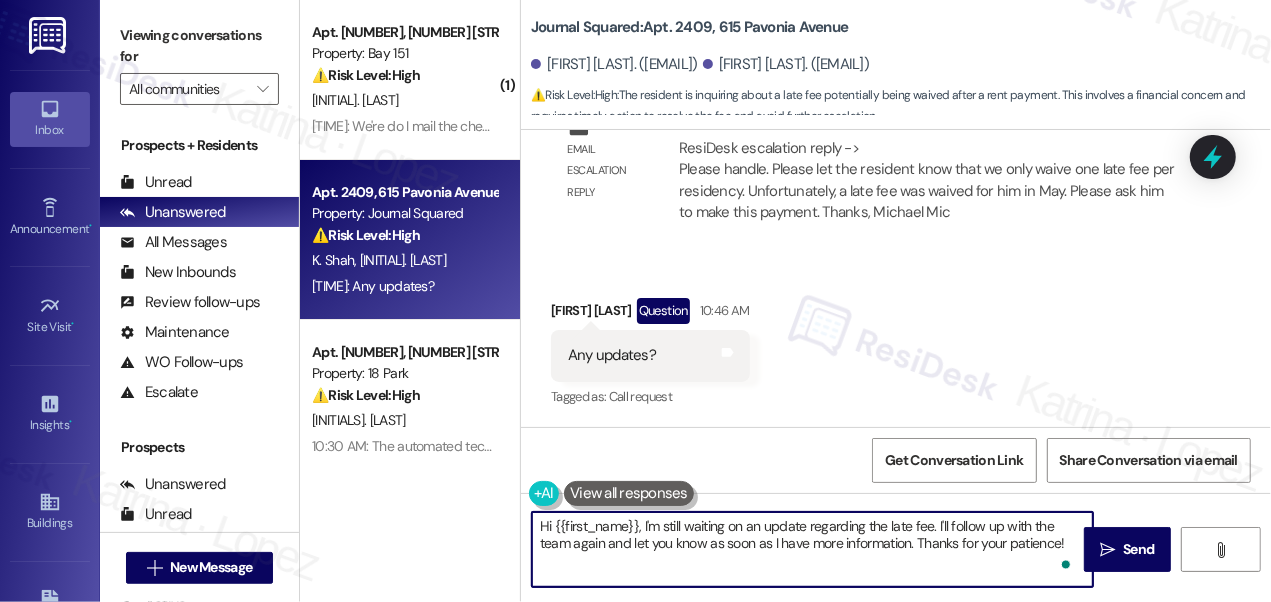 drag, startPoint x: 1061, startPoint y: 546, endPoint x: 642, endPoint y: 522, distance: 419.6868 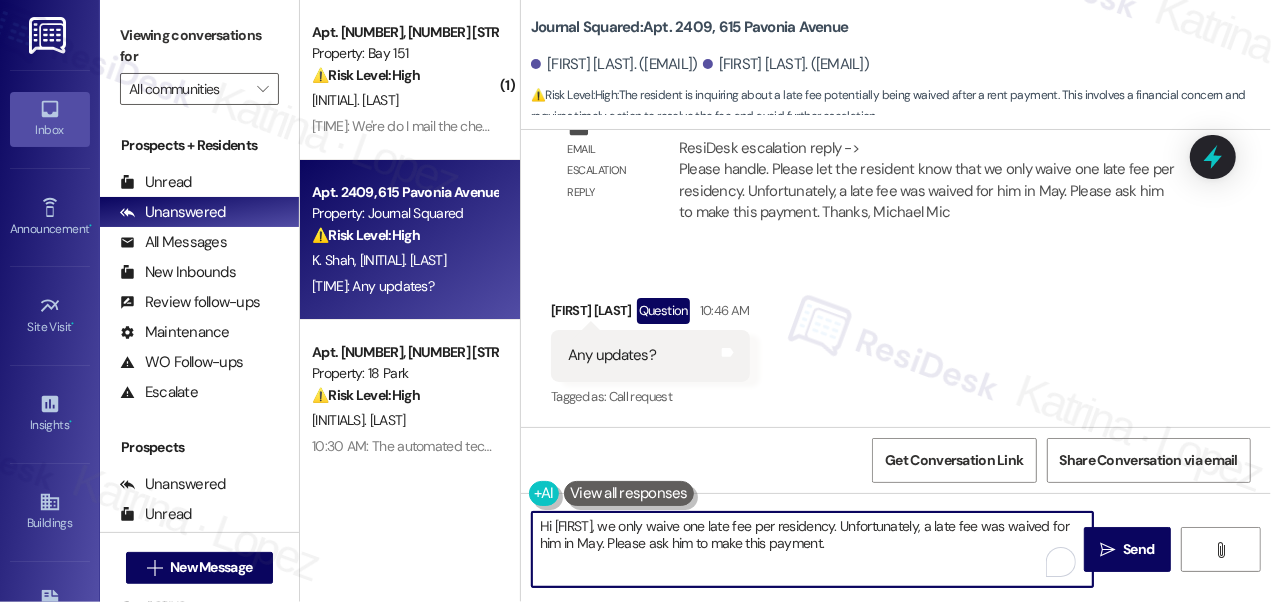 click on "Abhinav Shah. (abhi_shah13@hotmail.com)" at bounding box center (614, 64) 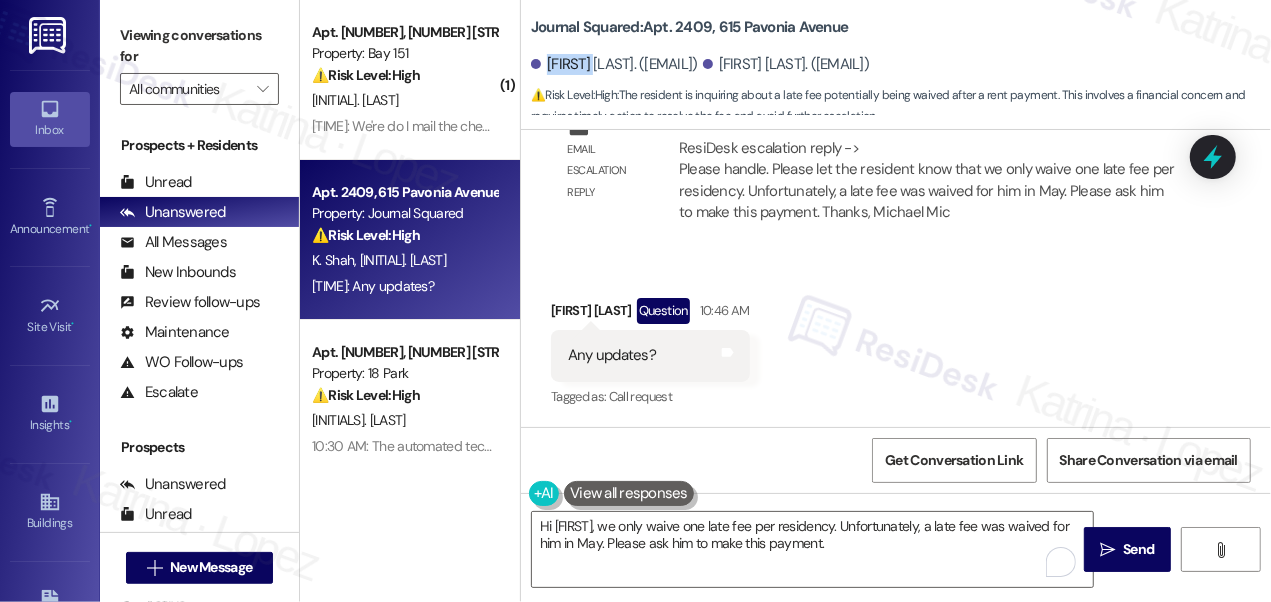 click on "Abhinav Shah. (abhi_shah13@hotmail.com)" at bounding box center [614, 64] 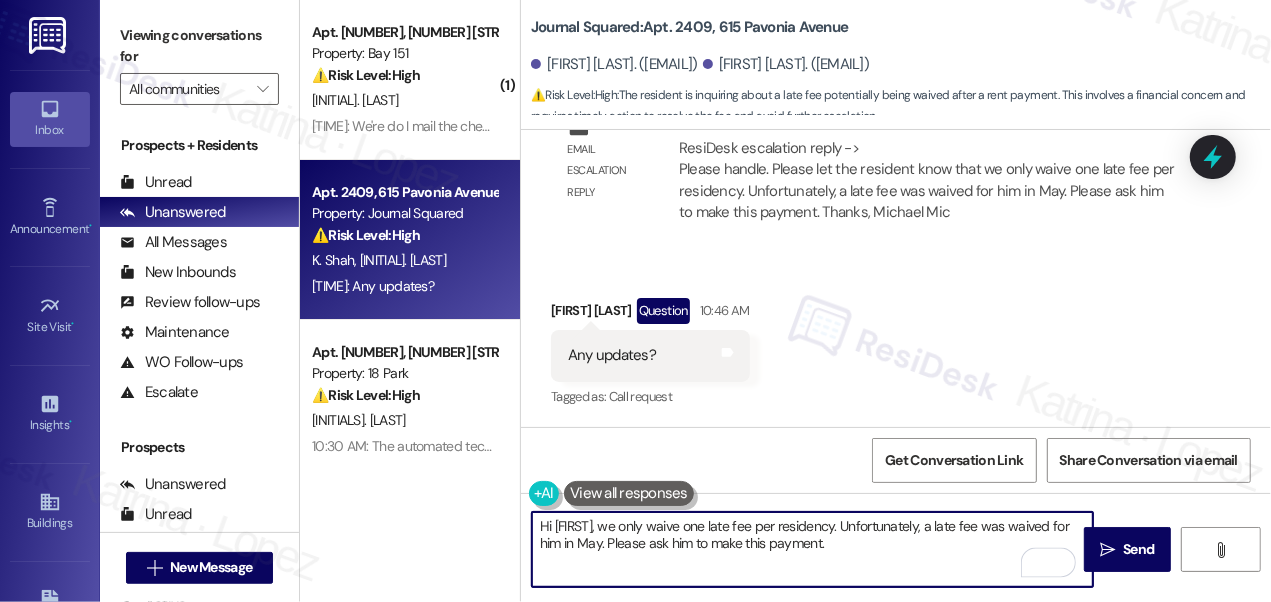 drag, startPoint x: 554, startPoint y: 520, endPoint x: 637, endPoint y: 506, distance: 84.17244 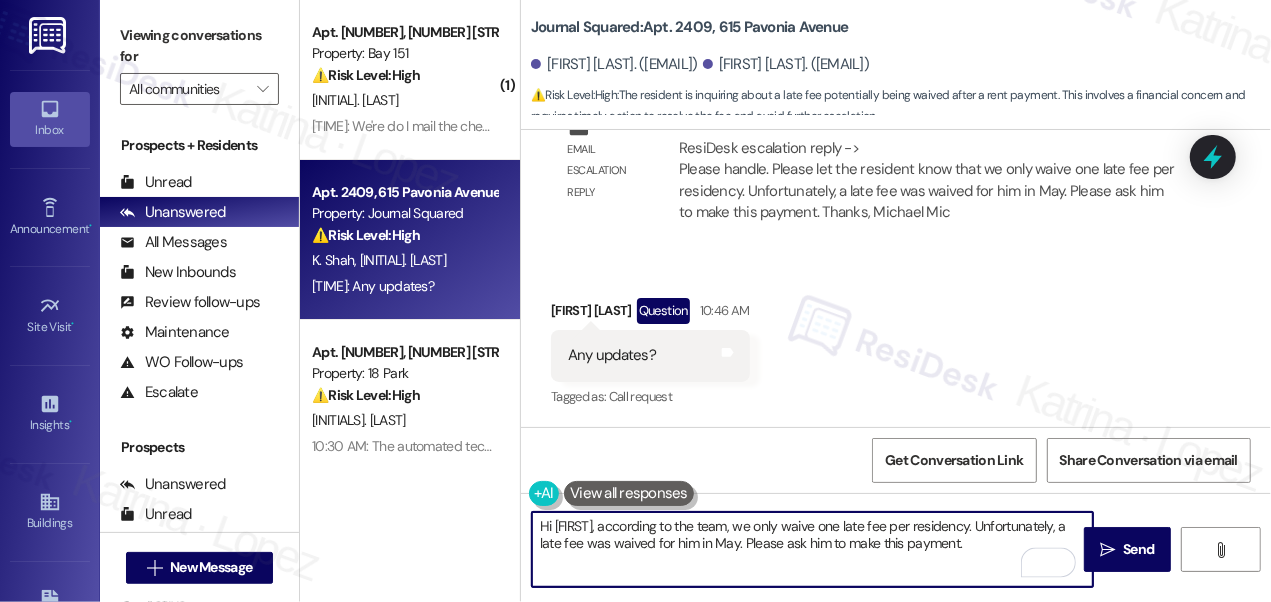 click on "Hi Abhinav, according to the team, we only waive one late fee per residency.  Unfortunately, a late fee was waived for him in May.  Please ask him to make this payment." at bounding box center (812, 549) 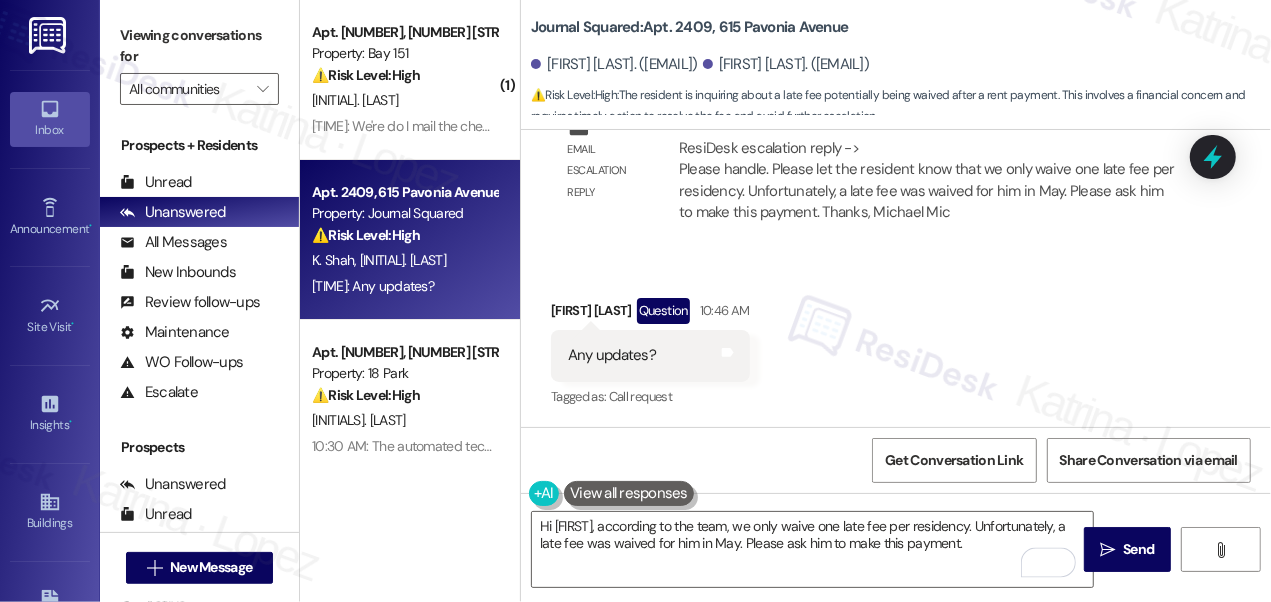 click on "Received via SMS Abhinav Shah Question 10:46 AM Any updates? Tags and notes Tagged as:   Call request Click to highlight conversations about Call request" at bounding box center [896, 339] 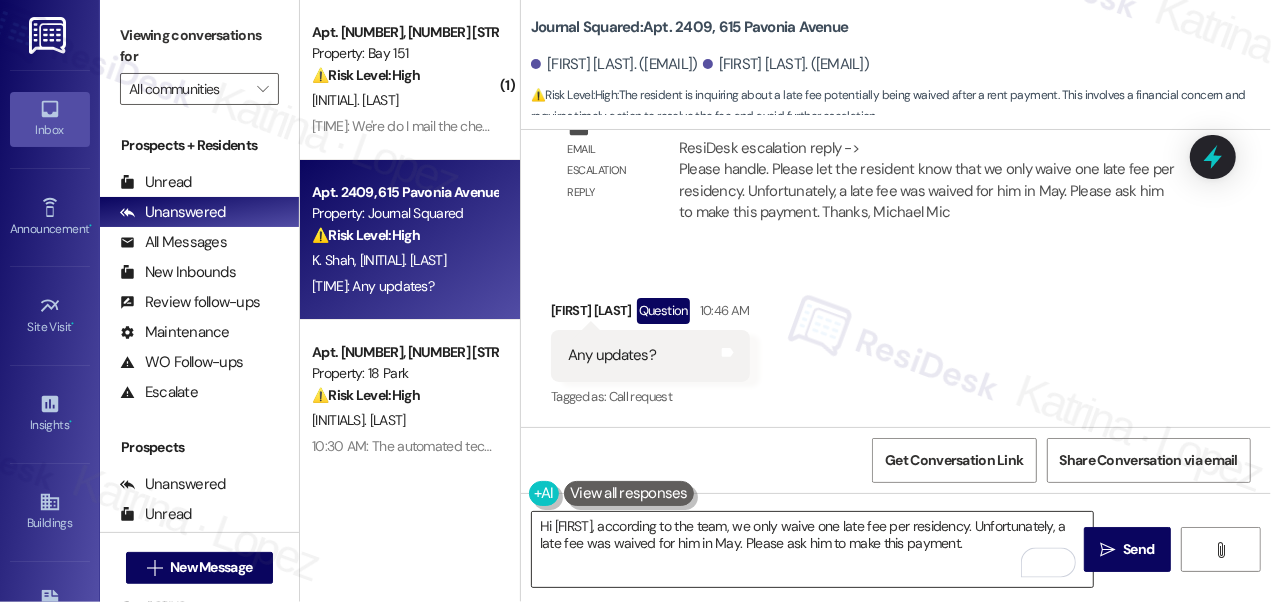 click on "Hi Abhinav, according to the team, we only waive one late fee per residency.  Unfortunately, a late fee was waived for him in May.  Please ask him to make this payment." at bounding box center (812, 549) 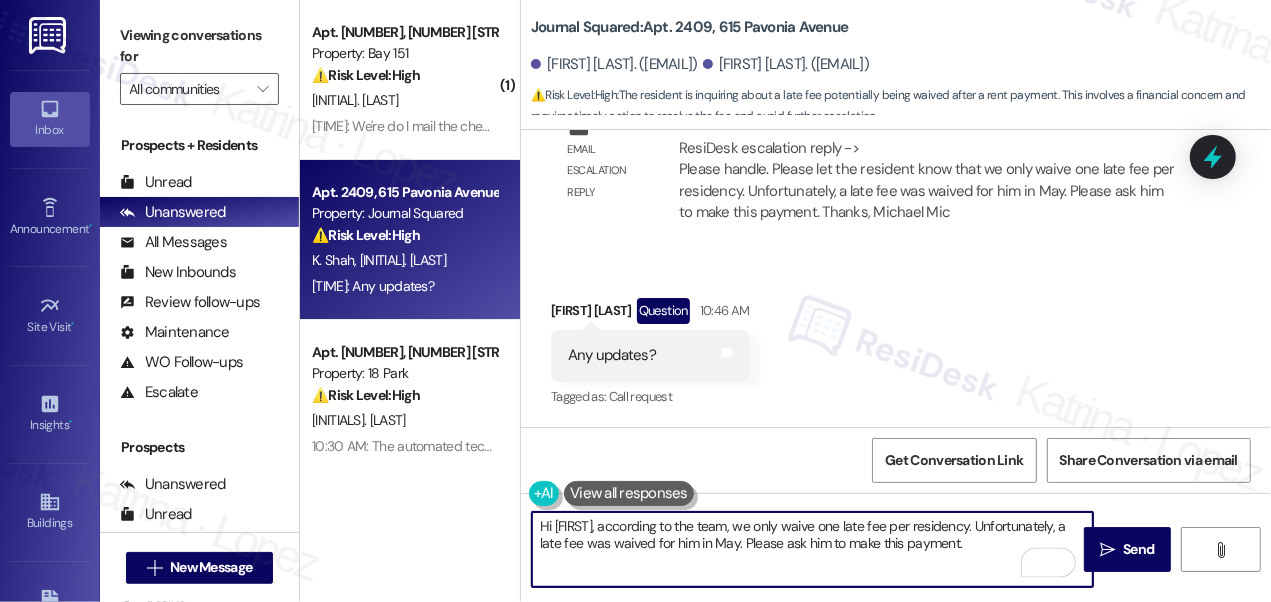 click on "Hi Abhinav, according to the team, we only waive one late fee per residency.  Unfortunately, a late fee was waived for him in May.  Please ask him to make this payment." at bounding box center [812, 549] 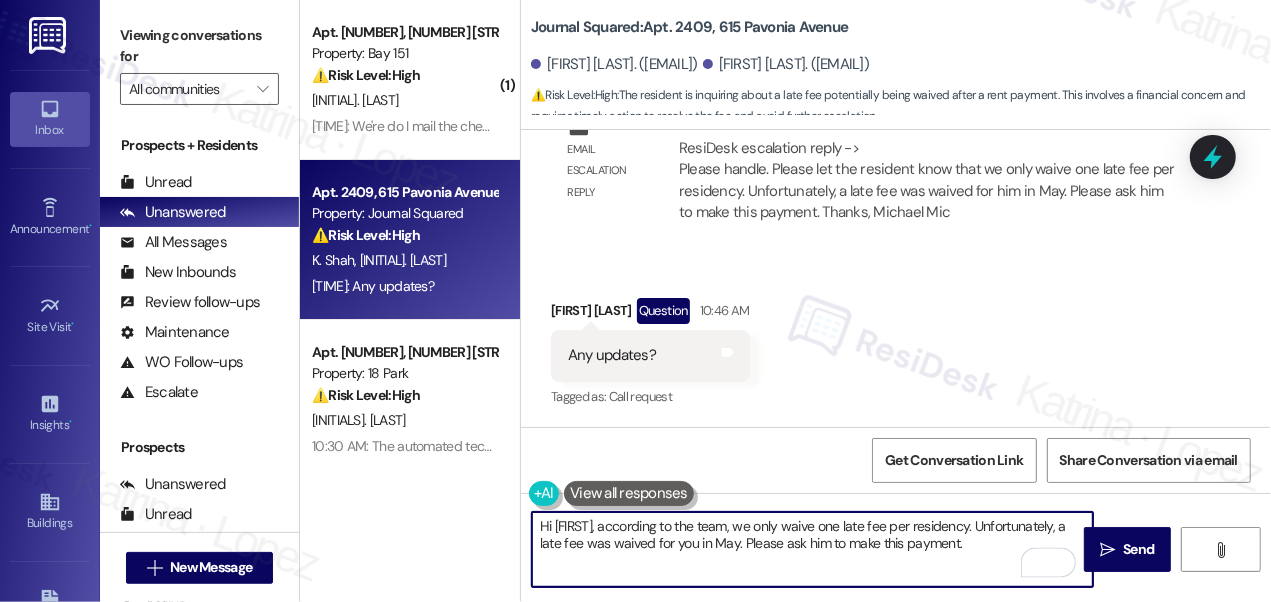 drag, startPoint x: 967, startPoint y: 544, endPoint x: 786, endPoint y: 553, distance: 181.22362 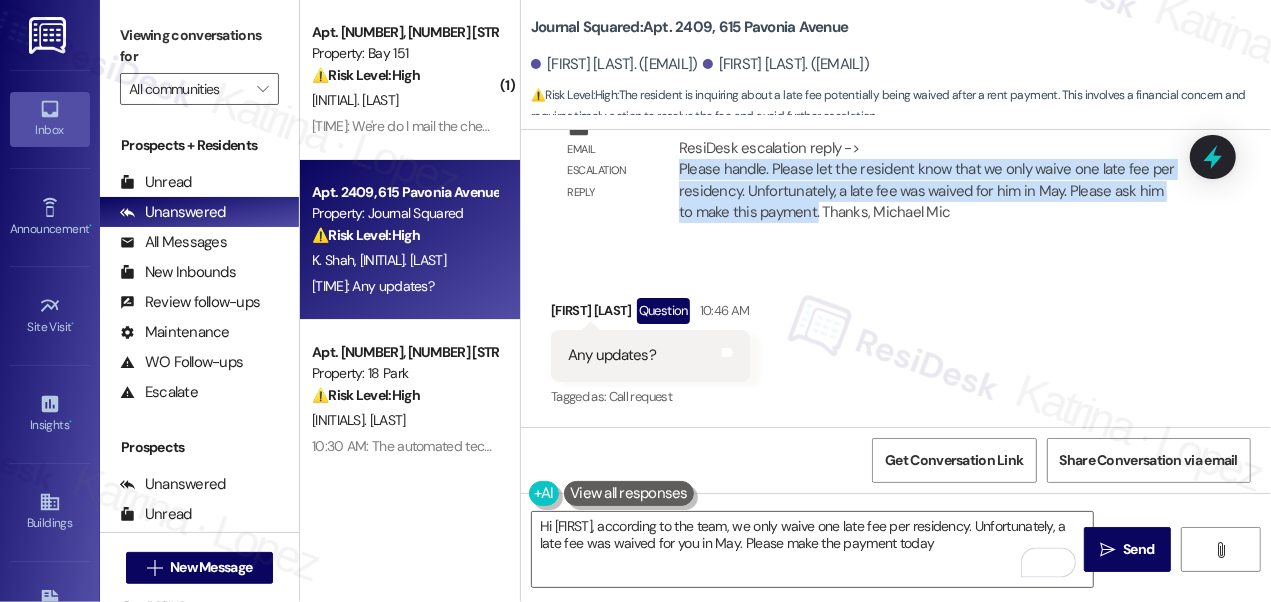 drag, startPoint x: 681, startPoint y: 170, endPoint x: 817, endPoint y: 223, distance: 145.96233 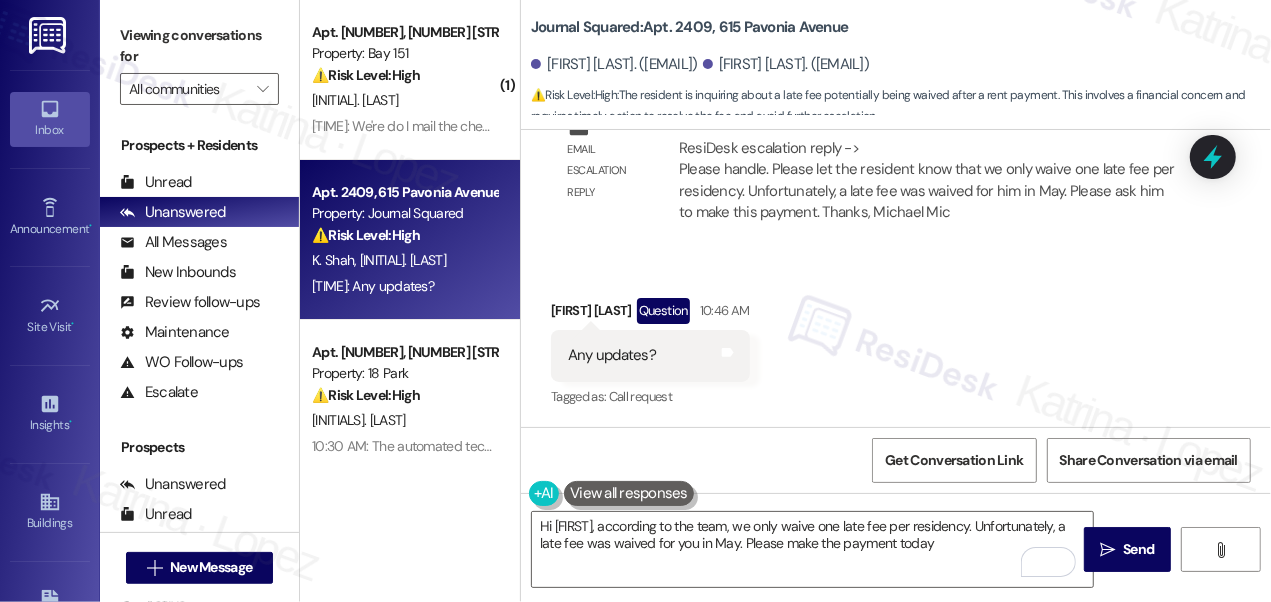 click on "Viewing conversations for" at bounding box center (199, 46) 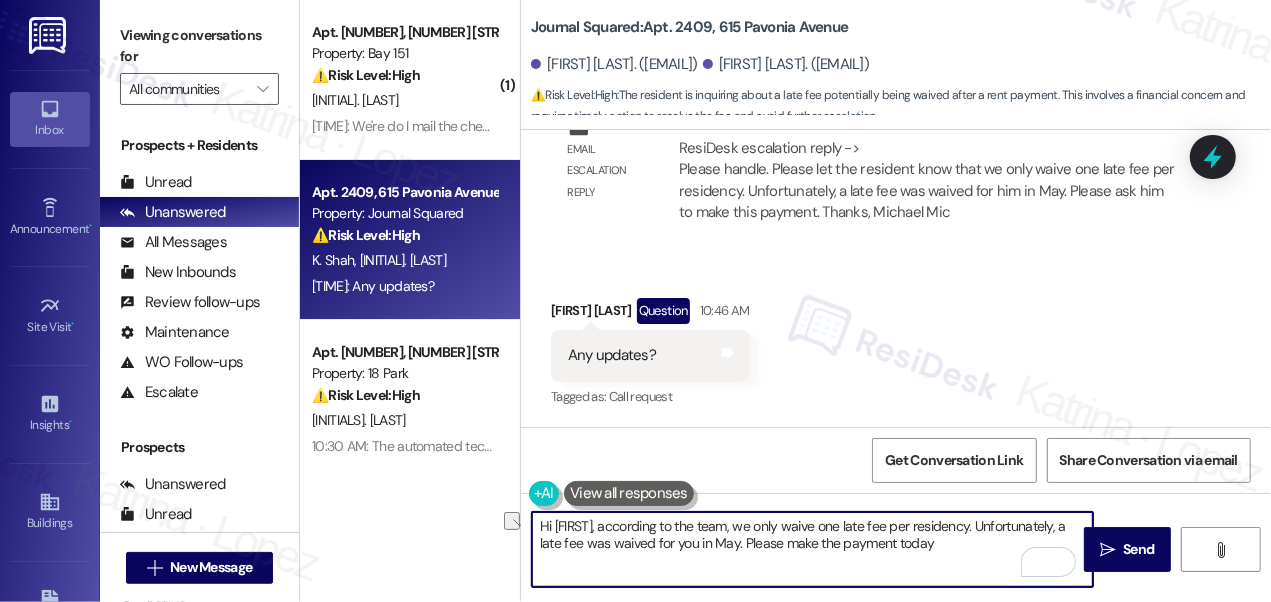 drag, startPoint x: 945, startPoint y: 546, endPoint x: 741, endPoint y: 544, distance: 204.0098 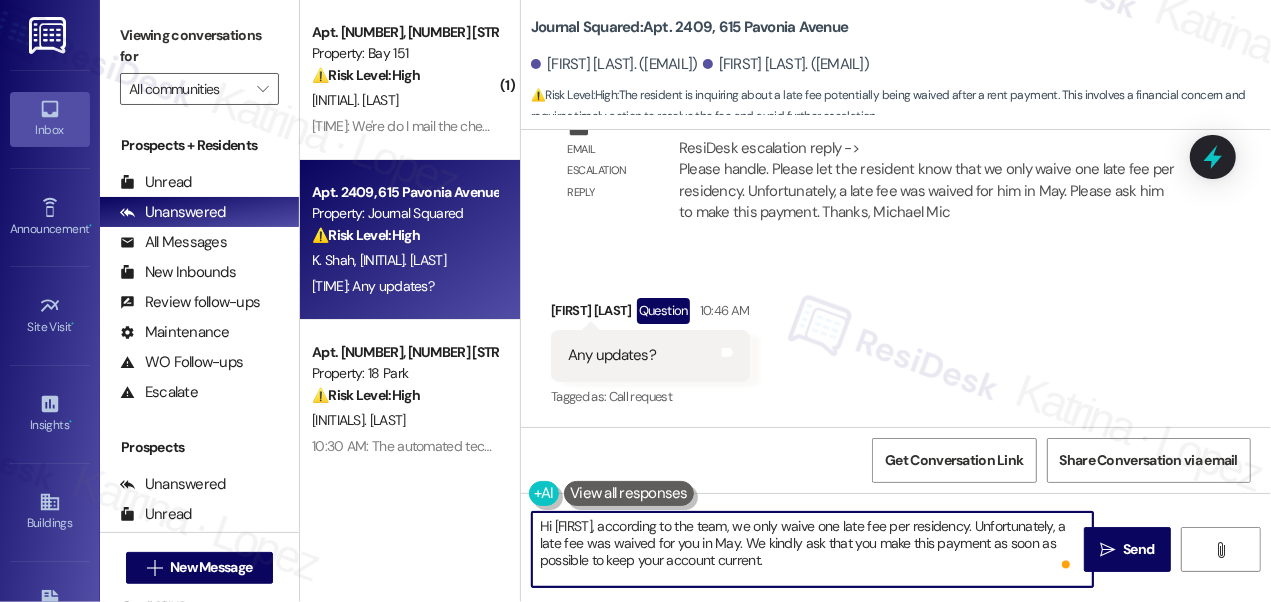 click on "Hi Abhinav, according to the team, we only waive one late fee per residency.  Unfortunately, a late fee was waived for you in May.  We kindly ask that you make this payment as soon as possible to keep your account current." at bounding box center [812, 549] 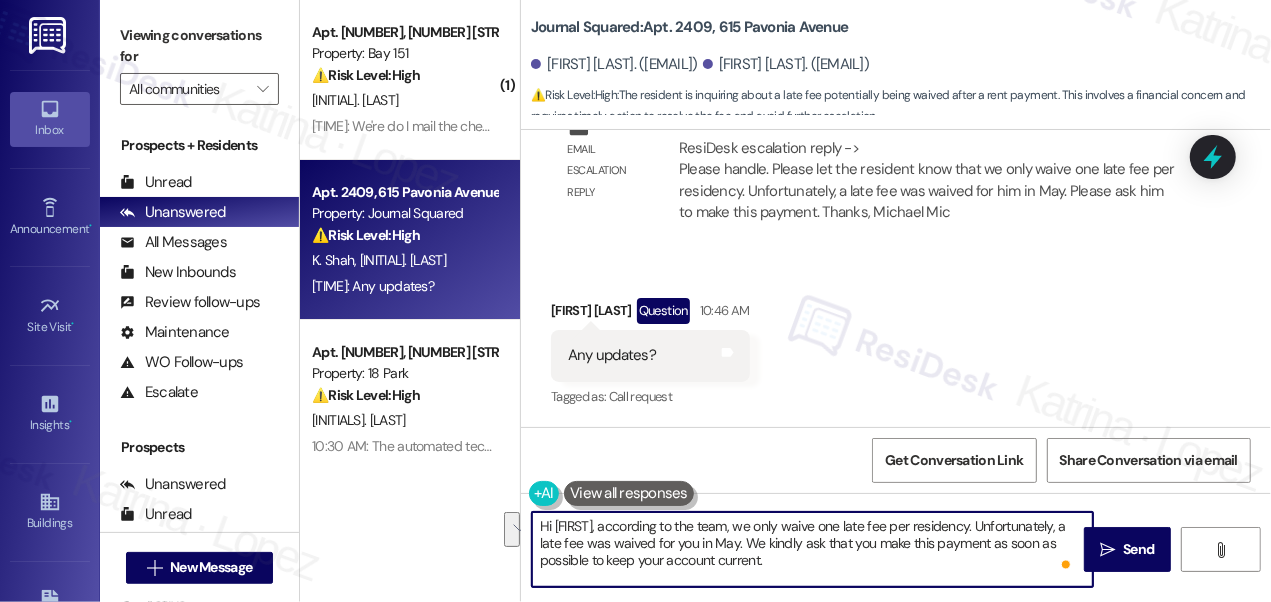 drag, startPoint x: 589, startPoint y: 557, endPoint x: 990, endPoint y: 543, distance: 401.24432 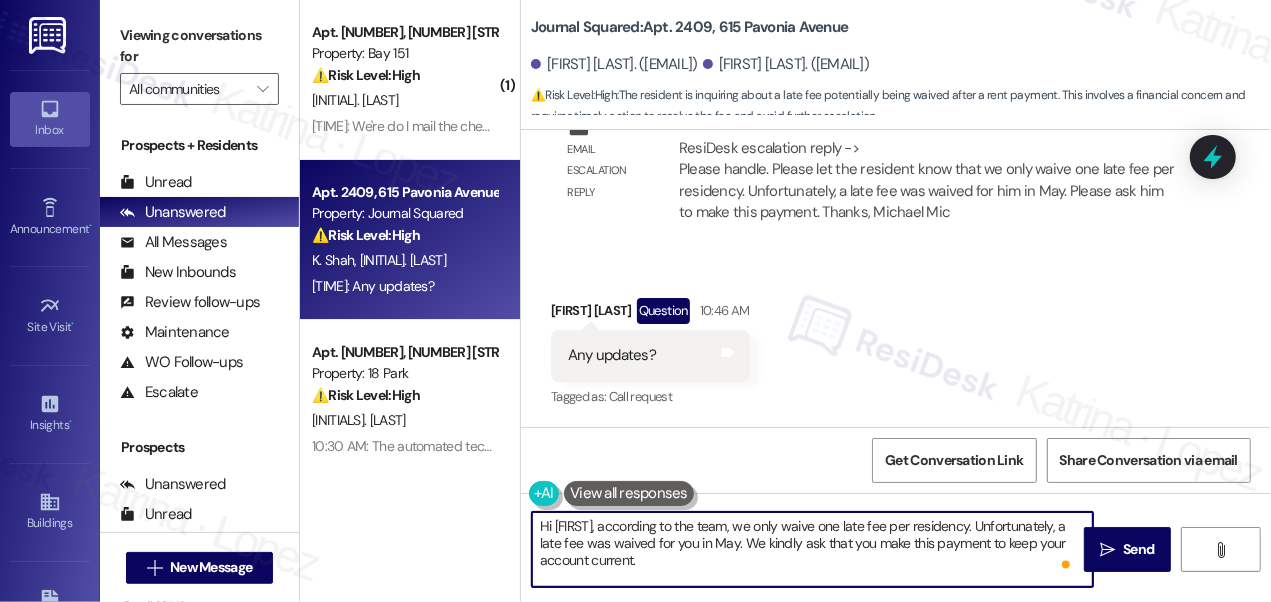 click on "Hi Abhinav, according to the team, we only waive one late fee per residency.  Unfortunately, a late fee was waived for you in May.  We kindly ask that you make this payment to keep your account current." at bounding box center (812, 549) 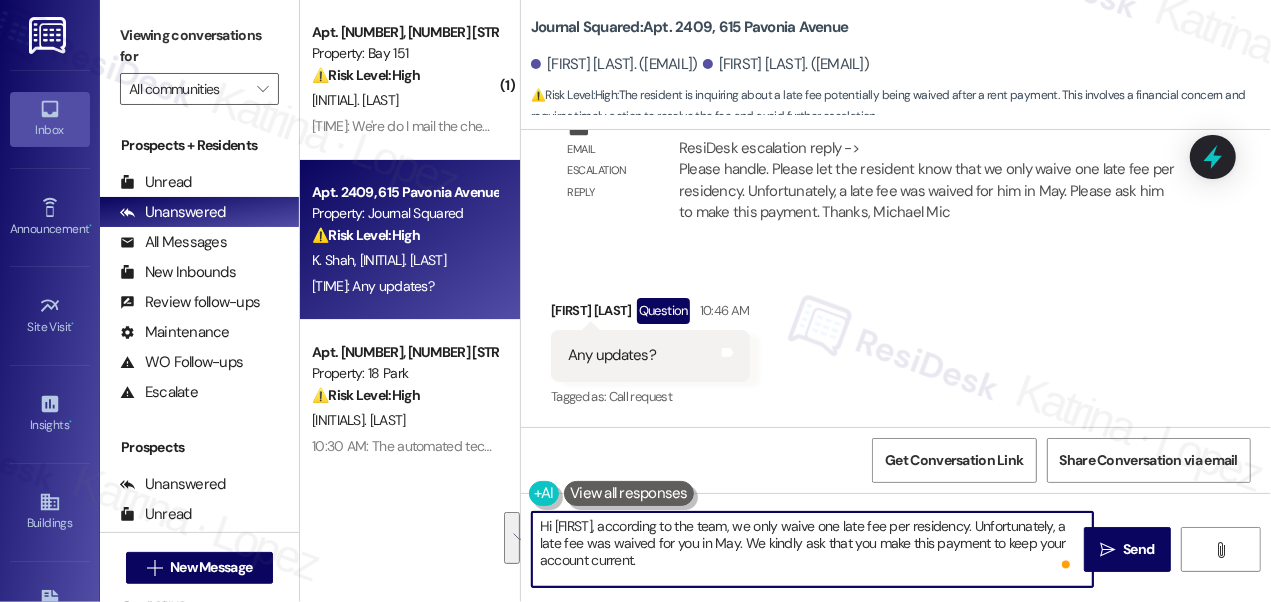 click on "Hi Abhinav, according to the team, we only waive one late fee per residency.  Unfortunately, a late fee was waived for you in May.  We kindly ask that you make this payment to keep your account current." at bounding box center [812, 549] 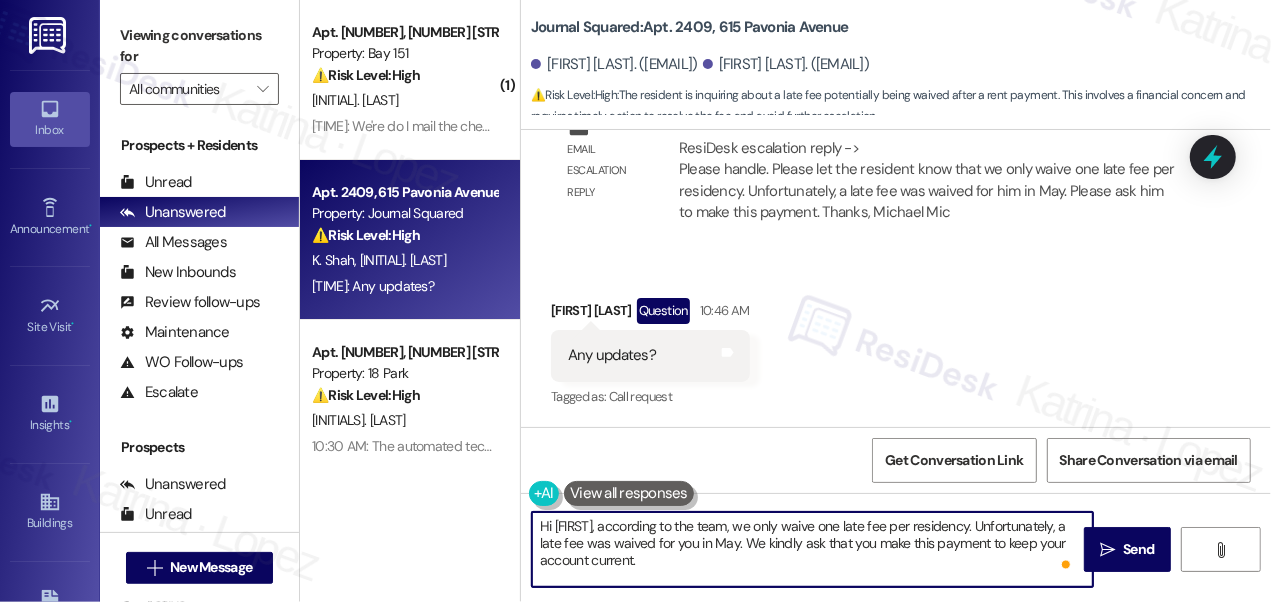 click on "Hi Abhinav, according to the team, we only waive one late fee per residency.  Unfortunately, a late fee was waived for you in May.  We kindly ask that you make this payment to keep your account current." at bounding box center [812, 549] 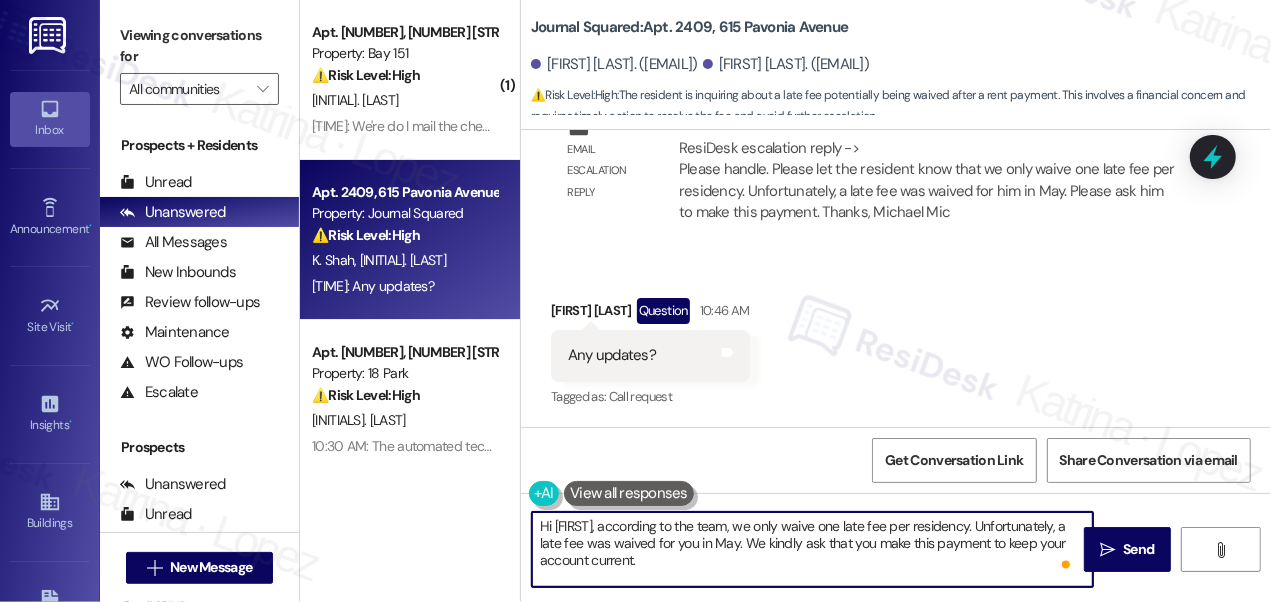 click on "Hi Abhinav, according to the team, we only waive one late fee per residency.  Unfortunately, a late fee was waived for you in May.  We kindly ask that you make this payment to keep your account current." at bounding box center (812, 549) 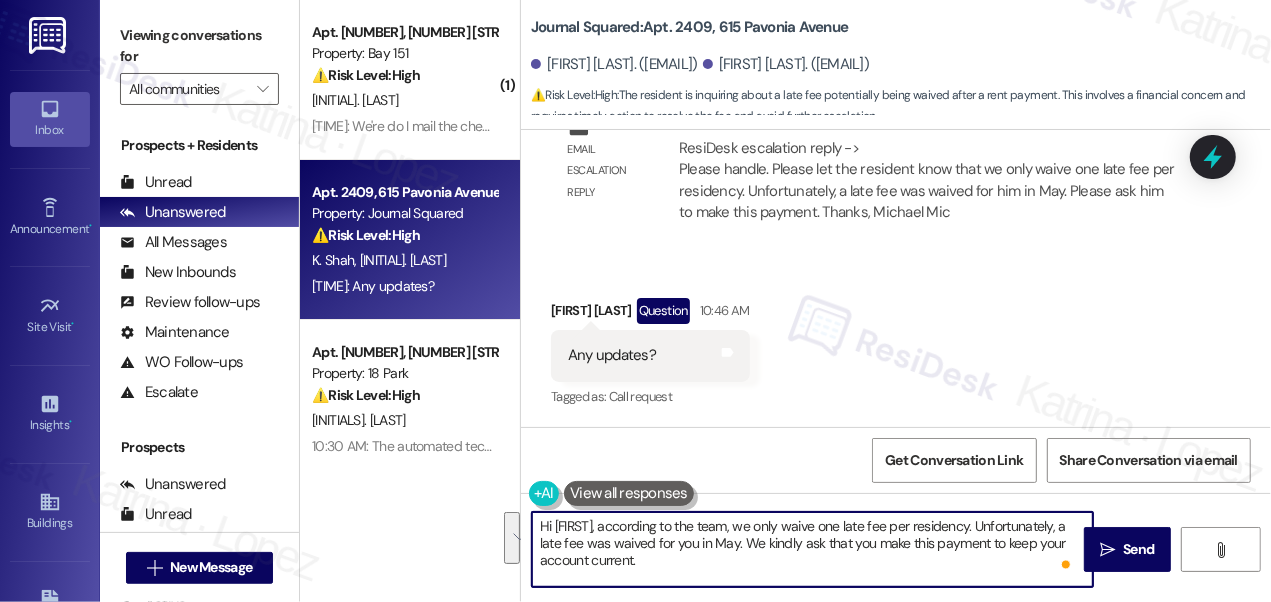 click on "Hi Abhinav, according to the team, we only waive one late fee per residency.  Unfortunately, a late fee was waived for you in May.  We kindly ask that you make this payment to keep your account current." at bounding box center (812, 549) 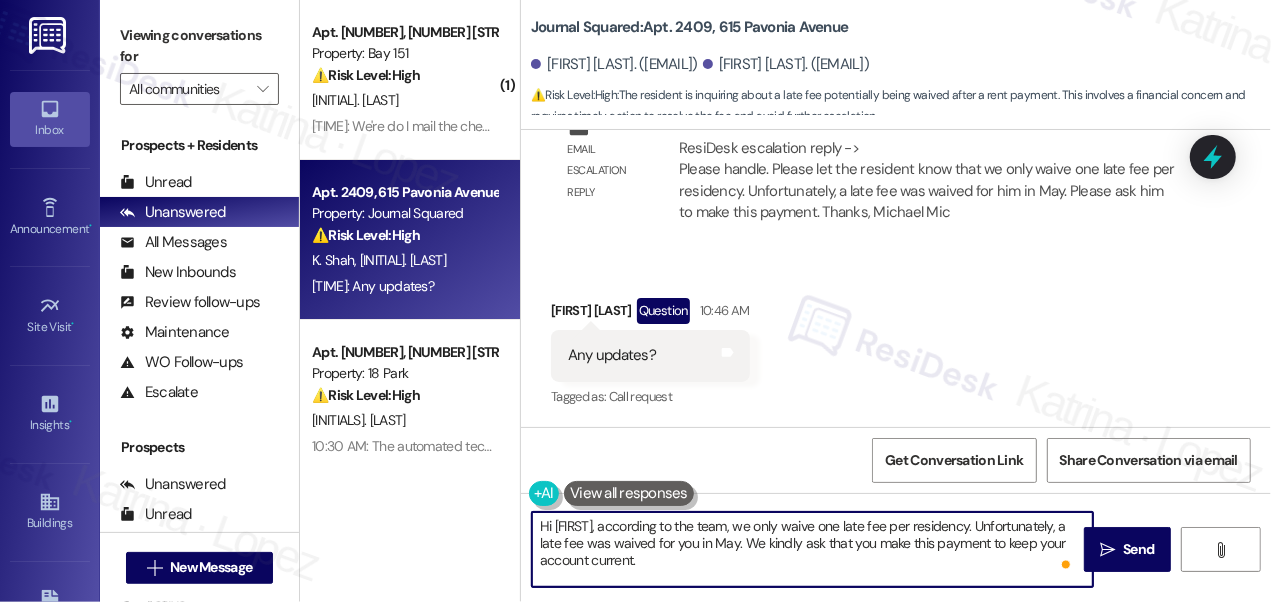 click on "Hi Abhinav, according to the team, we only waive one late fee per residency.  Unfortunately, a late fee was waived for you in May.  We kindly ask that you make this payment to keep your account current." at bounding box center (812, 549) 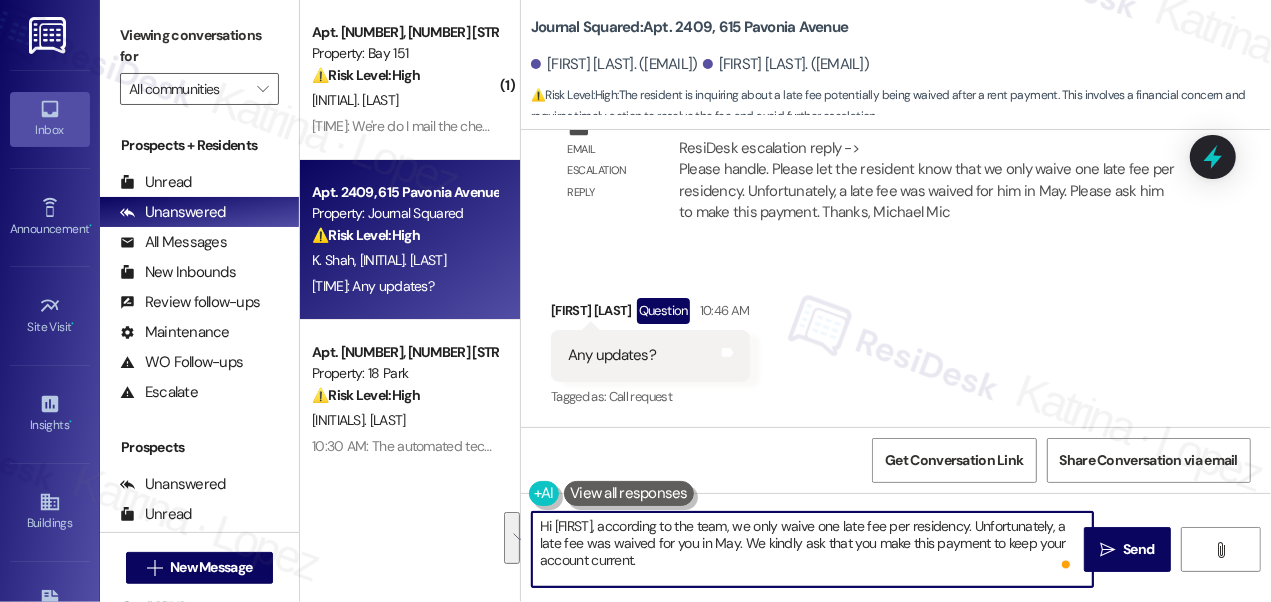 click on "Hi Abhinav, according to the team, we only waive one late fee per residency.  Unfortunately, a late fee was waived for you in May.  We kindly ask that you make this payment to keep your account current." at bounding box center (812, 549) 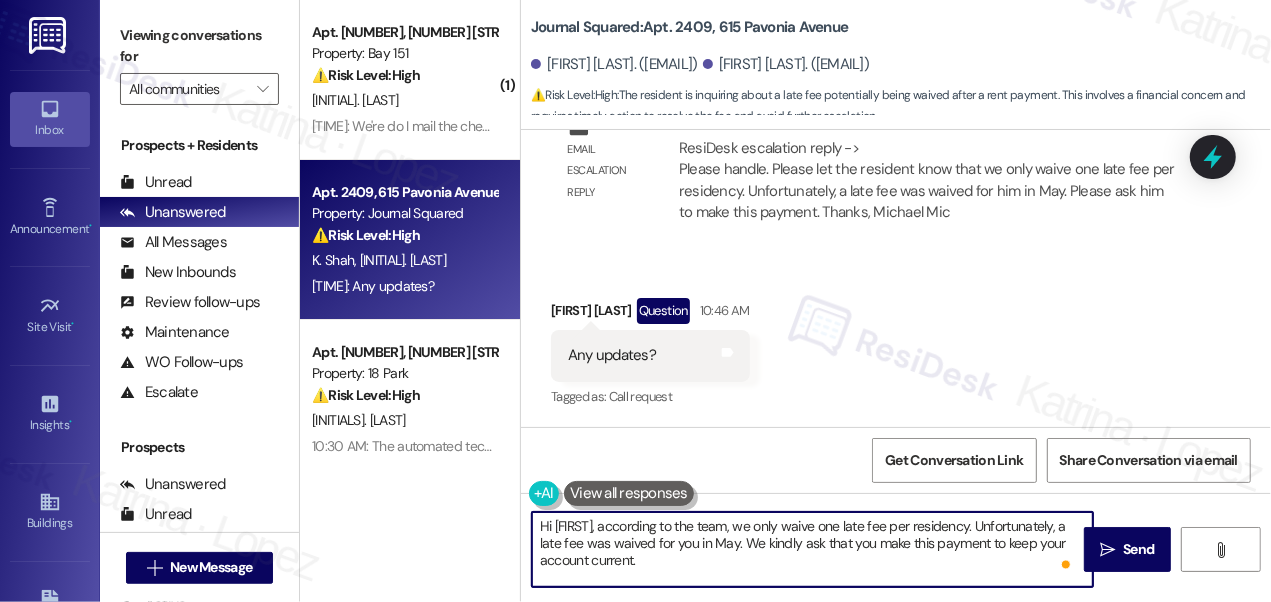 click on "Hi Abhinav, according to the team, we only waive one late fee per residency.  Unfortunately, a late fee was waived for you in May.  We kindly ask that you make this payment to keep your account current." at bounding box center [812, 549] 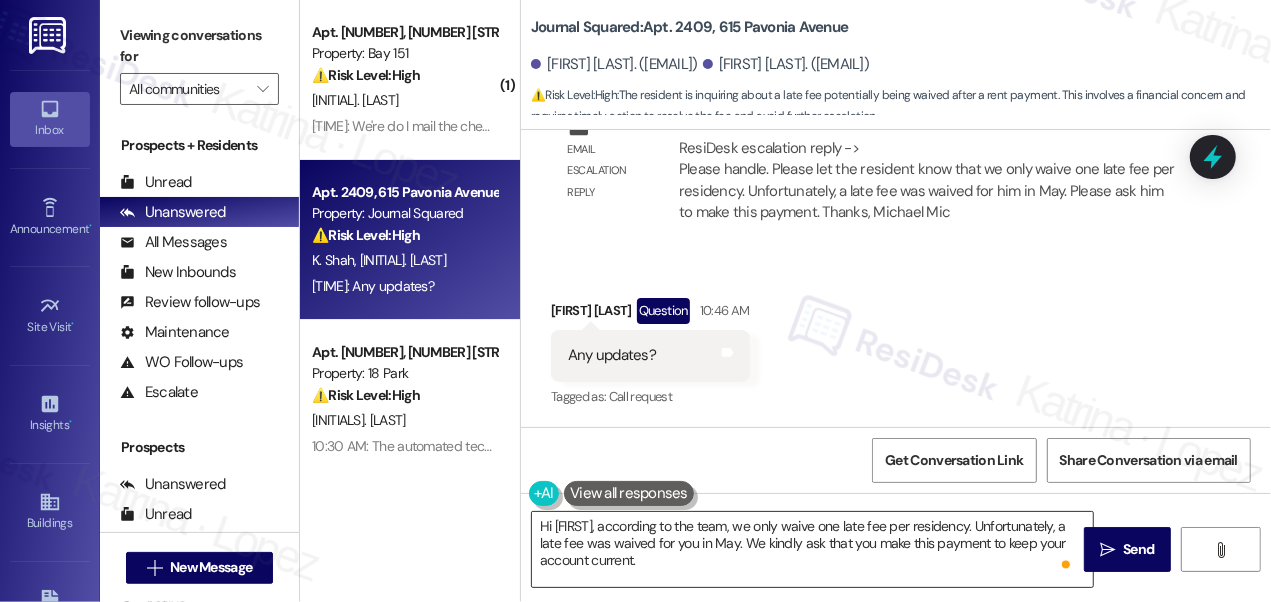 drag, startPoint x: 1107, startPoint y: 546, endPoint x: 742, endPoint y: 551, distance: 365.03424 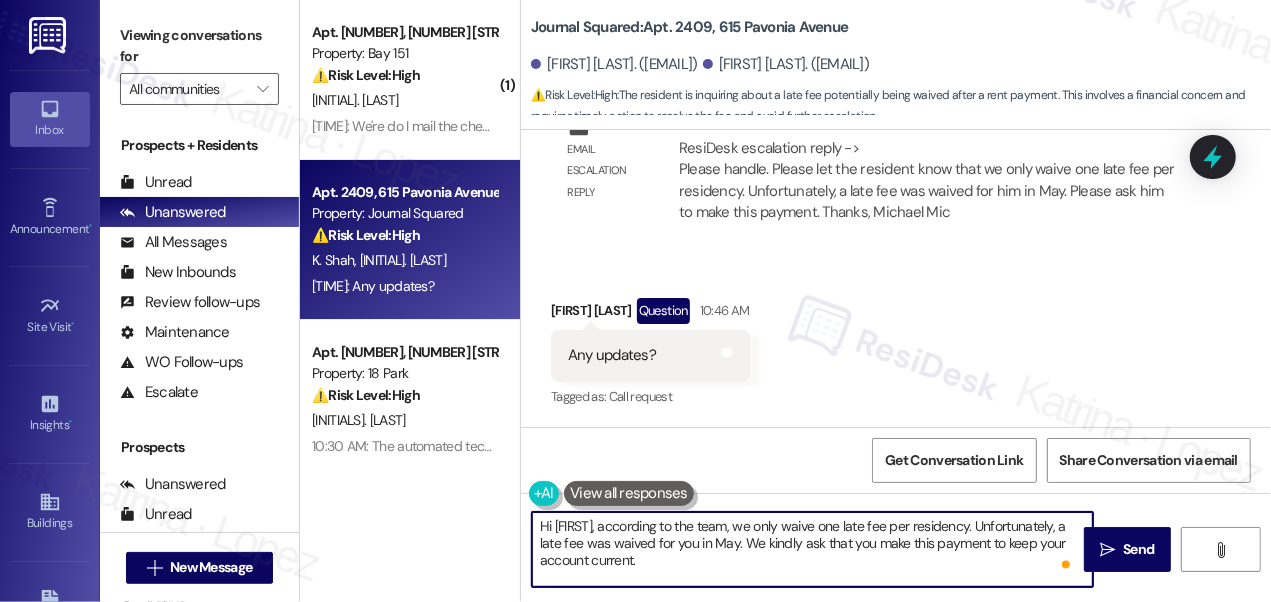 click on "Hi Abhinav, according to the team, we only waive one late fee per residency.  Unfortunately, a late fee was waived for you in May.  We kindly ask that you make this payment to keep your account current." at bounding box center (812, 549) 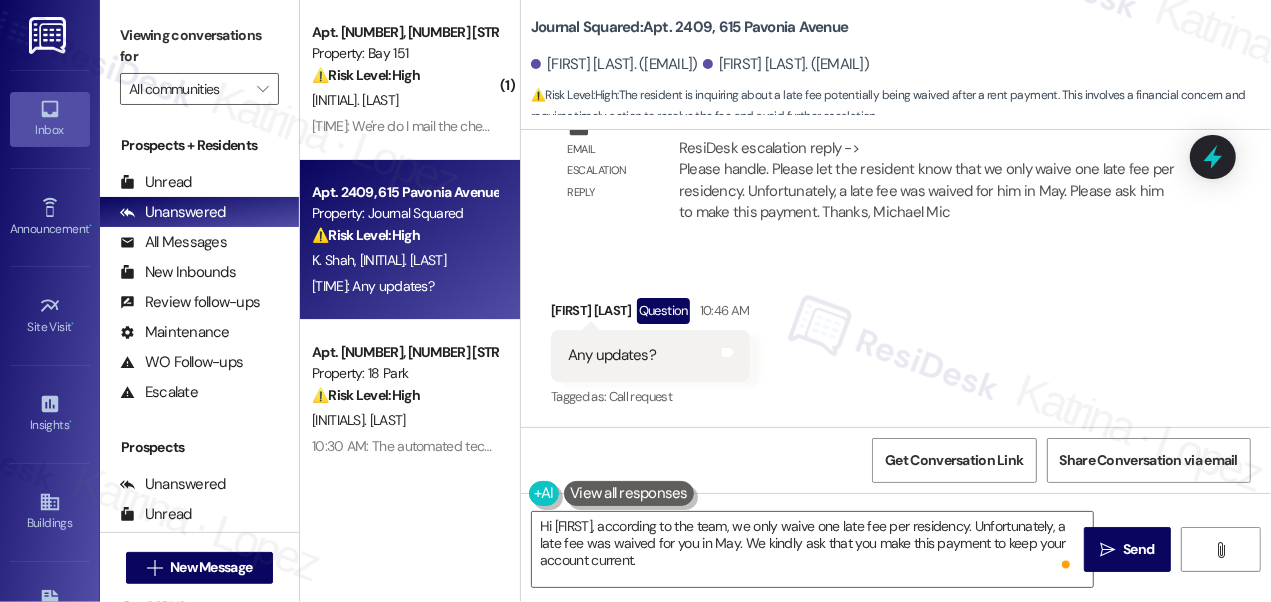 click on "Viewing conversations for All communities " at bounding box center (199, 62) 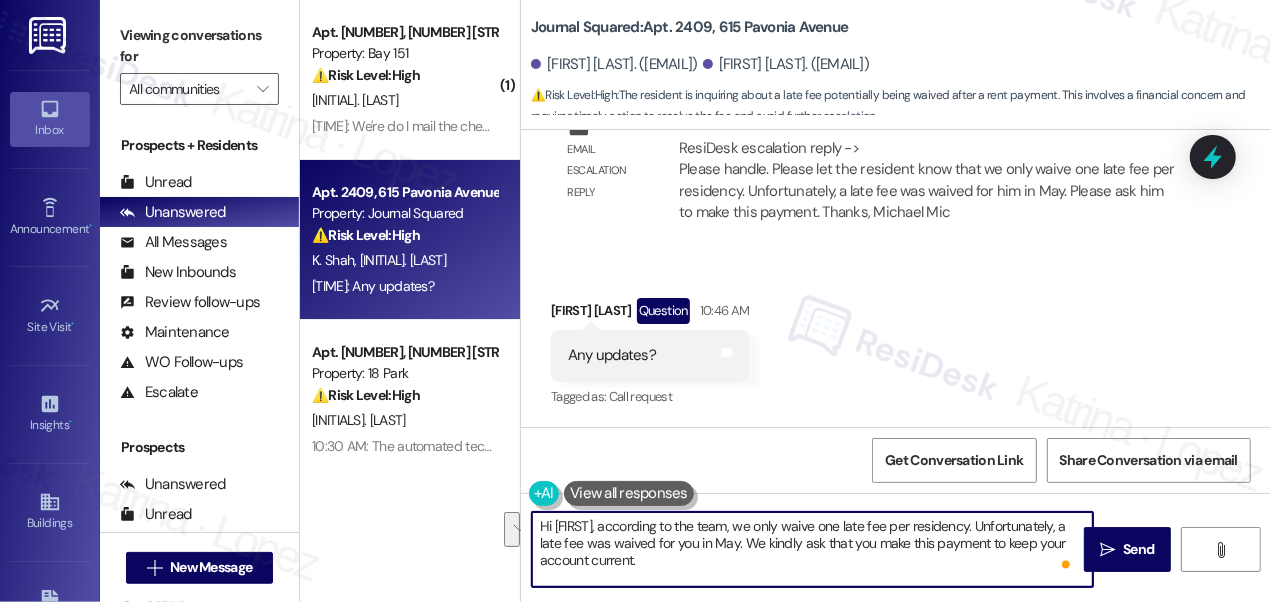 drag, startPoint x: 733, startPoint y: 570, endPoint x: 986, endPoint y: 541, distance: 254.65663 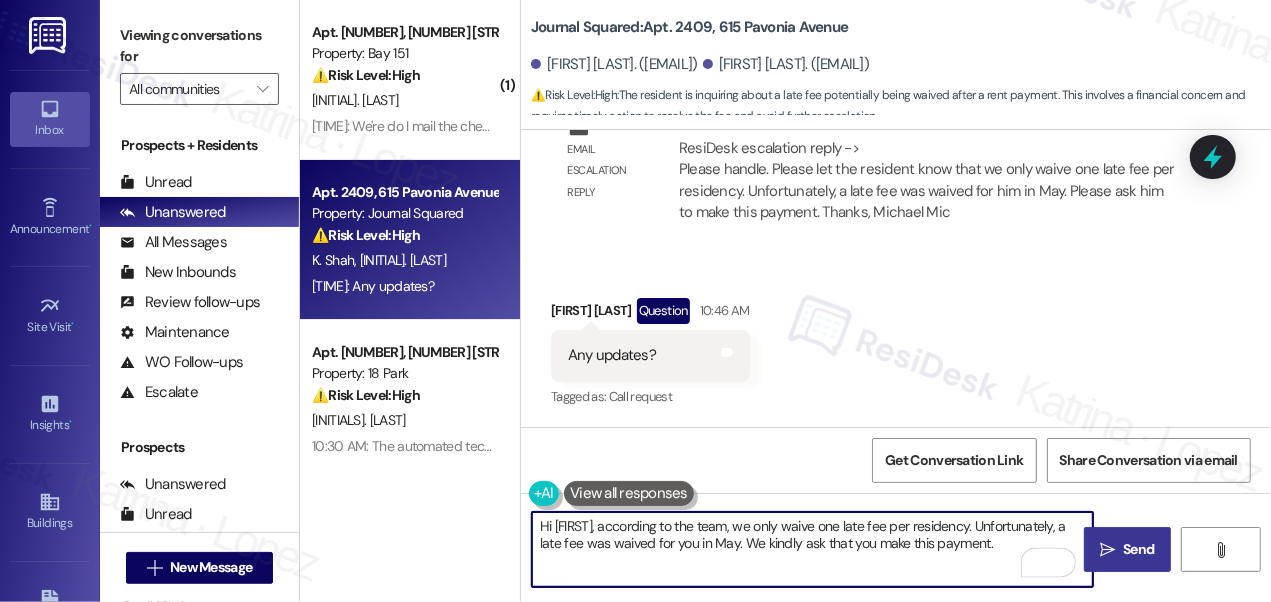 type on "Hi Abhinav, according to the team, we only waive one late fee per residency.  Unfortunately, a late fee was waived for you in May.  We kindly ask that you make this payment." 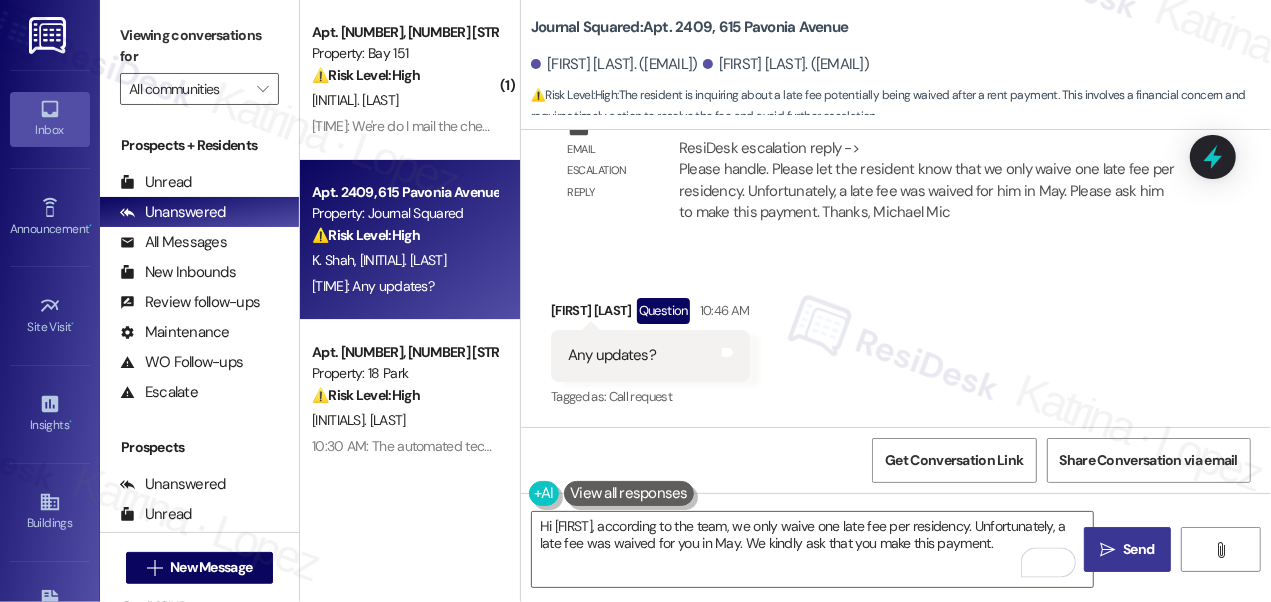 click on " Send" at bounding box center (1128, 549) 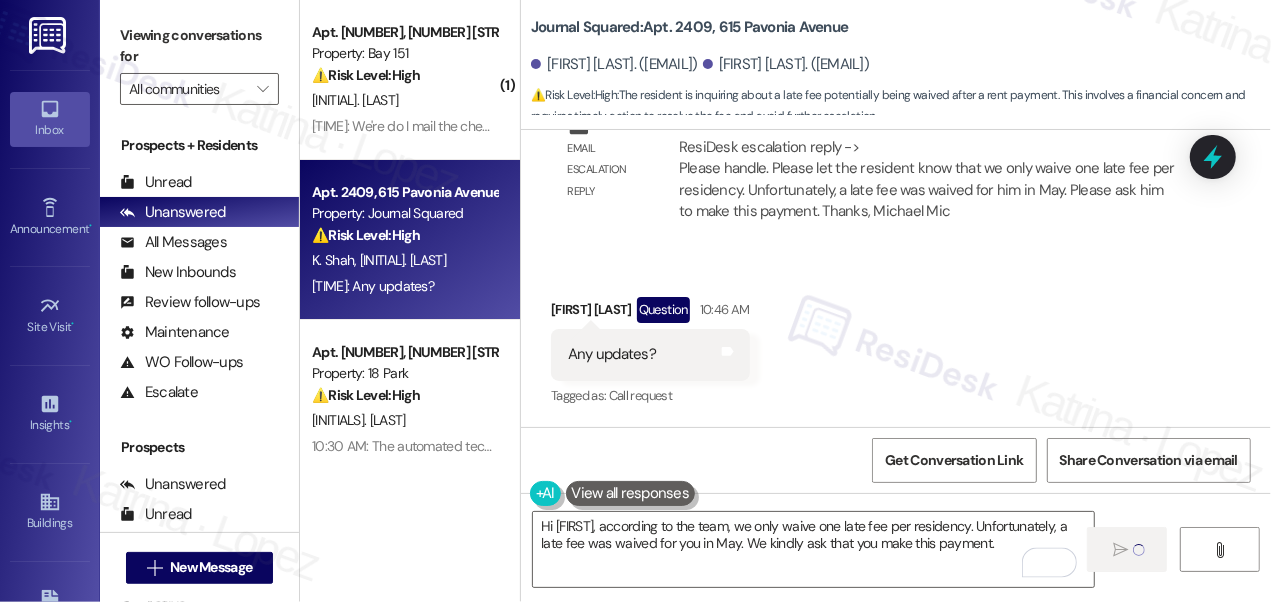 type 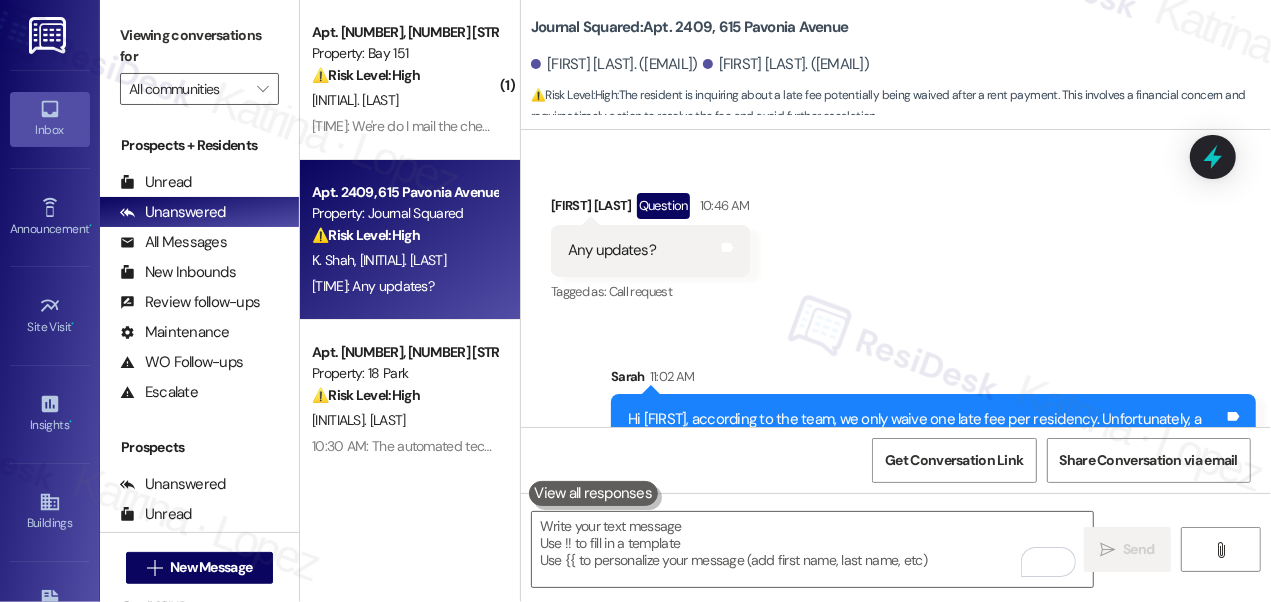 scroll, scrollTop: 23843, scrollLeft: 0, axis: vertical 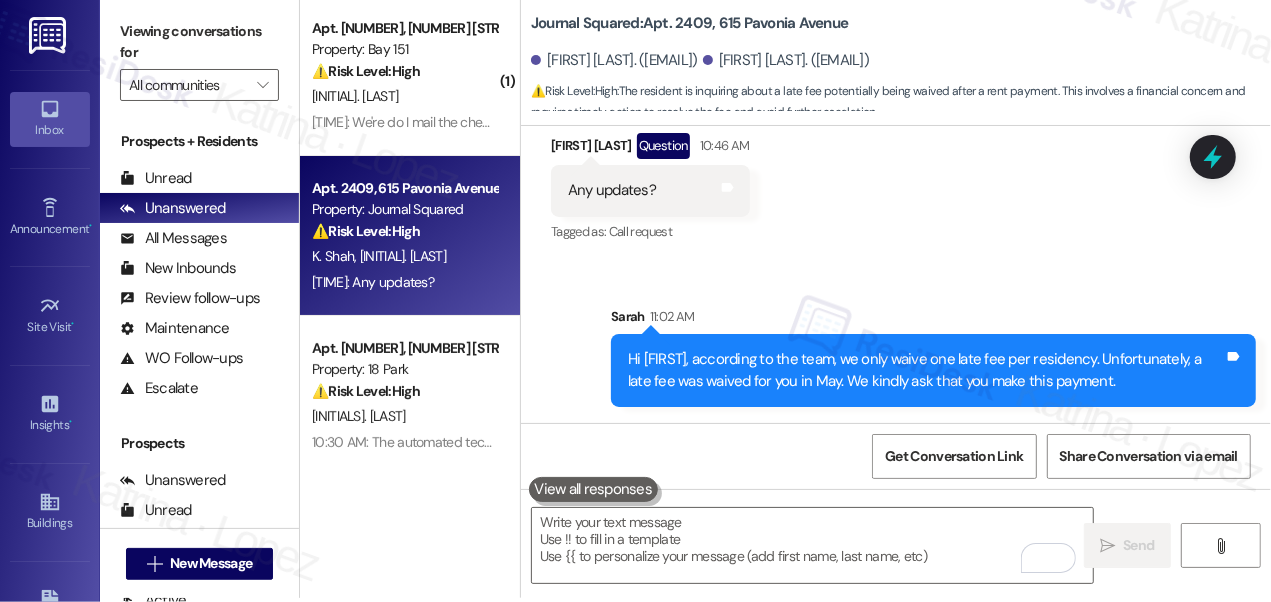 click on "Hi Abhinav, according to the team, we only waive one late fee per residency.  Unfortunately, a late fee was waived for you in May.  We kindly ask that you make this payment." at bounding box center (926, 370) 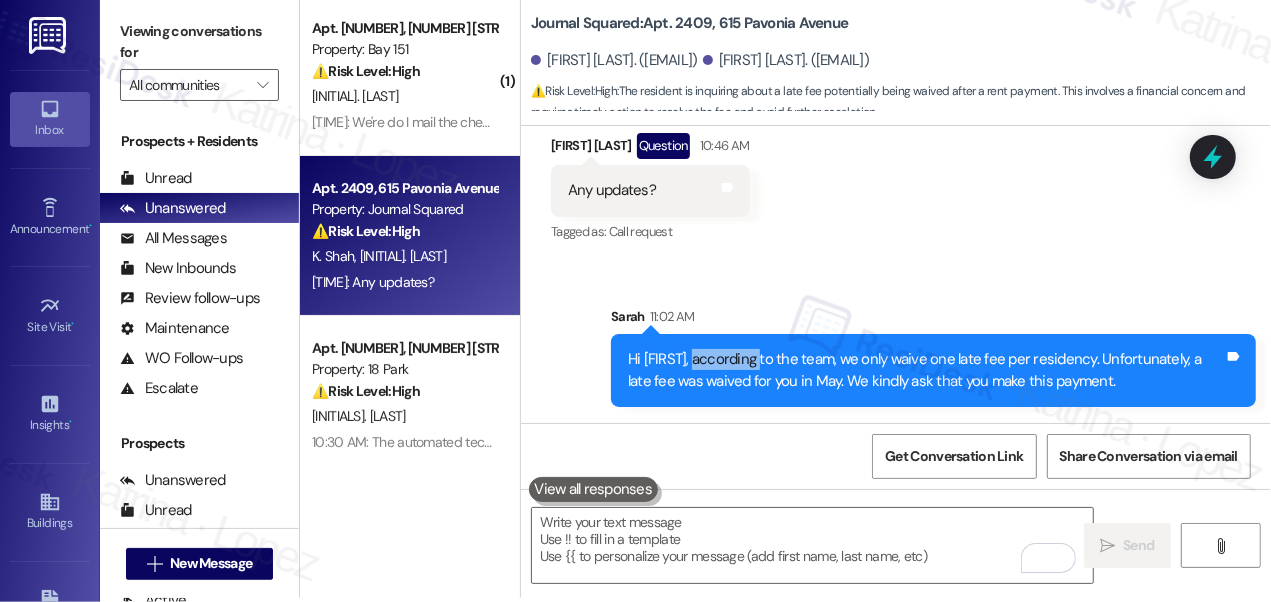 click on "Hi Abhinav, according to the team, we only waive one late fee per residency.  Unfortunately, a late fee was waived for you in May.  We kindly ask that you make this payment." at bounding box center (926, 370) 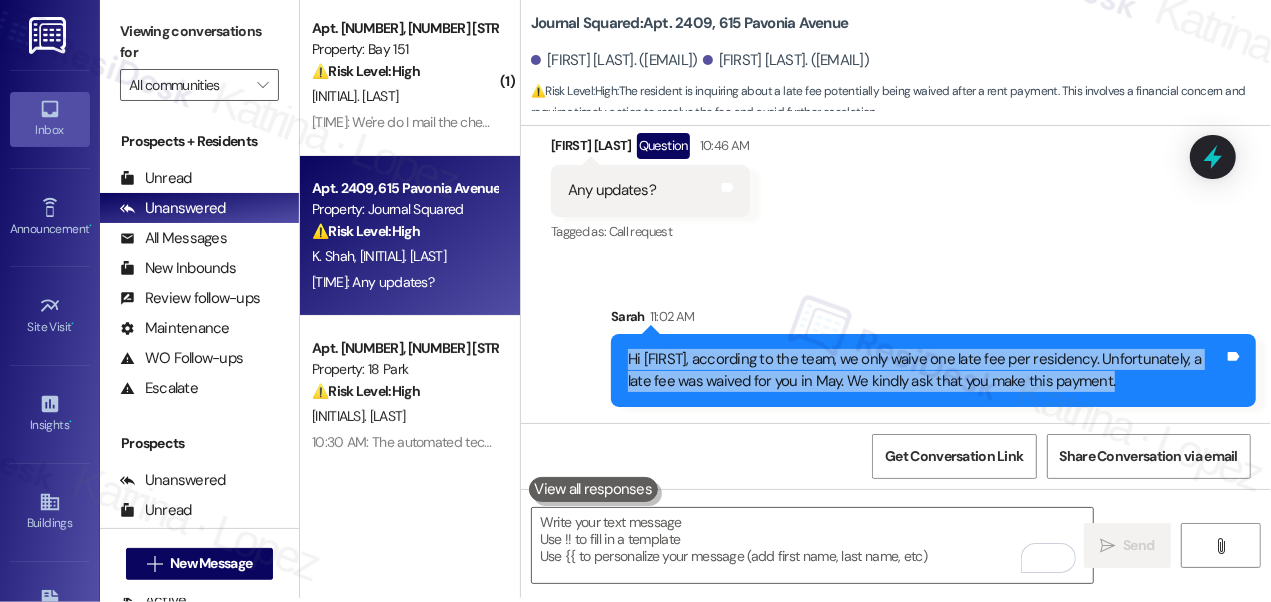 click on "Hi Abhinav, according to the team, we only waive one late fee per residency.  Unfortunately, a late fee was waived for you in May.  We kindly ask that you make this payment." at bounding box center [926, 370] 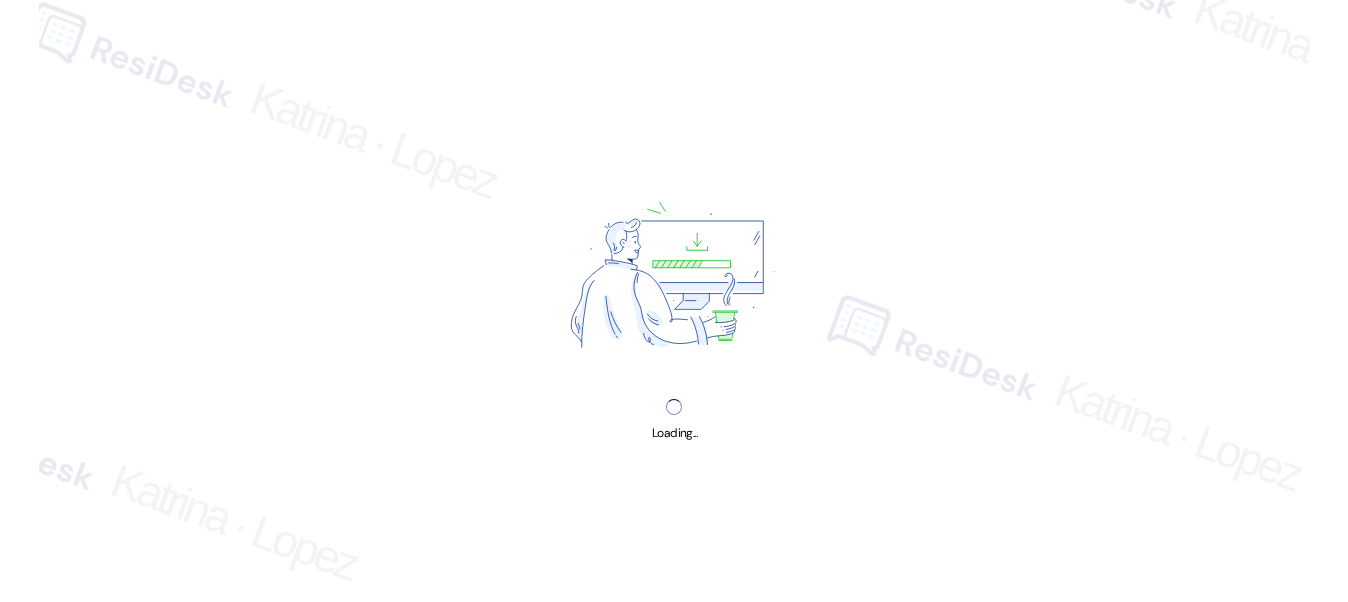 scroll, scrollTop: 0, scrollLeft: 0, axis: both 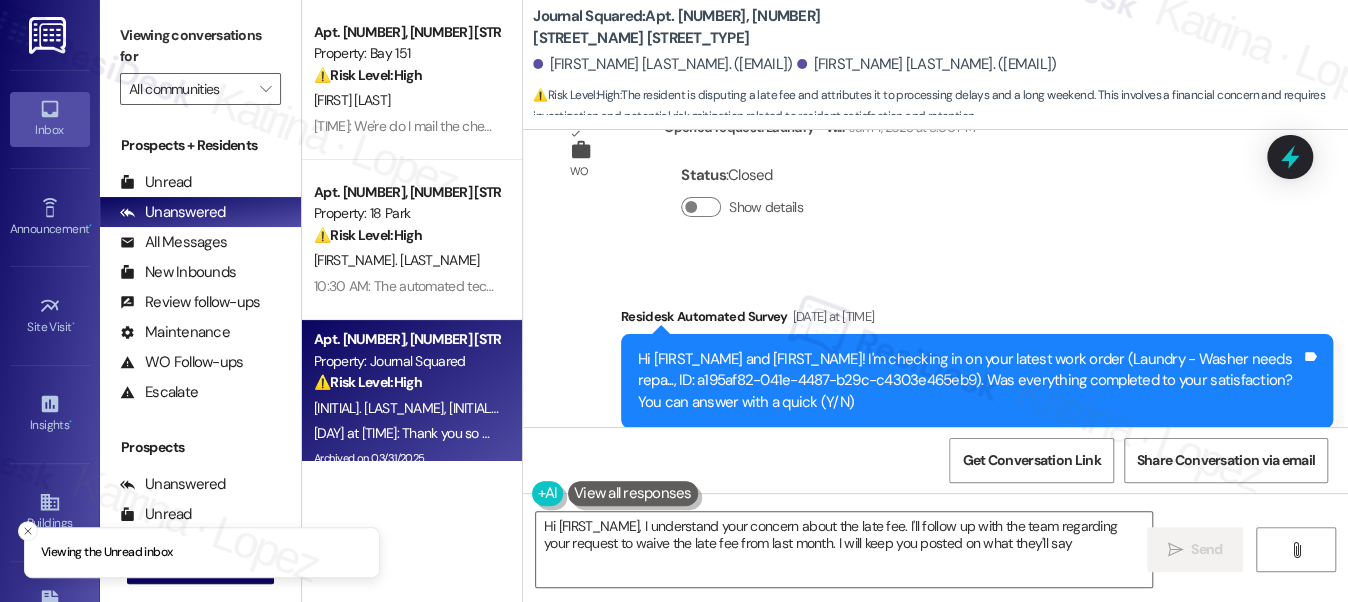 type on "Hi [FIRST_NAME], I understand your concern about the late fee. I'll follow up with the team regarding your request to waive the late fee from last month. I will keep you posted on what they'll say!" 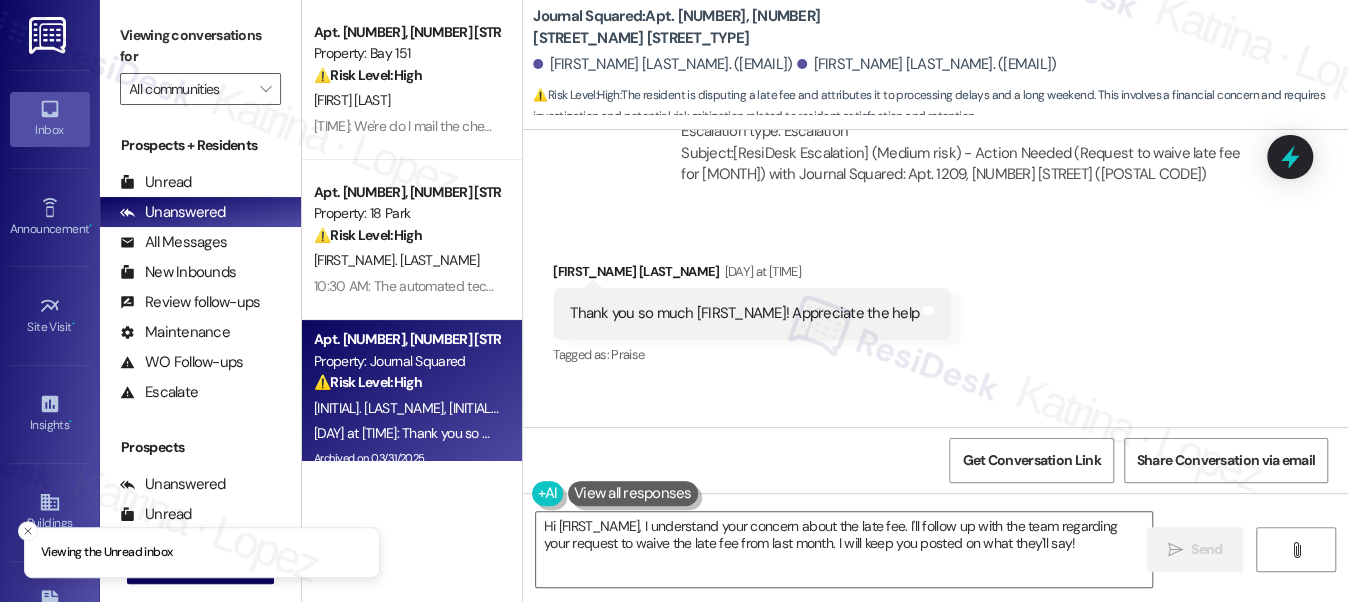scroll, scrollTop: 0, scrollLeft: 0, axis: both 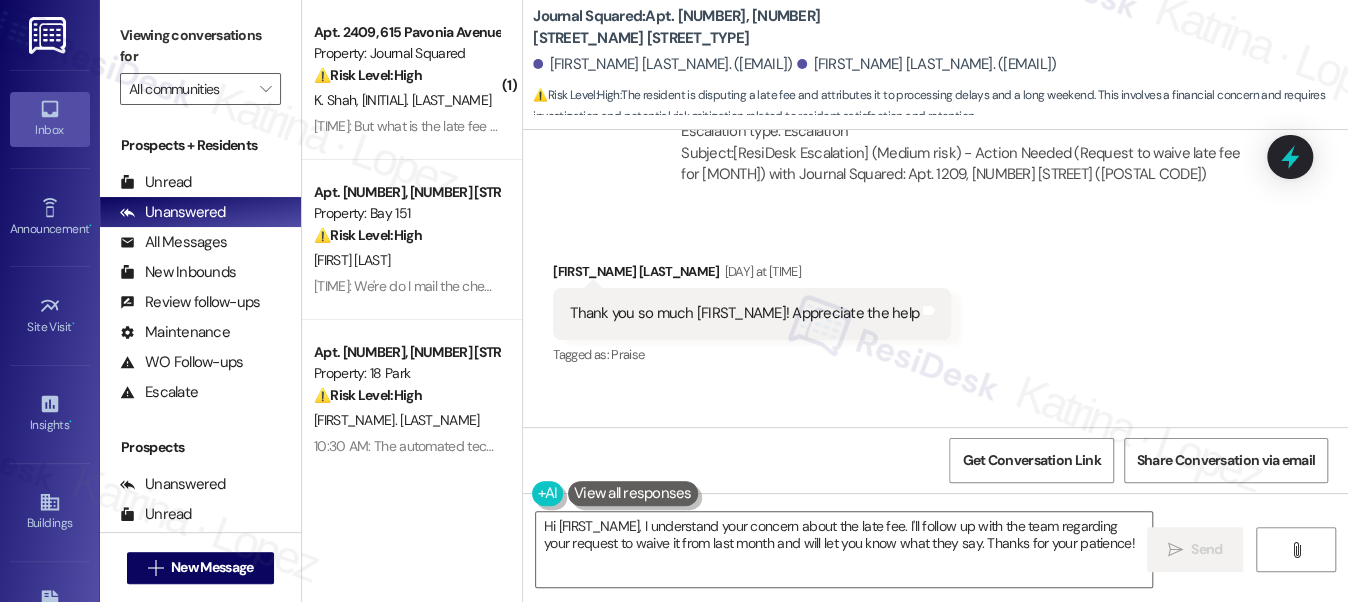 click on "Thank you so much [FIRST_NAME]! Appreciate the help" at bounding box center [744, 313] 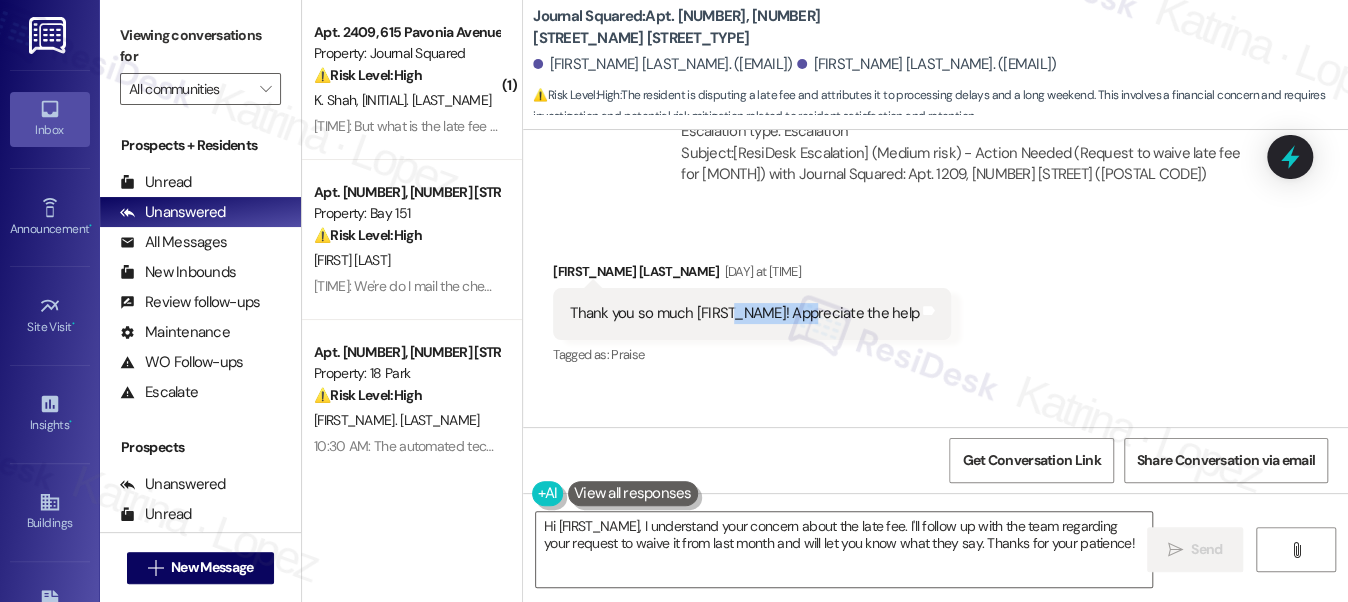 click on "Thank you so much [FIRST_NAME]! Appreciate the help" at bounding box center (744, 313) 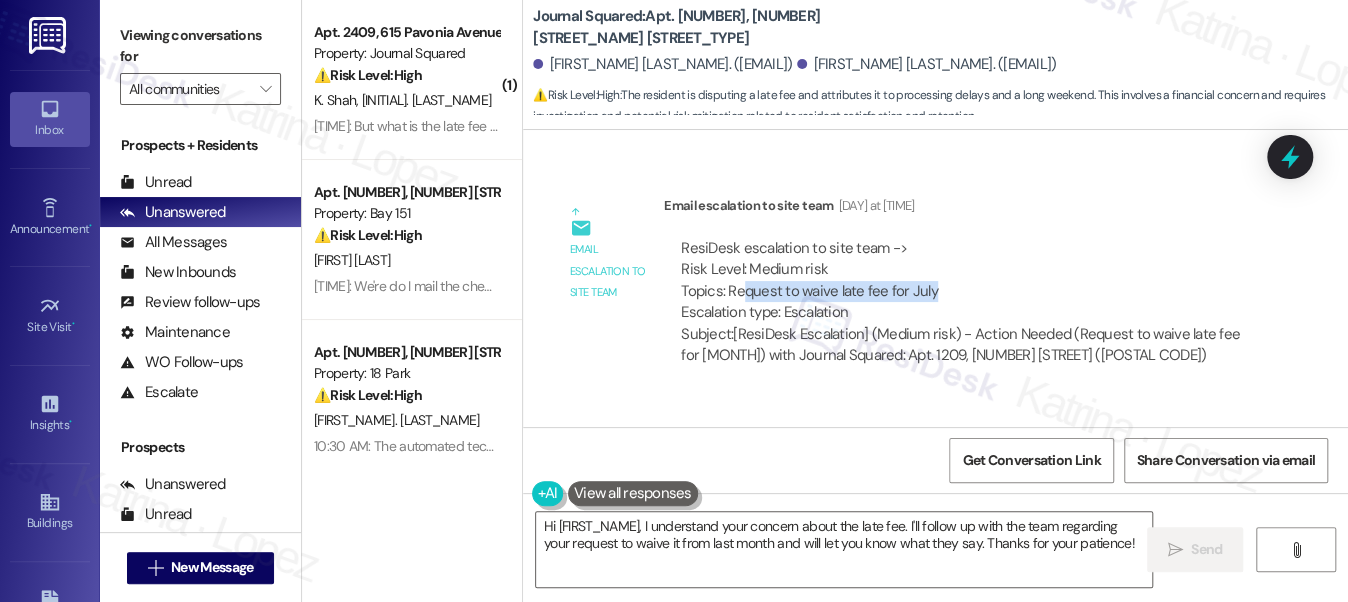 drag, startPoint x: 737, startPoint y: 335, endPoint x: 943, endPoint y: 335, distance: 206 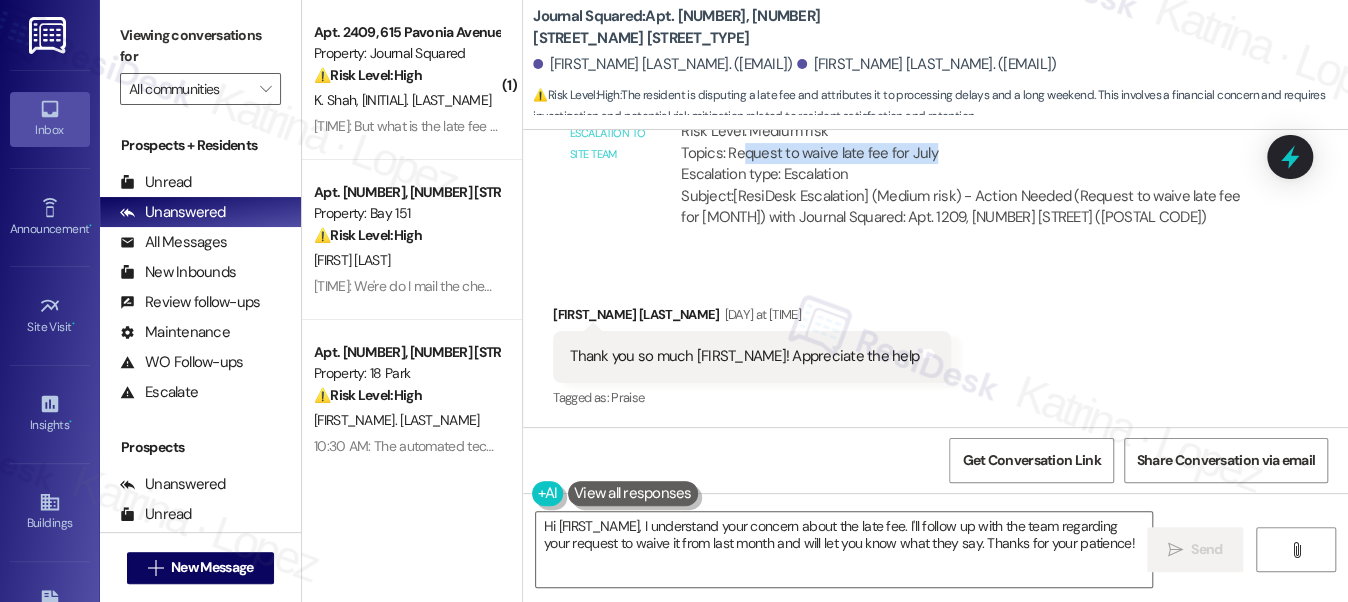 scroll, scrollTop: 13941, scrollLeft: 0, axis: vertical 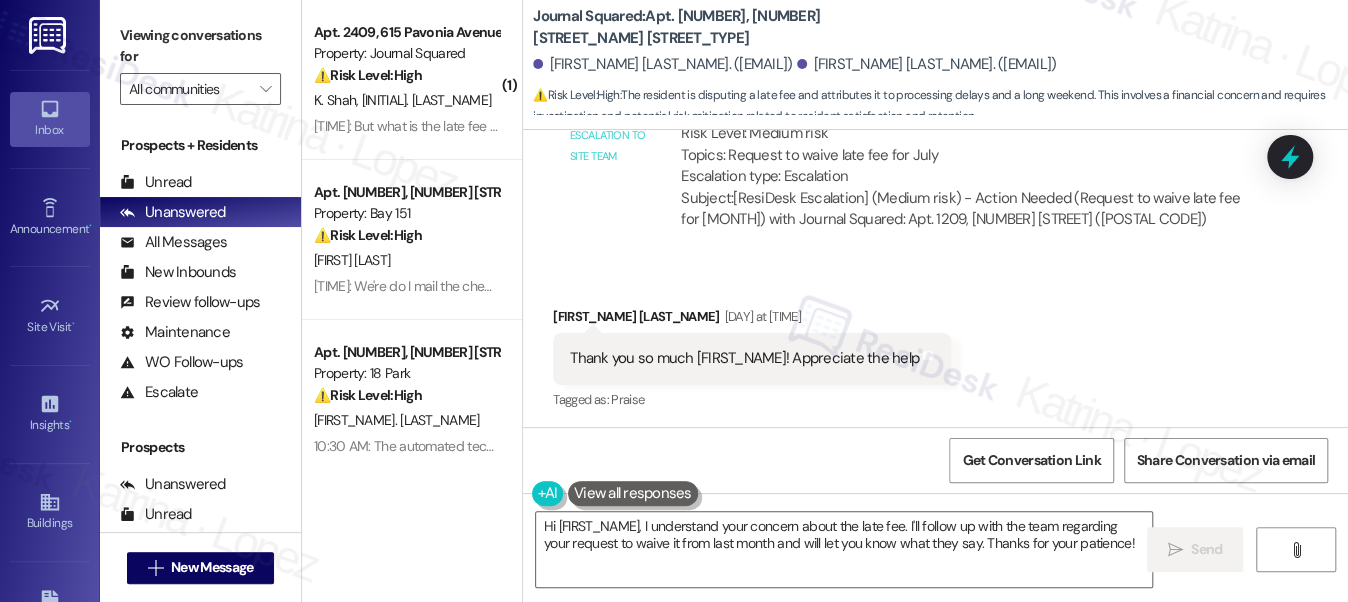 click on "Thank you so much [FIRST_NAME]! Appreciate the help" at bounding box center [744, 358] 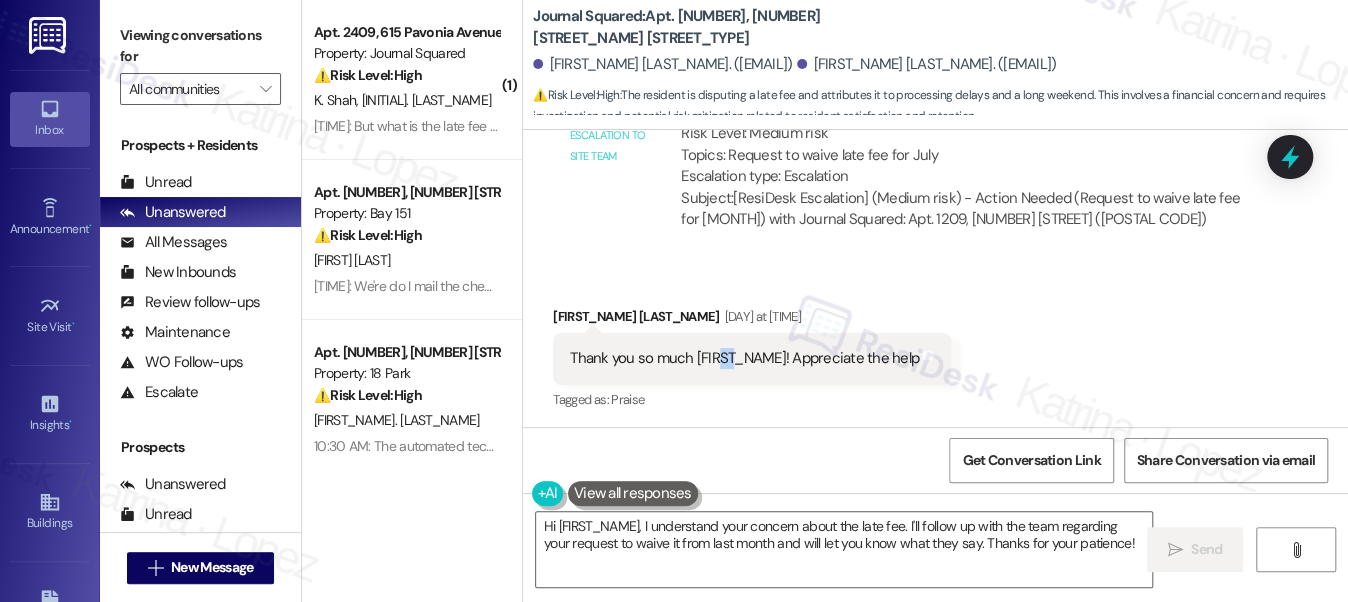 click on "Thank you so much [FIRST_NAME]! Appreciate the help" at bounding box center [744, 358] 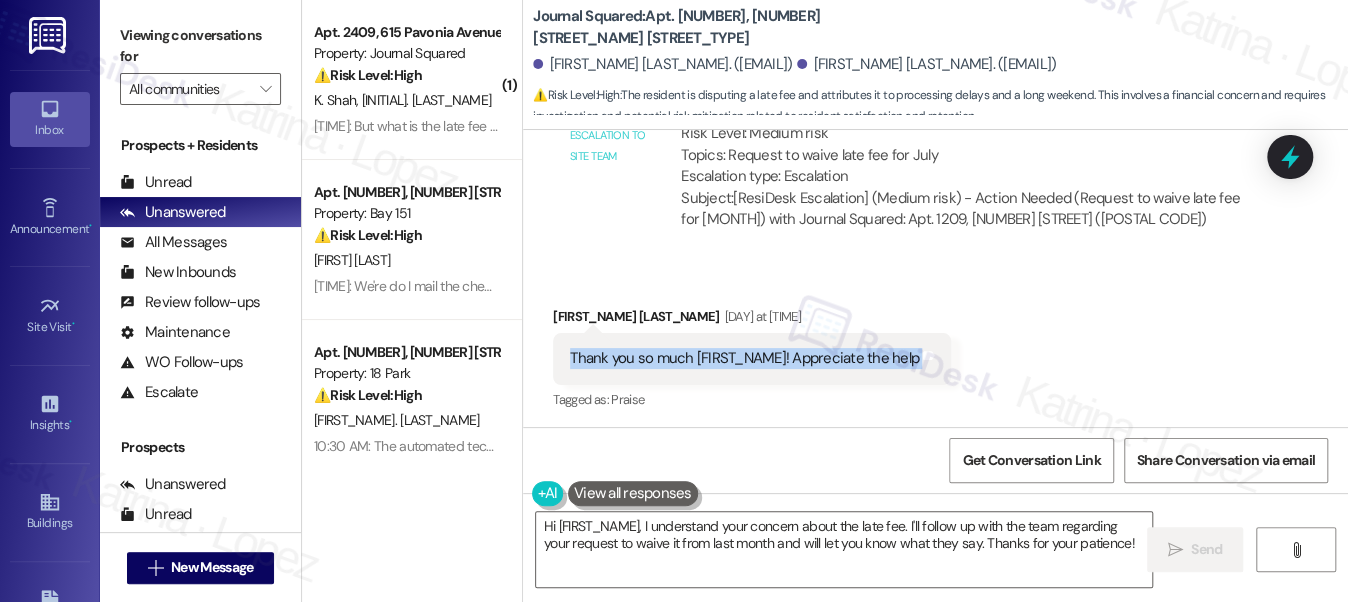 click on "Thank you so much [FIRST_NAME]! Appreciate the help" at bounding box center (744, 358) 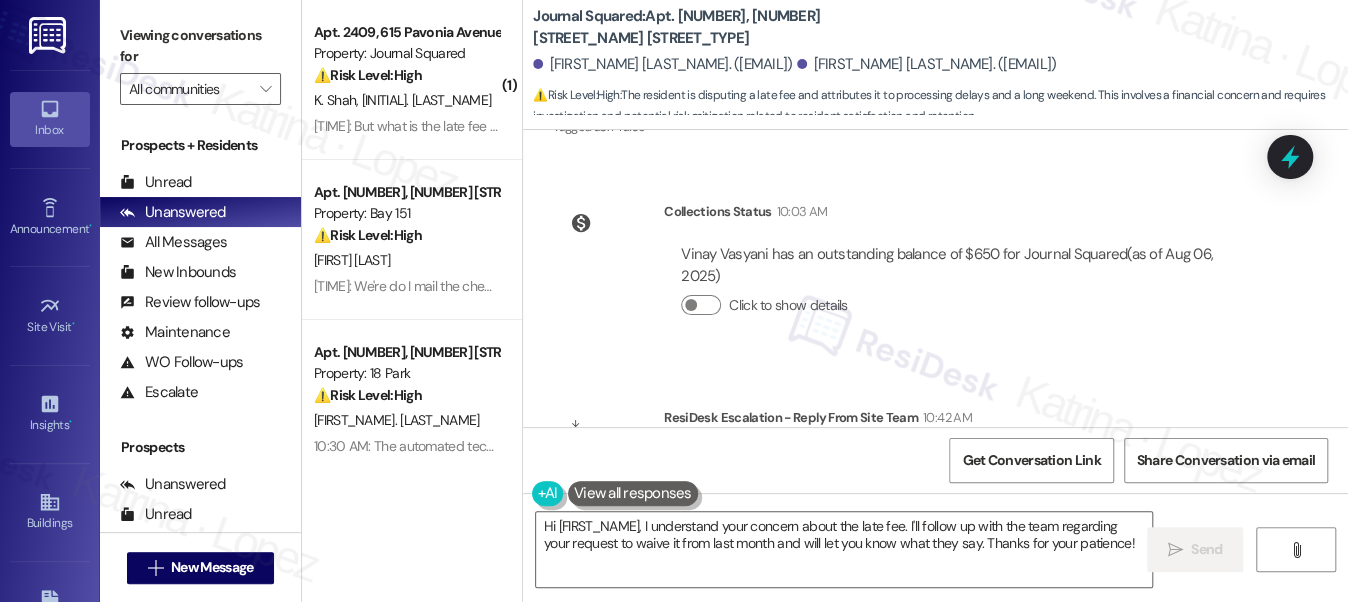 scroll, scrollTop: 14396, scrollLeft: 0, axis: vertical 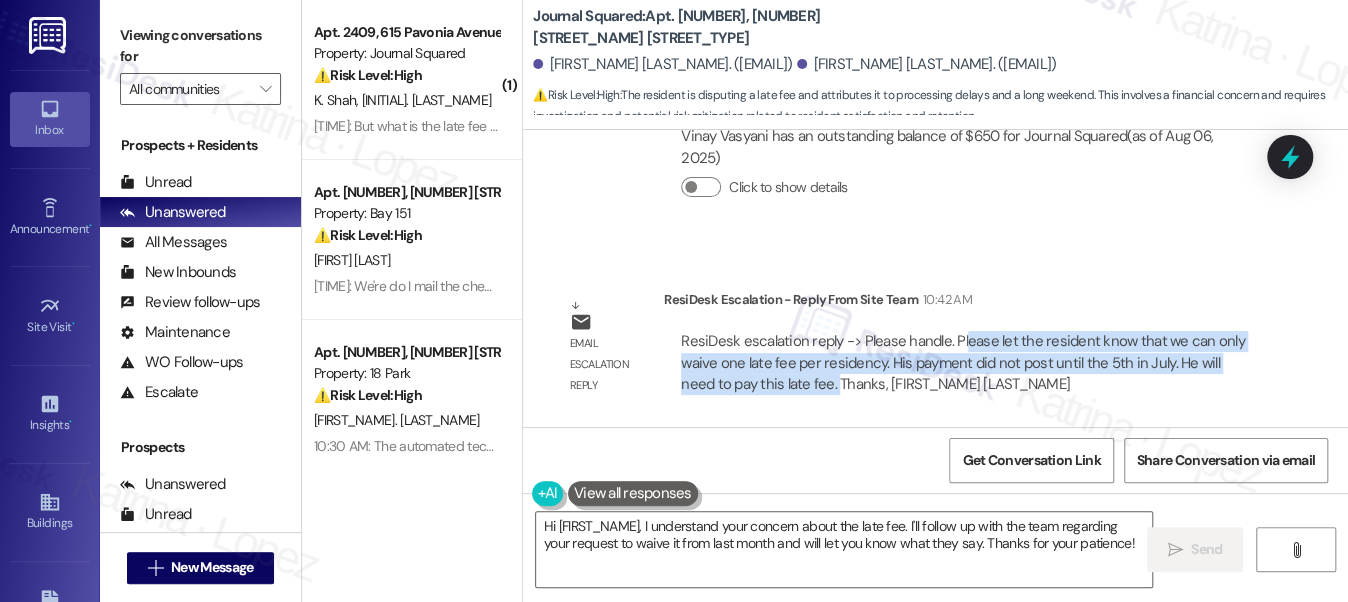 drag, startPoint x: 773, startPoint y: 342, endPoint x: 1230, endPoint y: 365, distance: 457.5784 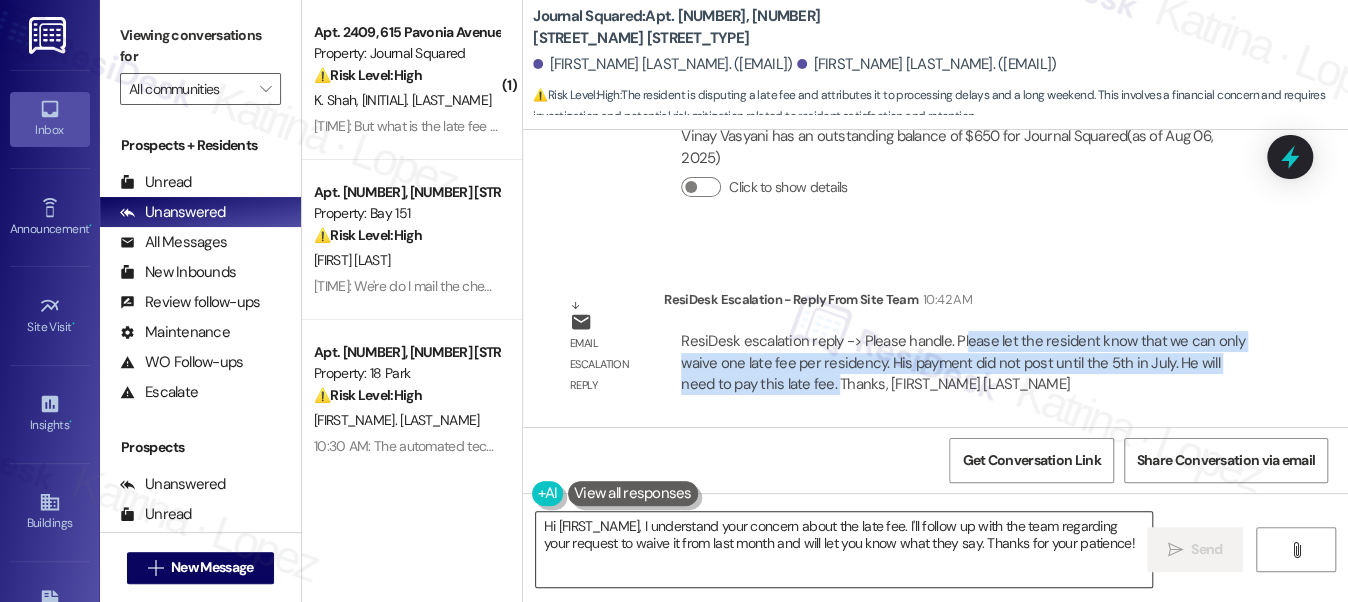click on "Hi [FIRST_NAME], I understand your concern about the late fee. I'll follow up with the team regarding your request to waive it from last month and will let you know what they say. Thanks for your patience!" at bounding box center [844, 549] 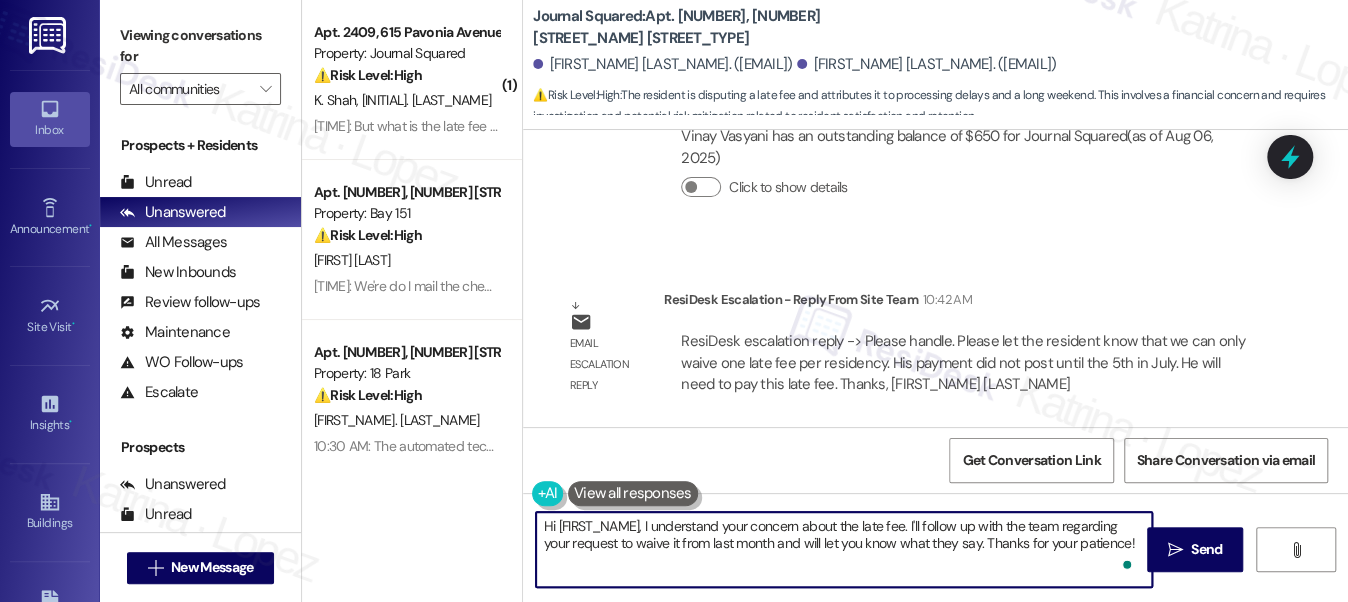 drag, startPoint x: 1132, startPoint y: 539, endPoint x: 645, endPoint y: 515, distance: 487.591 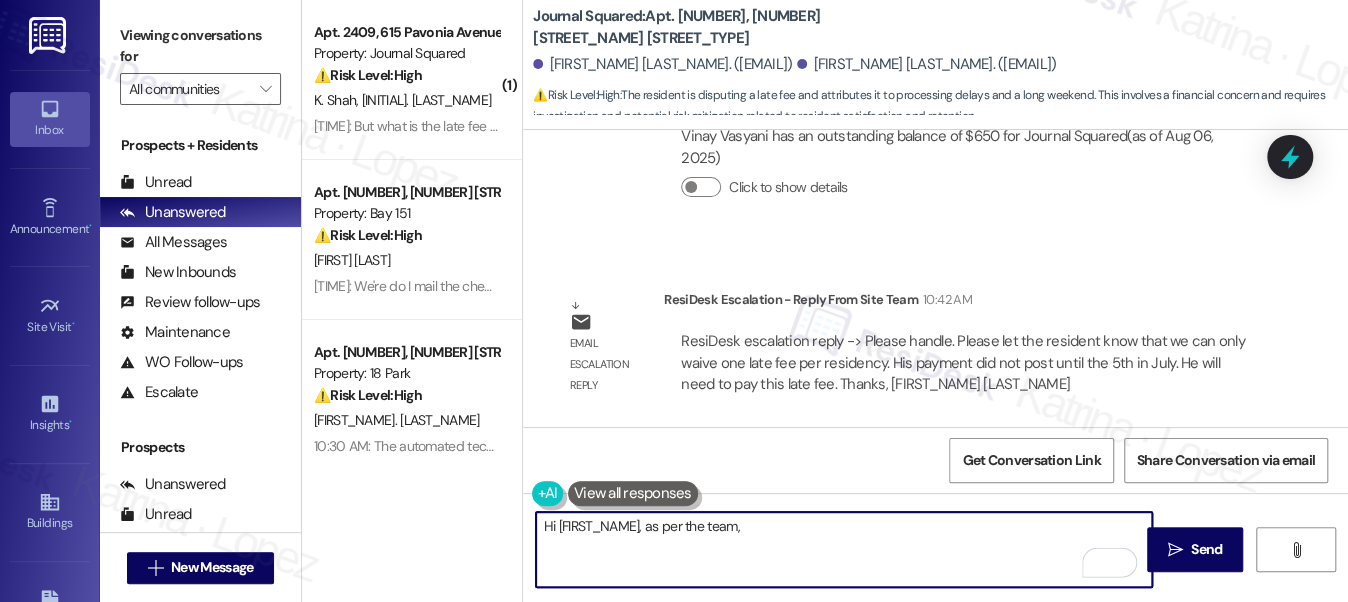 paste on "lease let the resident know that we can only waive one late fee per residency. His payment did not post until the 5th in July. He will need to pay this late fee." 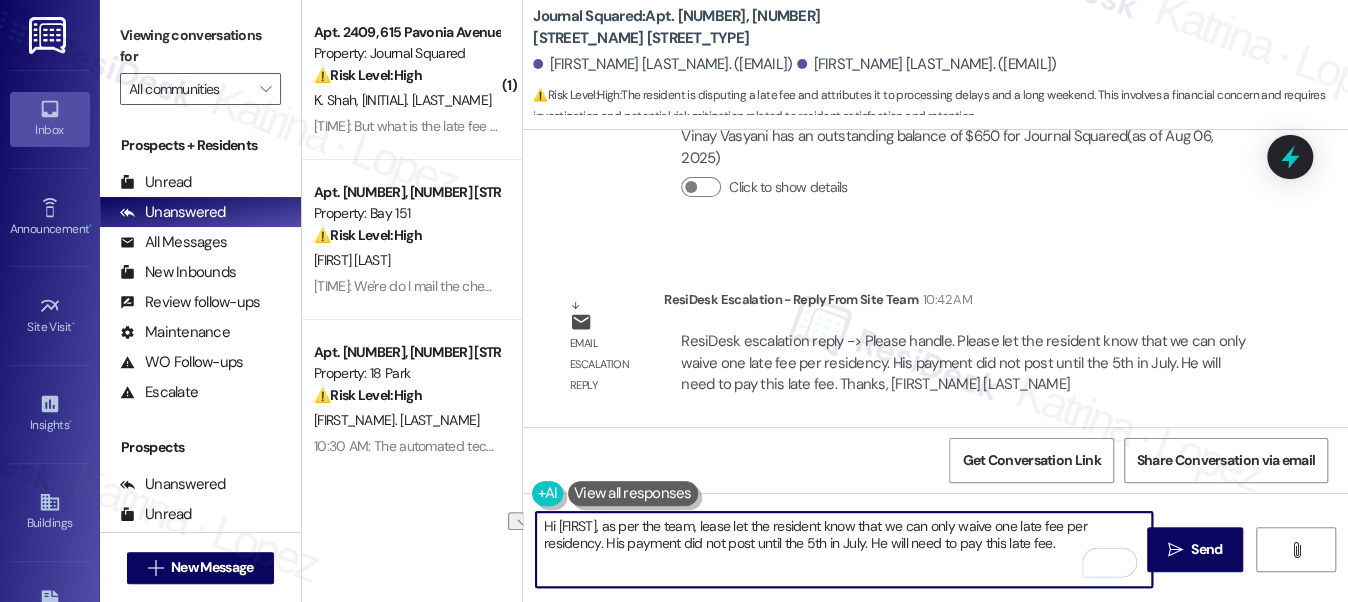drag, startPoint x: 927, startPoint y: 523, endPoint x: 746, endPoint y: 522, distance: 181.00276 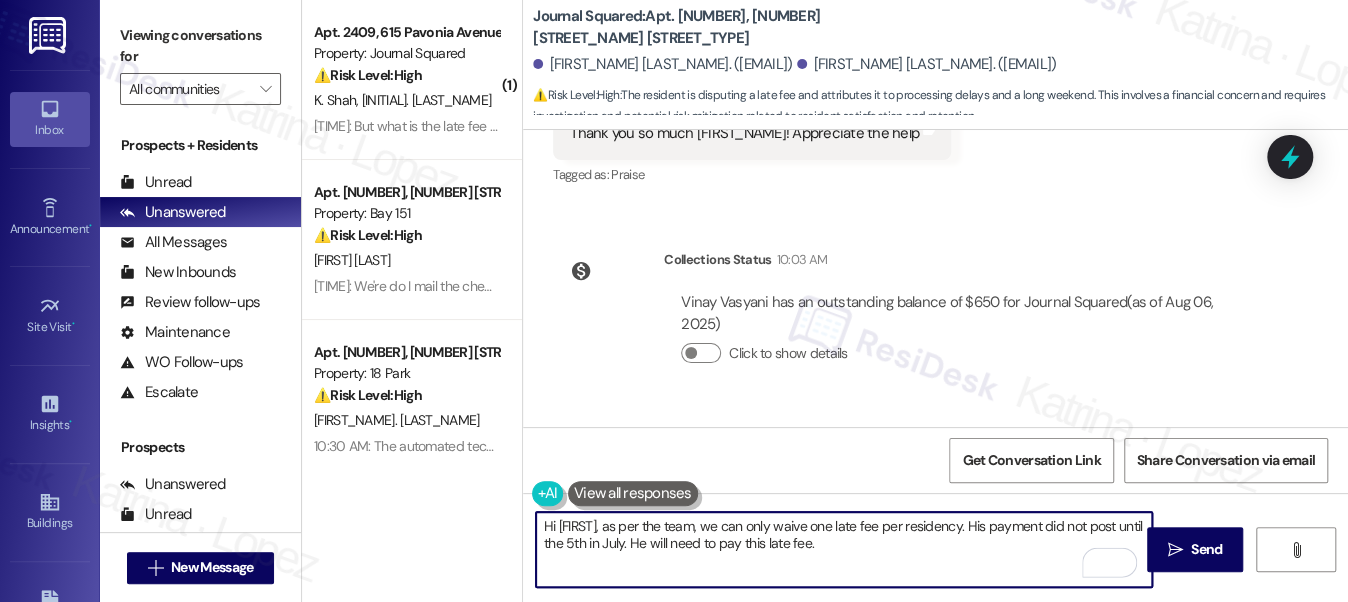 scroll, scrollTop: 13941, scrollLeft: 0, axis: vertical 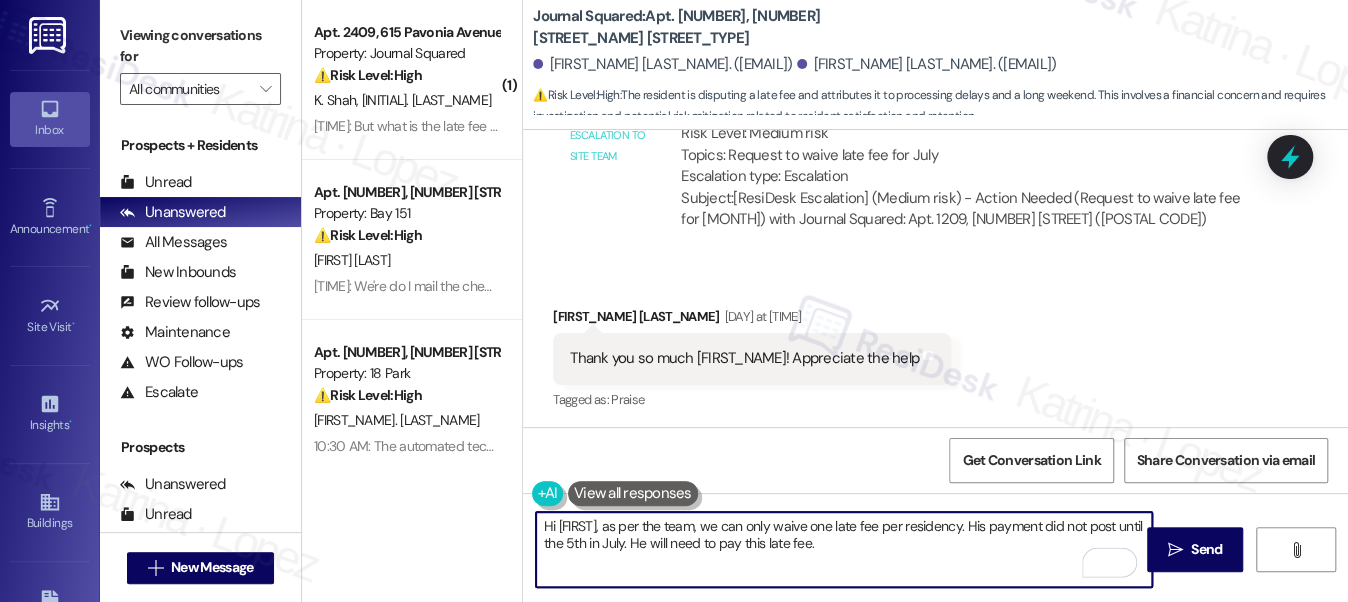 click on "[FIRST] [LAST] [DAY] at [TIME]" at bounding box center (752, 320) 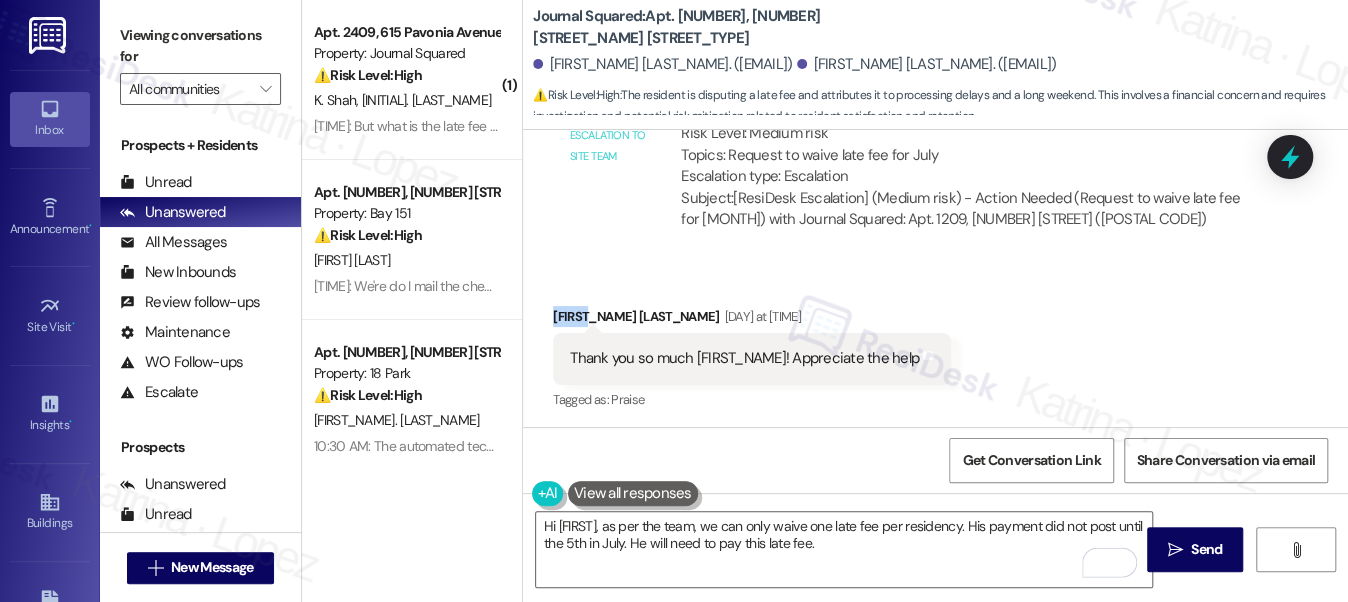 click on "[FIRST] [LAST] [DAY] at [TIME]" at bounding box center (752, 320) 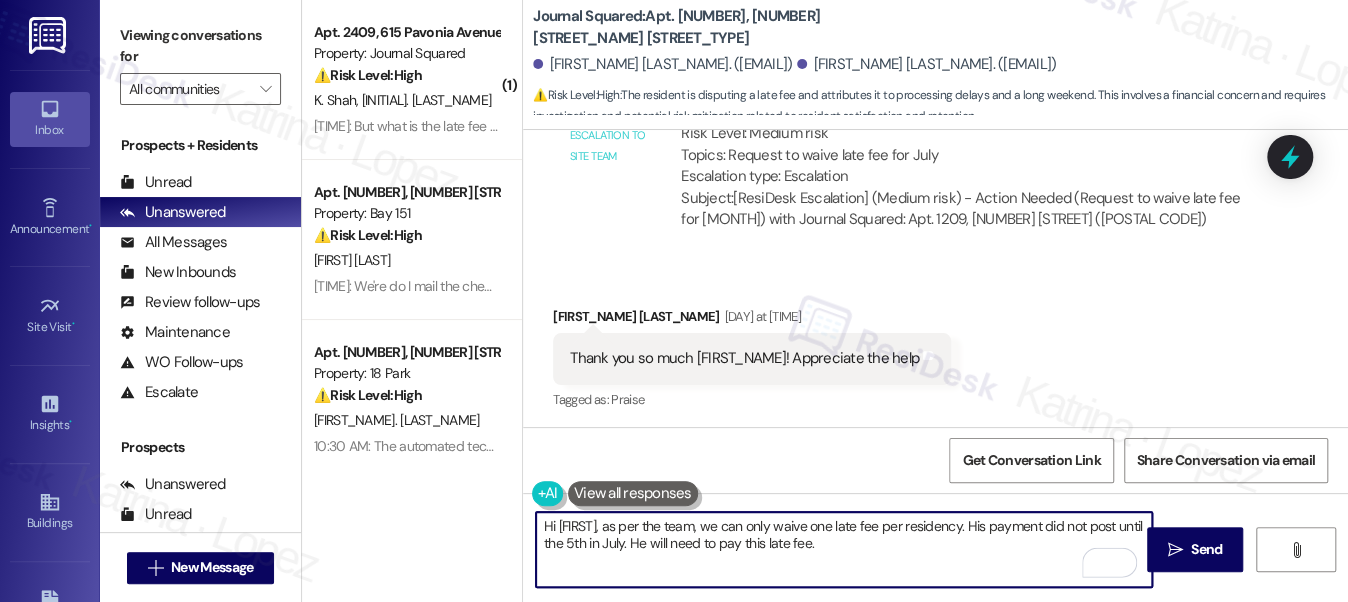 drag, startPoint x: 557, startPoint y: 527, endPoint x: 641, endPoint y: 504, distance: 87.0919 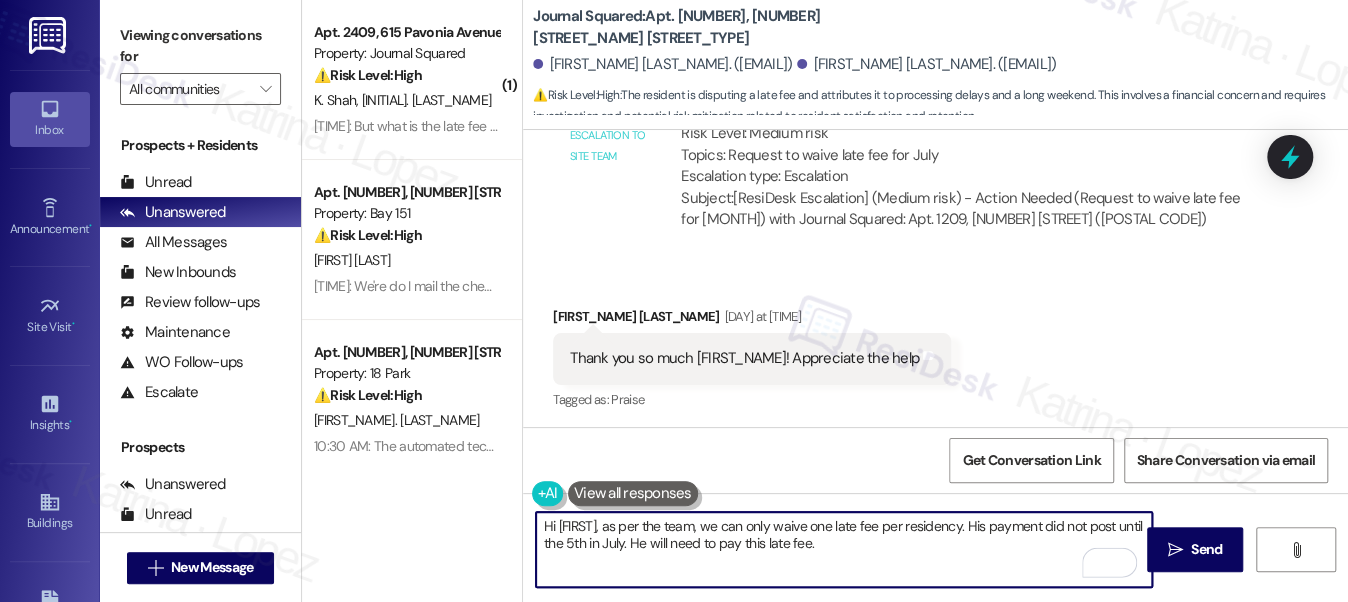 click on "Hi {{first_name}}, as per the team, we can only waive one late fee per residency. His payment did not post until the 5th in July. He will need to pay this late fee." at bounding box center [834, 549] 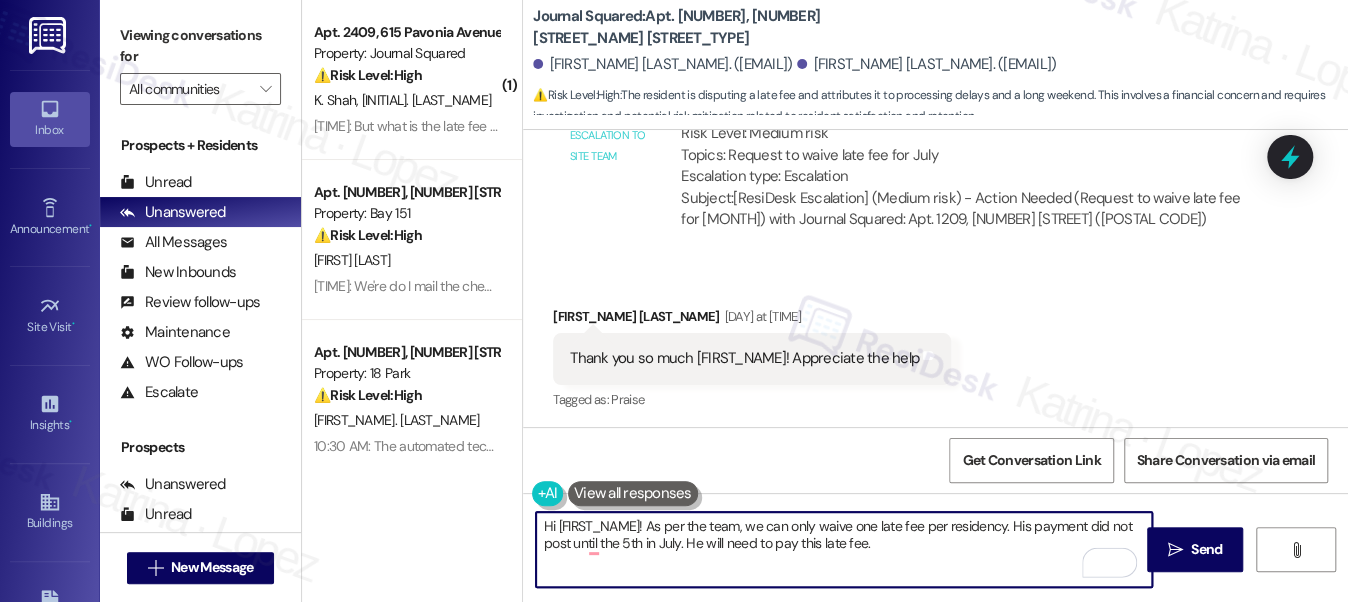 click on "Hi Vinay! As per the team, we can only waive one late fee per residency. His payment did not post until the 5th in July. He will need to pay this late fee." at bounding box center (844, 549) 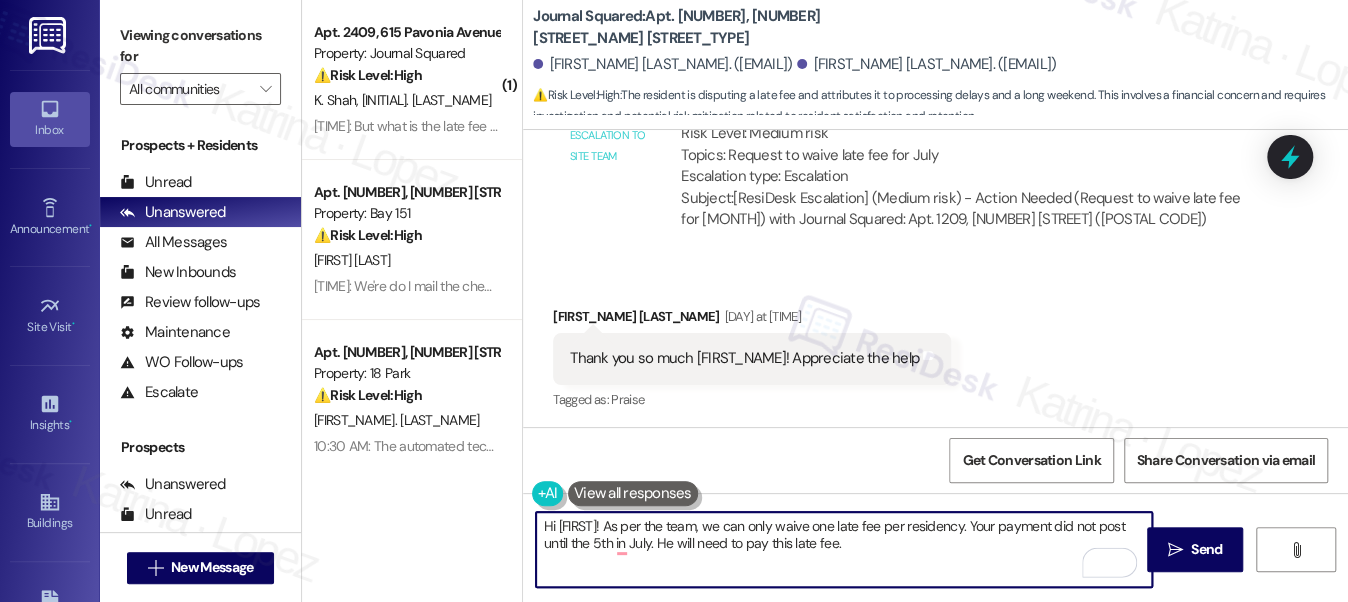 click on "Hi Vinay! As per the team, we can only waive one late fee per residency. Your payment did not post until the 5th in July. He will need to pay this late fee." at bounding box center [844, 549] 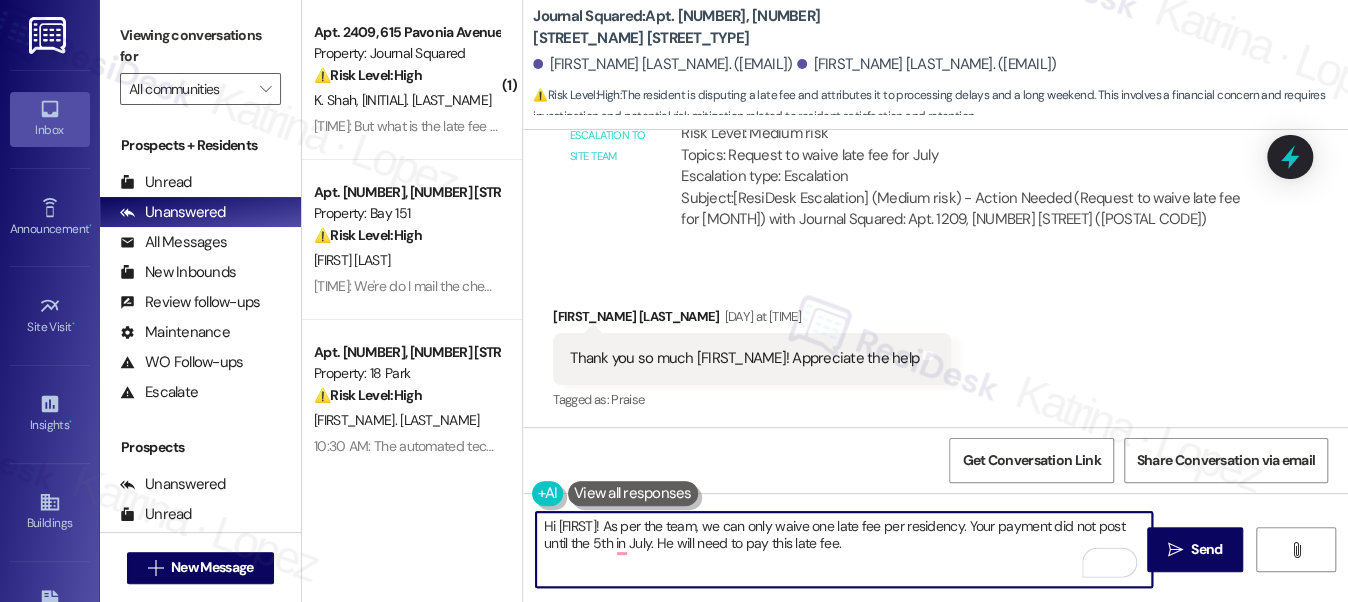 click on "Hi Vinay! As per the team, we can only waive one late fee per residency. Your payment did not post until the 5th in July. He will need to pay this late fee." at bounding box center [844, 549] 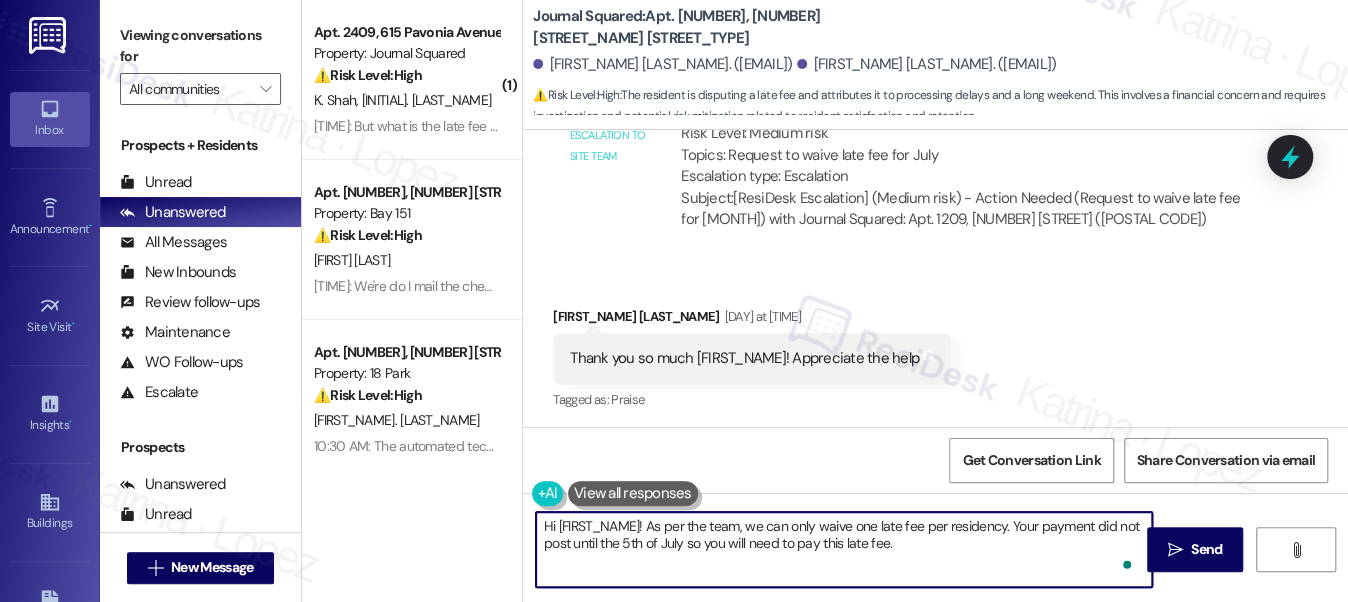 click on "Hi Vinay! As per the team, we can only waive one late fee per residency. Your payment did not post until the 5th of July so you will need to pay this late fee." at bounding box center (844, 549) 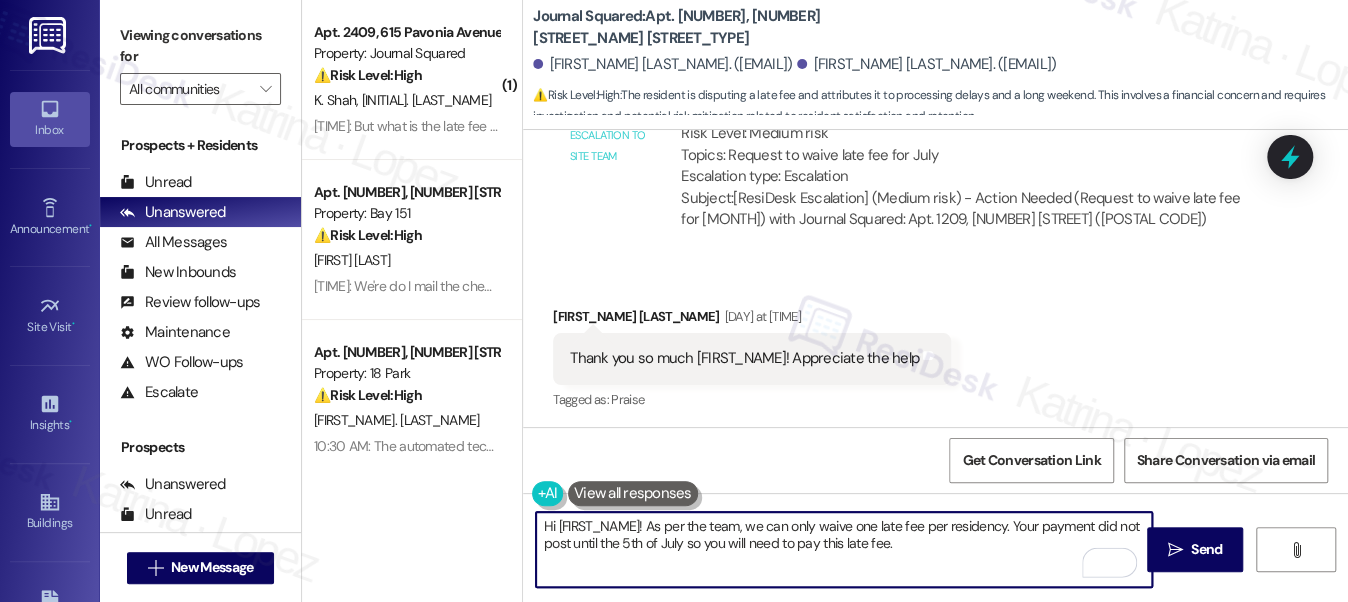 click on "Hi Vinay! As per the team, we can only waive one late fee per residency. Your payment did not post until the 5th of July so you will need to pay this late fee." at bounding box center [844, 549] 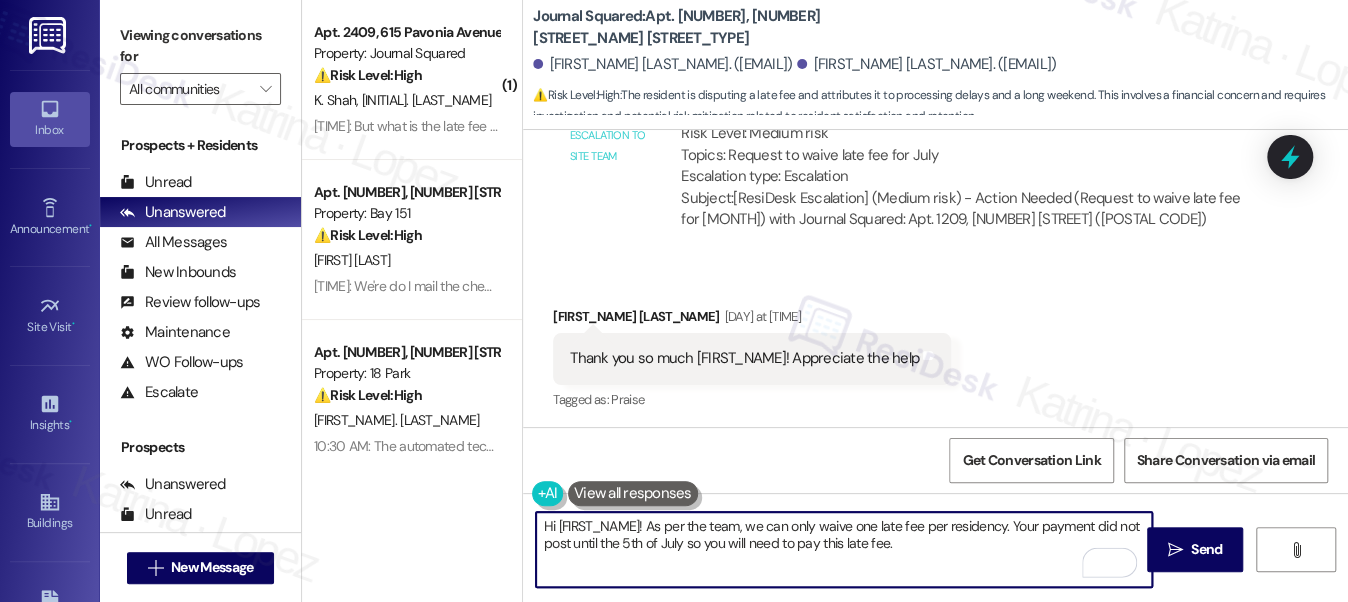 click on "Hi Vinay! As per the team, we can only waive one late fee per residency. Your payment did not post until the 5th of July so you will need to pay this late fee." at bounding box center (844, 549) 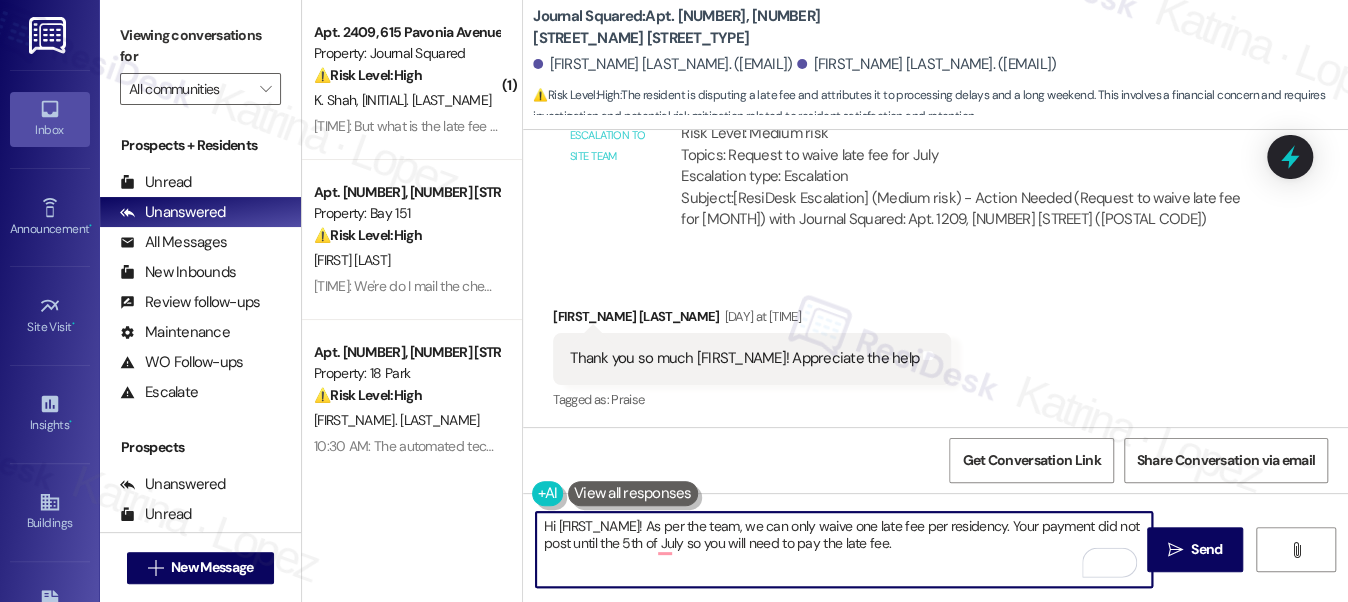 click on "Hi Vinay! As per the team, we can only waive one late fee per residency. Your payment did not post until the 5th of July so you will need to pay the late fee." at bounding box center (844, 549) 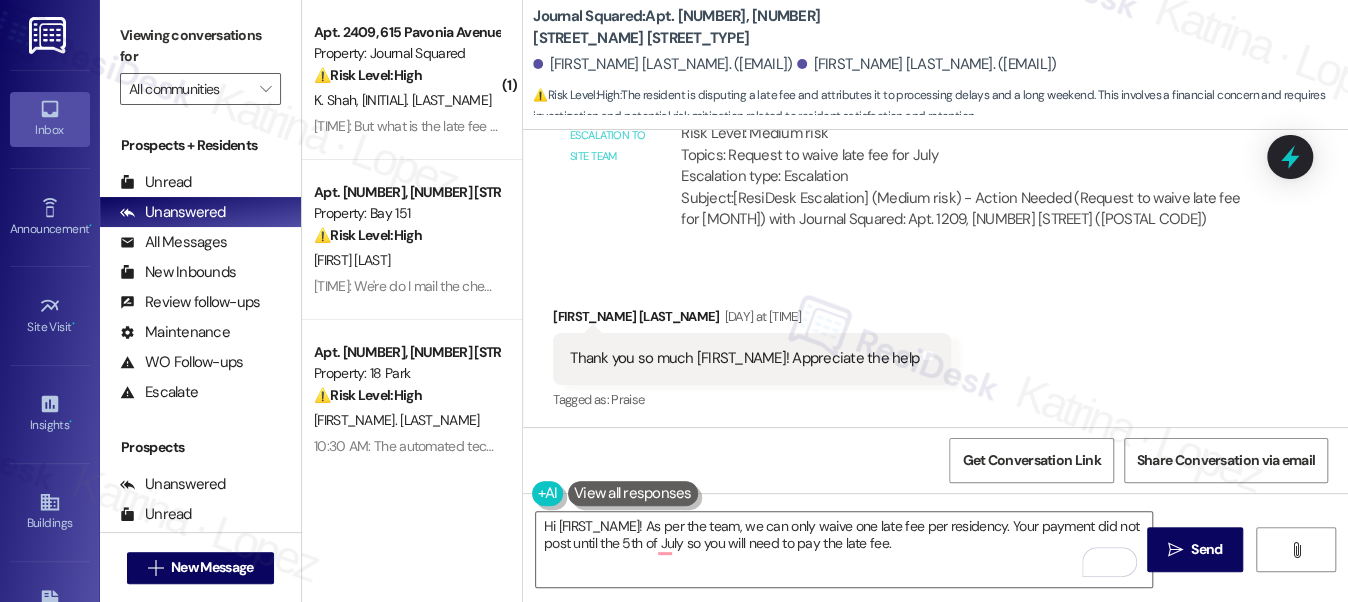 click on "Viewing conversations for" at bounding box center [200, 46] 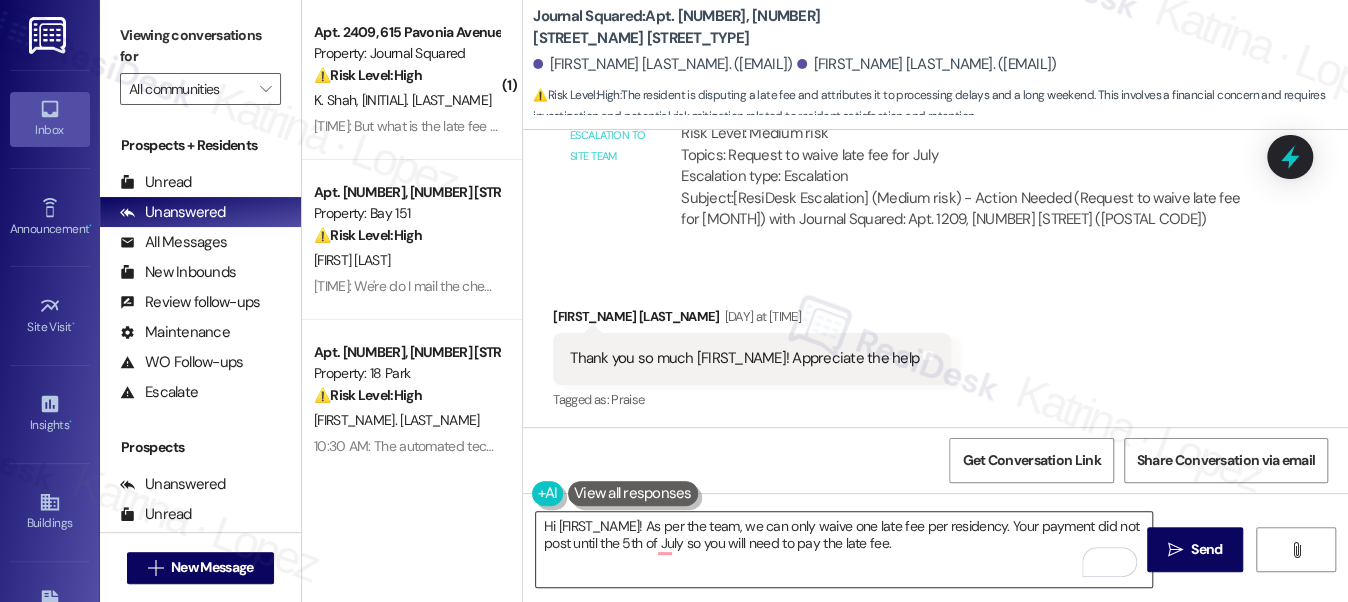click on "Hi Vinay! As per the team, we can only waive one late fee per residency. Your payment did not post until the 5th of July so you will need to pay the late fee." at bounding box center [844, 549] 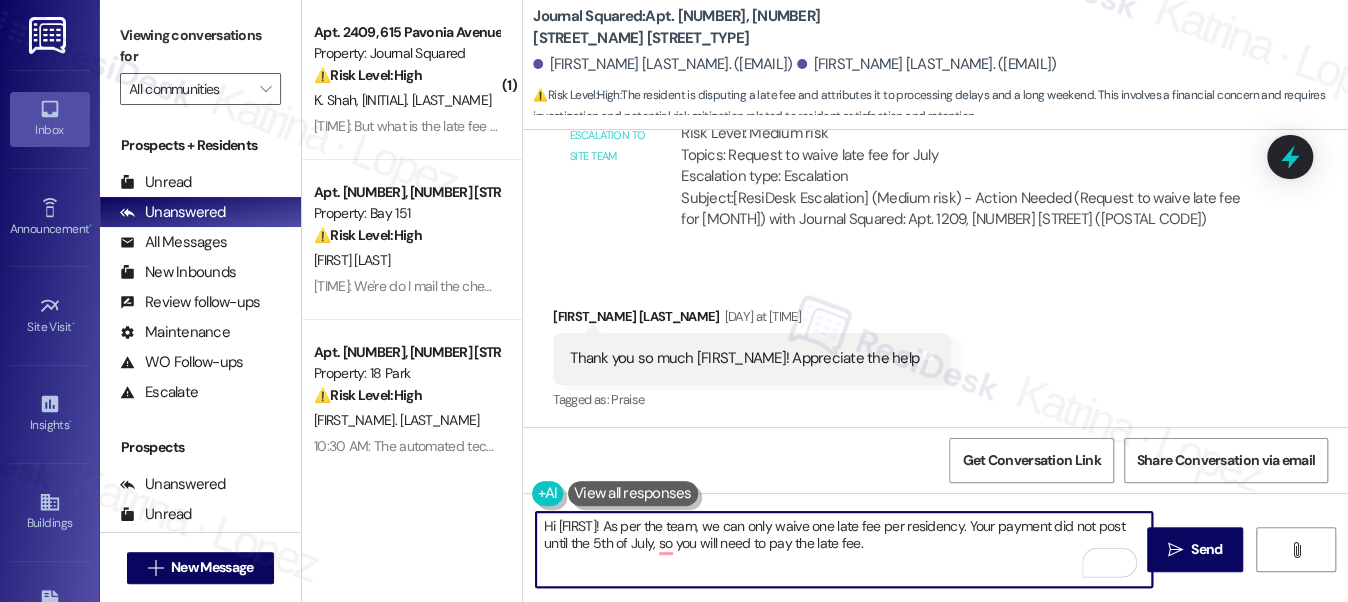 click on "Hi Vinay! As per the team, we can only waive one late fee per residency. Your payment did not post until the 5th of July, so you will need to pay the late fee." at bounding box center [844, 549] 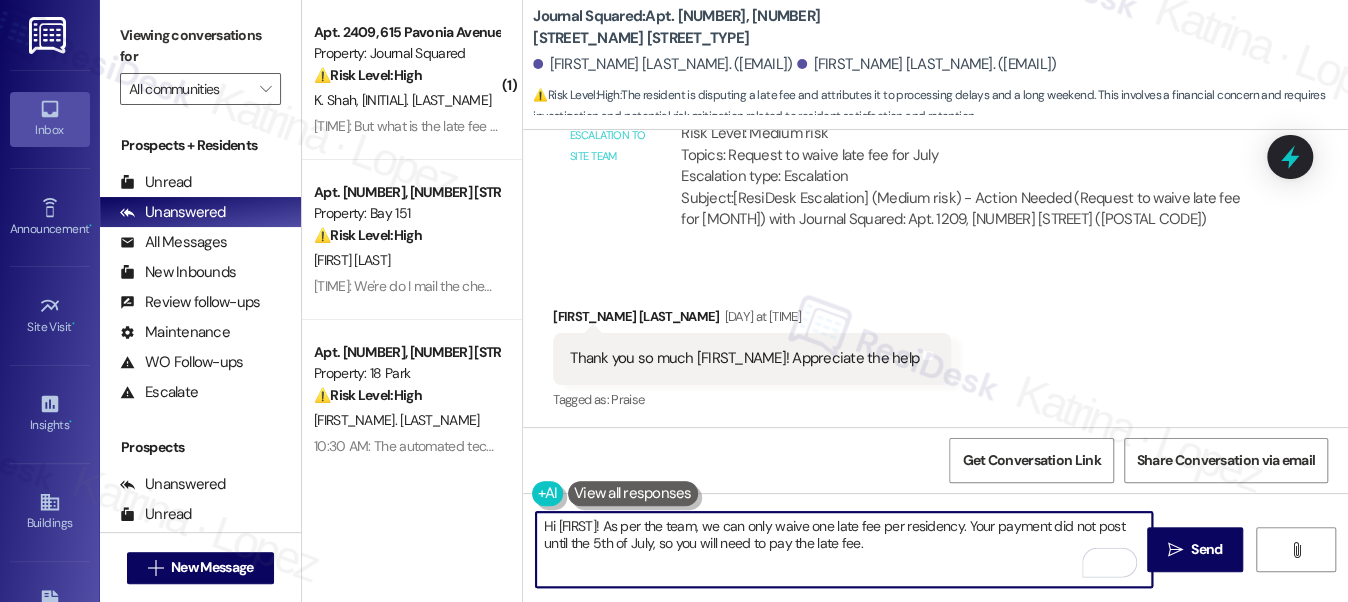 click on "Hi Vinay! As per the team, we can only waive one late fee per residency. Your payment did not post until the 5th of July, so you will need to pay the late fee." at bounding box center [844, 549] 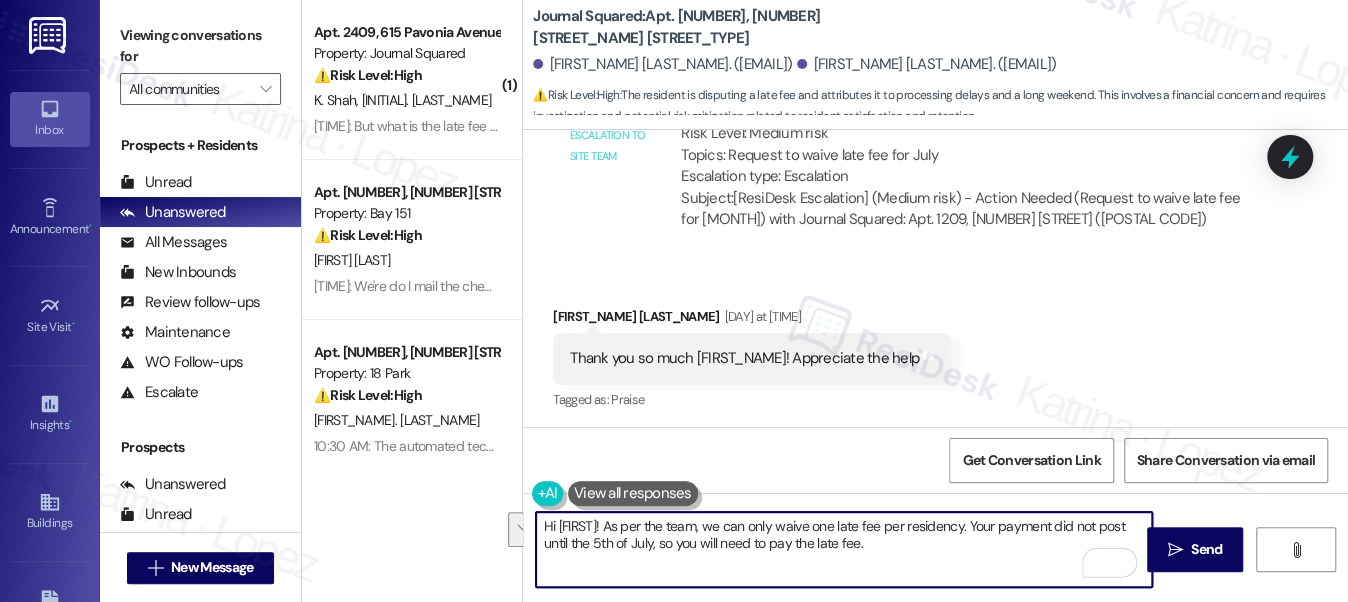 click on "Hi Vinay! As per the team, we can only waive one late fee per residency. Your payment did not post until the 5th of July, so you will need to pay the late fee." at bounding box center [844, 549] 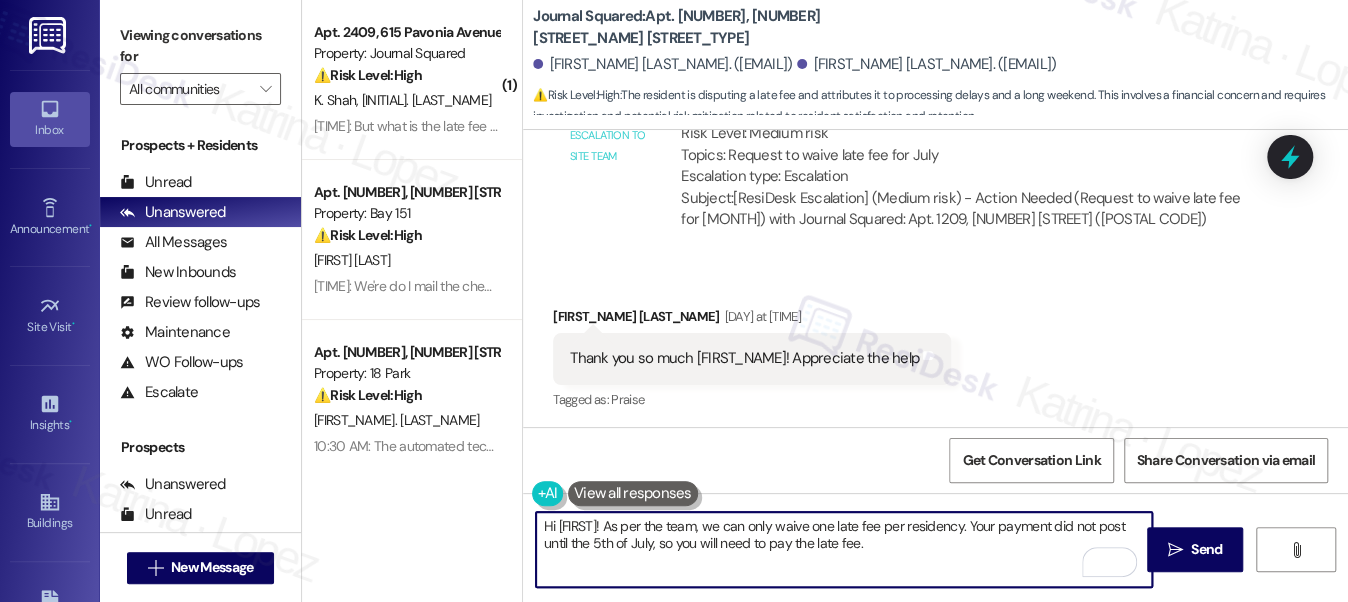 click on "Hi Vinay! As per the team, we can only waive one late fee per residency. Your payment did not post until the 5th of July, so you will need to pay the late fee." at bounding box center [844, 549] 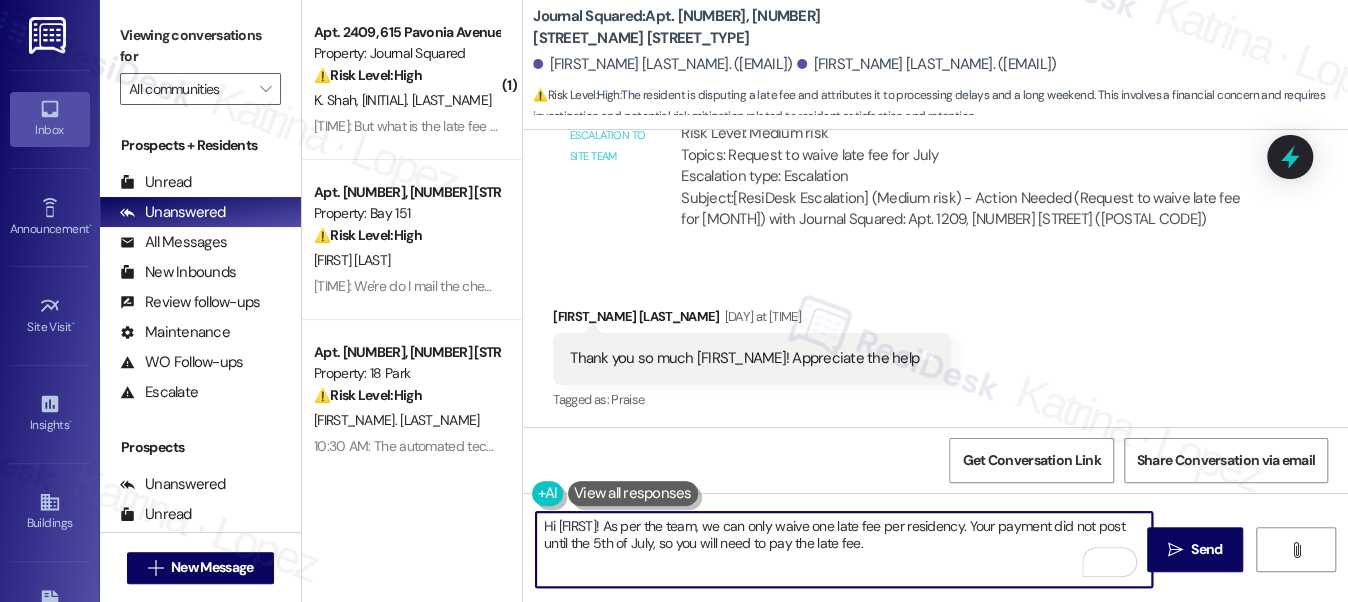 click on "Hi Vinay! As per the team, we can only waive one late fee per residency. Your payment did not post until the 5th of July, so you will need to pay the late fee." at bounding box center [844, 549] 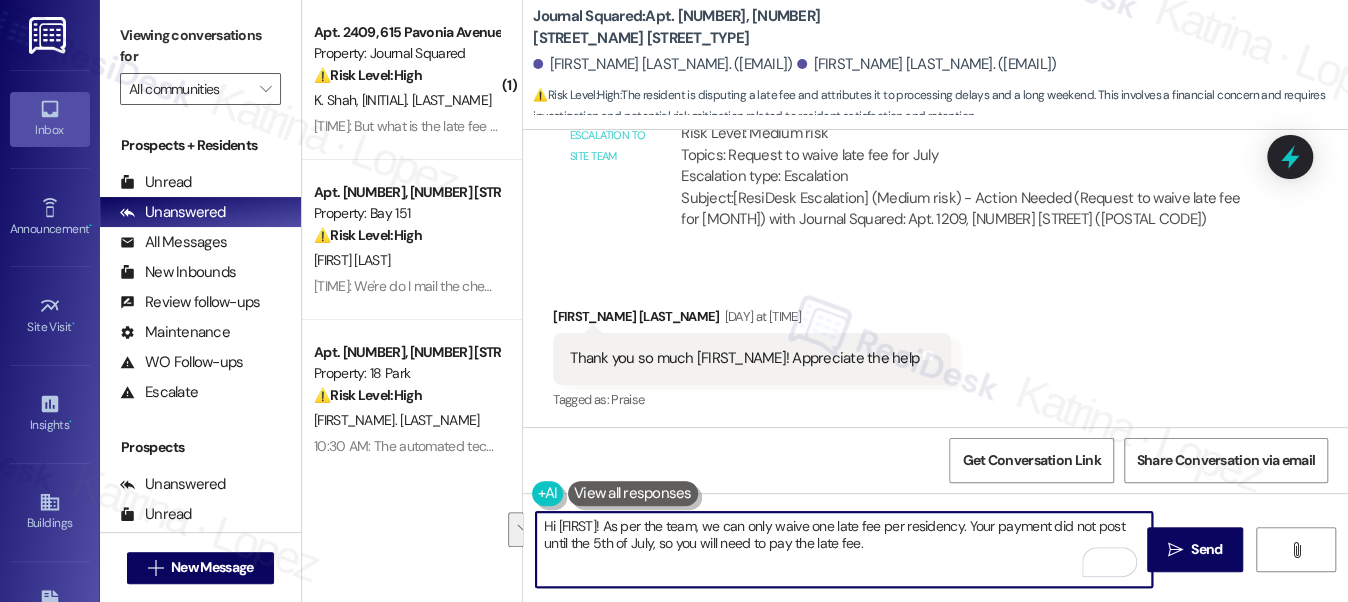 scroll, scrollTop: 14396, scrollLeft: 0, axis: vertical 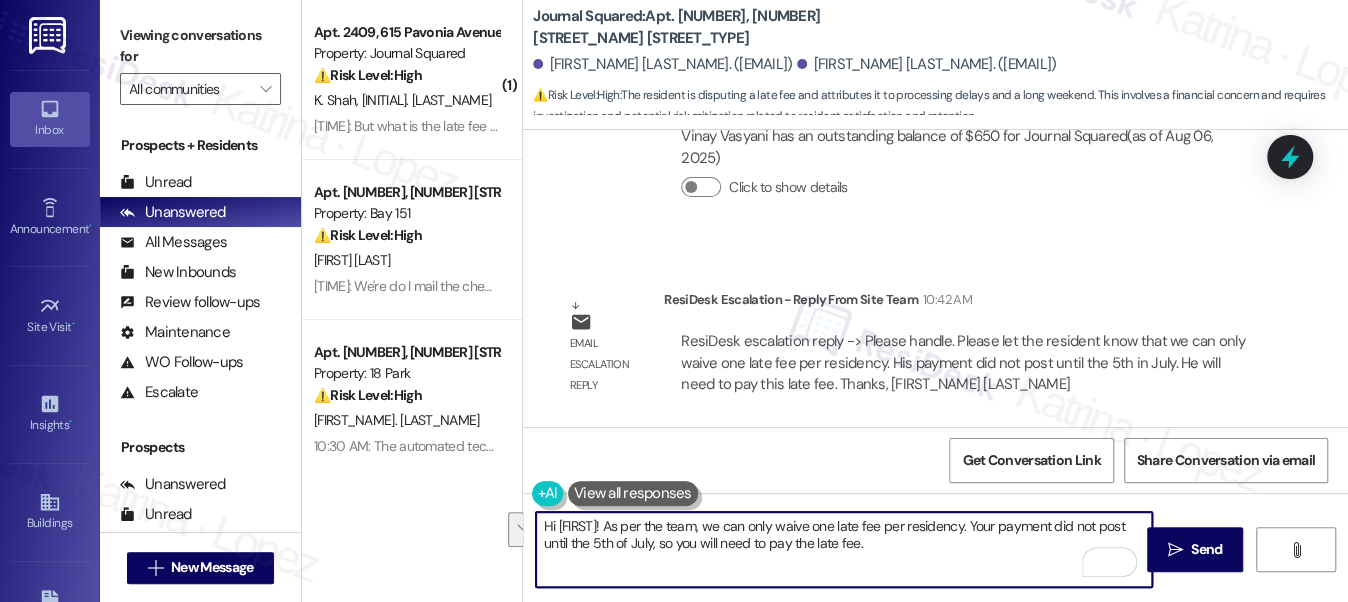 type on "Hi Vinay! As per the team, we can only waive one late fee per residency. Your payment did not post until the 5th of July, so you will need to pay the late fee." 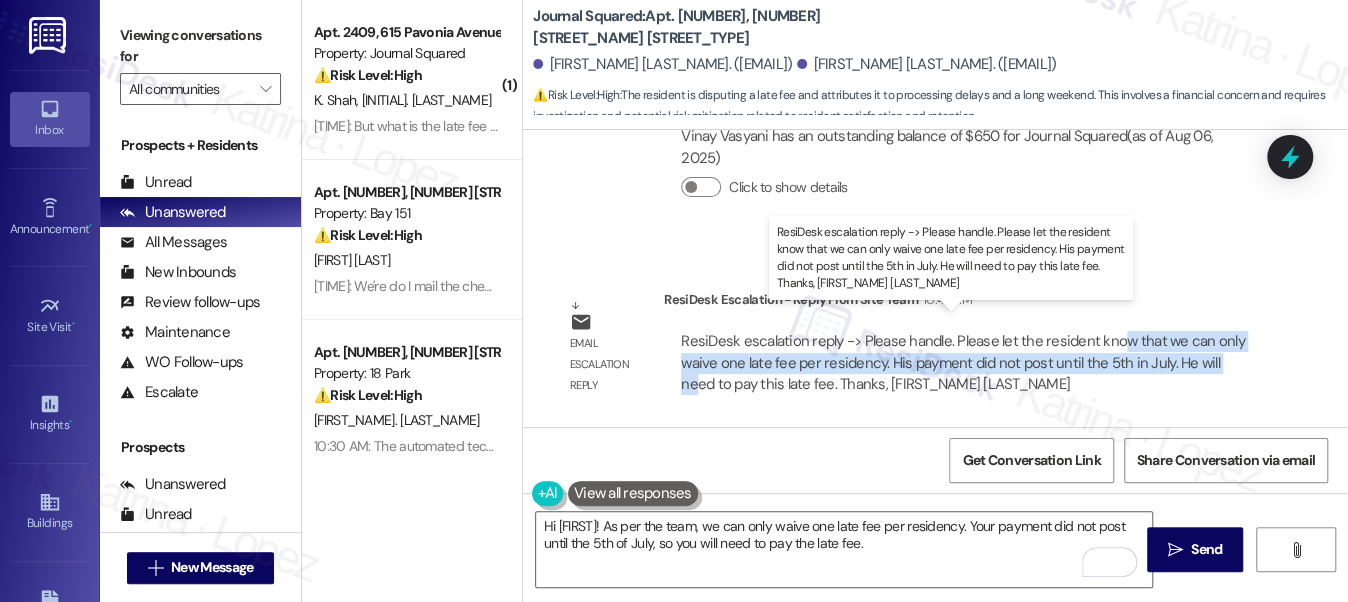 drag, startPoint x: 978, startPoint y: 344, endPoint x: 1074, endPoint y: 364, distance: 98.0612 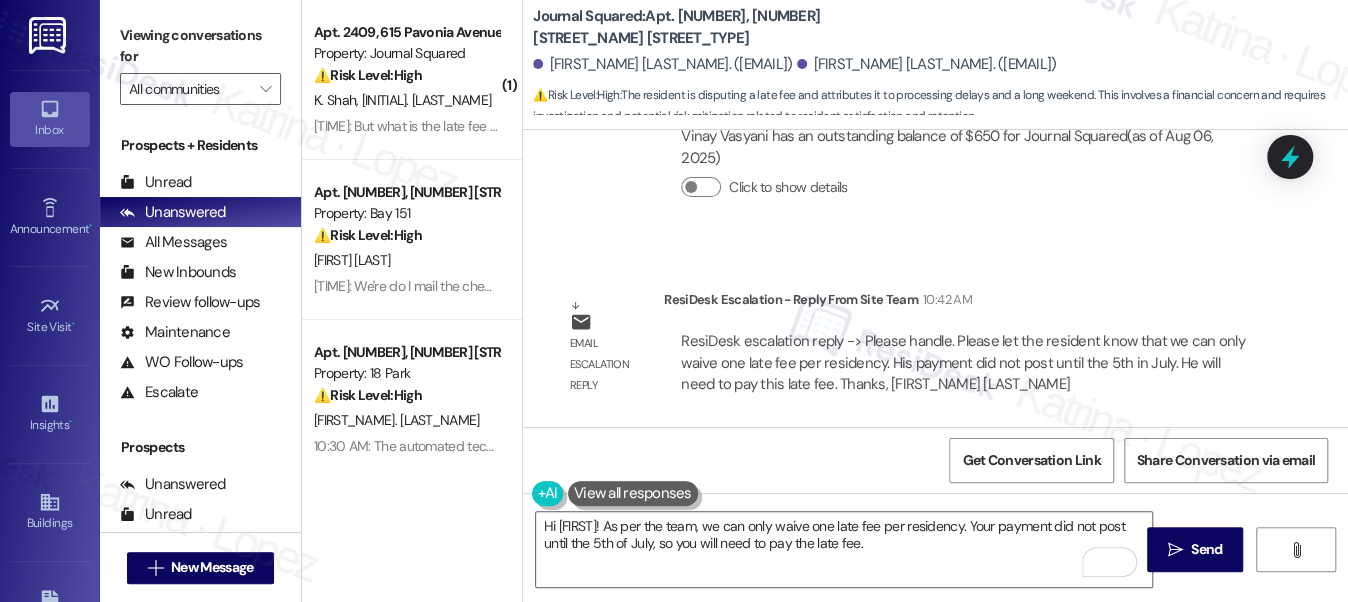 click on "ResiDesk escalation reply ->
Please handle. Please let the resident know that we can only waive one late fee per residency. His payment did not post until the 5th in July. He will need to pay this late fee. Thanks, Michael Michae ResiDesk escalation reply ->
Please handle. Please let the resident know that we can only waive one late fee per residency. His payment did not post until the 5th in July. He will need to pay this late fee. Thanks, Michael Michae" at bounding box center (964, 363) 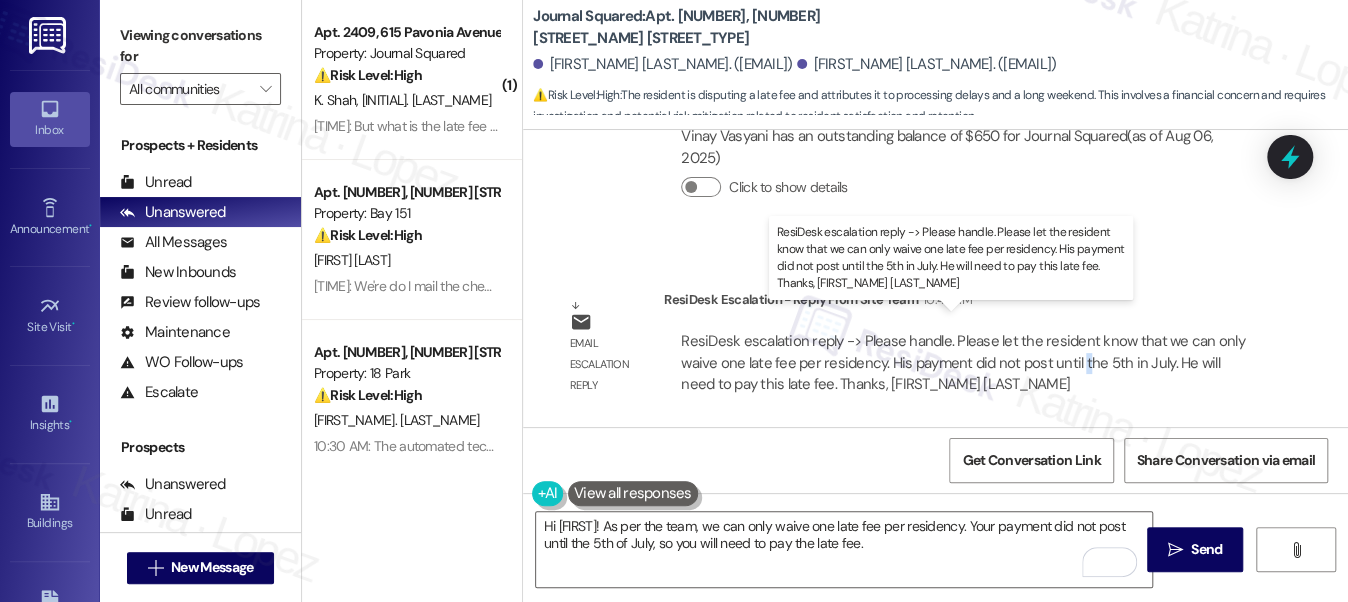 click on "ResiDesk escalation reply ->
Please handle. Please let the resident know that we can only waive one late fee per residency. His payment did not post until the 5th in July. He will need to pay this late fee. Thanks, Michael Michae ResiDesk escalation reply ->
Please handle. Please let the resident know that we can only waive one late fee per residency. His payment did not post until the 5th in July. He will need to pay this late fee. Thanks, Michael Michae" at bounding box center [962, 362] 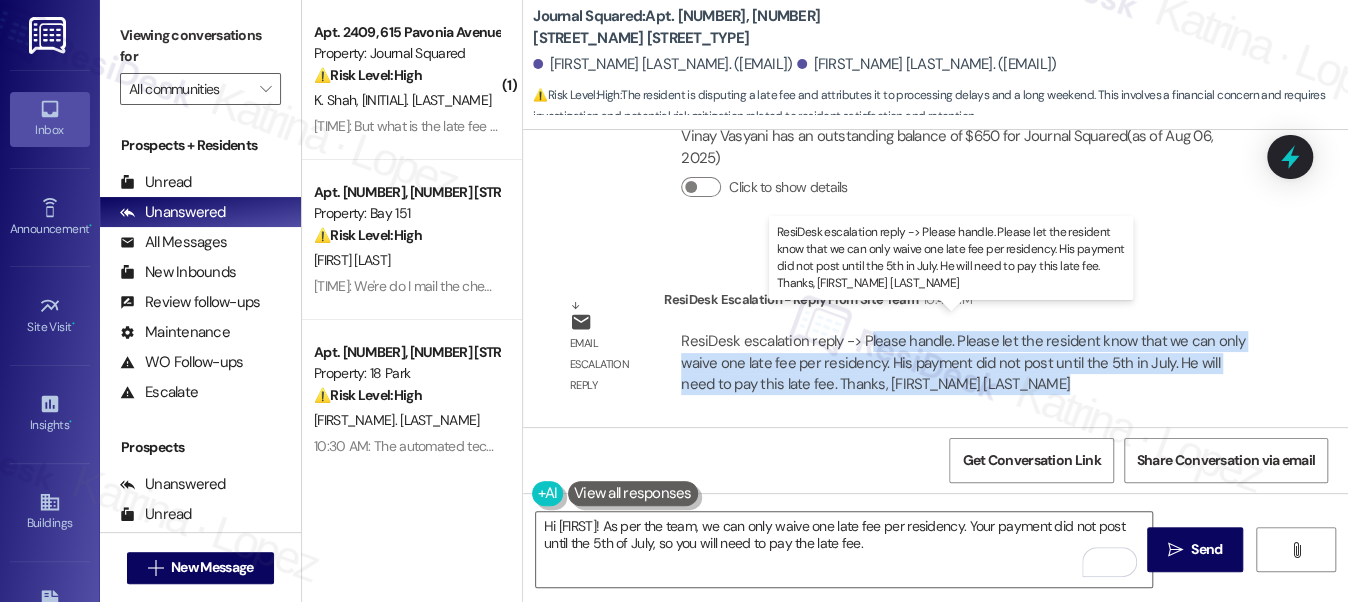 click on "ResiDesk escalation reply ->
Please handle. Please let the resident know that we can only waive one late fee per residency. His payment did not post until the 5th in July. He will need to pay this late fee. Thanks, Michael Michae ResiDesk escalation reply ->
Please handle. Please let the resident know that we can only waive one late fee per residency. His payment did not post until the 5th in July. He will need to pay this late fee. Thanks, Michael Michae" at bounding box center [962, 362] 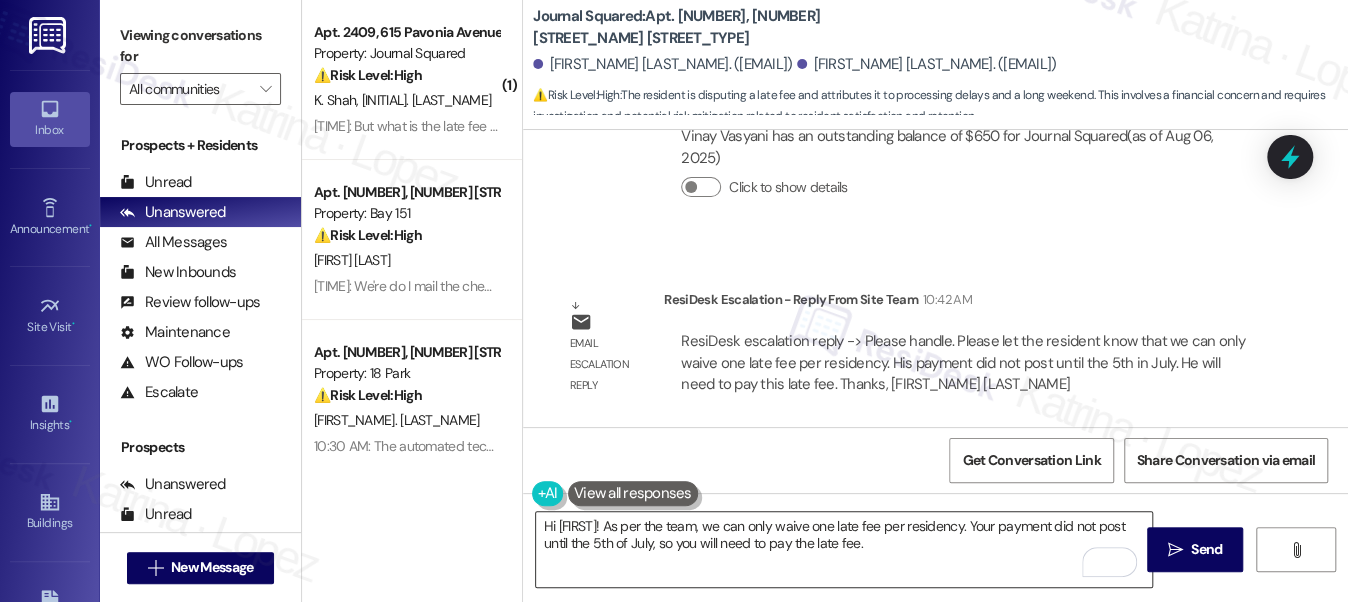 click on "Hi Vinay! As per the team, we can only waive one late fee per residency. Your payment did not post until the 5th of July, so you will need to pay the late fee." at bounding box center (844, 549) 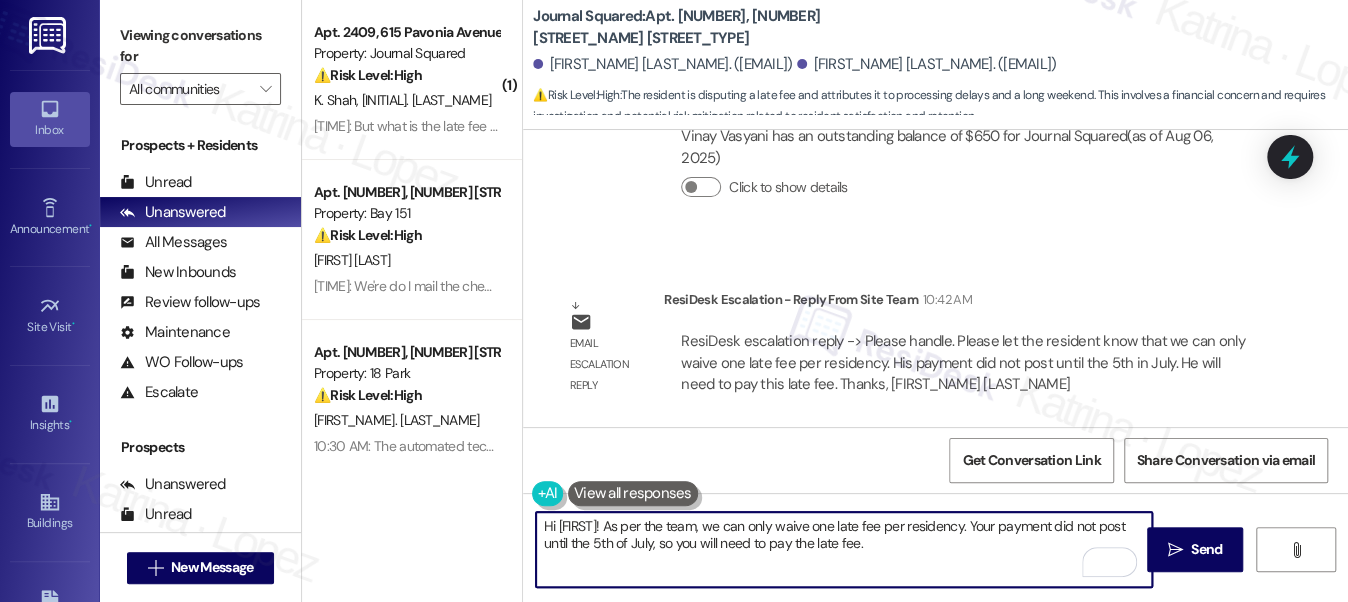 click on "Hi Vinay! As per the team, we can only waive one late fee per residency. Your payment did not post until the 5th of July, so you will need to pay the late fee." at bounding box center (844, 549) 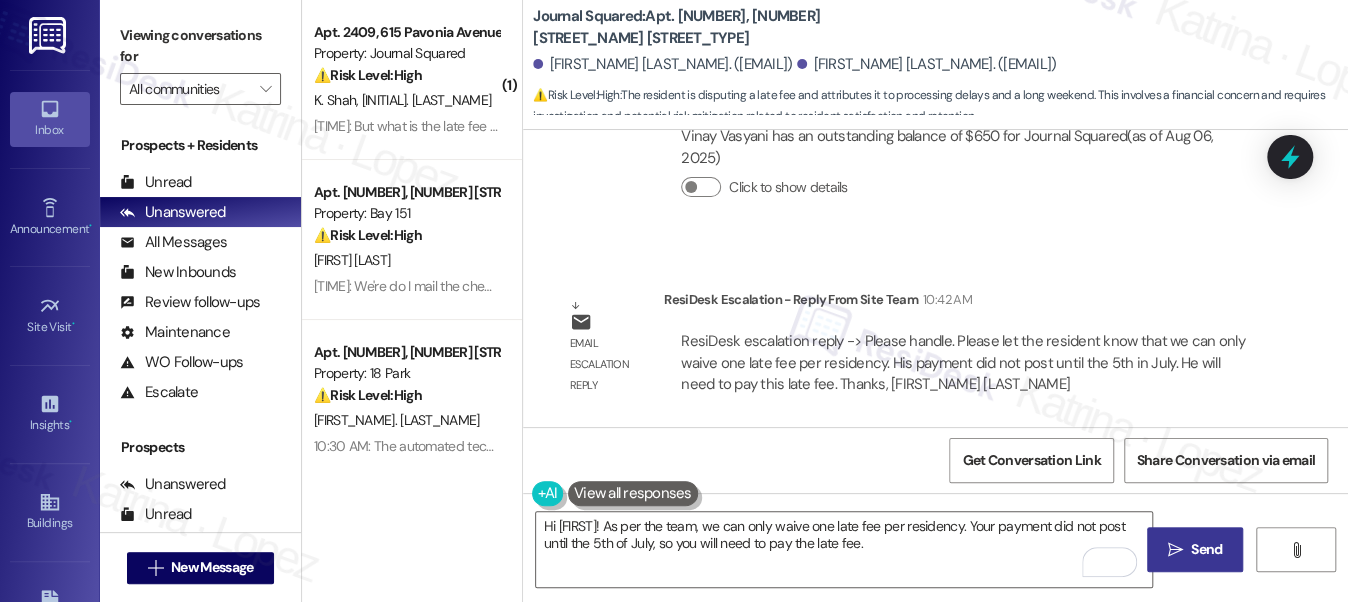 click on " Send" at bounding box center [1195, 549] 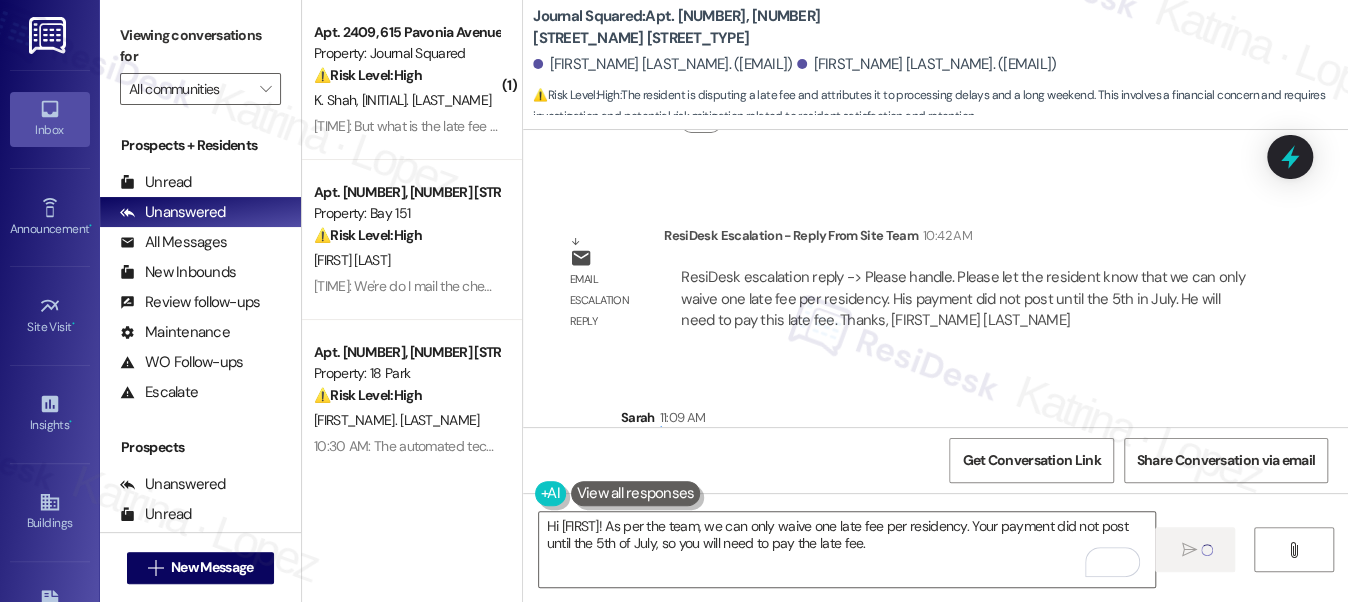 type 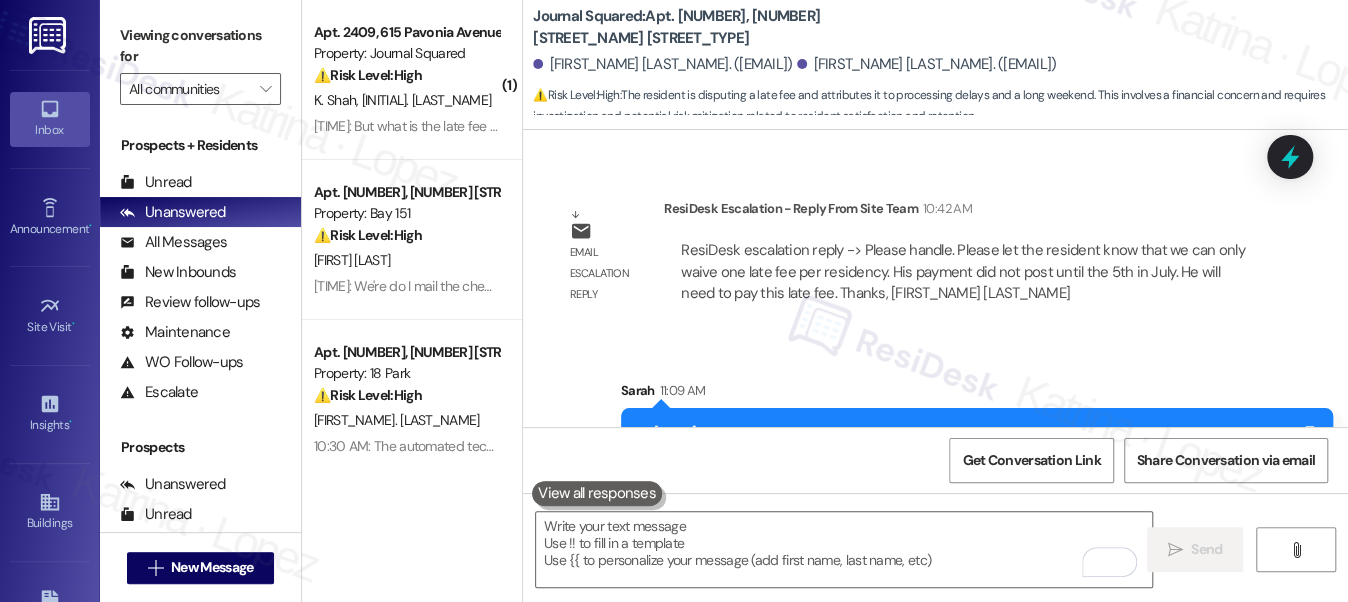 scroll, scrollTop: 14557, scrollLeft: 0, axis: vertical 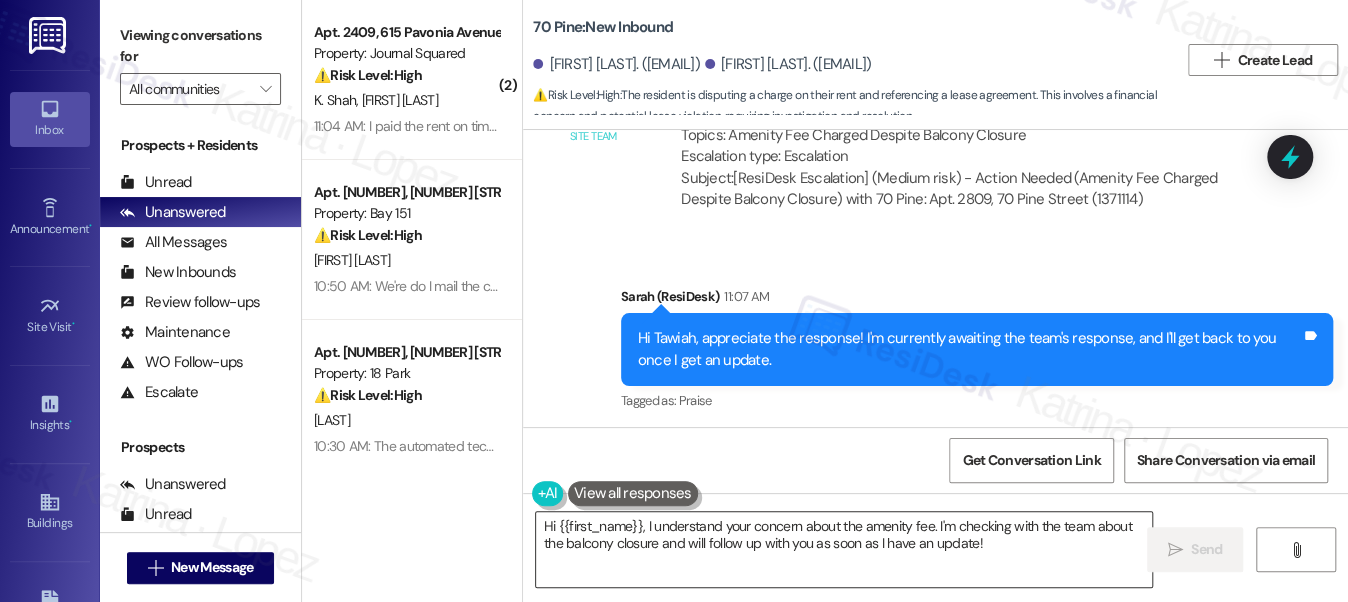 click on "Hi {{first_name}}, I understand your concern about the amenity fee. I'm checking with the team about the balcony closure and will follow up with you as soon as I have an update!" at bounding box center [844, 549] 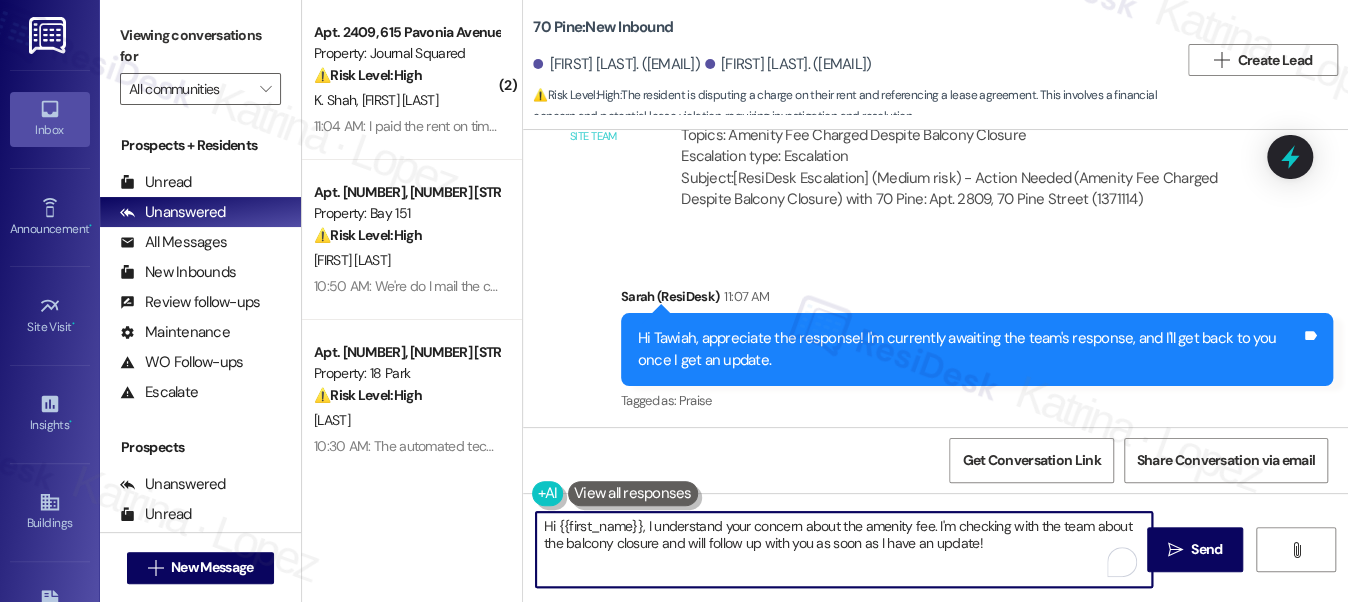 drag, startPoint x: 1008, startPoint y: 546, endPoint x: 644, endPoint y: 516, distance: 365.23416 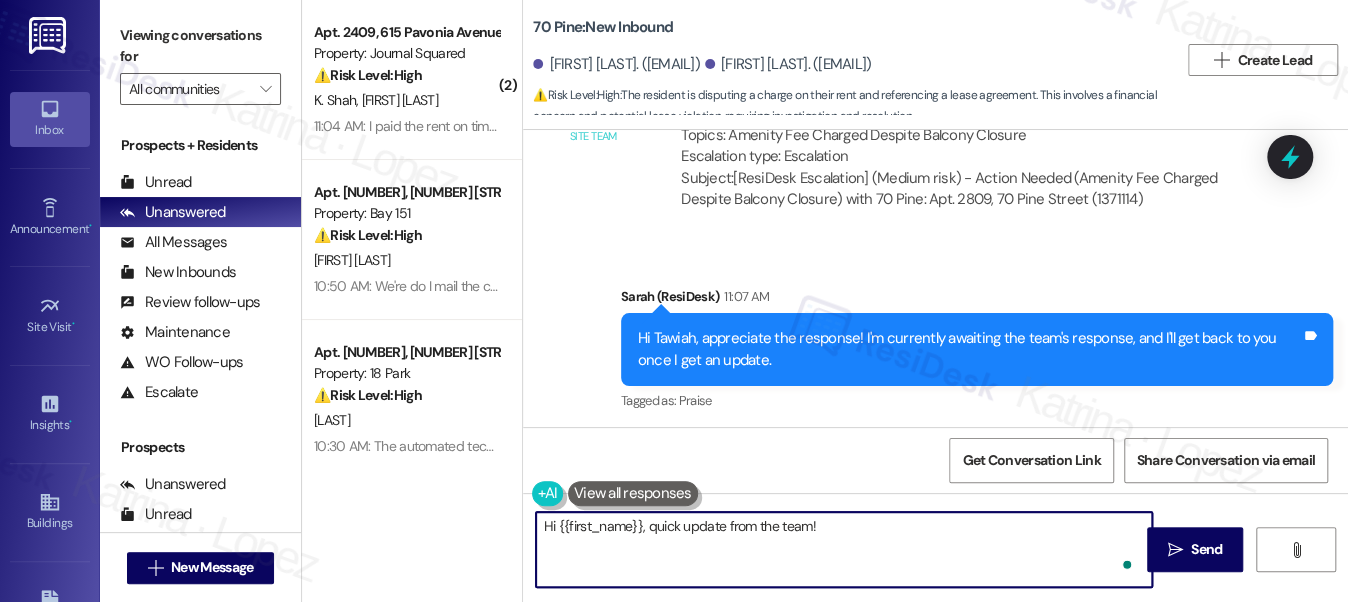 paste on "account has been credited for the amenity fees that were charged for July and August, and the monthly amenity fee charge was paused due to the restricted balcony access." 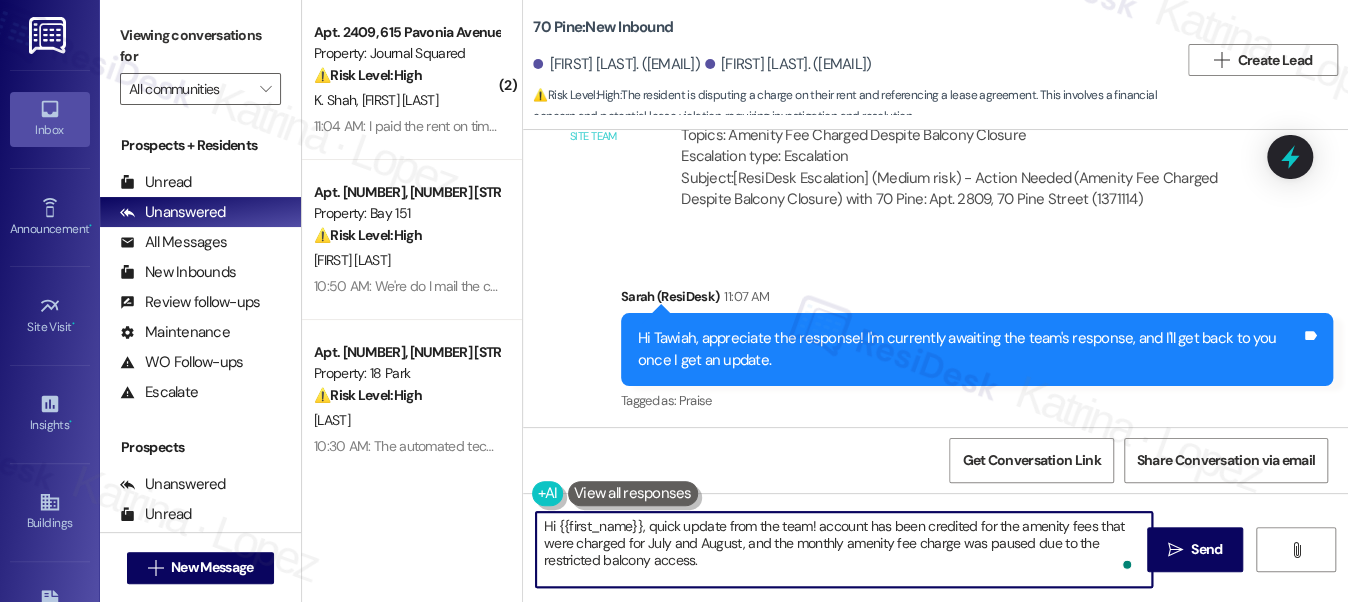 click on "Hi {{first_name}}, quick update from the team! account has been credited for the amenity fees that were charged for July and August, and the monthly amenity fee charge was paused due to the restricted balcony access." at bounding box center [844, 549] 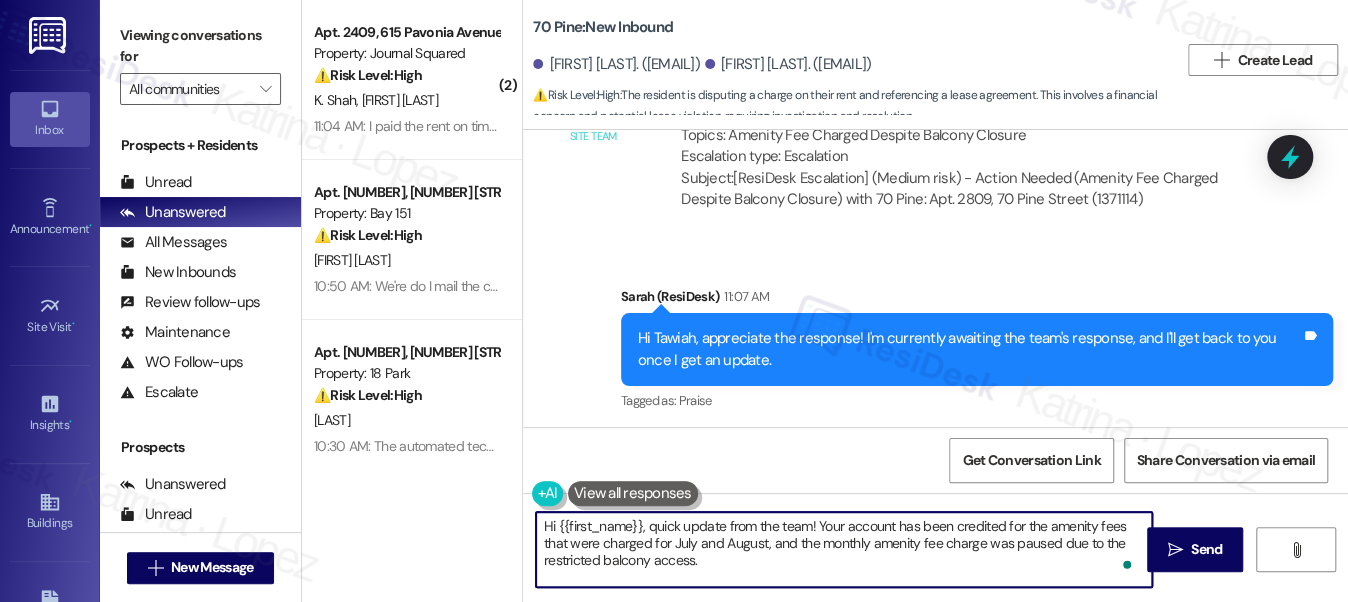 click on "[FIRST] [LAST]. ([EMAIL])" at bounding box center [616, 64] 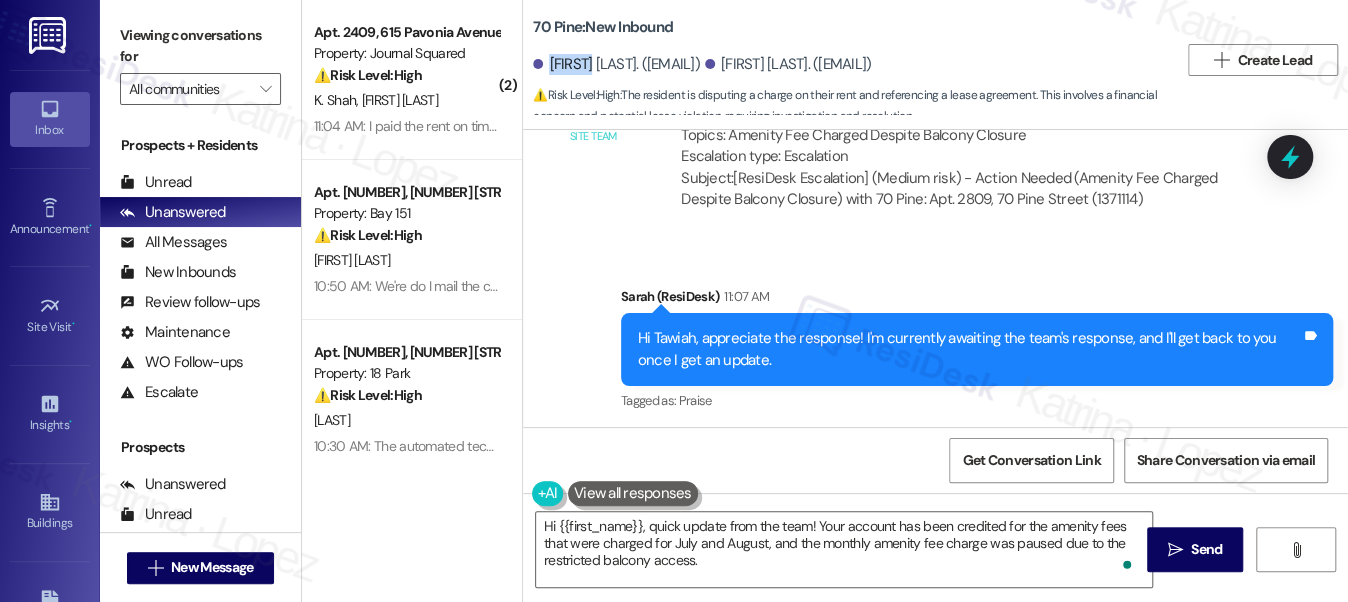 click on "[FIRST] [LAST]. ([EMAIL])" at bounding box center (616, 64) 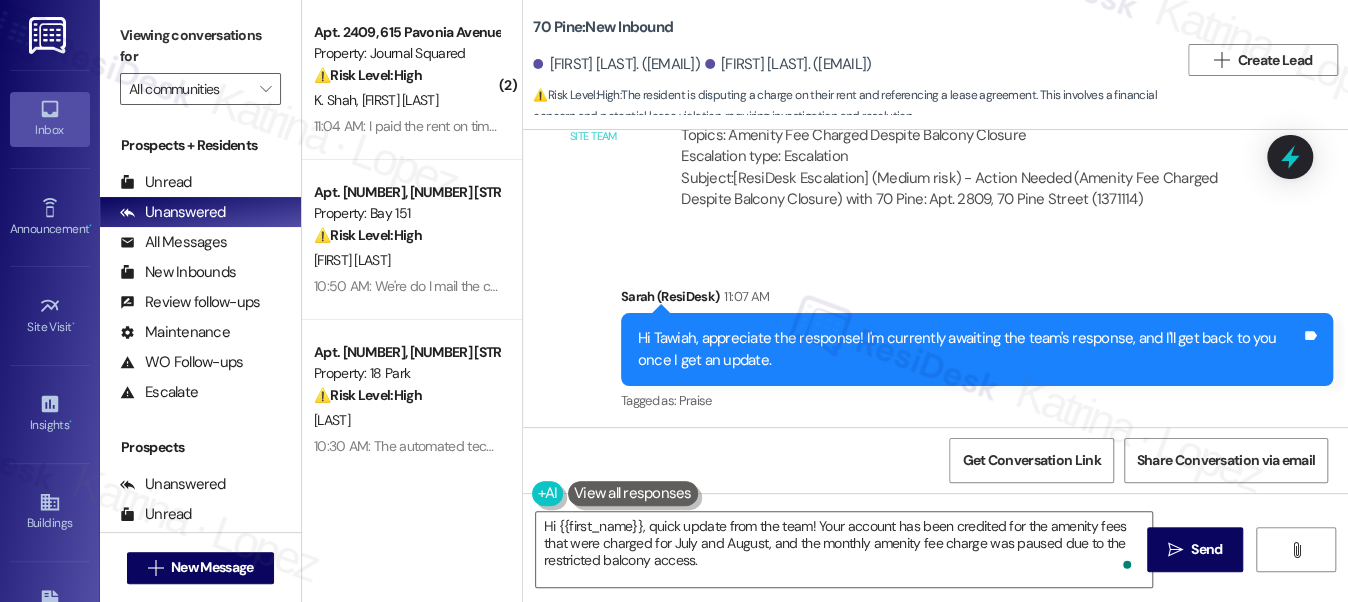 click on "Hi Tawiah, appreciate the response! I'm currently awaiting the team's response, and I'll get back to you once I get an update." at bounding box center (969, 349) 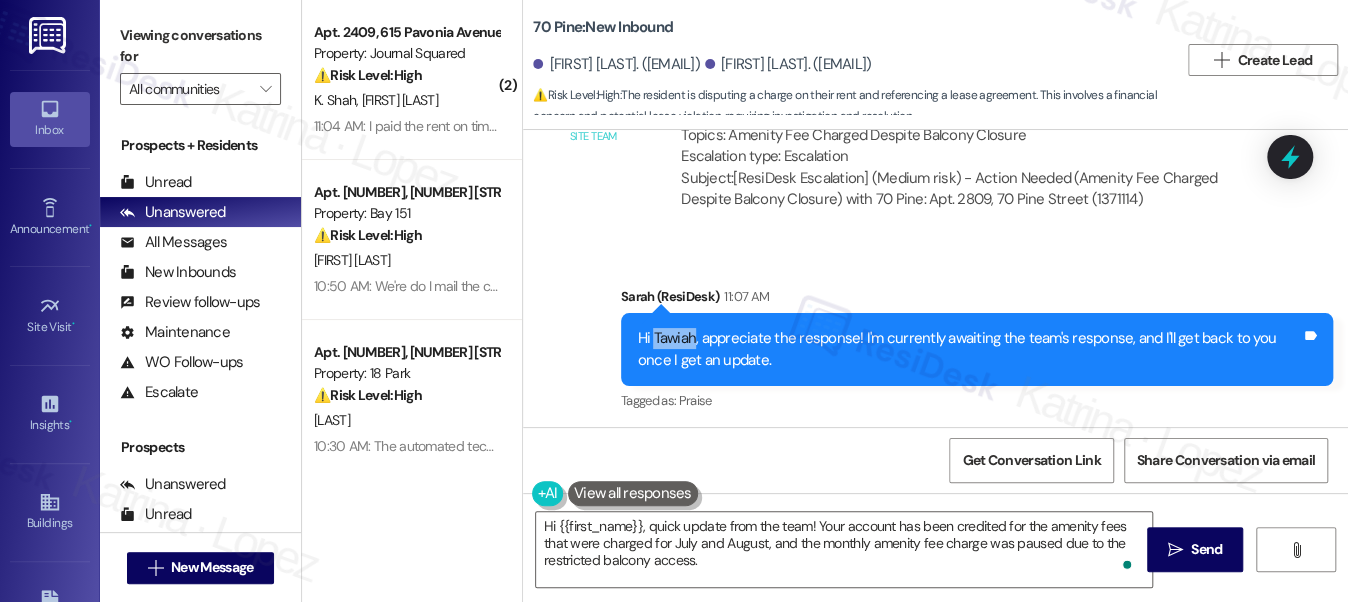 copy on "[LAST]" 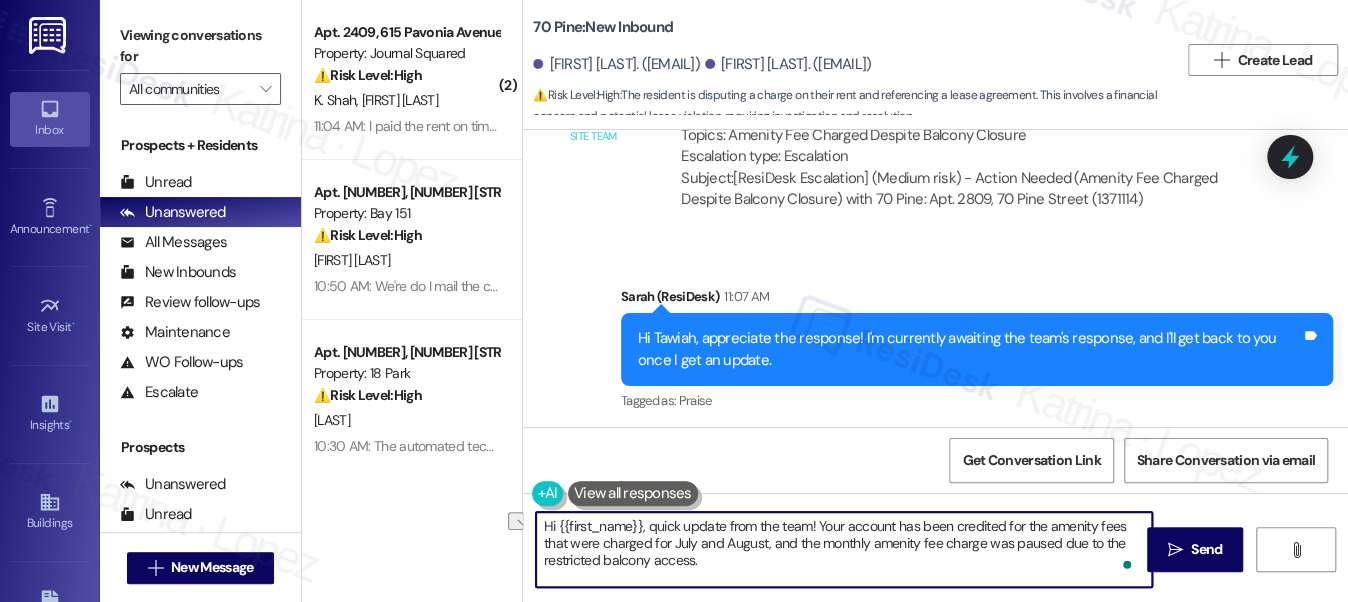 drag, startPoint x: 554, startPoint y: 526, endPoint x: 651, endPoint y: 522, distance: 97.082436 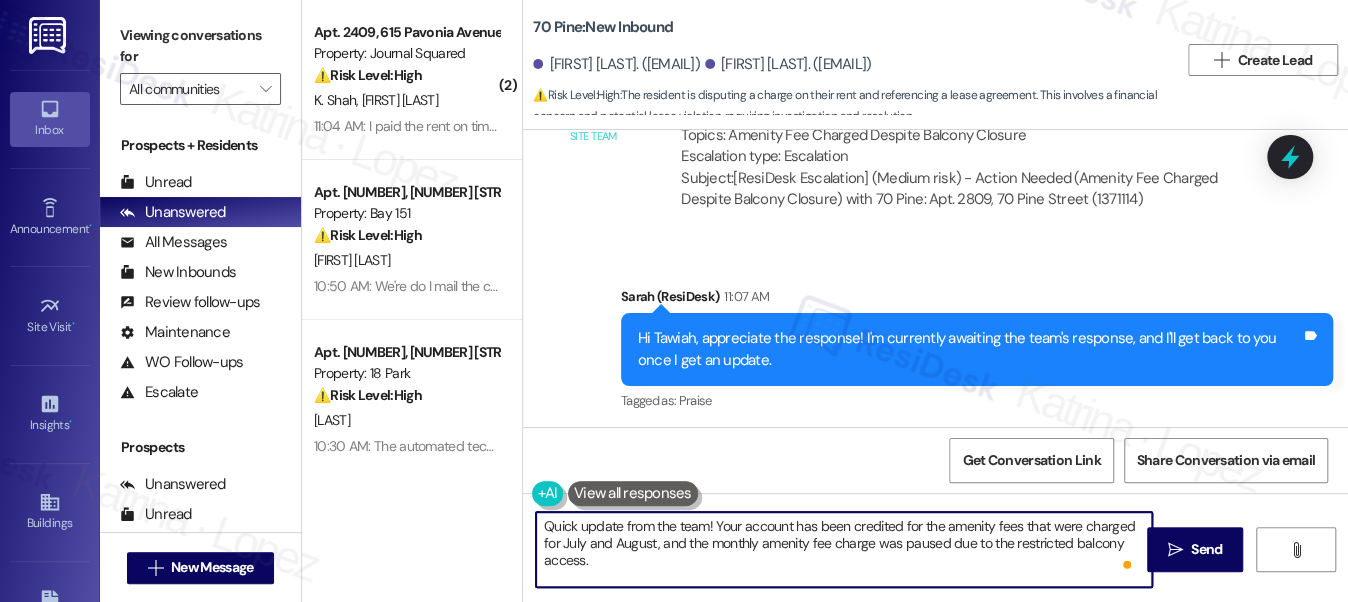 click on "Quick update from the team! Your account has been credited for the amenity fees that were charged for July and August, and the monthly amenity fee charge was paused due to the restricted balcony access." at bounding box center (844, 549) 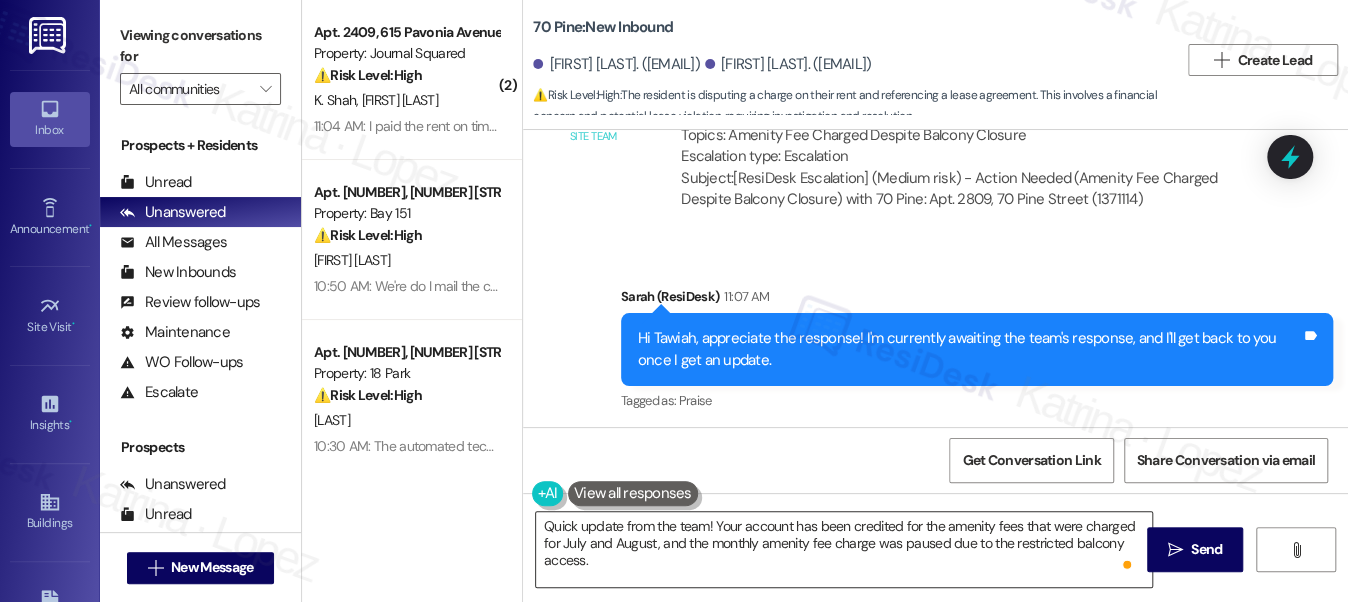 click on "Quick update from the team! Your account has been credited for the amenity fees that were charged for July and August, and the monthly amenity fee charge was paused due to the restricted balcony access." at bounding box center (844, 549) 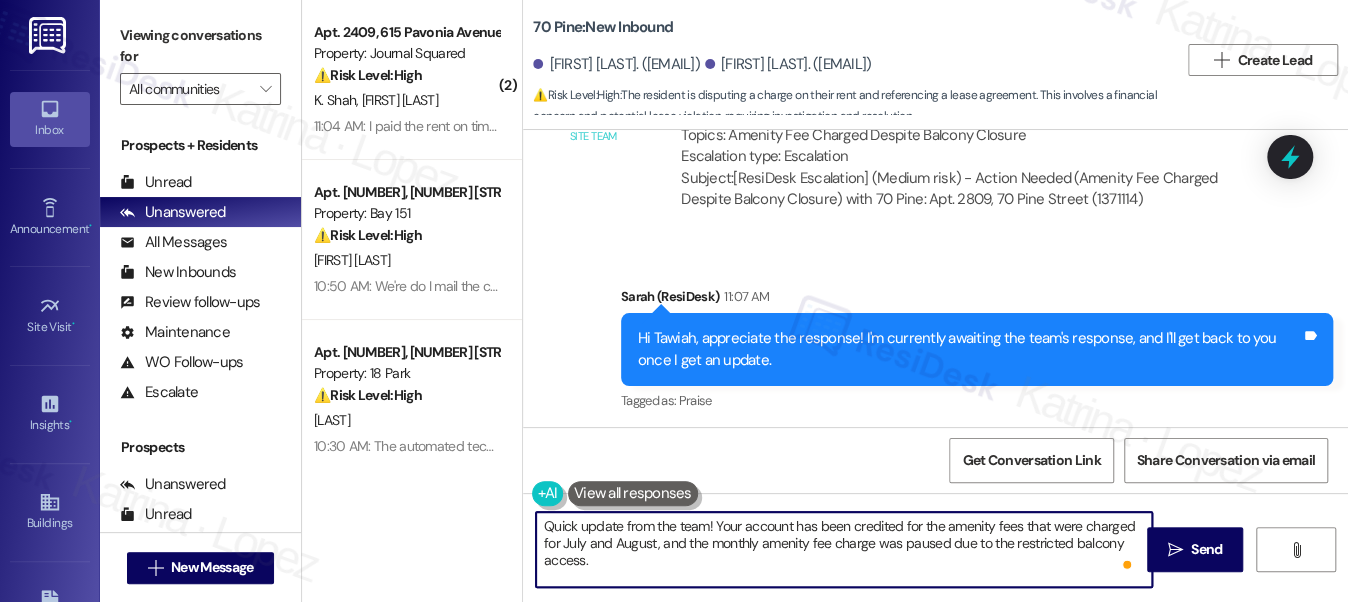 click on "Quick update from the team! Your account has been credited for the amenity fees that were charged for July and August, and the monthly amenity fee charge was paused due to the restricted balcony access." at bounding box center [844, 549] 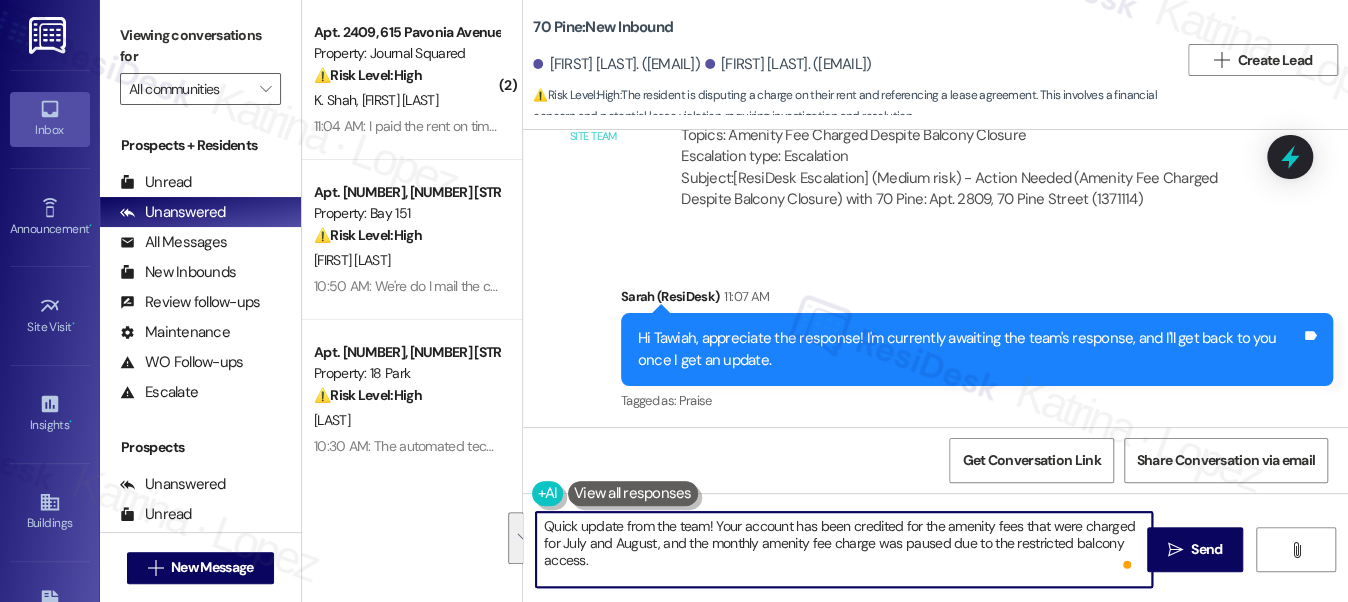click on "Quick update from the team! Your account has been credited for the amenity fees that were charged for July and August, and the monthly amenity fee charge was paused due to the restricted balcony access." at bounding box center (844, 549) 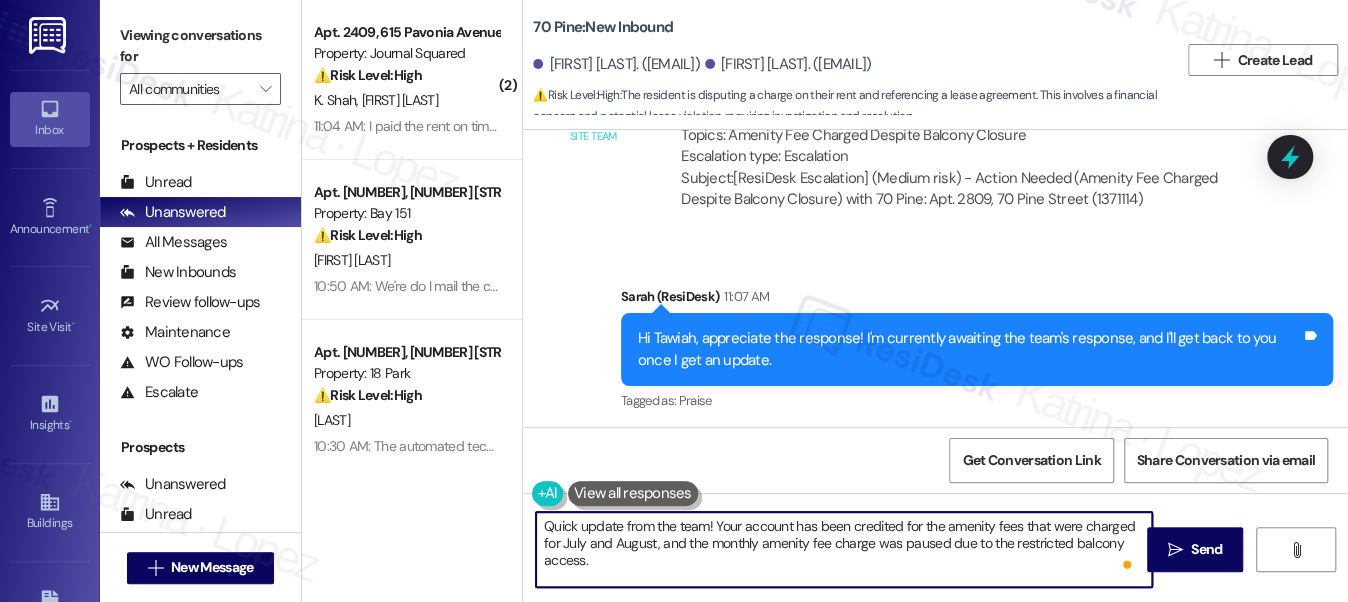 click on "Quick update from the team! Your account has been credited for the amenity fees that were charged for July and August, and the monthly amenity fee charge was paused due to the restricted balcony access." at bounding box center (844, 549) 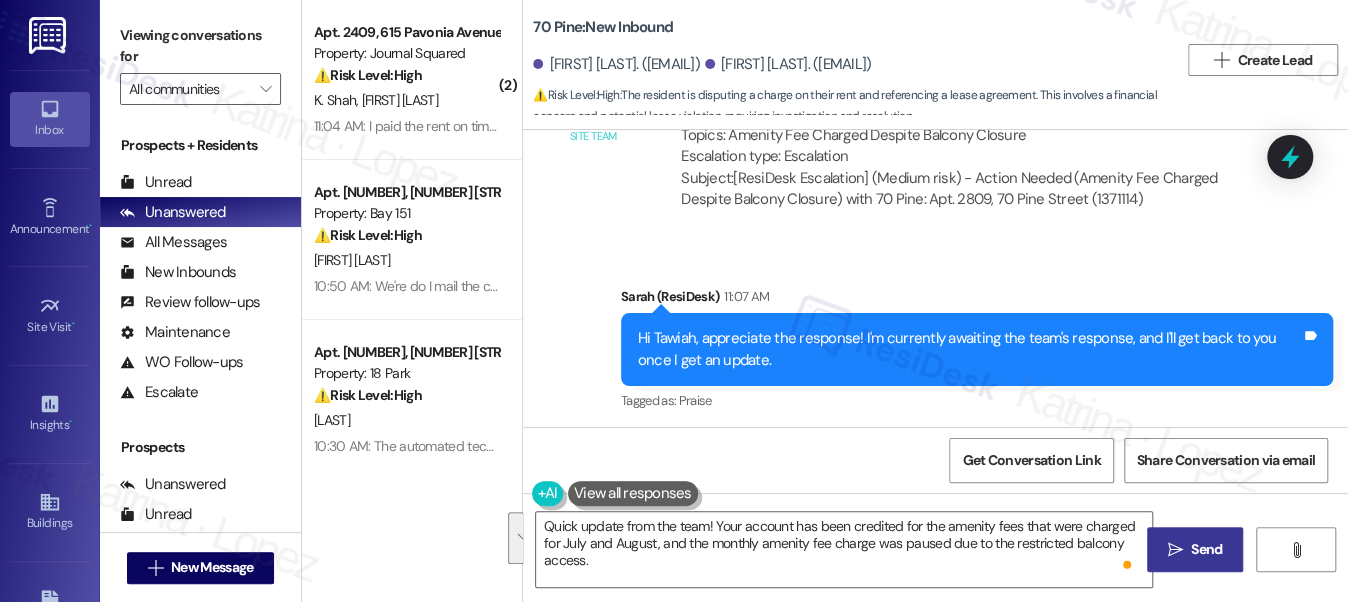 click on "Send" at bounding box center [1206, 549] 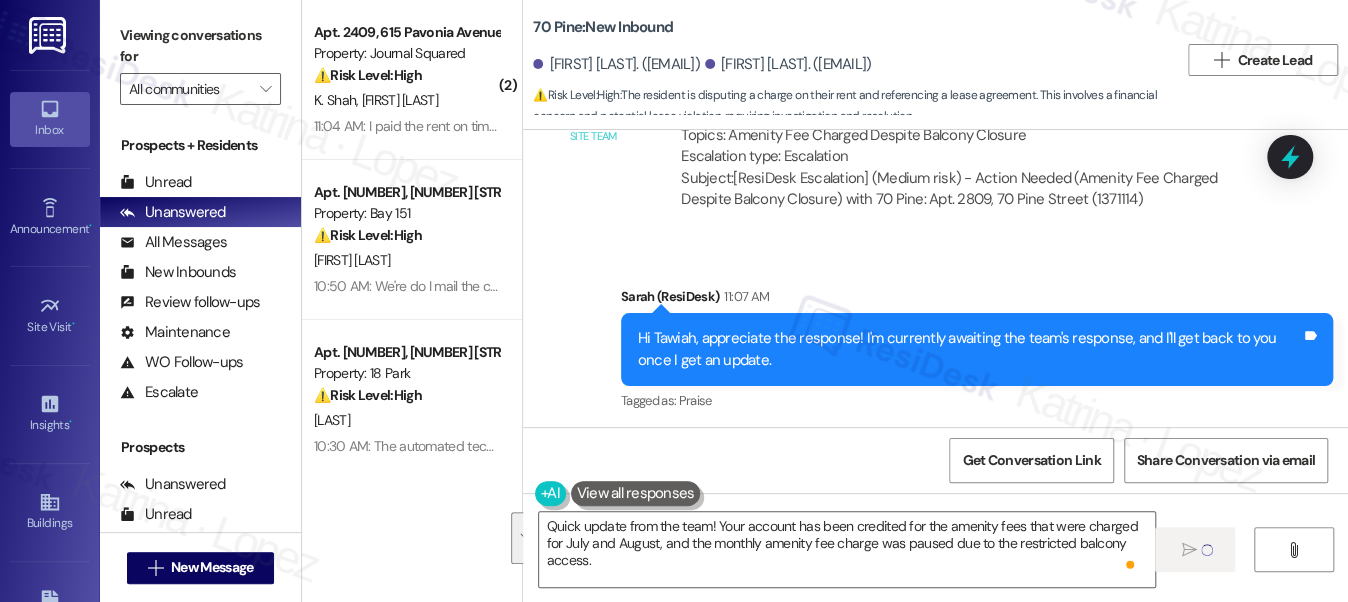 type 